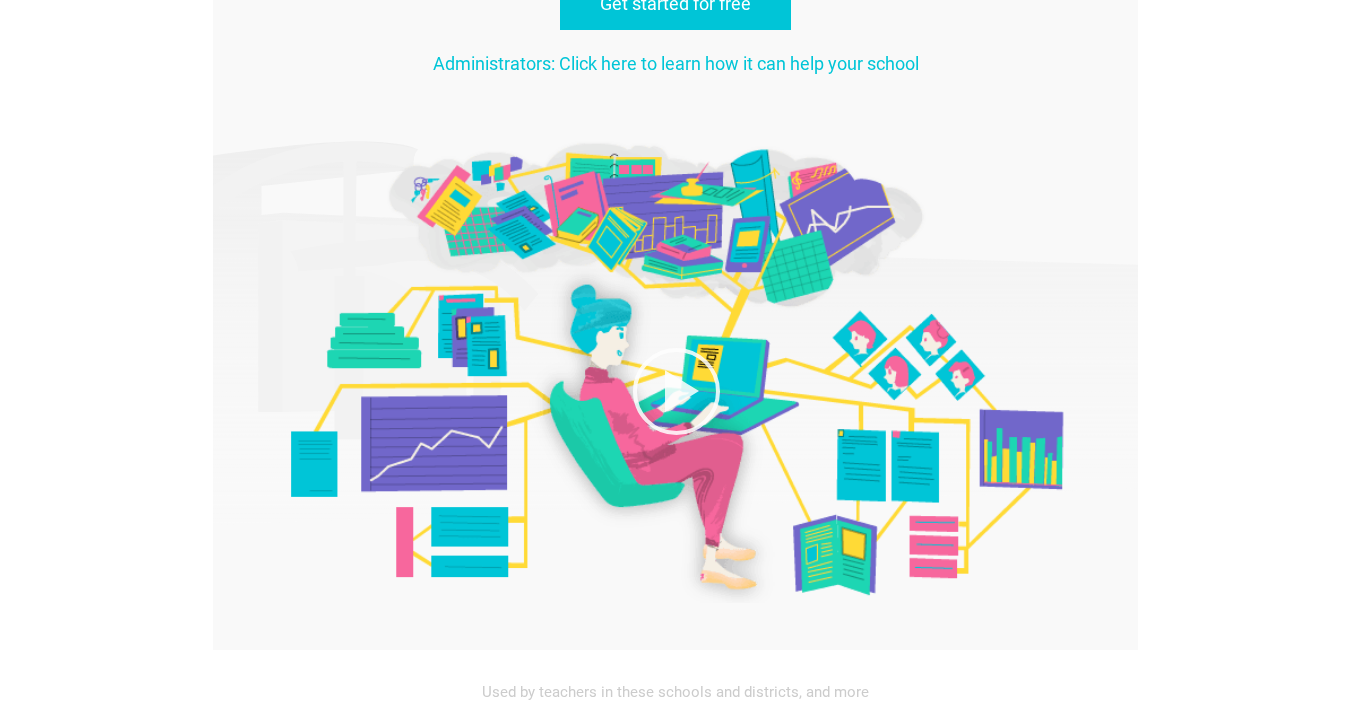 scroll, scrollTop: 0, scrollLeft: 0, axis: both 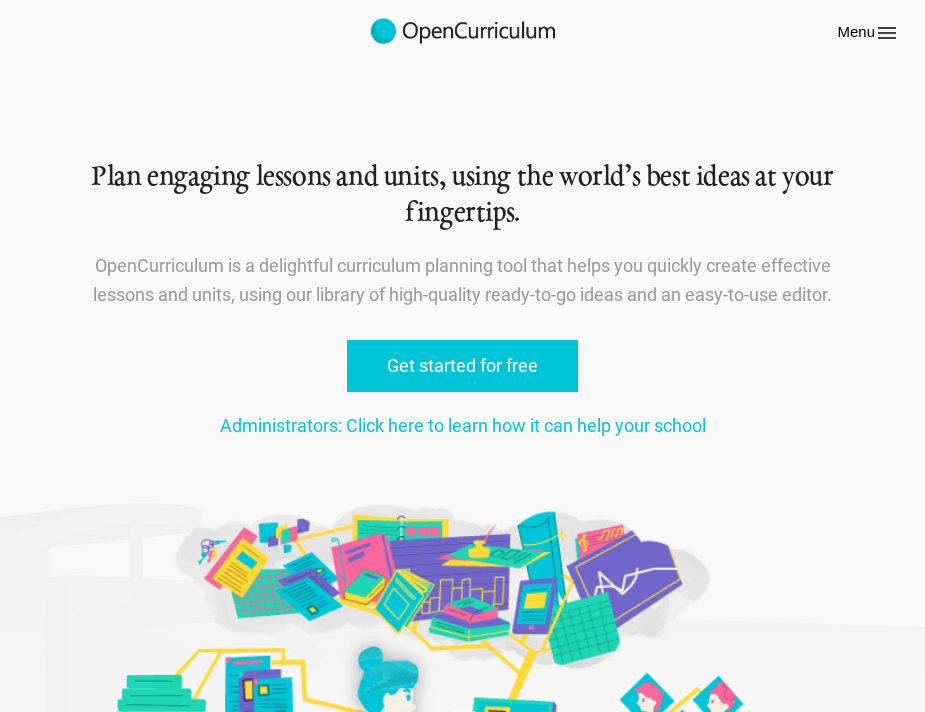 click on "Menu" at bounding box center [868, 33] 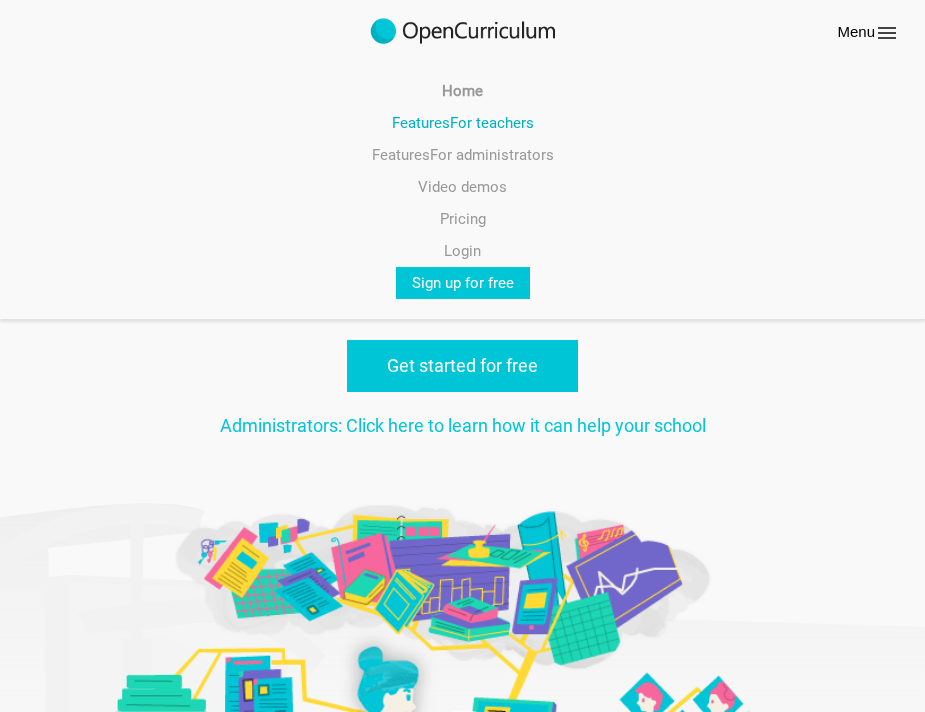 click on "Features  For teachers" at bounding box center (462, 123) 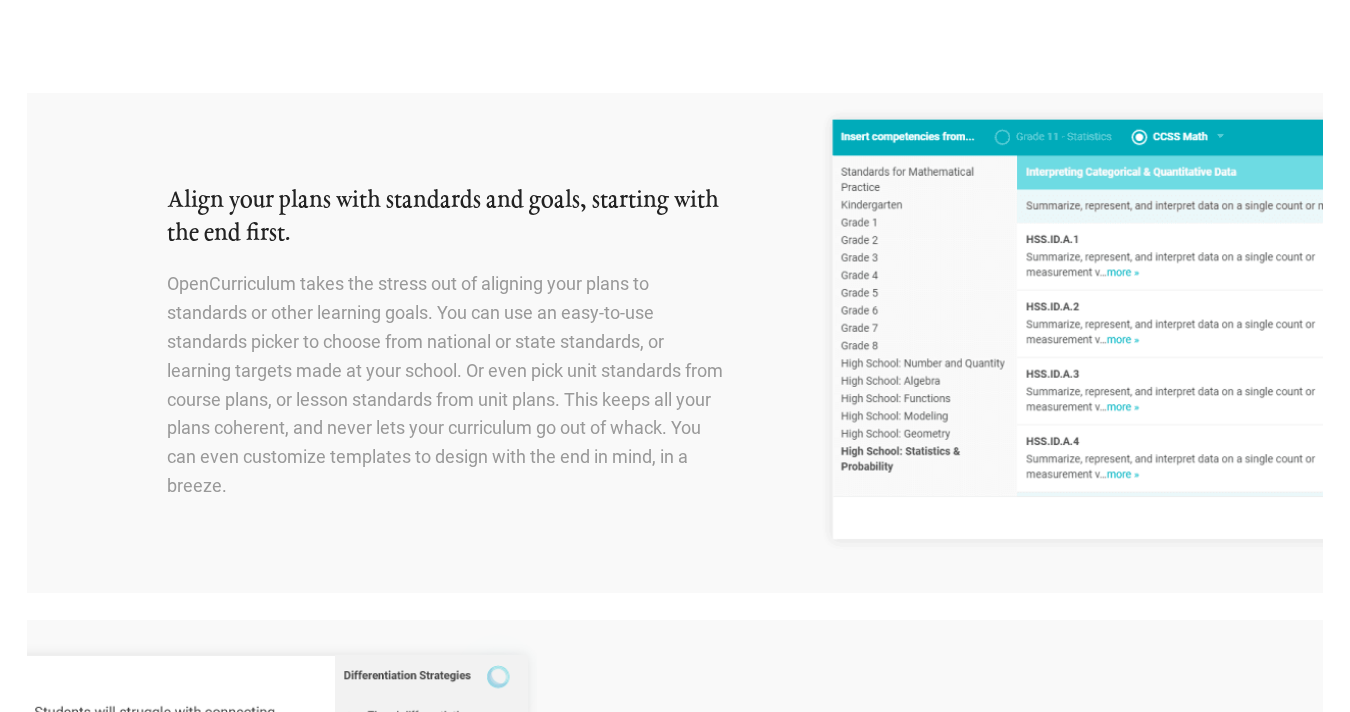 scroll, scrollTop: 0, scrollLeft: 0, axis: both 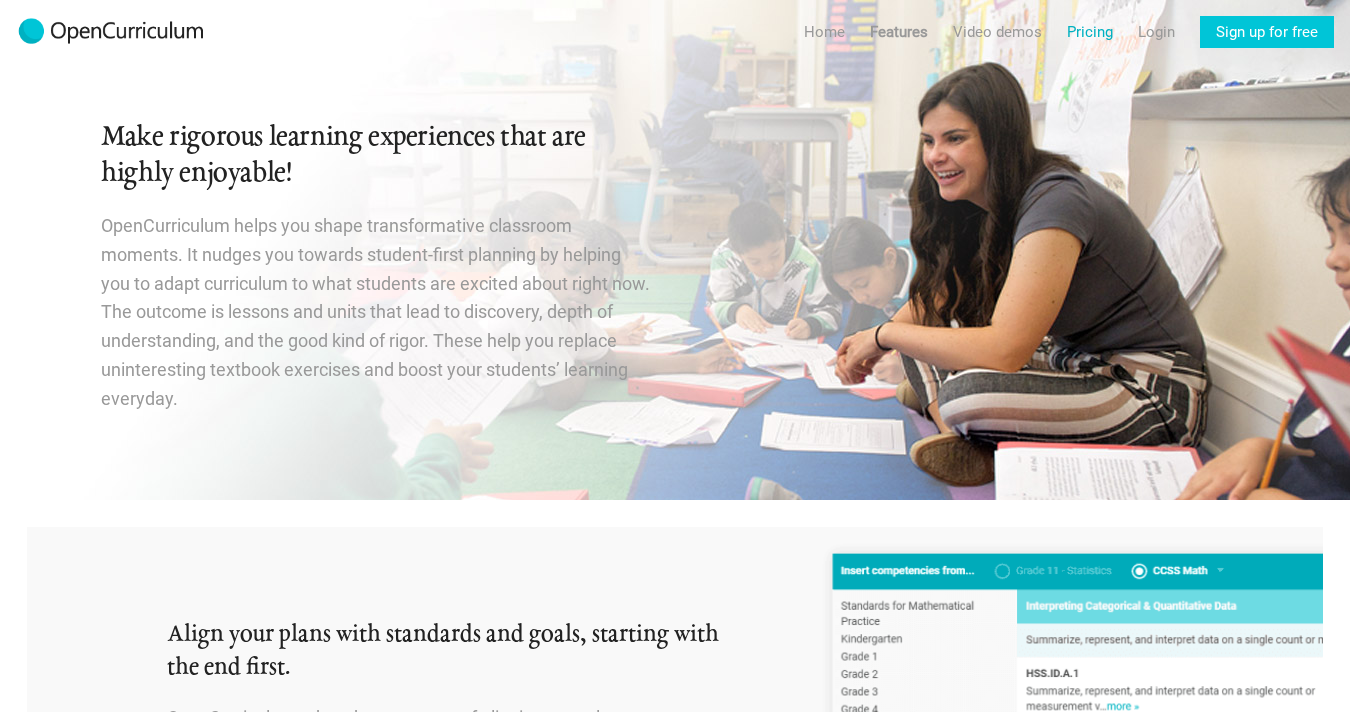 click on "Pricing" at bounding box center (1090, 32) 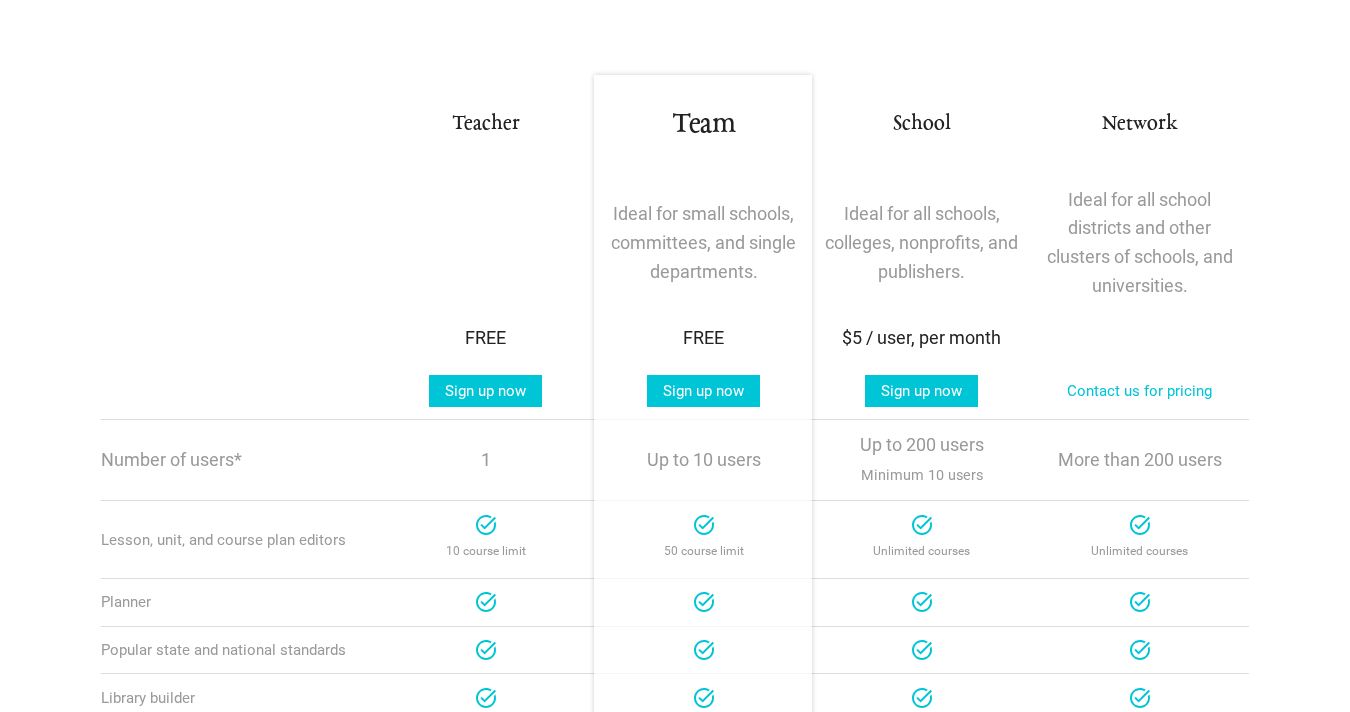 scroll, scrollTop: 316, scrollLeft: 0, axis: vertical 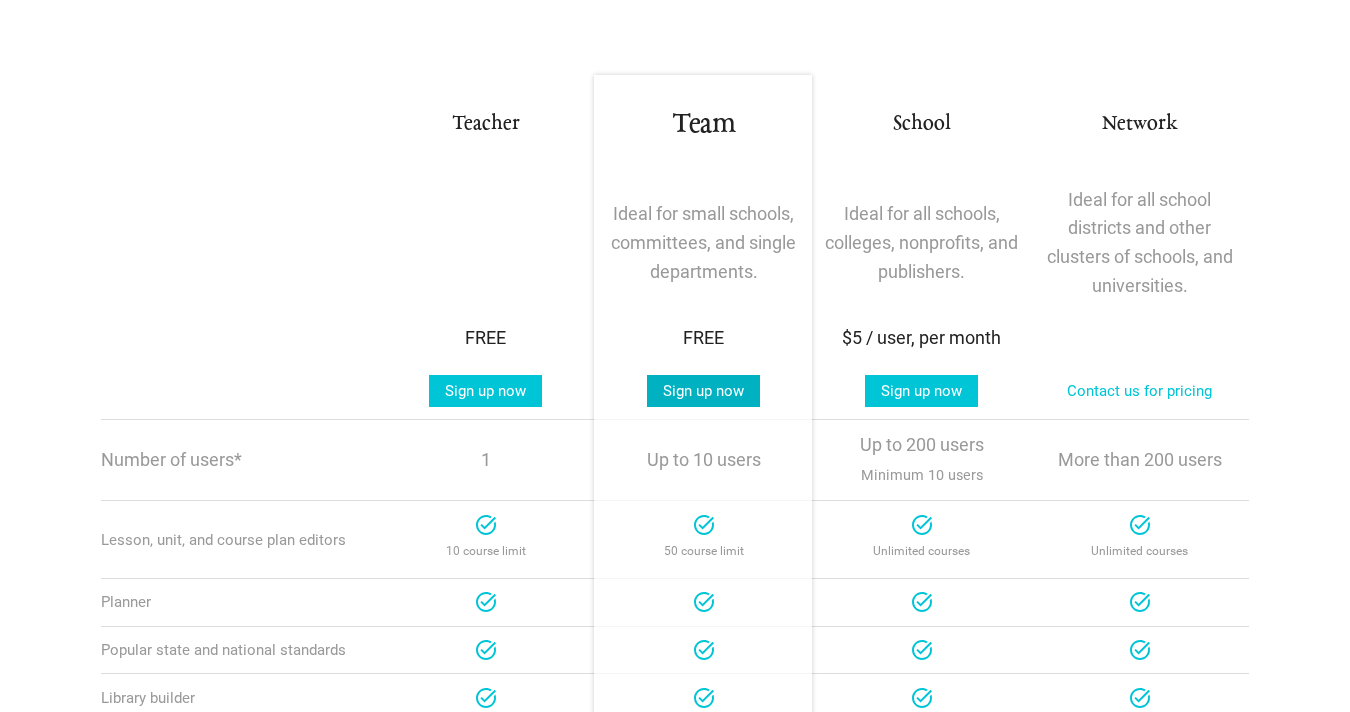 click on "Sign up now" at bounding box center [703, 391] 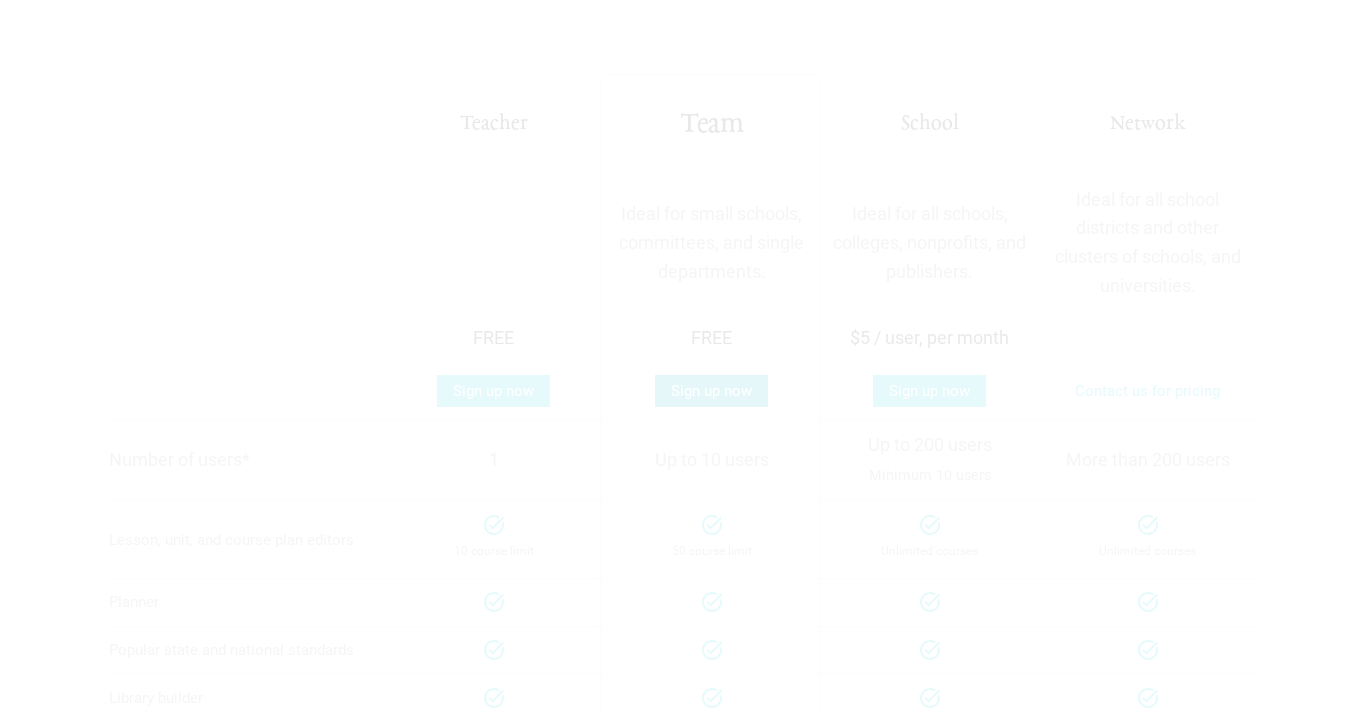 scroll, scrollTop: 0, scrollLeft: 0, axis: both 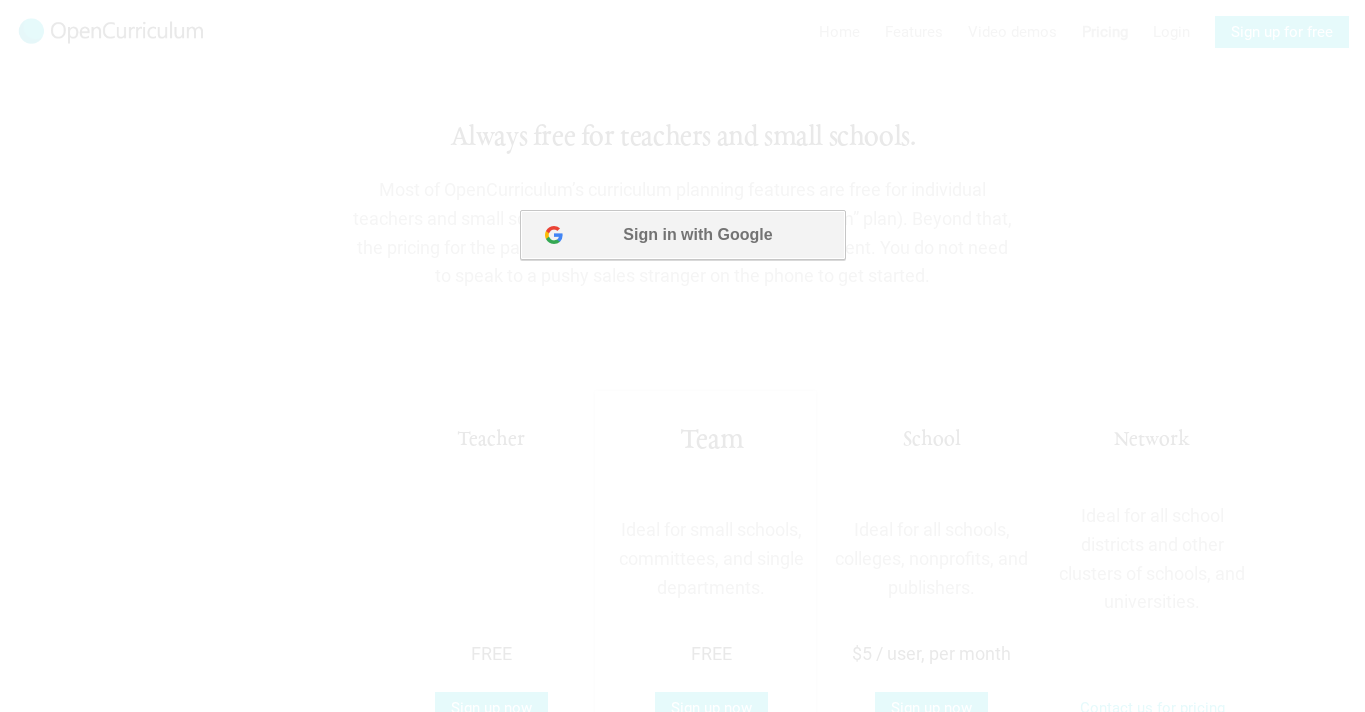 click on "Sign in with Google" at bounding box center [681, 235] 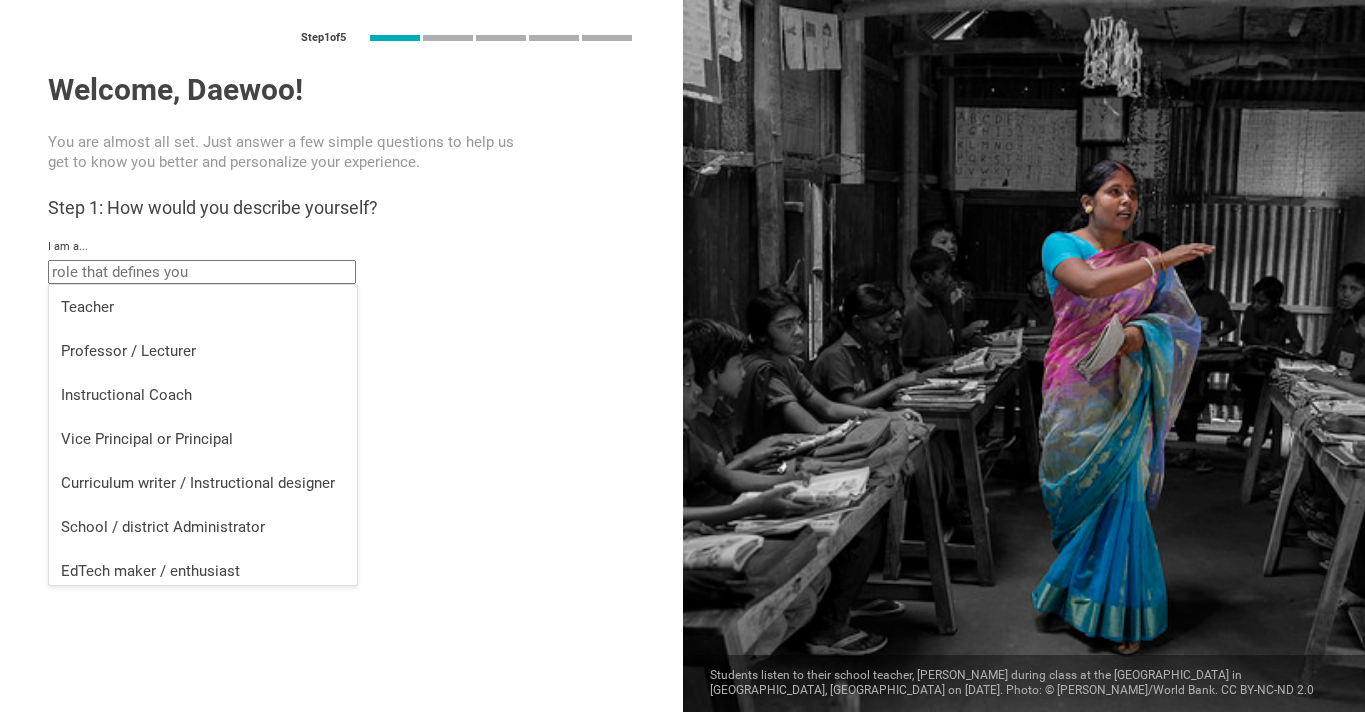 click at bounding box center (202, 272) 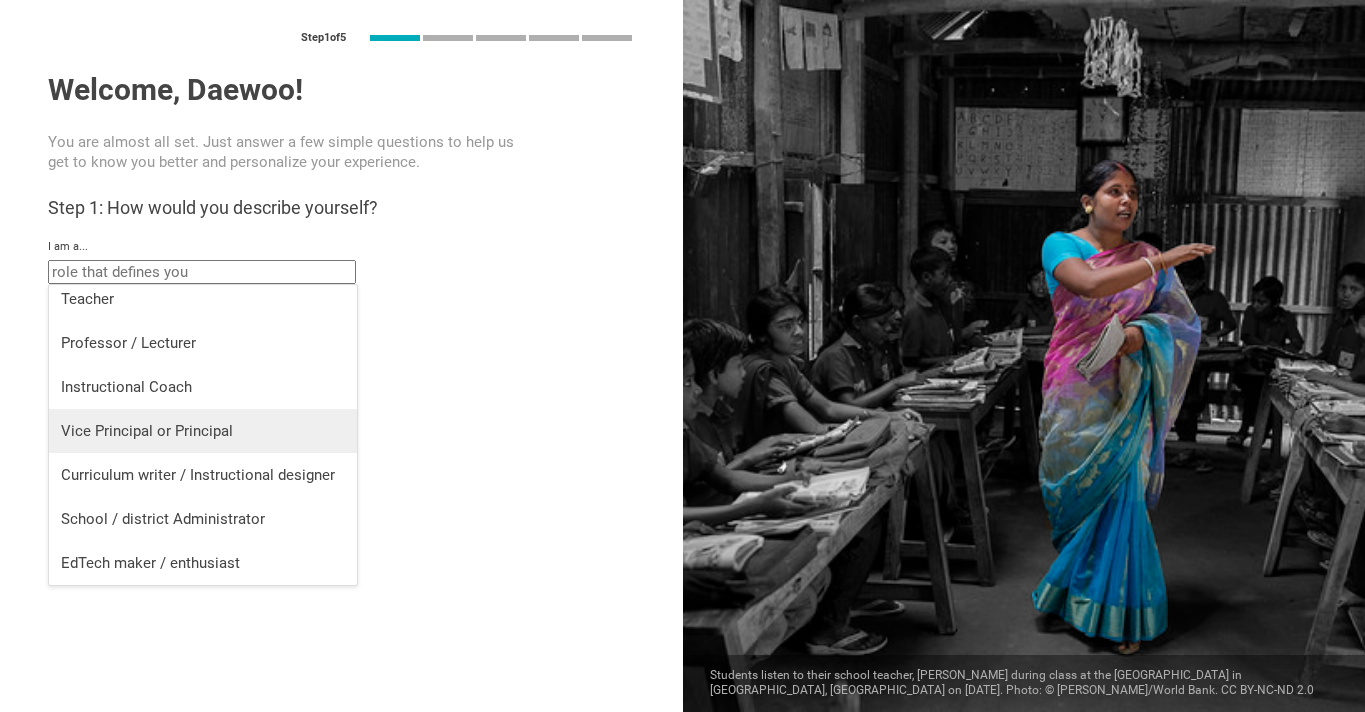 scroll, scrollTop: 0, scrollLeft: 0, axis: both 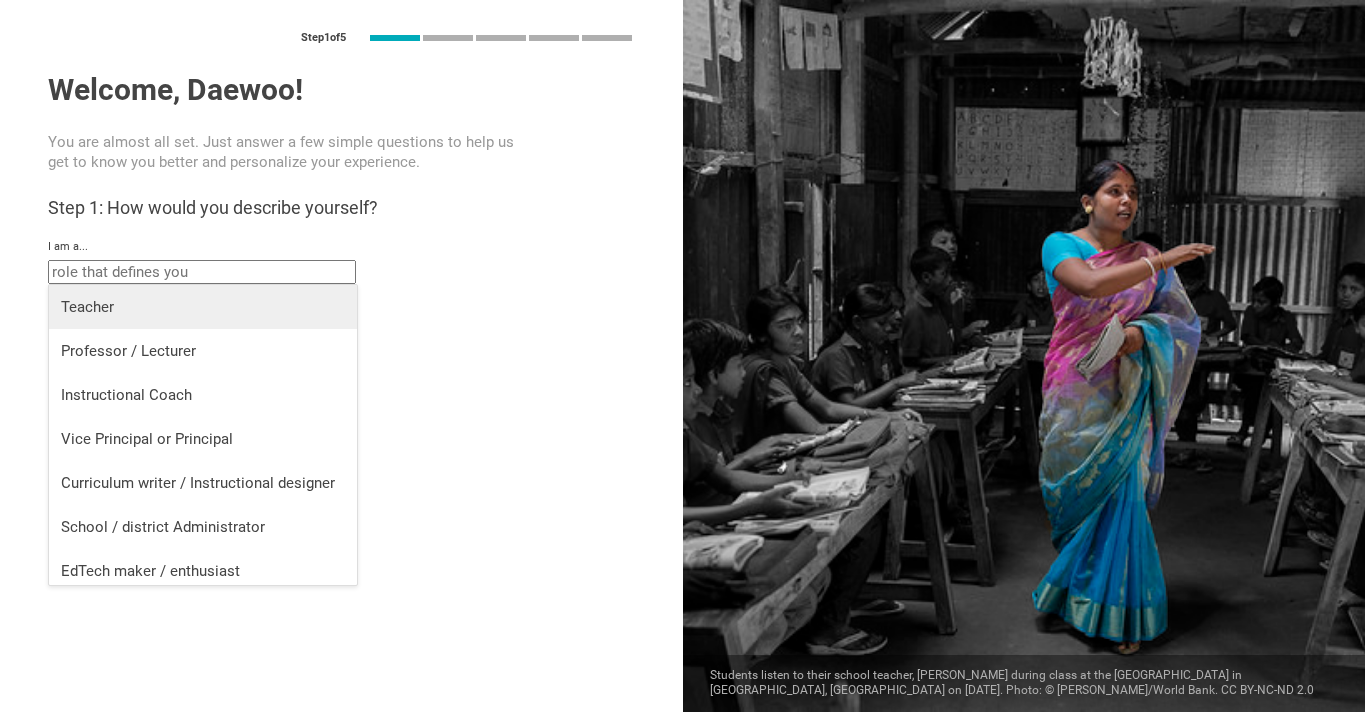 click on "Teacher" at bounding box center (203, 307) 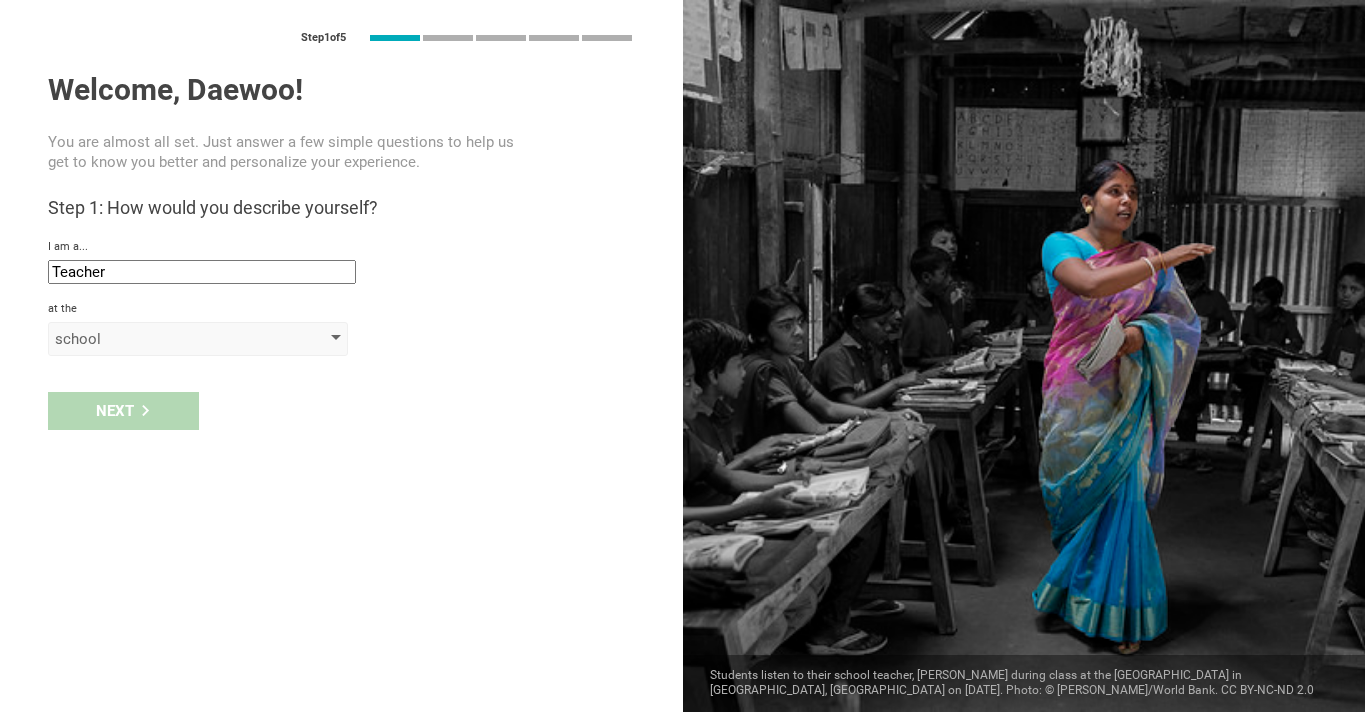 click on "school" at bounding box center (169, 339) 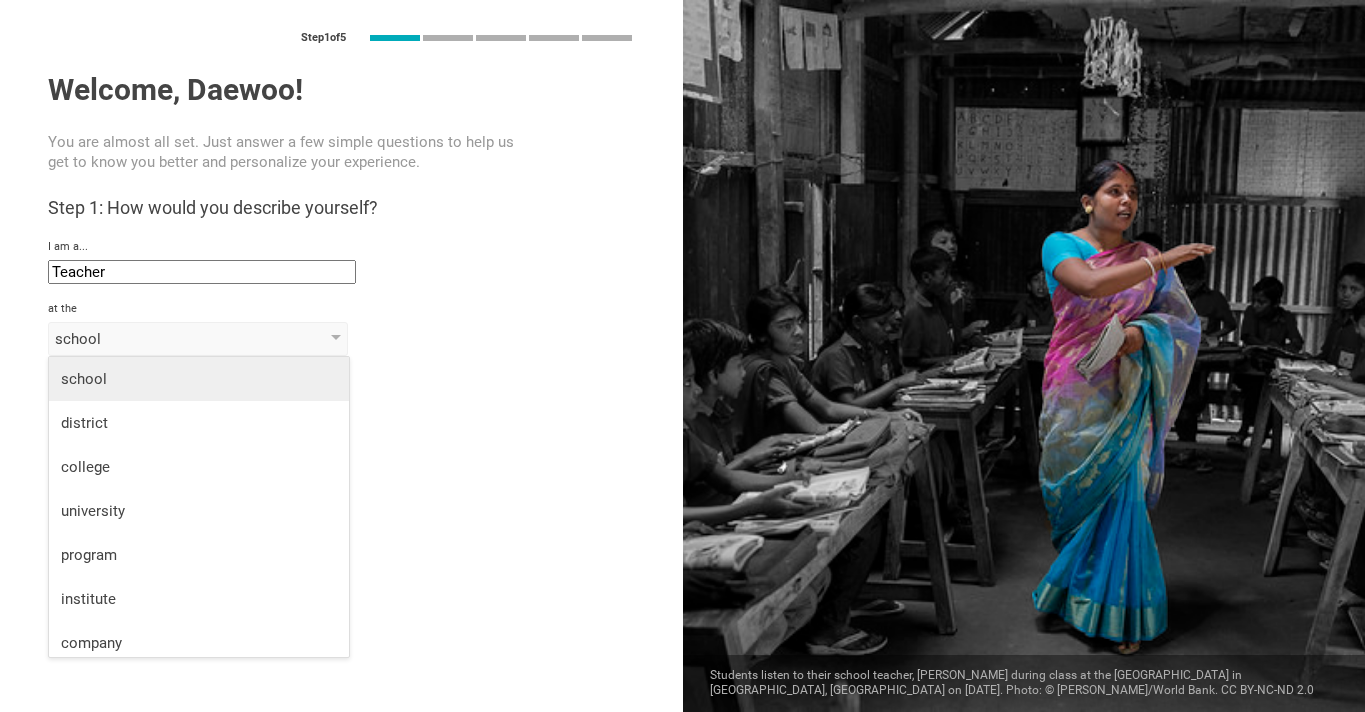 click on "school" at bounding box center [199, 379] 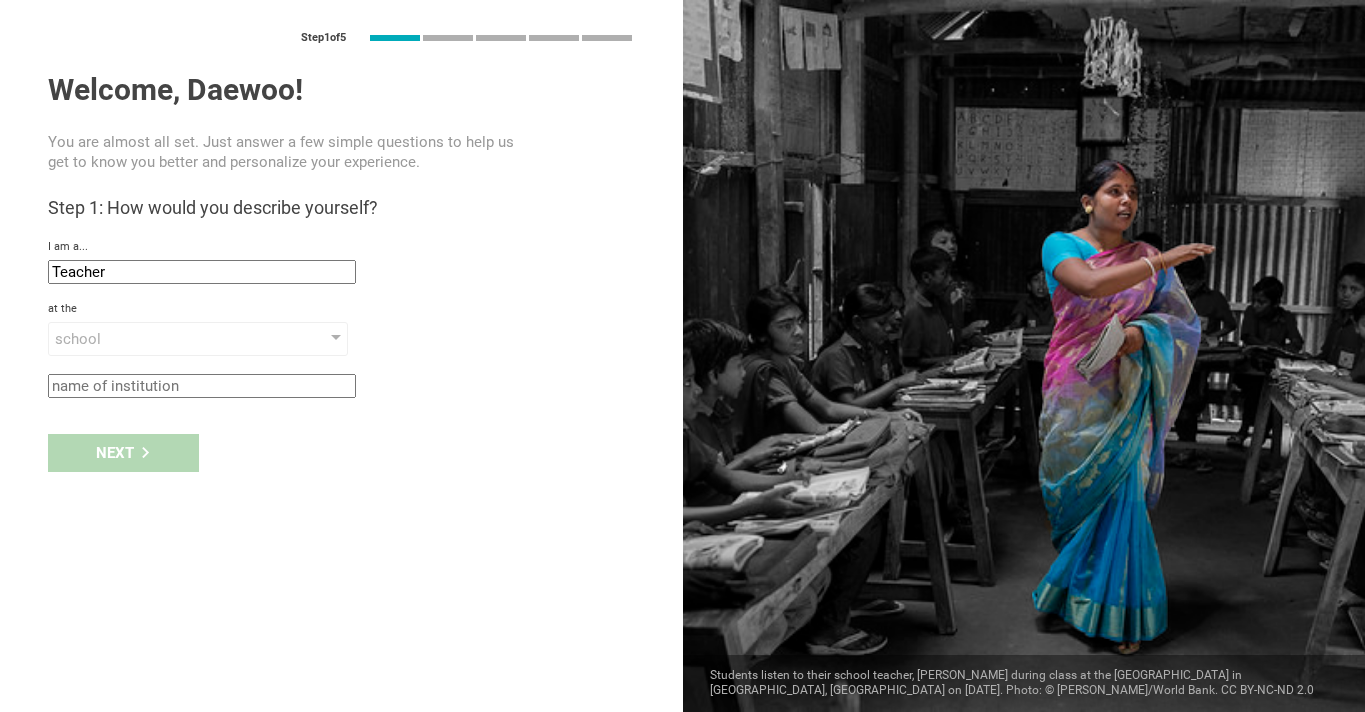 click 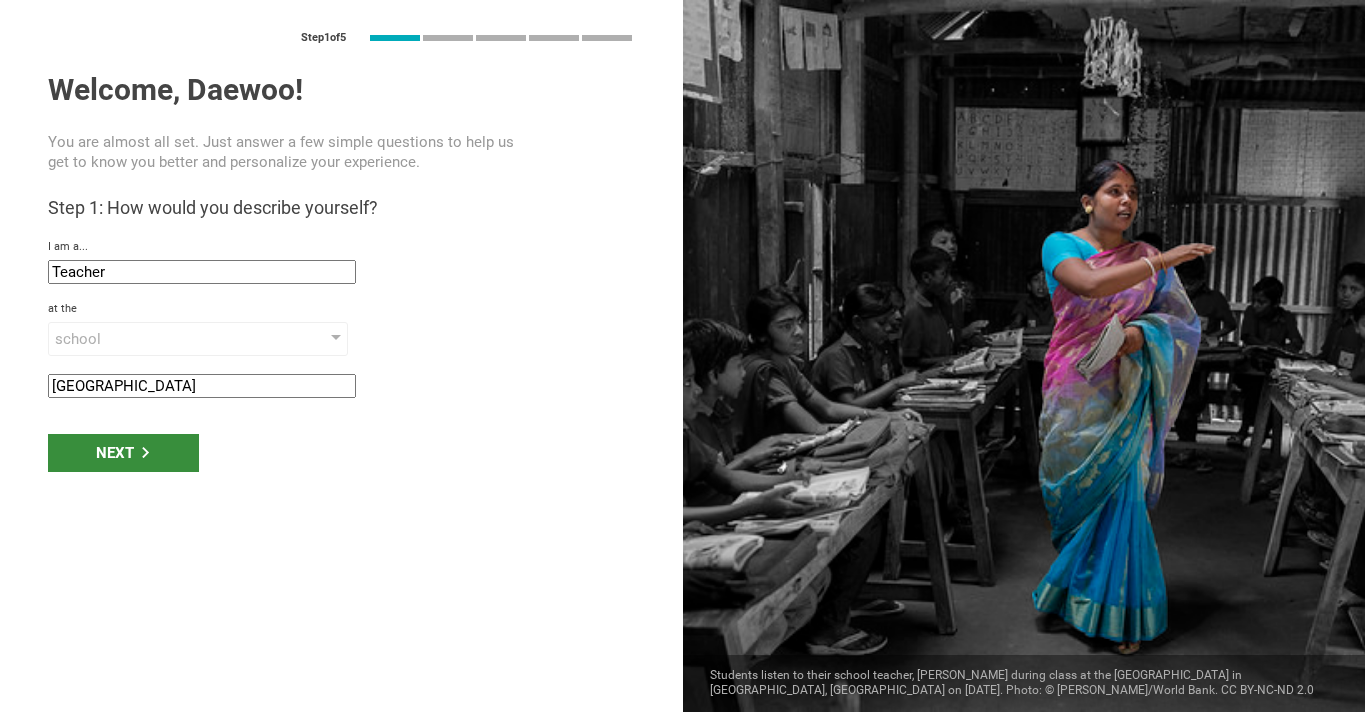 type on "[GEOGRAPHIC_DATA]" 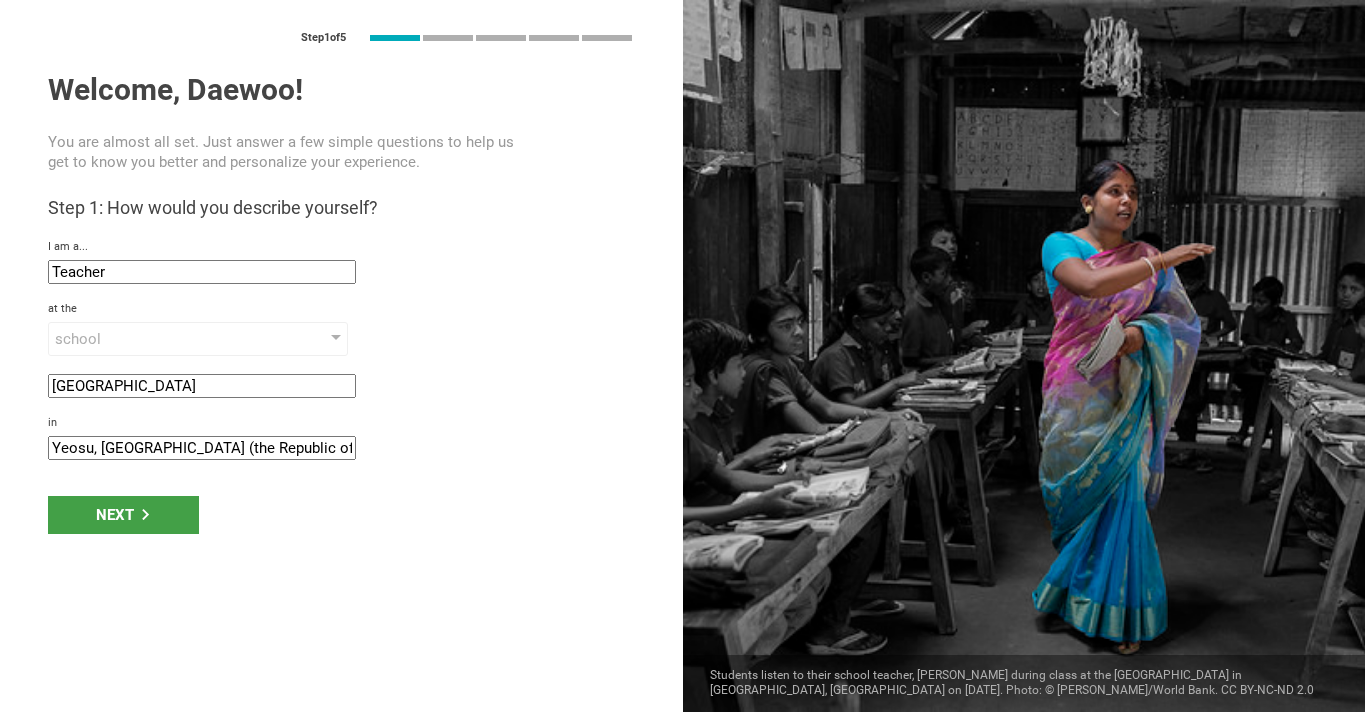 click on "Yeosu, Korea (the Republic of)" 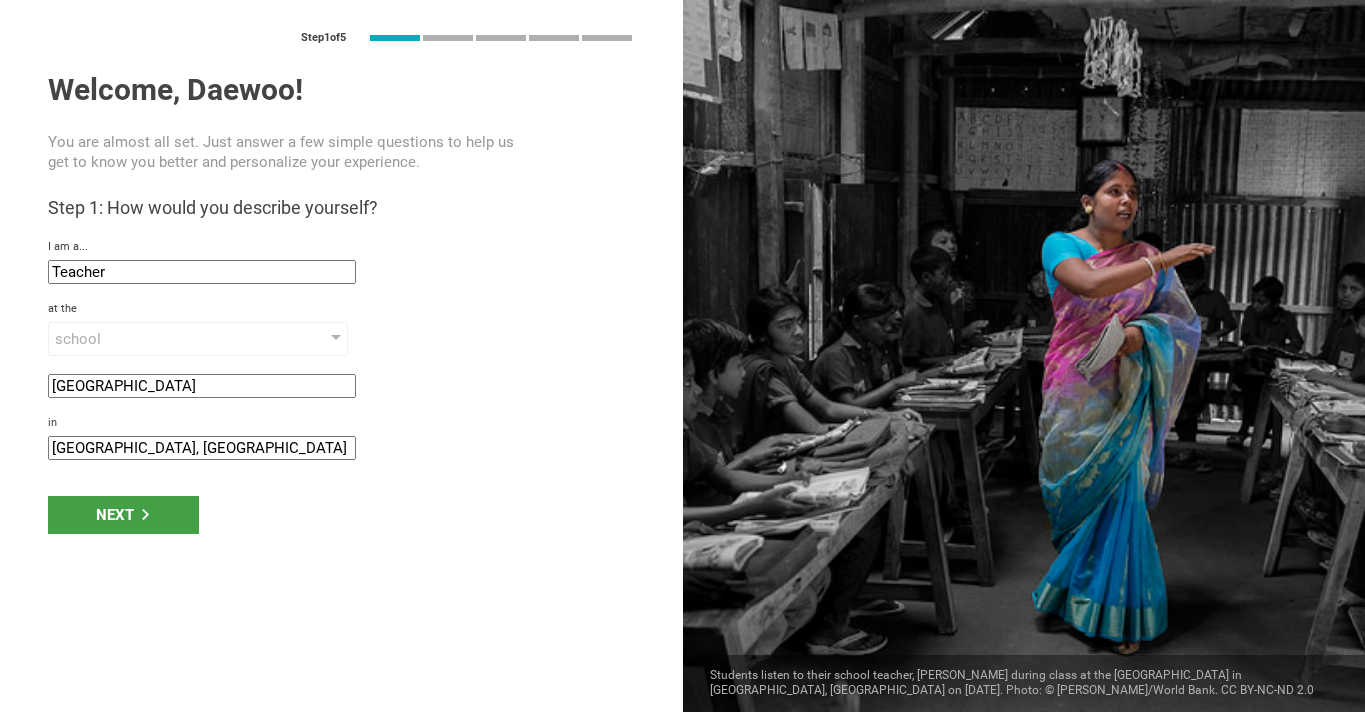 type on "Geoje Island, South Korea" 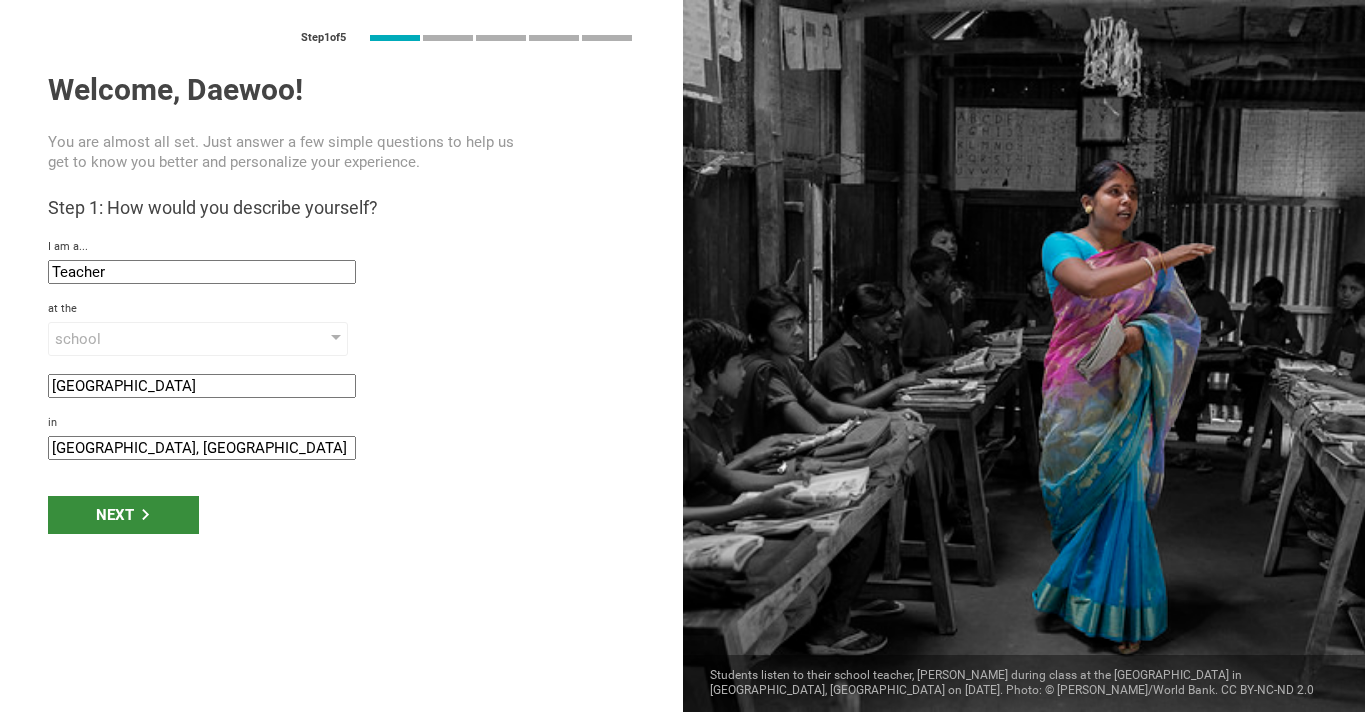click on "Next" at bounding box center [123, 515] 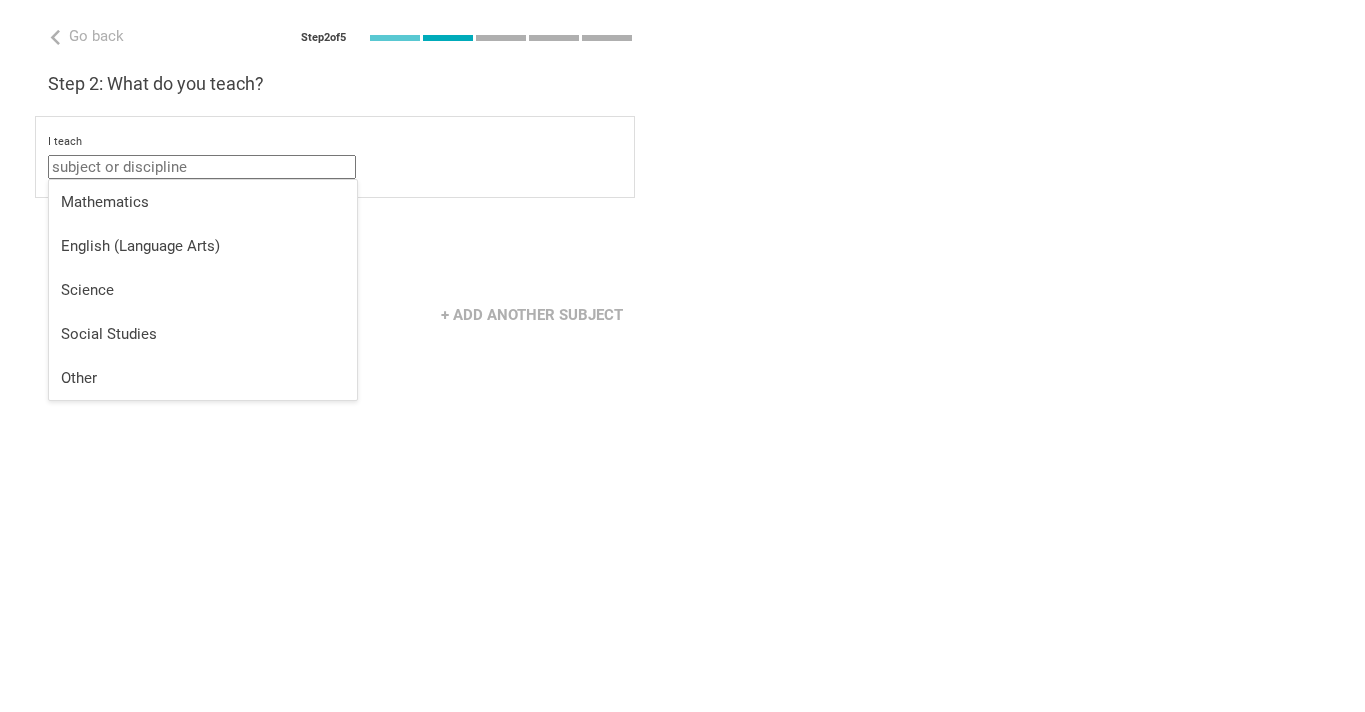 click at bounding box center (202, 167) 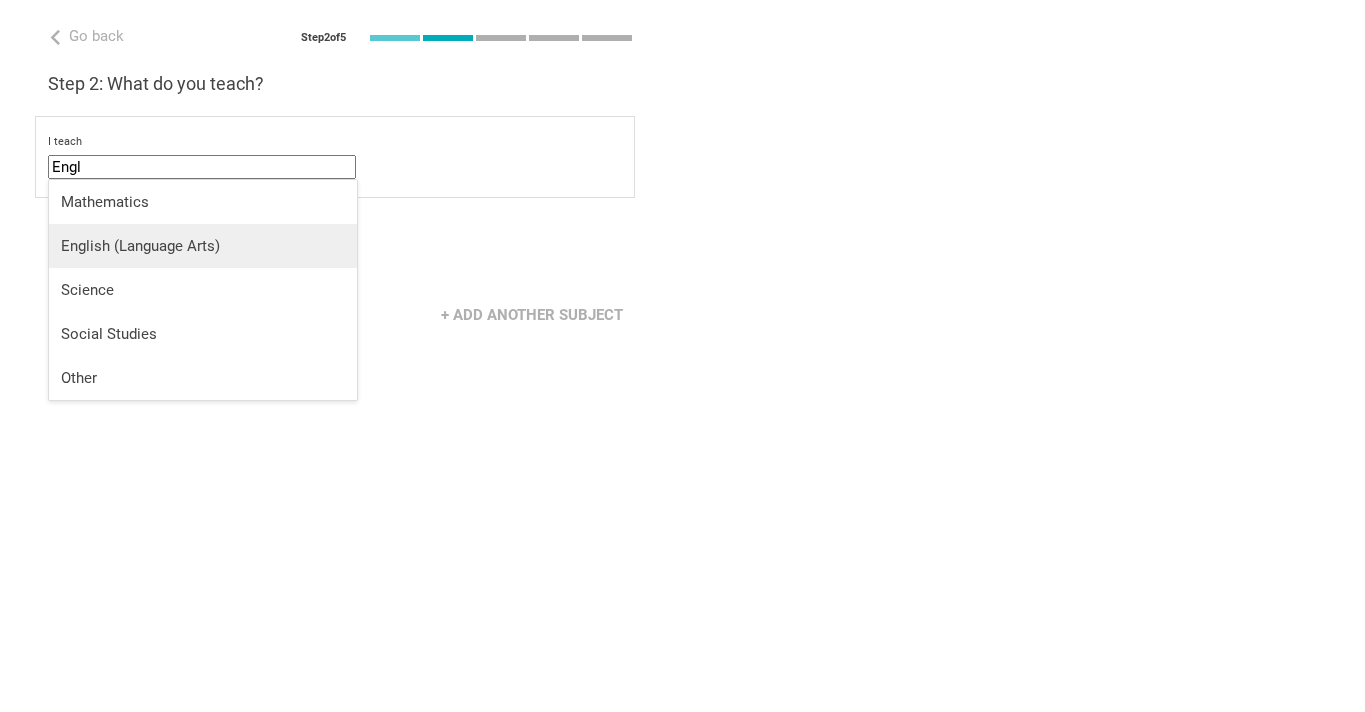 click on "English (Language Arts)" at bounding box center (203, 246) 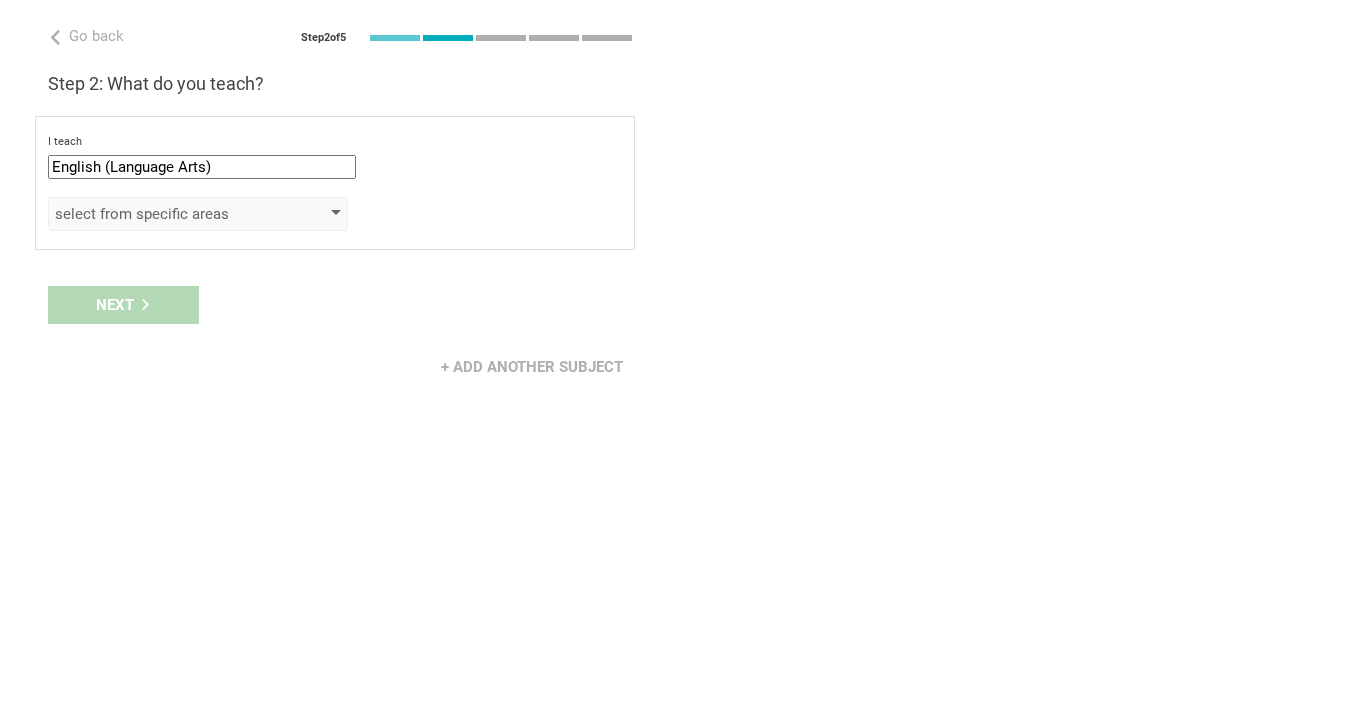 click on "select from specific areas" at bounding box center [169, 214] 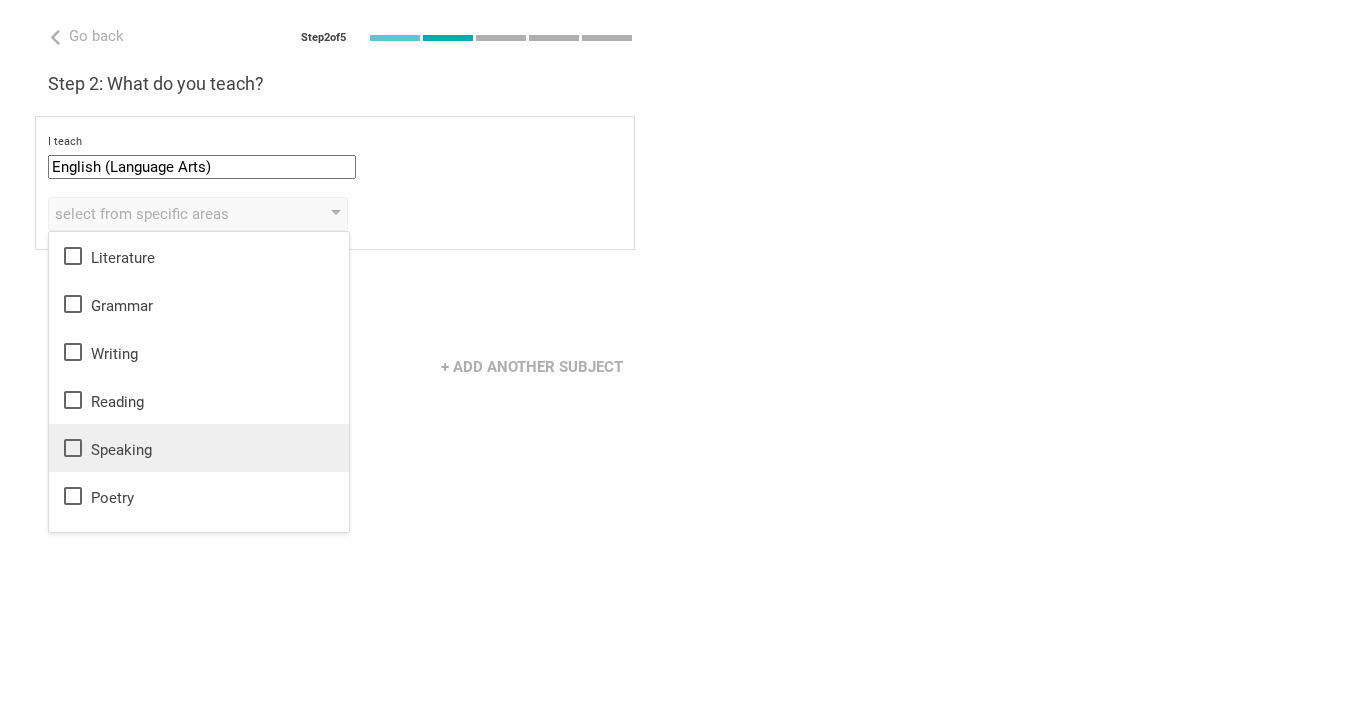 click 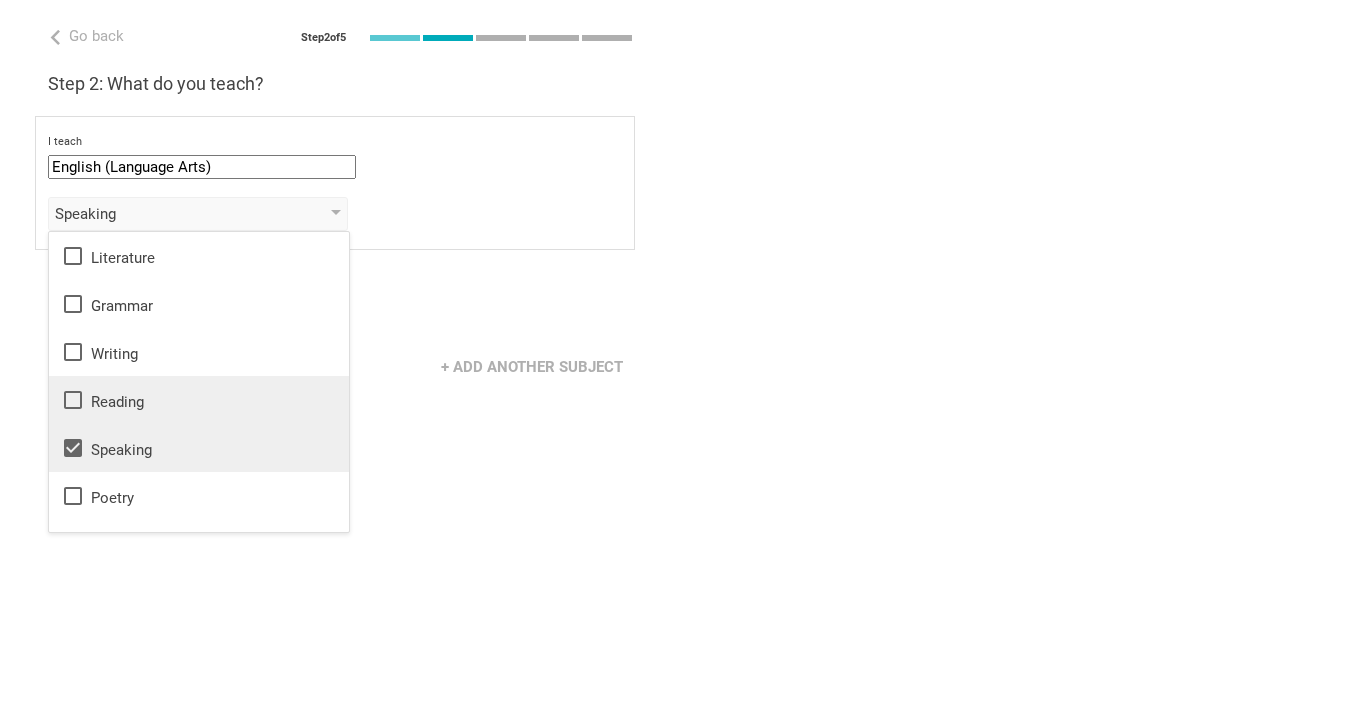 click 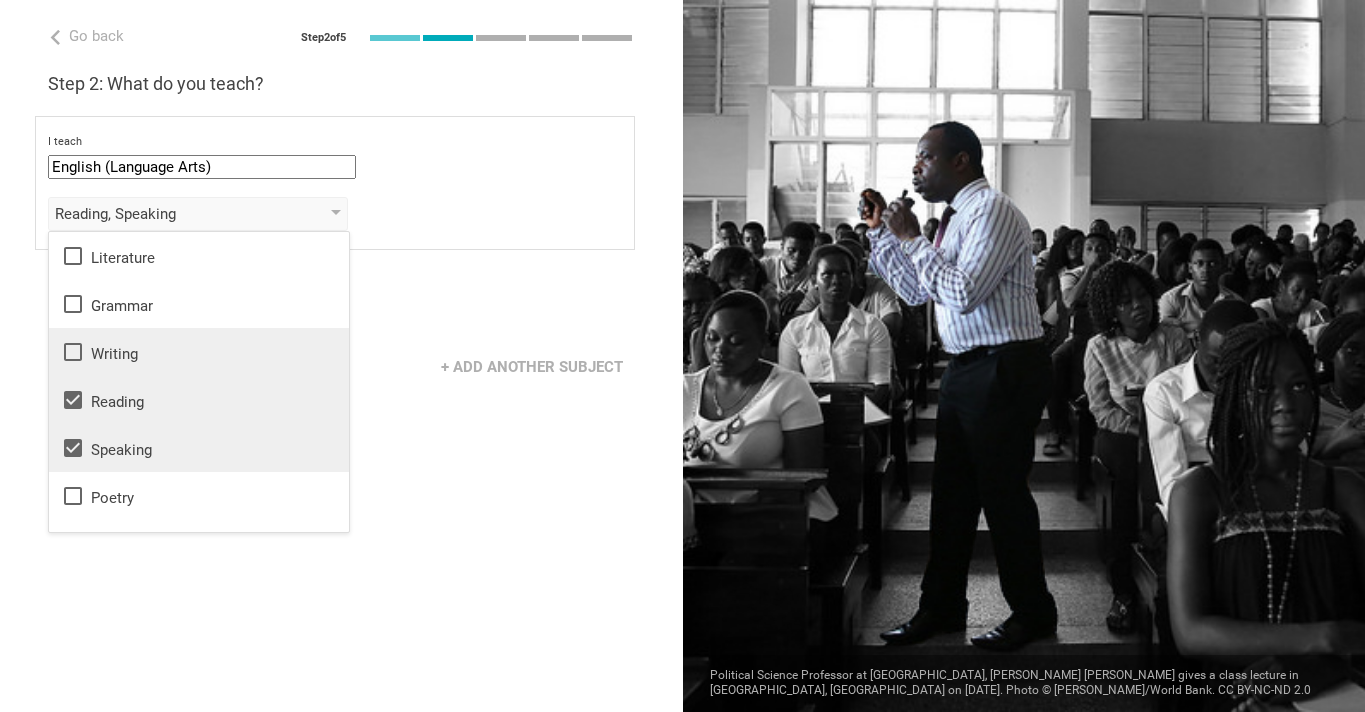 click 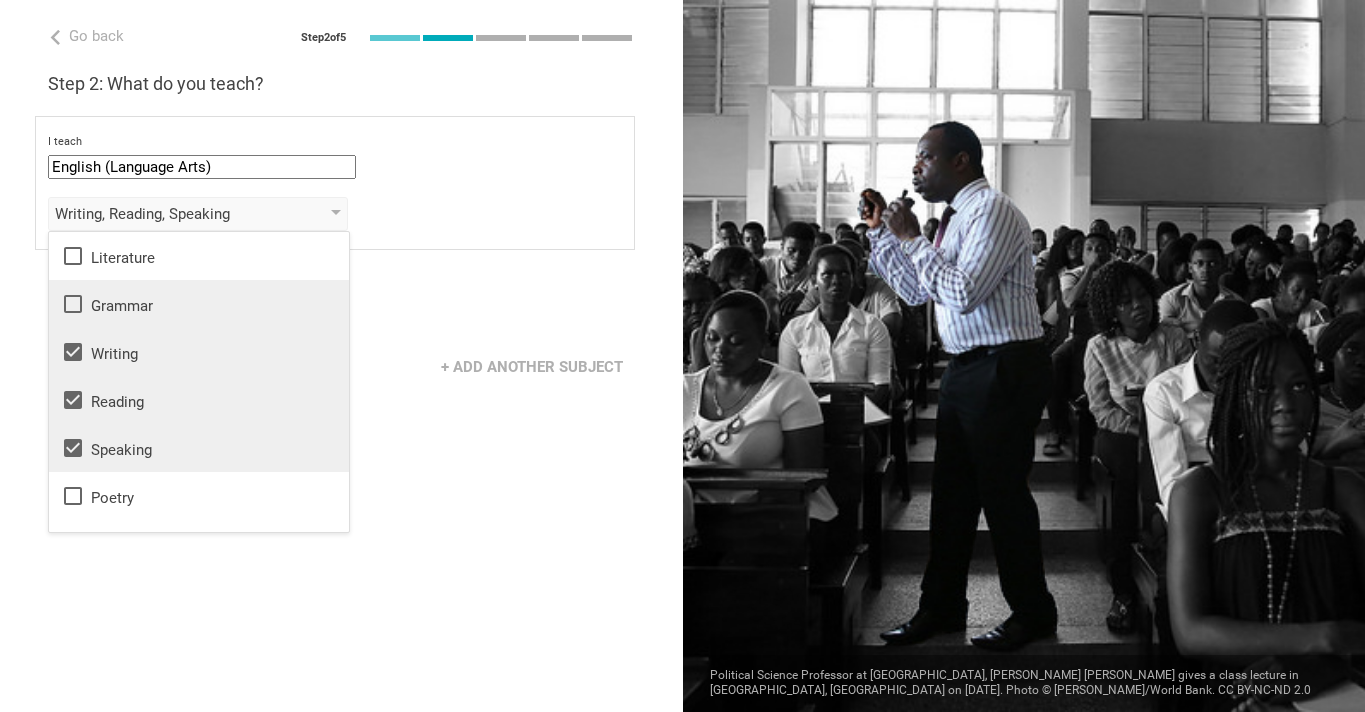 click 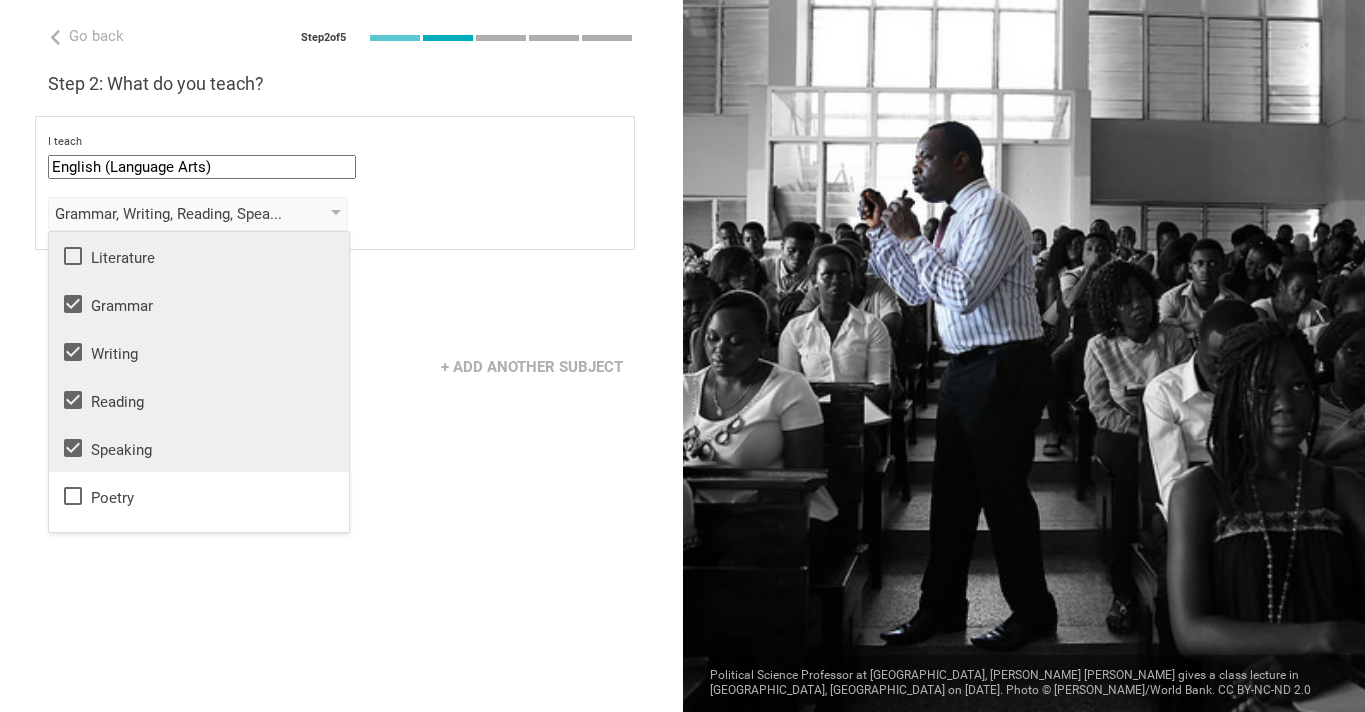 click 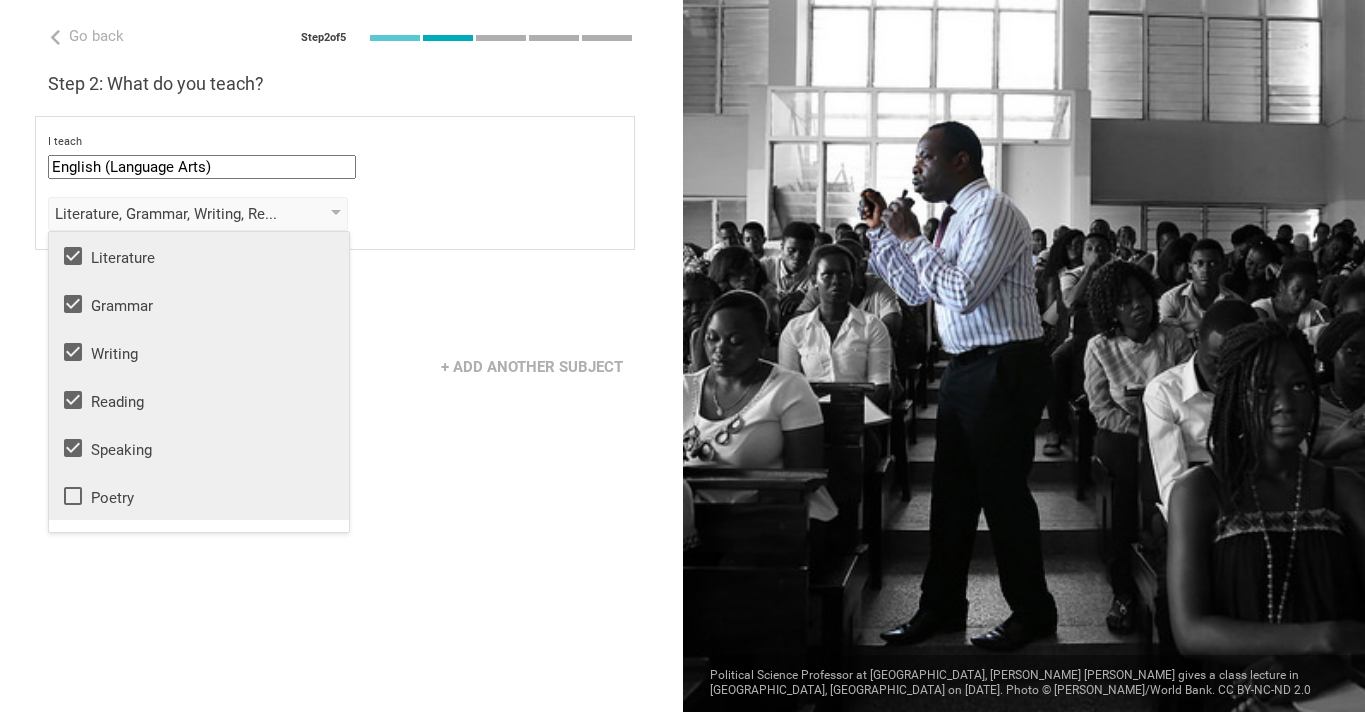click 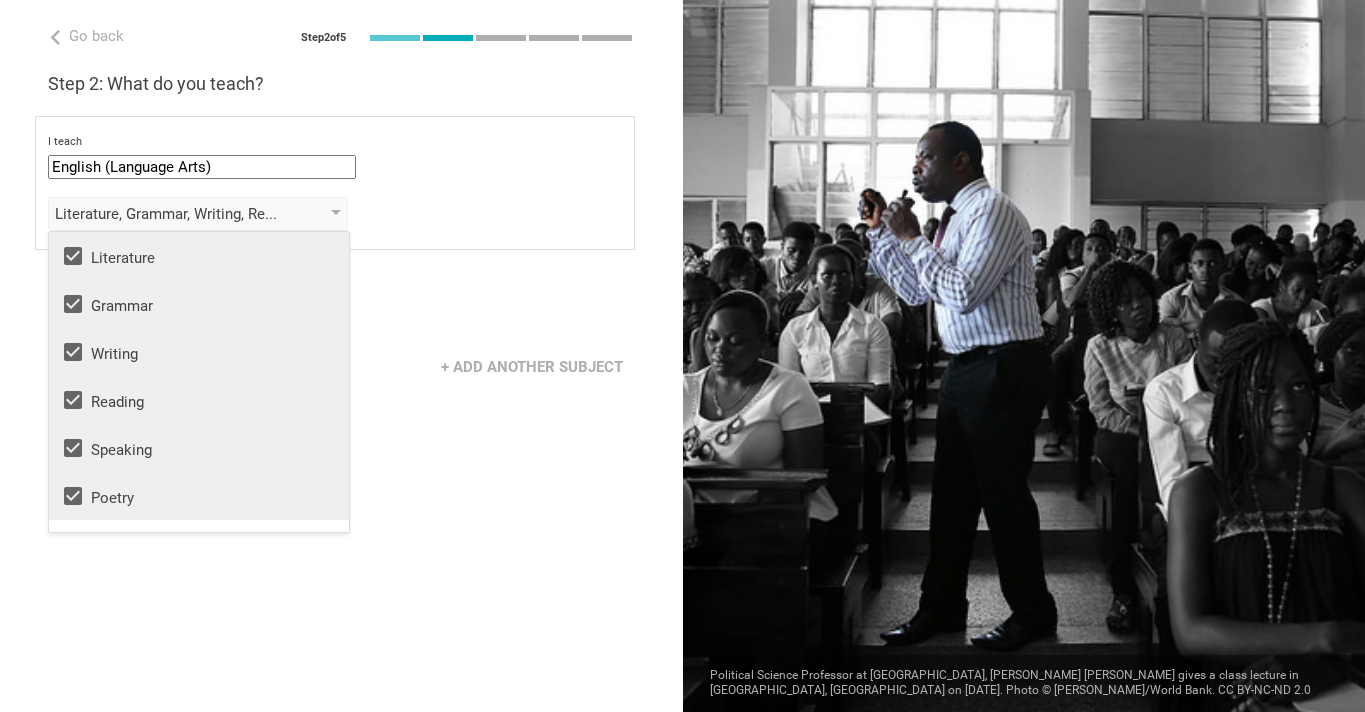 click on "Go back Step  2  of  5 Welcome, Daewoo! You are almost all set. Just answer a few simple questions to help us get to know you better and personalize your experience. Step 1: How would you describe yourself? I am a... Teacher Teacher Professor / Lecturer Instructional Coach Vice Principal or Principal Curriculum writer / Instructional designer School / district Administrator EdTech maker / enthusiast at the school school district college university program institute company organization Daewoo Elementary School in Geoje Island, South Korea Step 2: What do you teach? I teach English (Language Arts) Mathematics English (Language Arts) Science Social Studies Other Literature, Grammar, Writing, Reading, Speaking, Poetry Literature Grammar Writing Reading Speaking Poetry Phonics to the students of Grade Grade Class Year Level Standard select from grades 1 2 3 4 5 6 7 8 9 10 11 12 13 When describing my students, I would say that select from all phrases that apply there are students of various level of skill private" at bounding box center [341, 356] 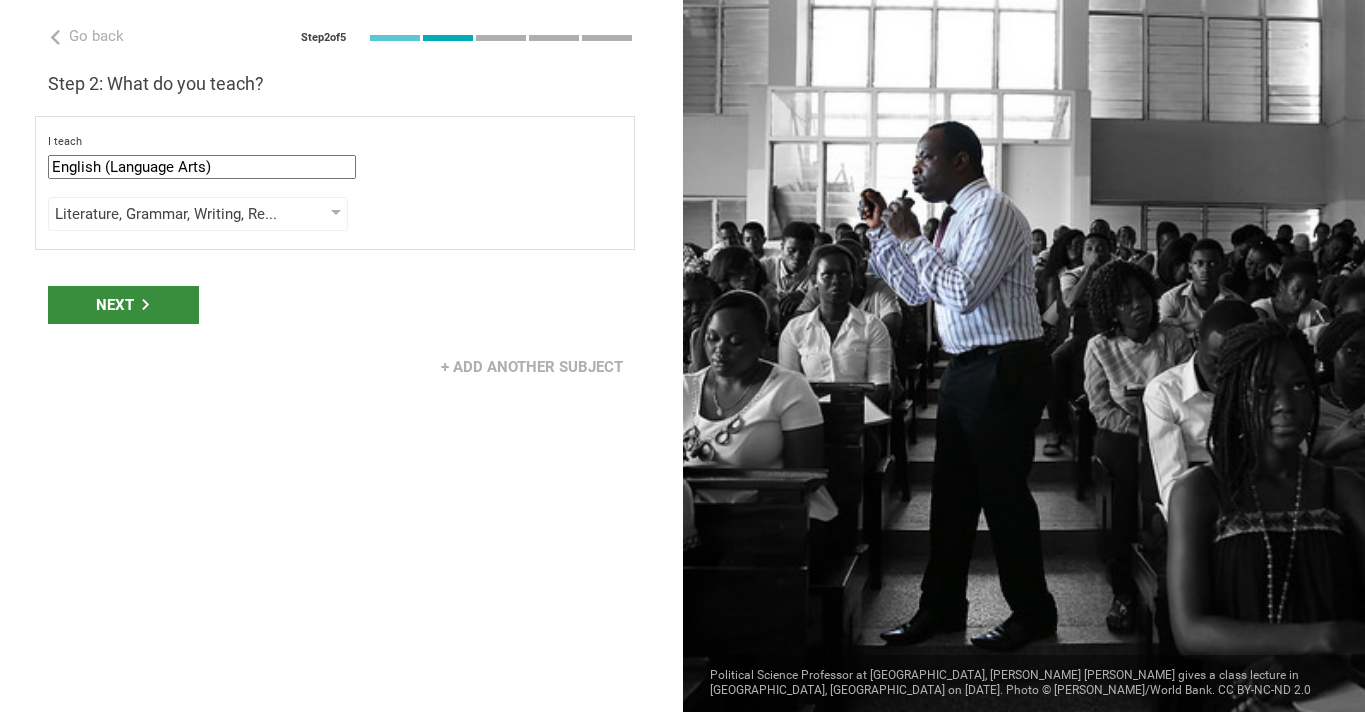 click on "Next" at bounding box center [123, 305] 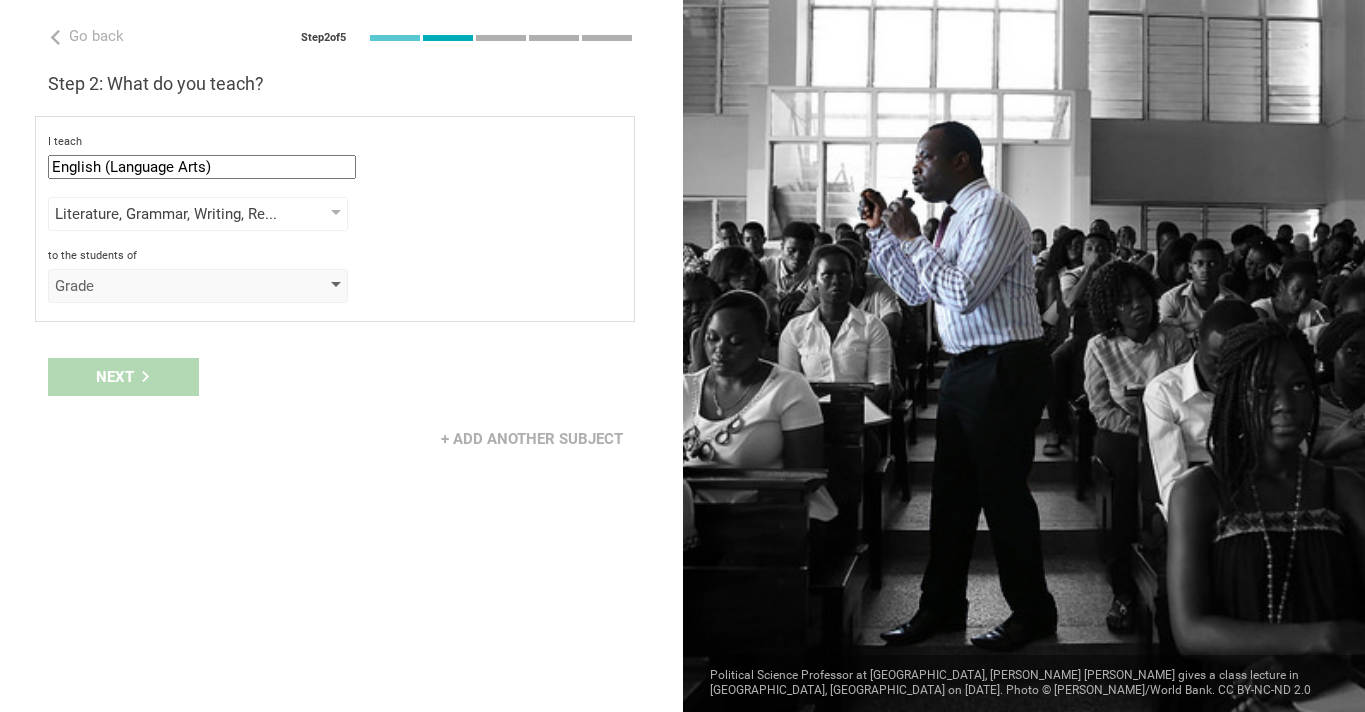 click on "Grade" at bounding box center (169, 286) 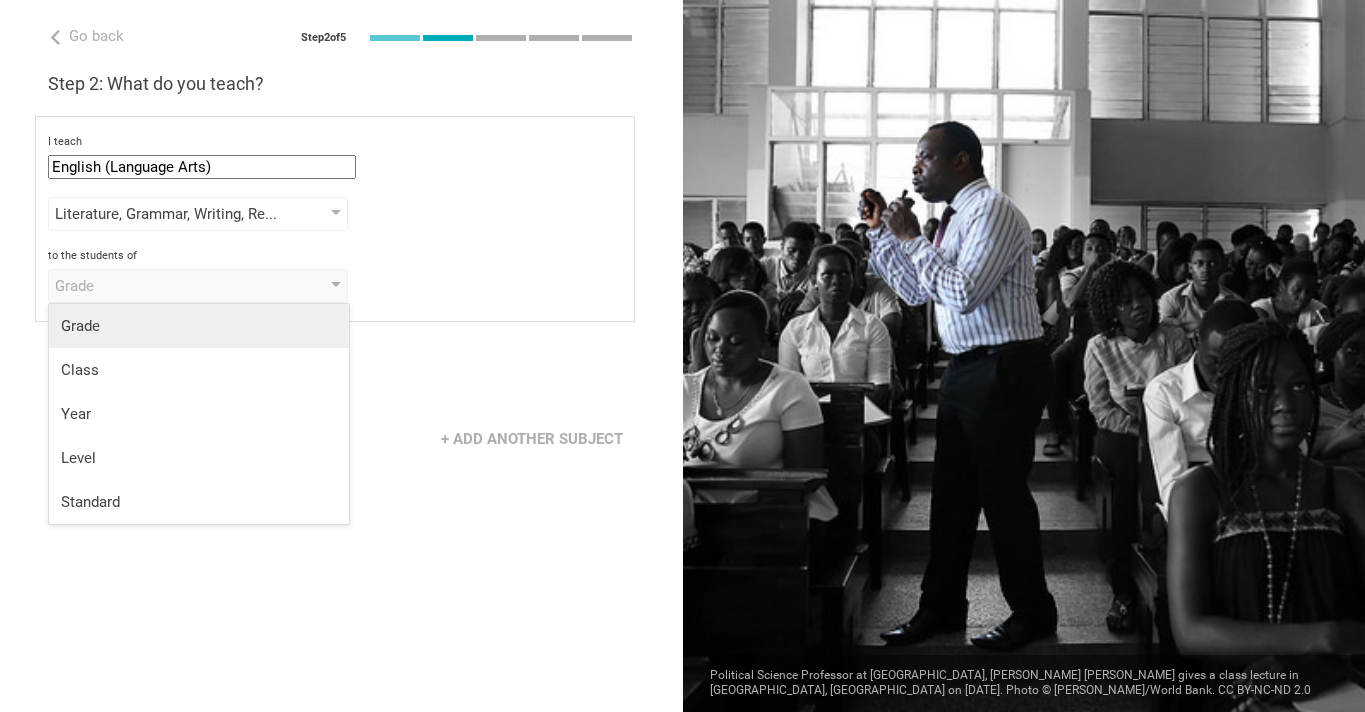 click on "Grade" at bounding box center (199, 326) 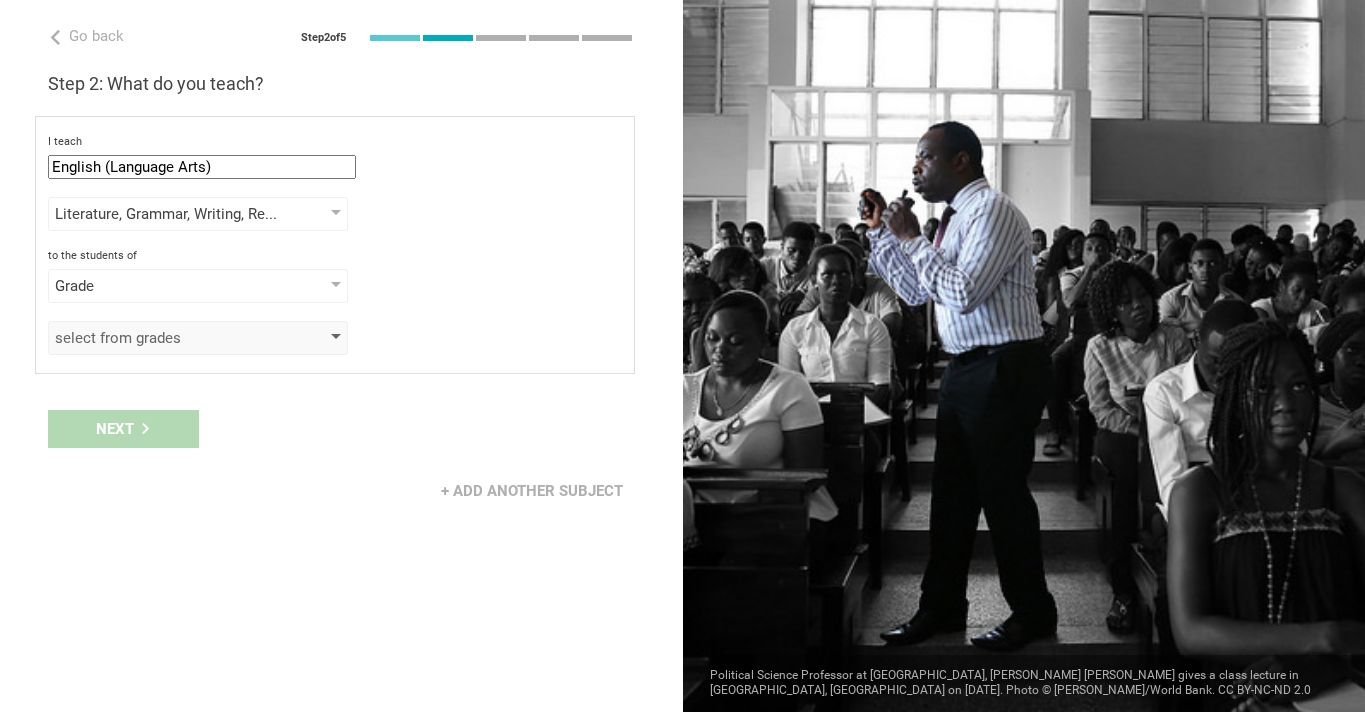 click on "select from grades" at bounding box center [198, 338] 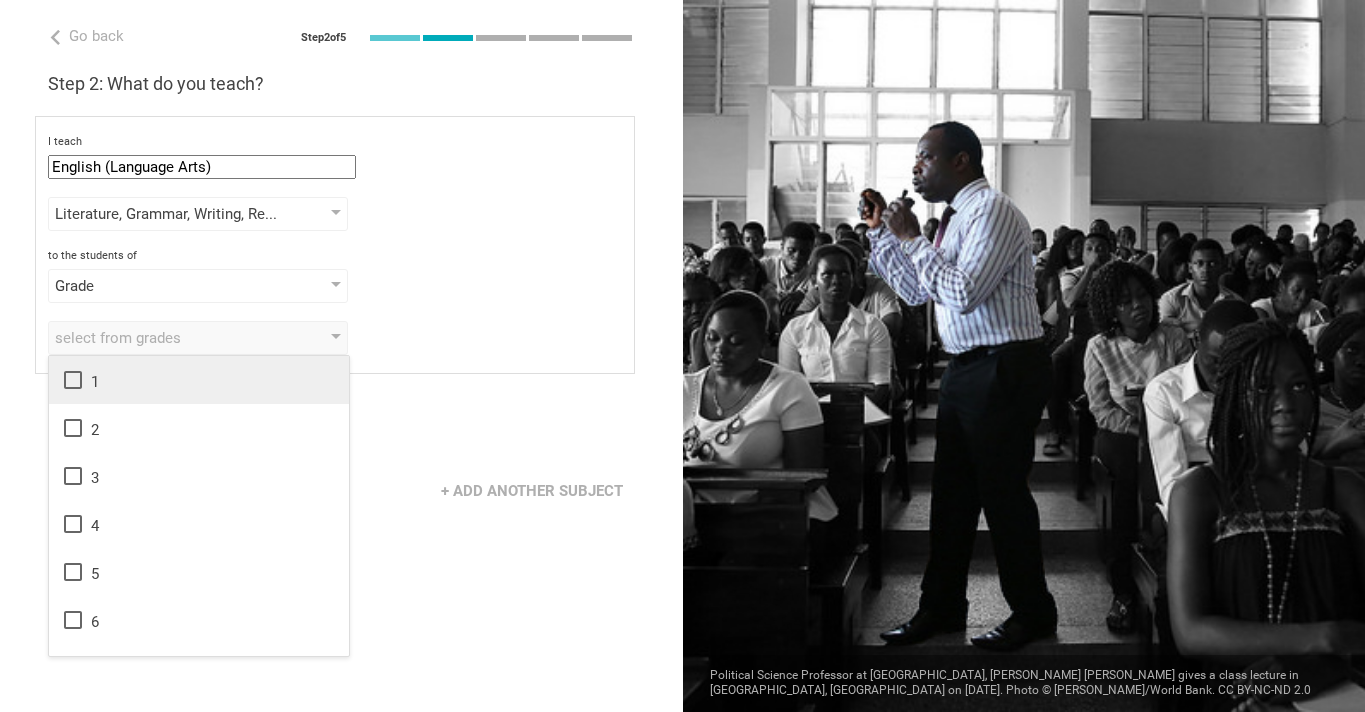 click on "1" at bounding box center (199, 380) 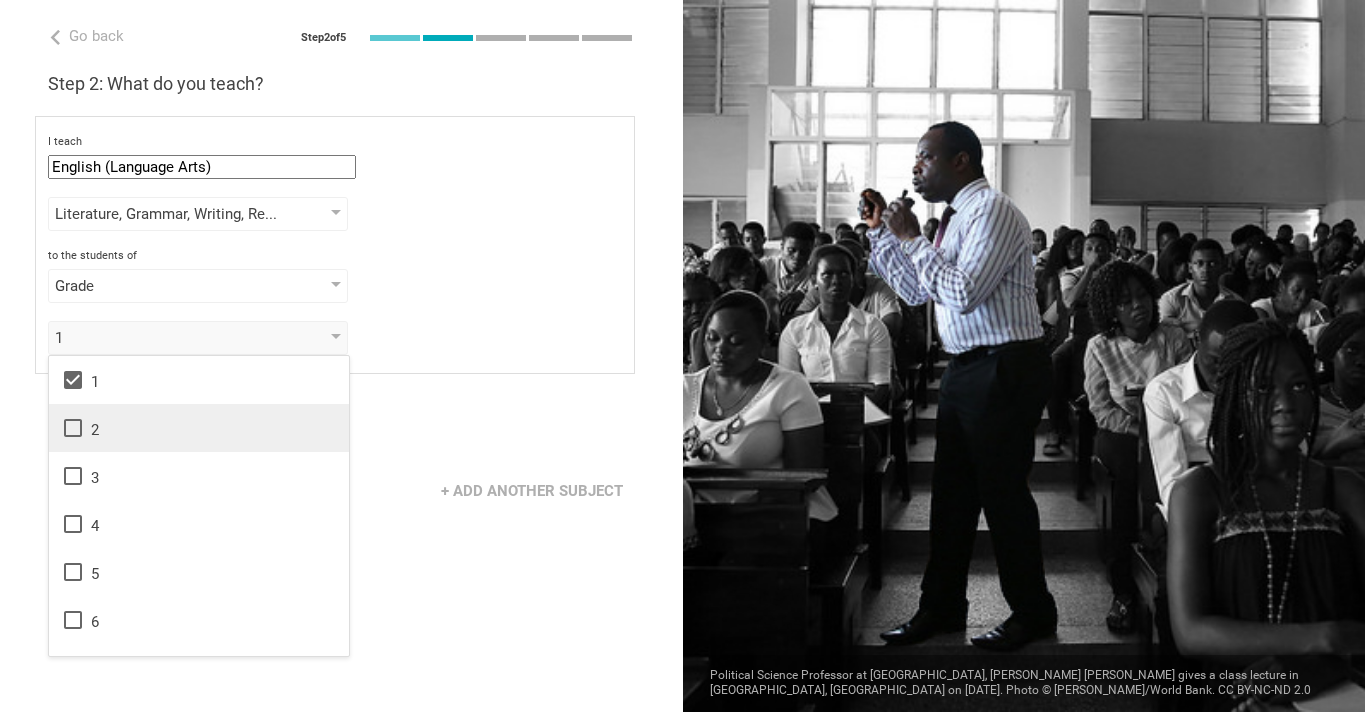 click on "2" at bounding box center (199, 428) 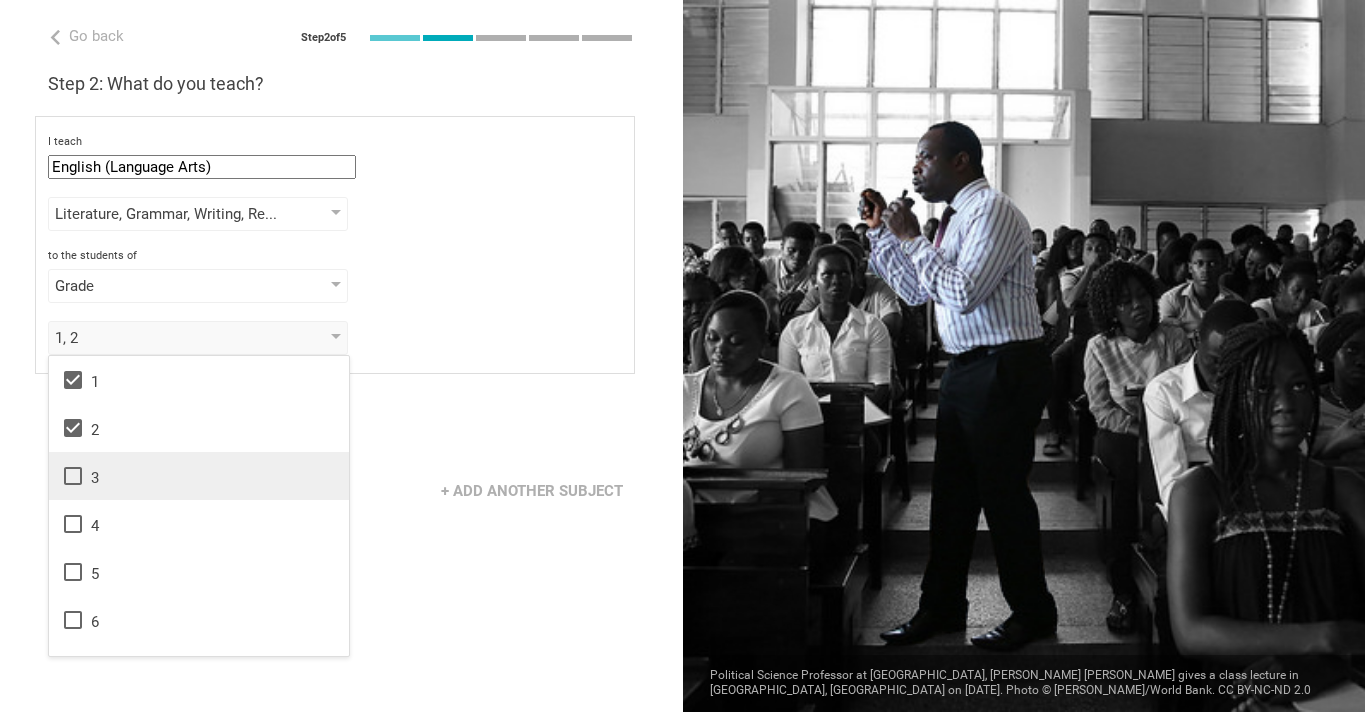 click on "3" at bounding box center [199, 476] 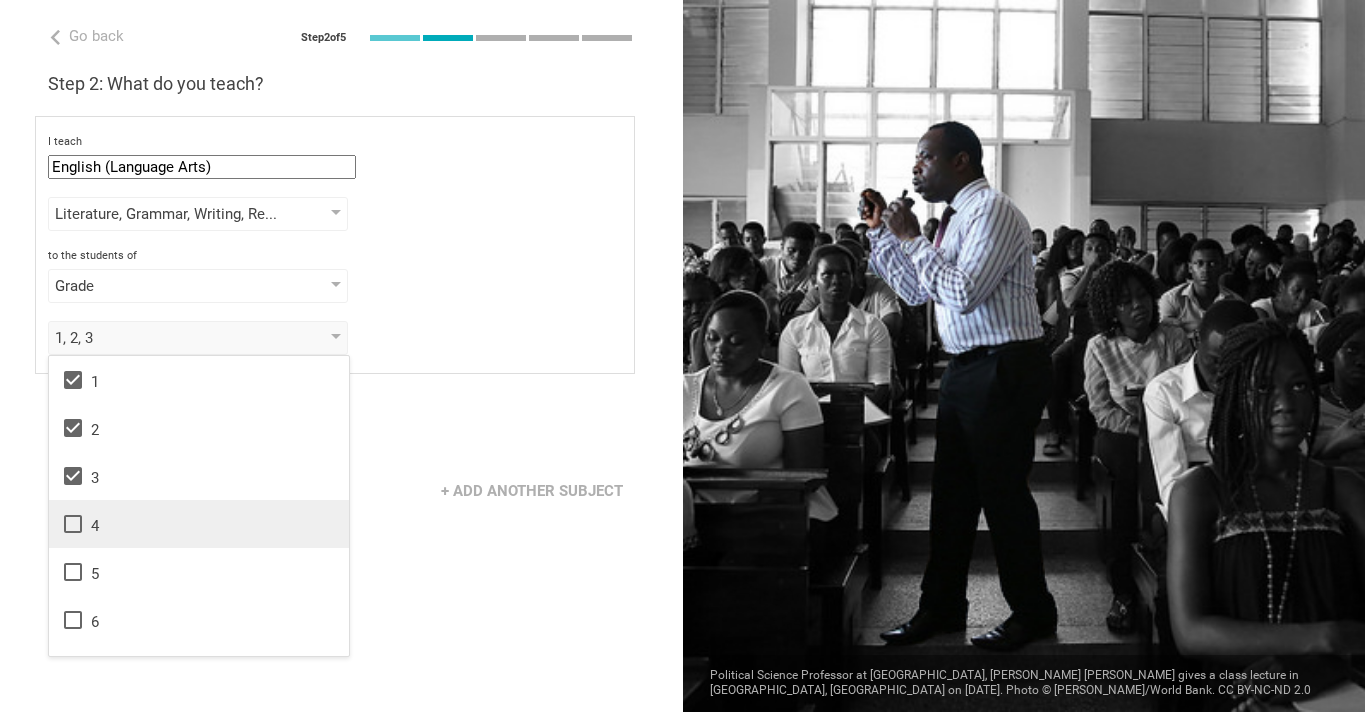 click on "4" at bounding box center (199, 524) 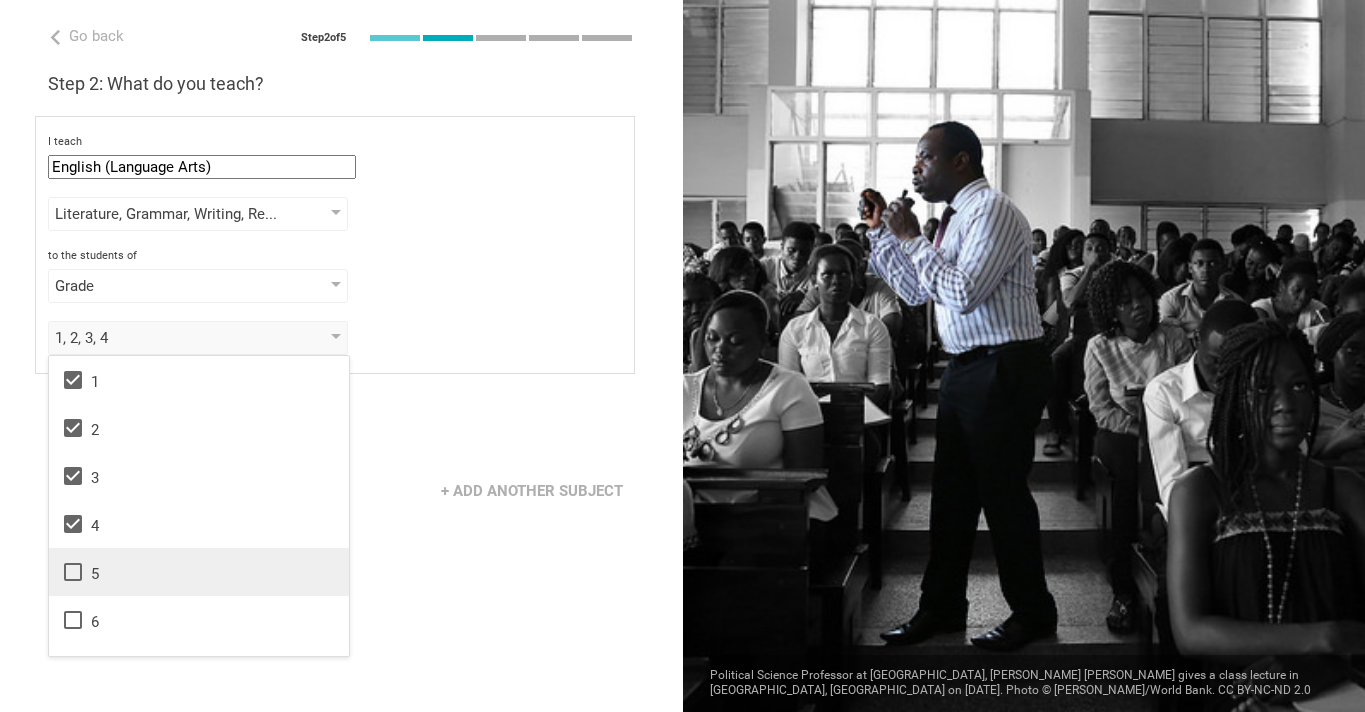 click on "5" at bounding box center (199, 572) 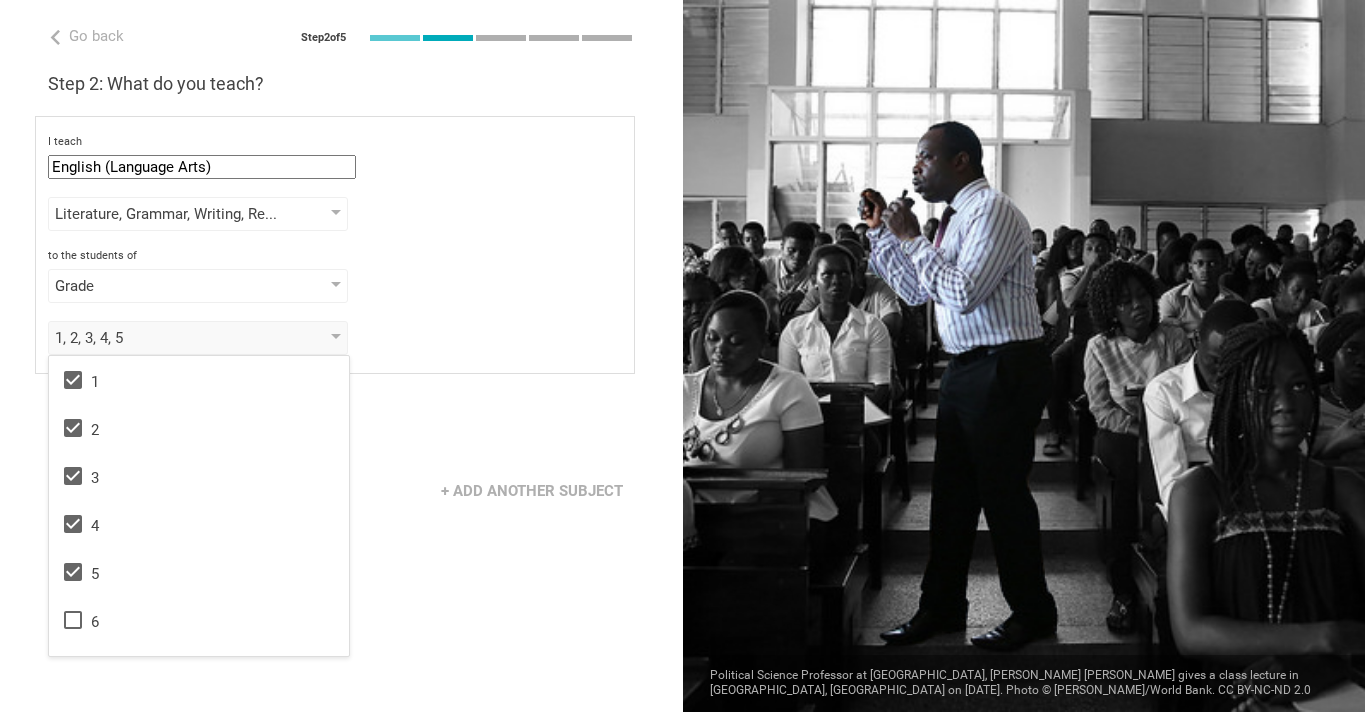 click on "Go back Step  2  of  5 Welcome, Daewoo! You are almost all set. Just answer a few simple questions to help us get to know you better and personalize your experience. Step 1: How would you describe yourself? I am a... Teacher Teacher Professor / Lecturer Instructional Coach Vice Principal or Principal Curriculum writer / Instructional designer School / district Administrator EdTech maker / enthusiast at the school school district college university program institute company organization Daewoo Elementary School in Geoje Island, South Korea Step 2: What do you teach? I teach English (Language Arts) Mathematics English (Language Arts) Science Social Studies Other Literature, Grammar, Writing, Reading, Speaking, Poetry Literature Grammar Writing Reading Speaking Poetry Phonics to the students of Grade Grade Class Year Level Standard 1, 2, 3, 4, 5 1 2 3 4 5 6 7 8 9 10 11 12 13 When describing my students, I would say that select from all phrases that apply there are students of various level of skill My school is" at bounding box center [341, 356] 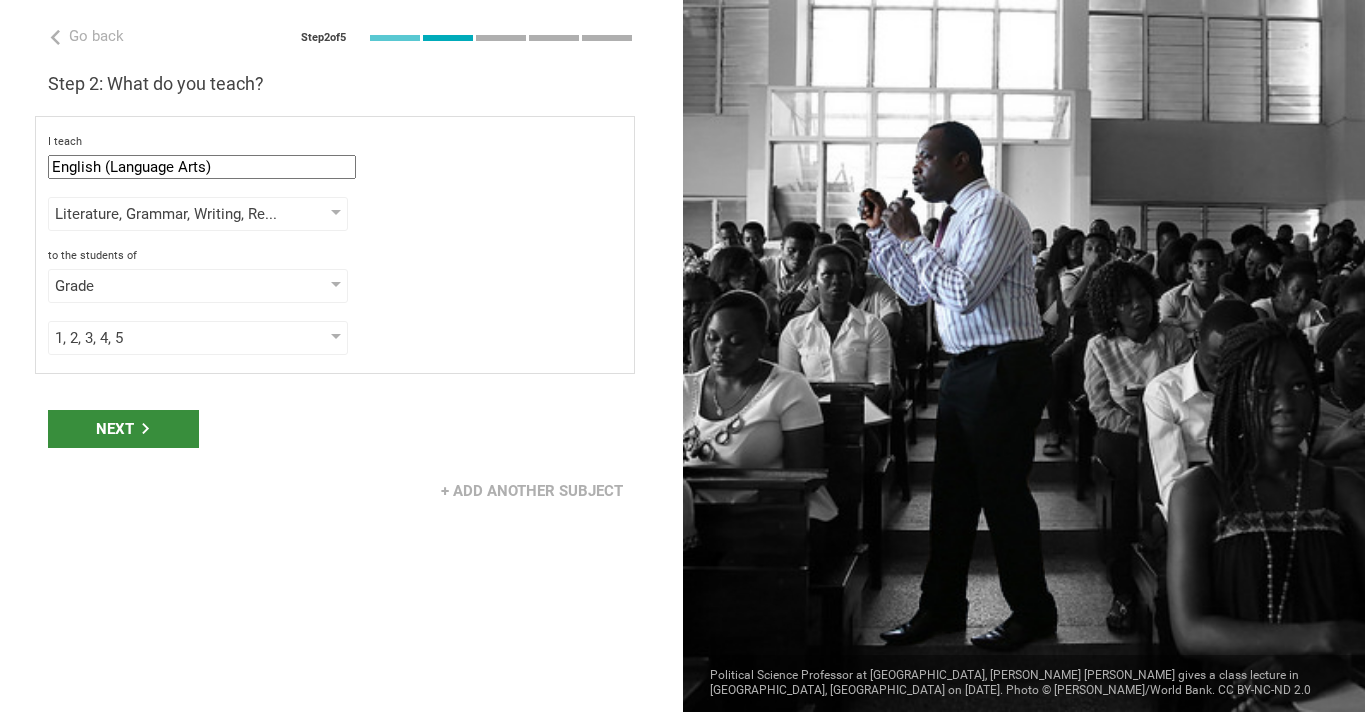 click on "Next" at bounding box center [123, 429] 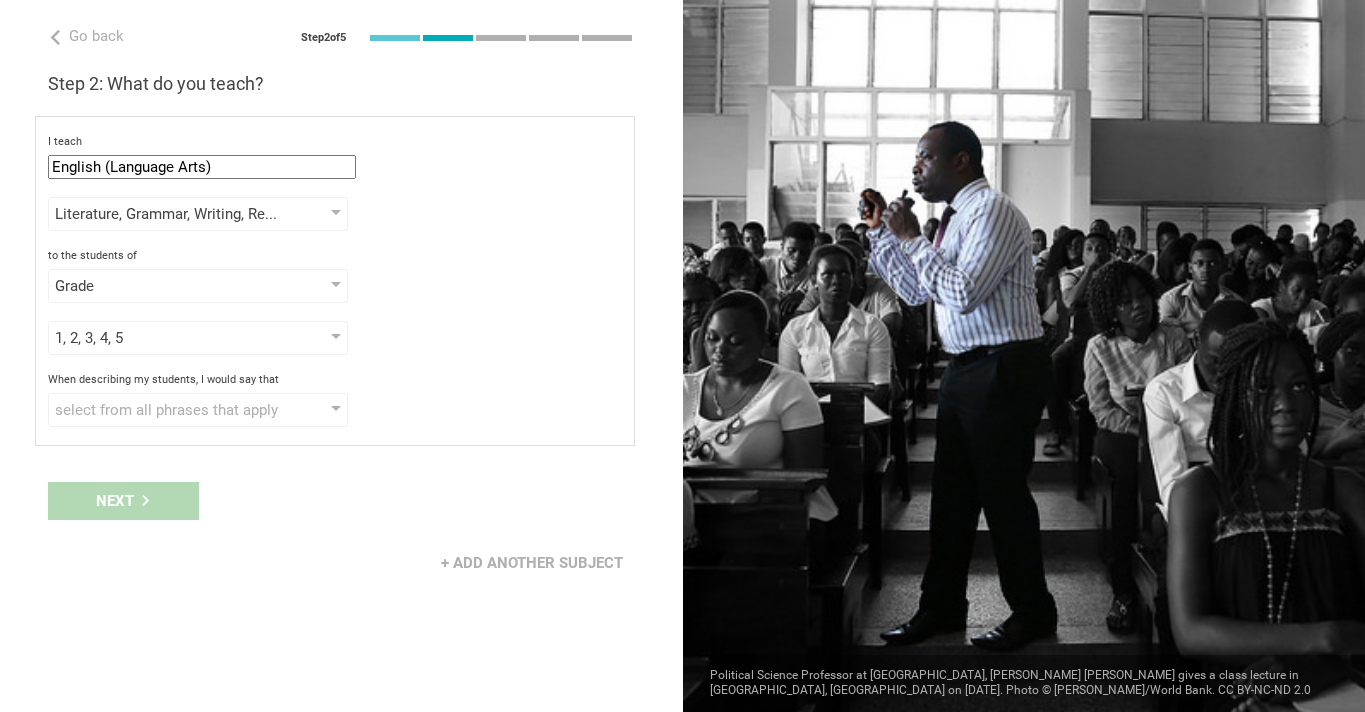 click on "I teach English (Language Arts) Mathematics English (Language Arts) Science Social Studies Other Literature, Grammar, Writing, Reading, Speaking, Poetry Literature Grammar Writing Reading Speaking Poetry Phonics to the students of Grade Grade Class Year Level Standard 1, 2, 3, 4, 5 1 2 3 4 5 6 7 8 9 10 11 12 13 When describing my students, I would say that select from all phrases that apply there are students of various level of skill there are a few that perform well, but the rest are low-achievers there are a few that perform poorly, but the rest do well they are mostly low-achievers they are mostly high-achievers" at bounding box center [335, 281] 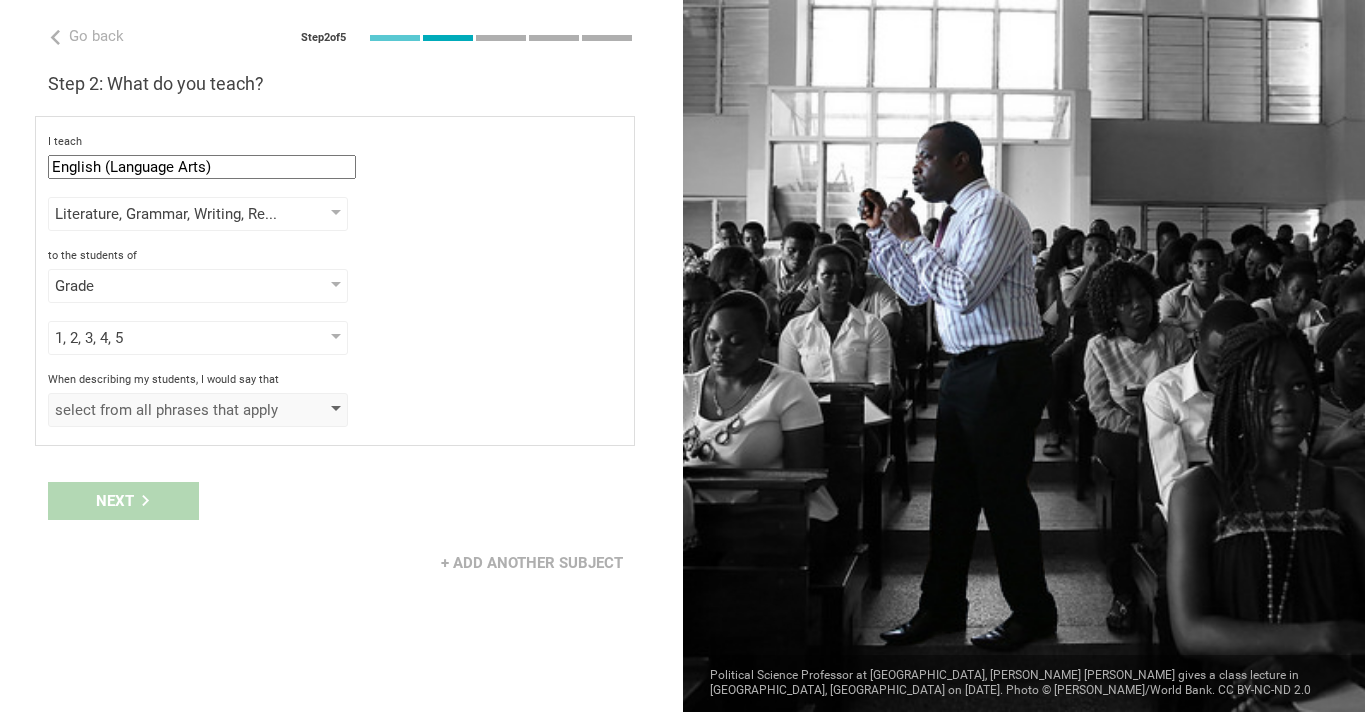 click on "select from all phrases that apply" at bounding box center (169, 410) 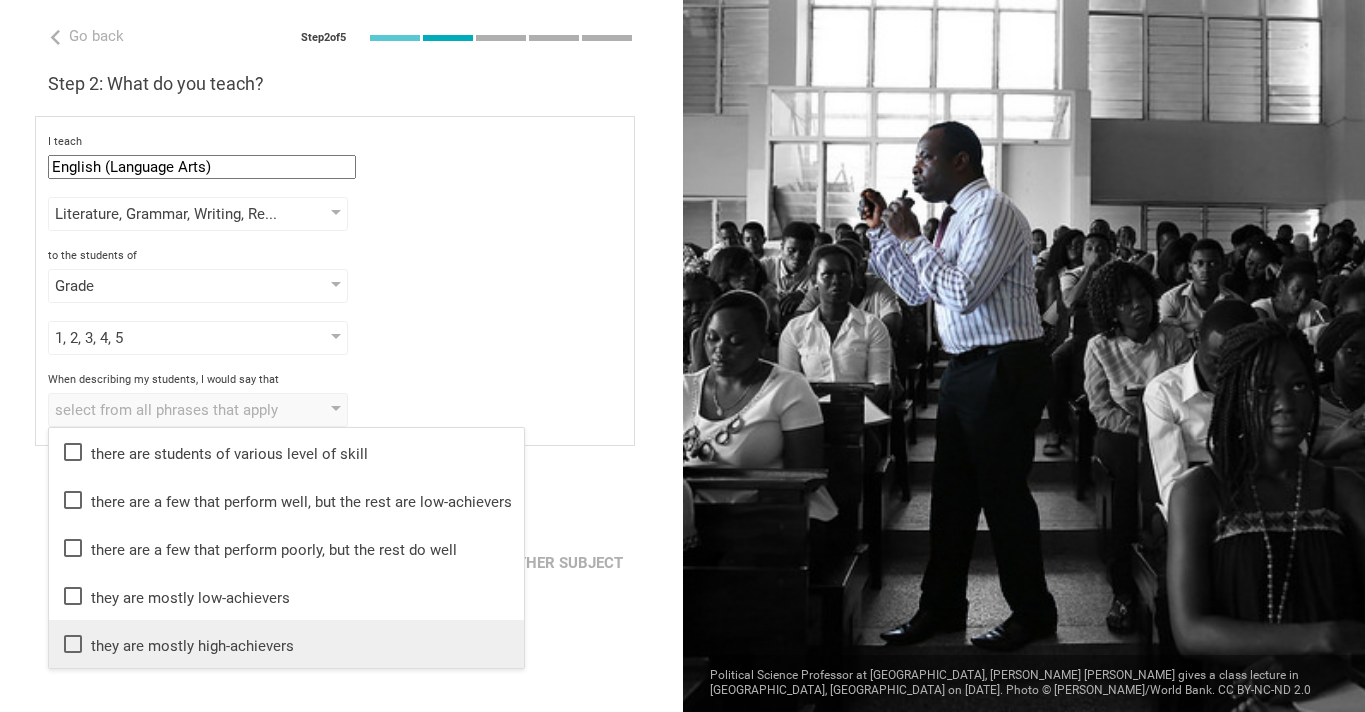 click on "they are mostly high-achievers" at bounding box center [286, 644] 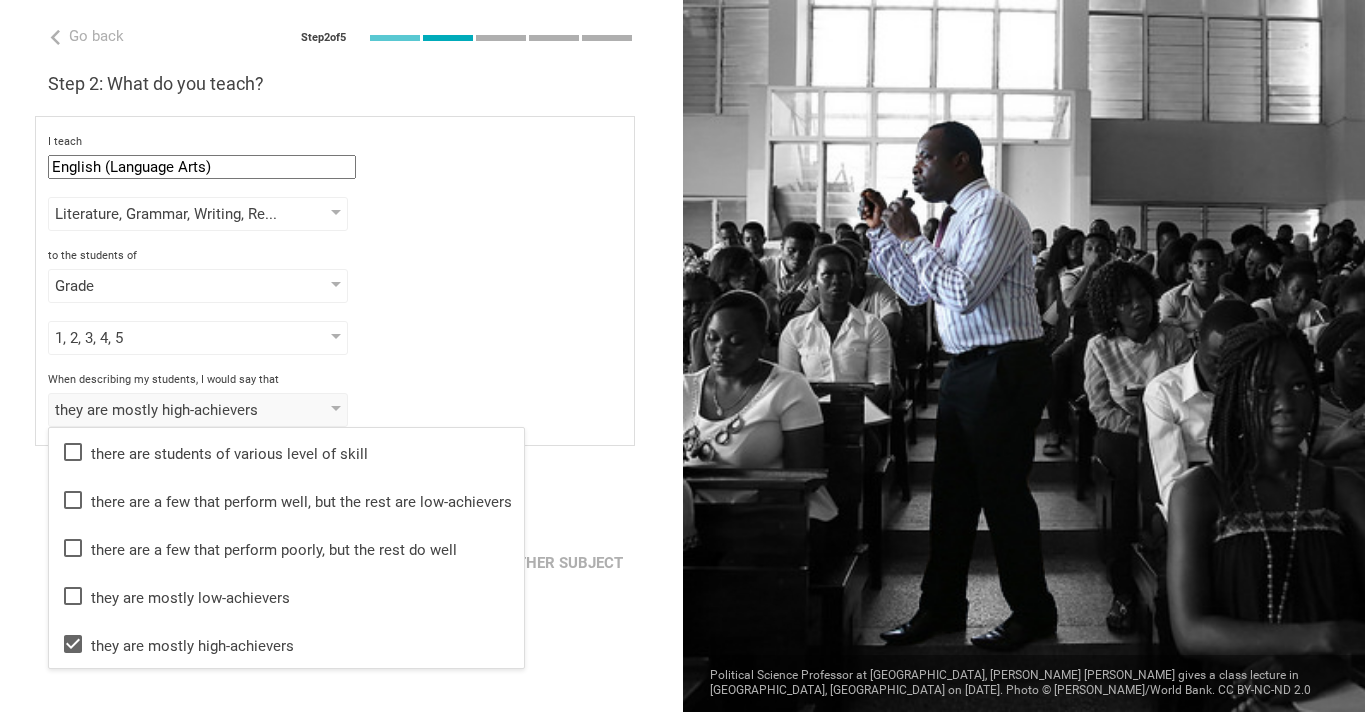 click on "Grade Grade Class Year Level Standard" at bounding box center [335, 286] 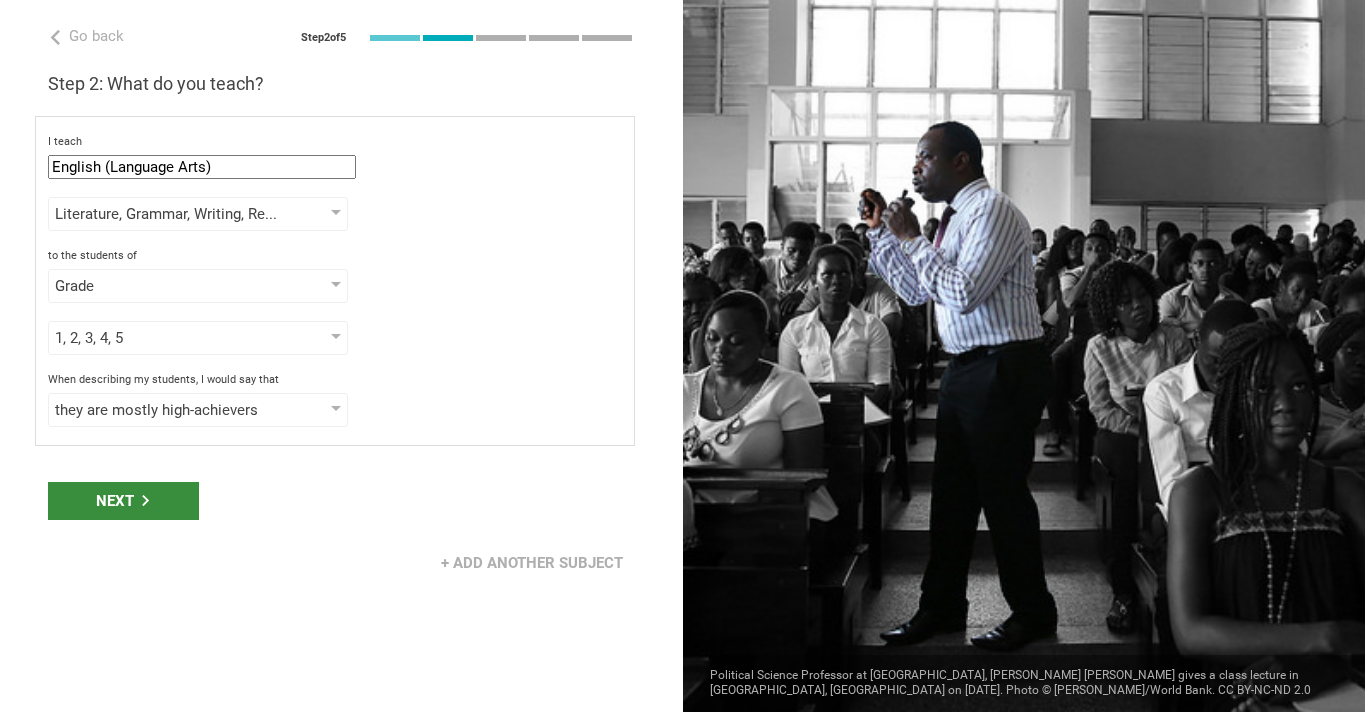 click on "Next" at bounding box center [123, 501] 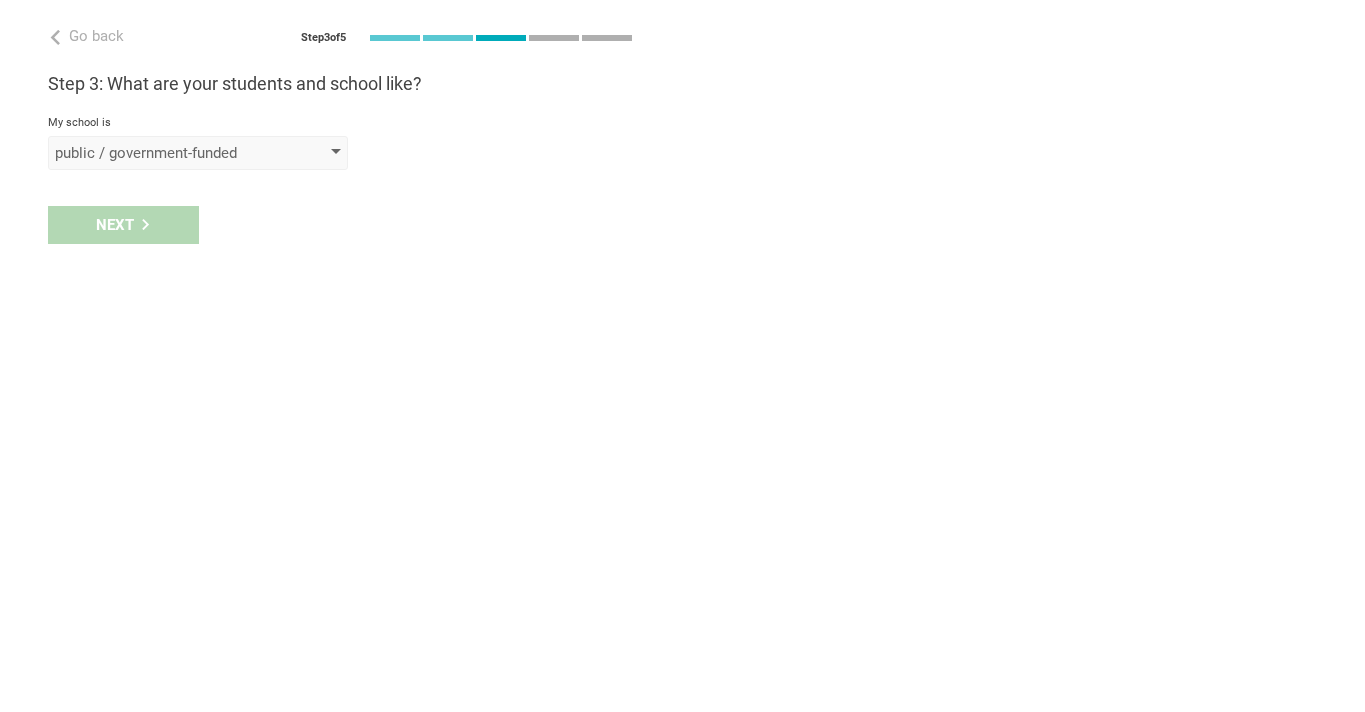 click on "public / government-funded" at bounding box center (169, 153) 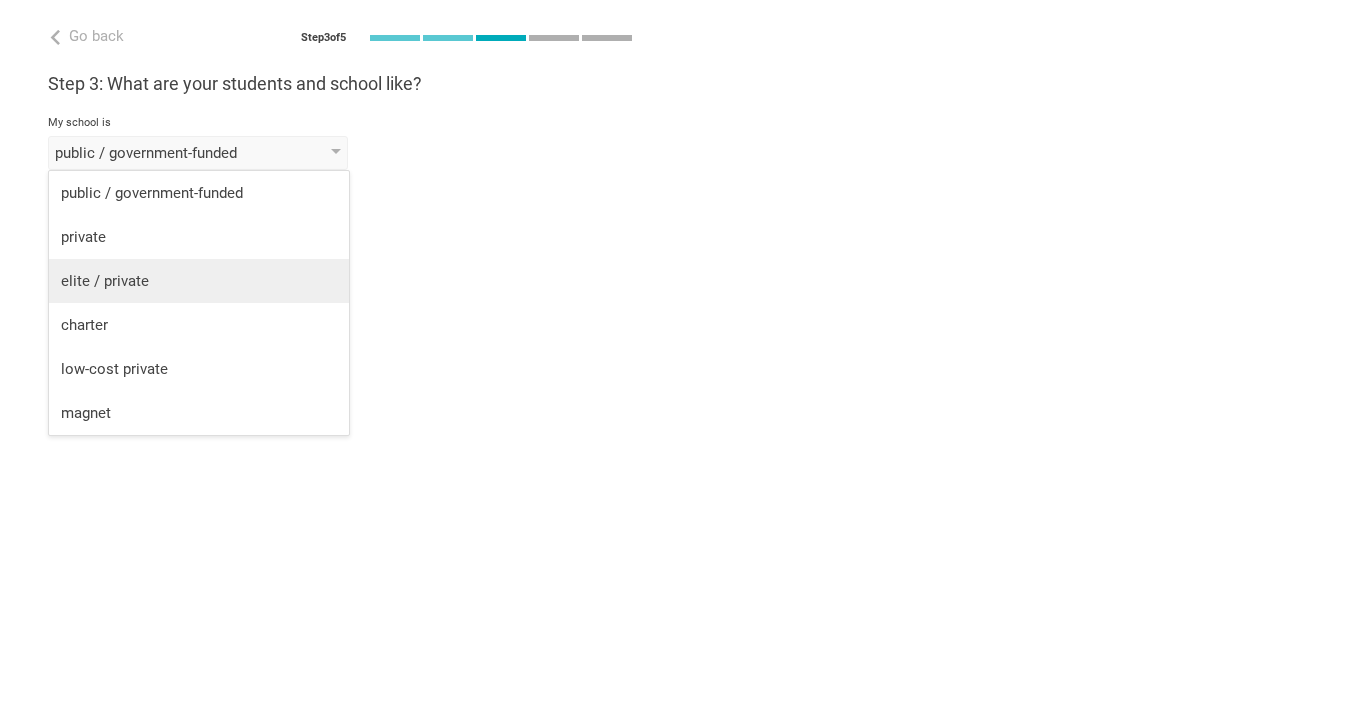 click on "elite / private" at bounding box center (199, 281) 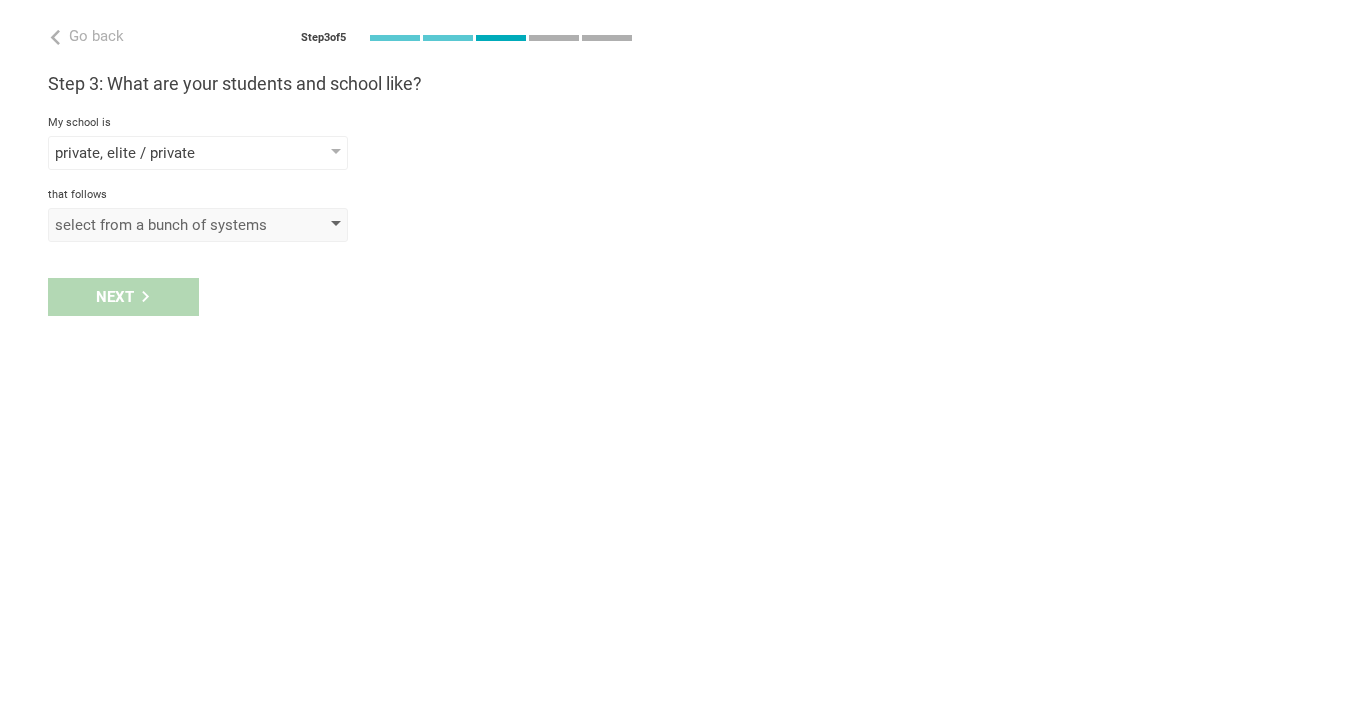 click on "select from a bunch of systems" at bounding box center (169, 225) 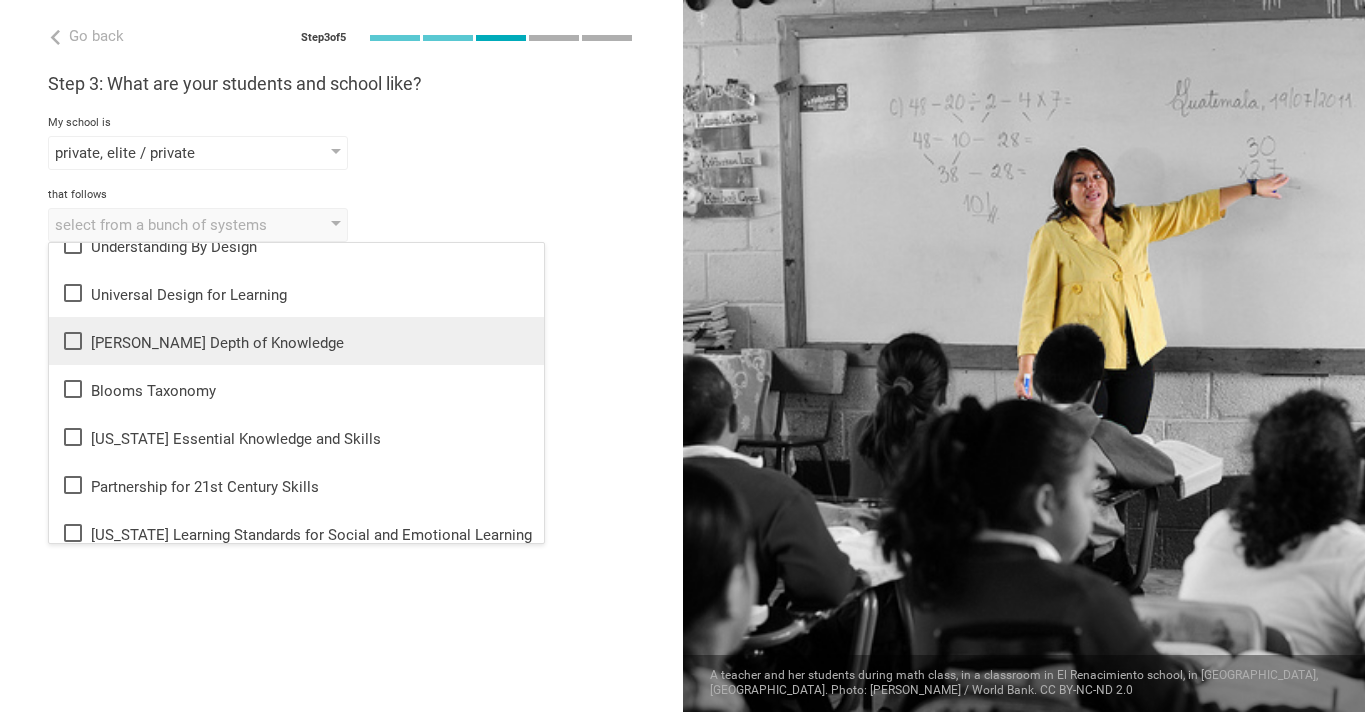 scroll, scrollTop: 0, scrollLeft: 0, axis: both 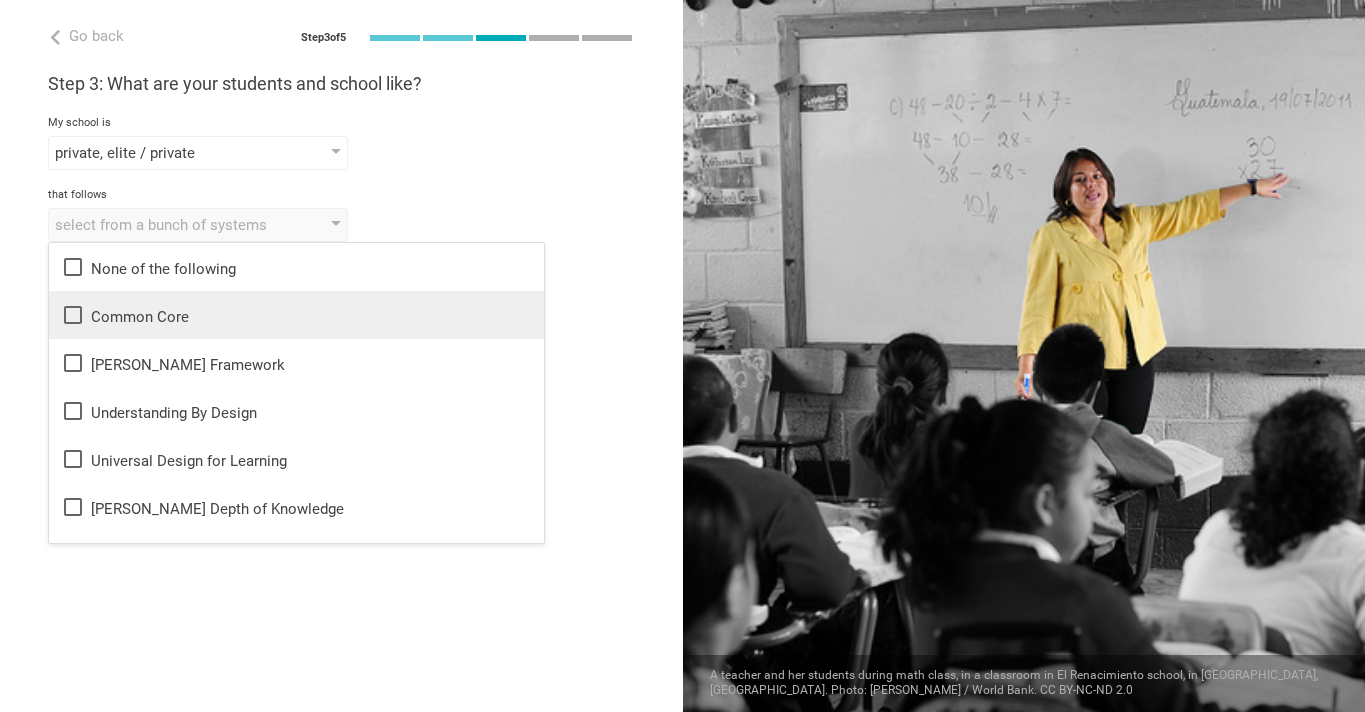 click on "Common Core" at bounding box center (296, 315) 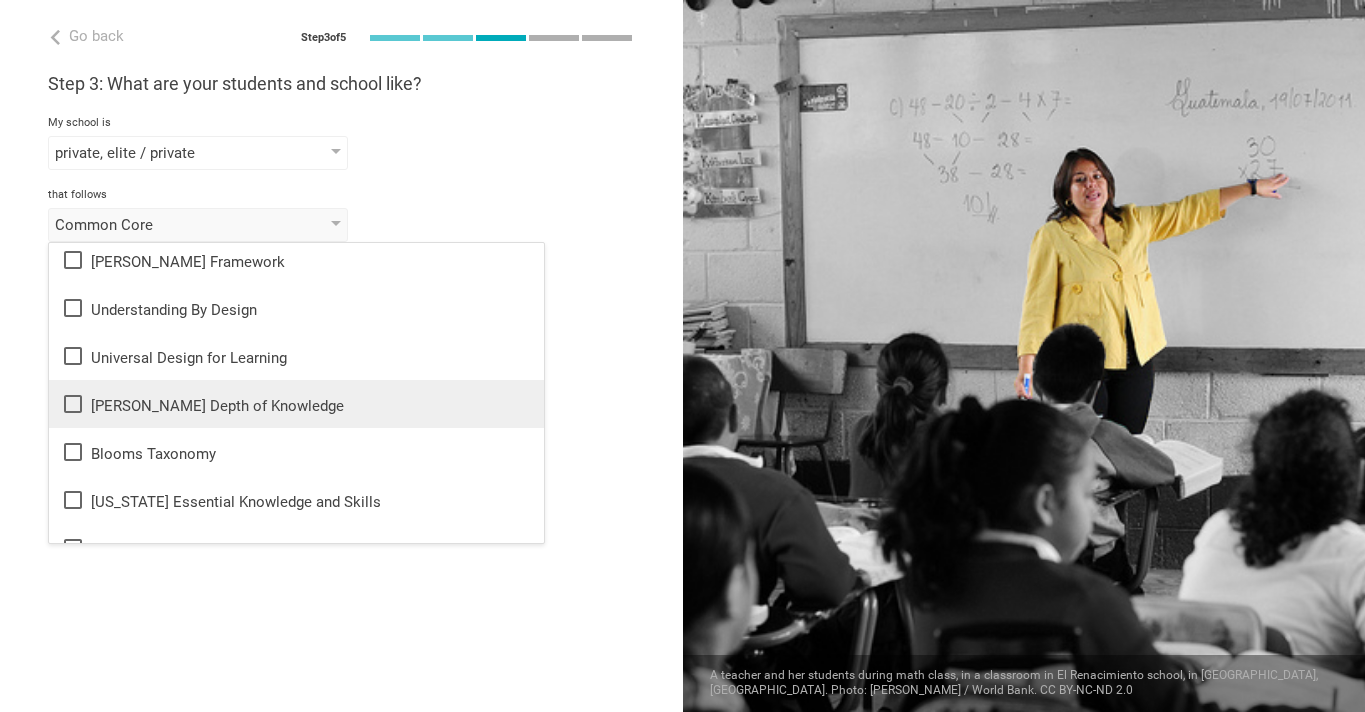 scroll, scrollTop: 110, scrollLeft: 0, axis: vertical 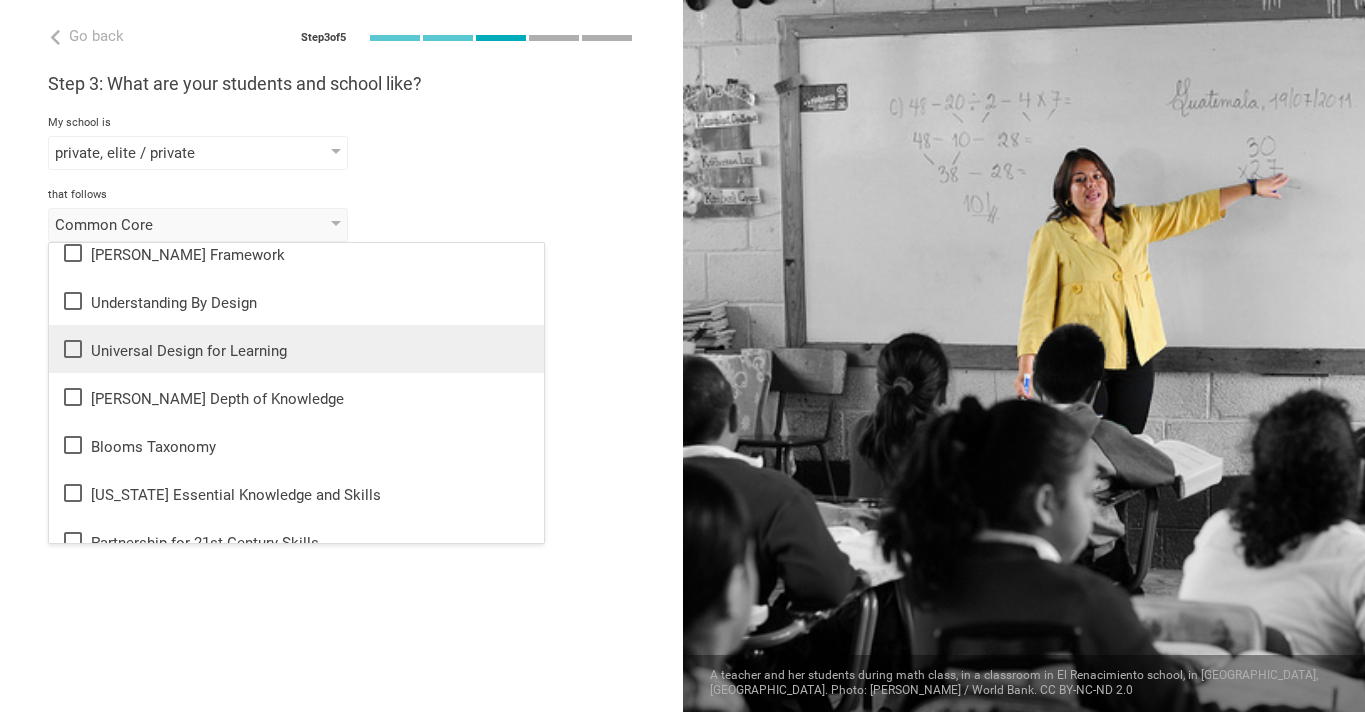 click on "Universal Design for Learning" at bounding box center (296, 349) 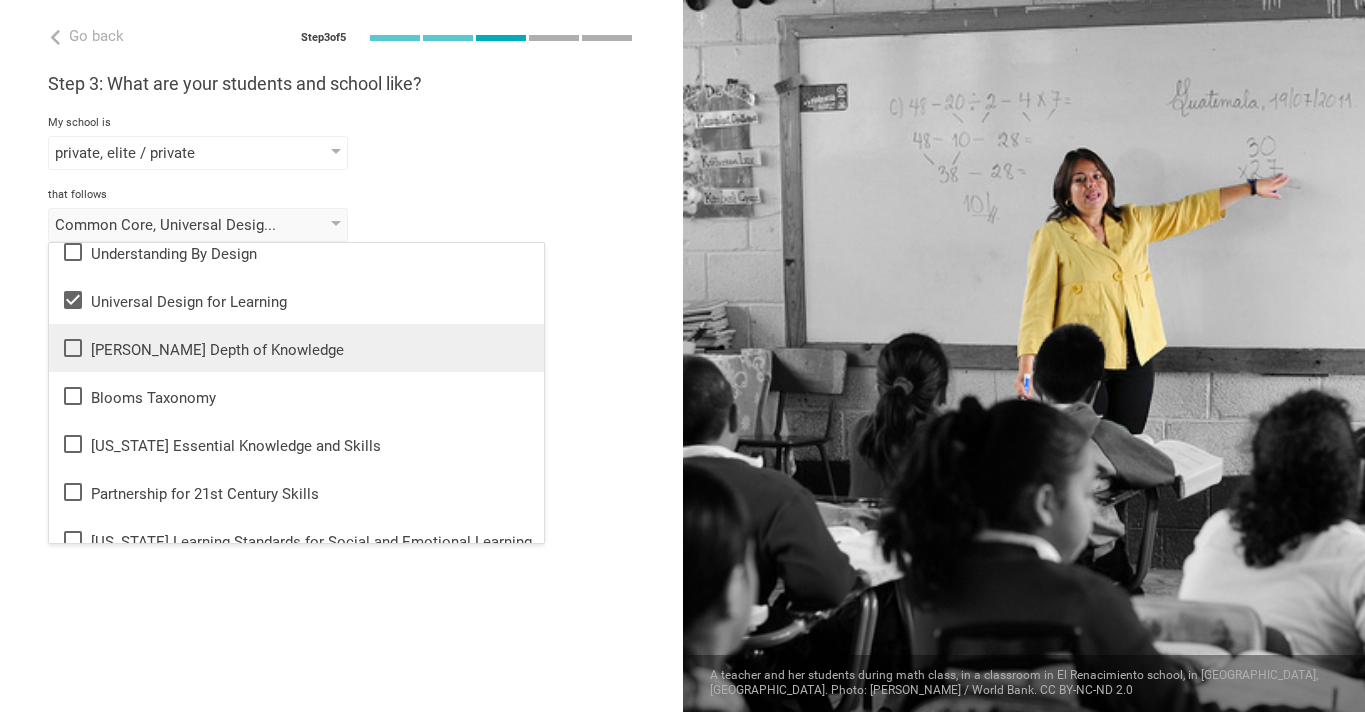scroll, scrollTop: 160, scrollLeft: 0, axis: vertical 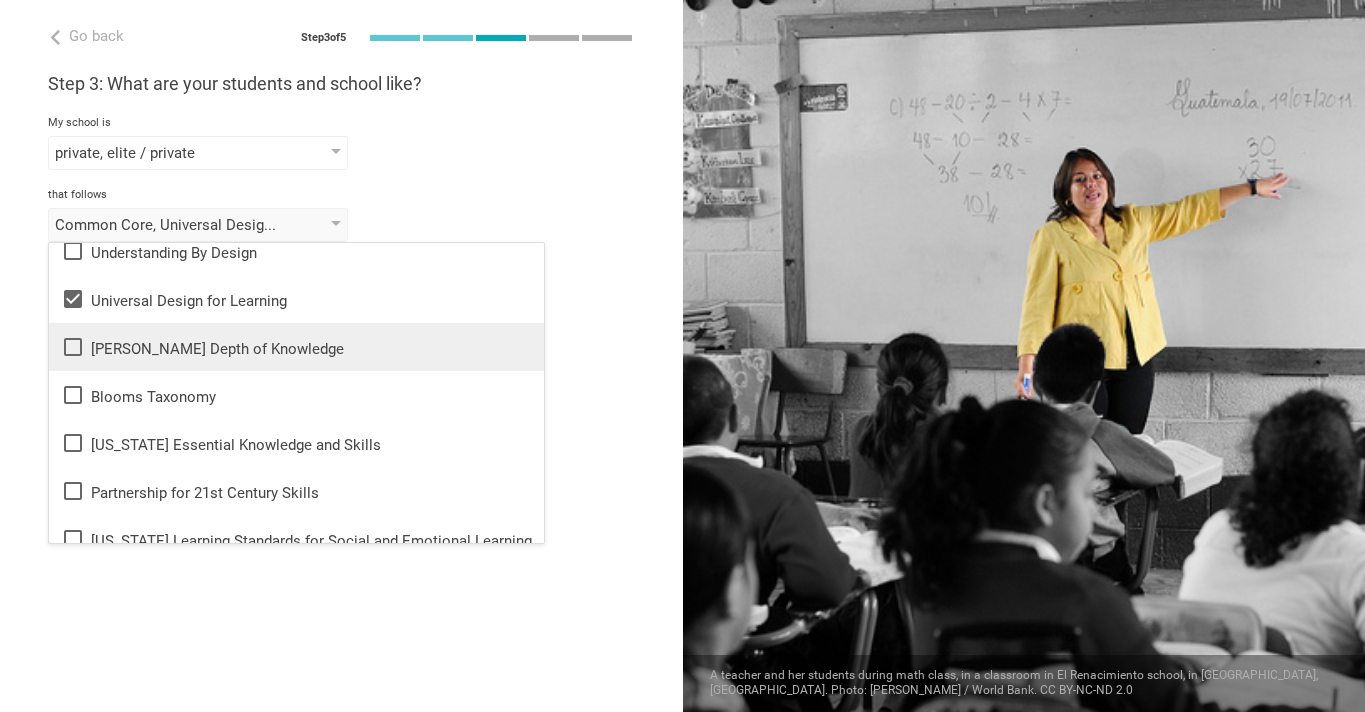 click on "Webb's Depth of Knowledge" at bounding box center [296, 347] 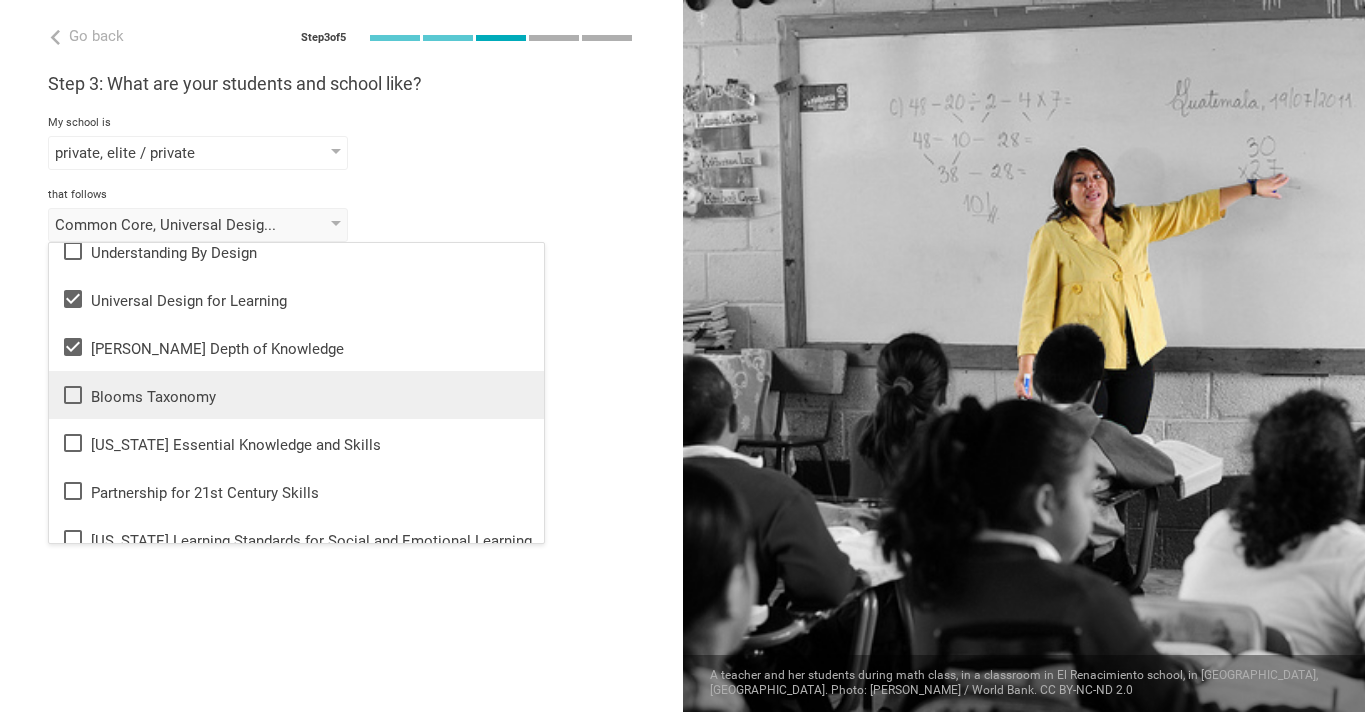 click on "Blooms Taxonomy" at bounding box center [296, 395] 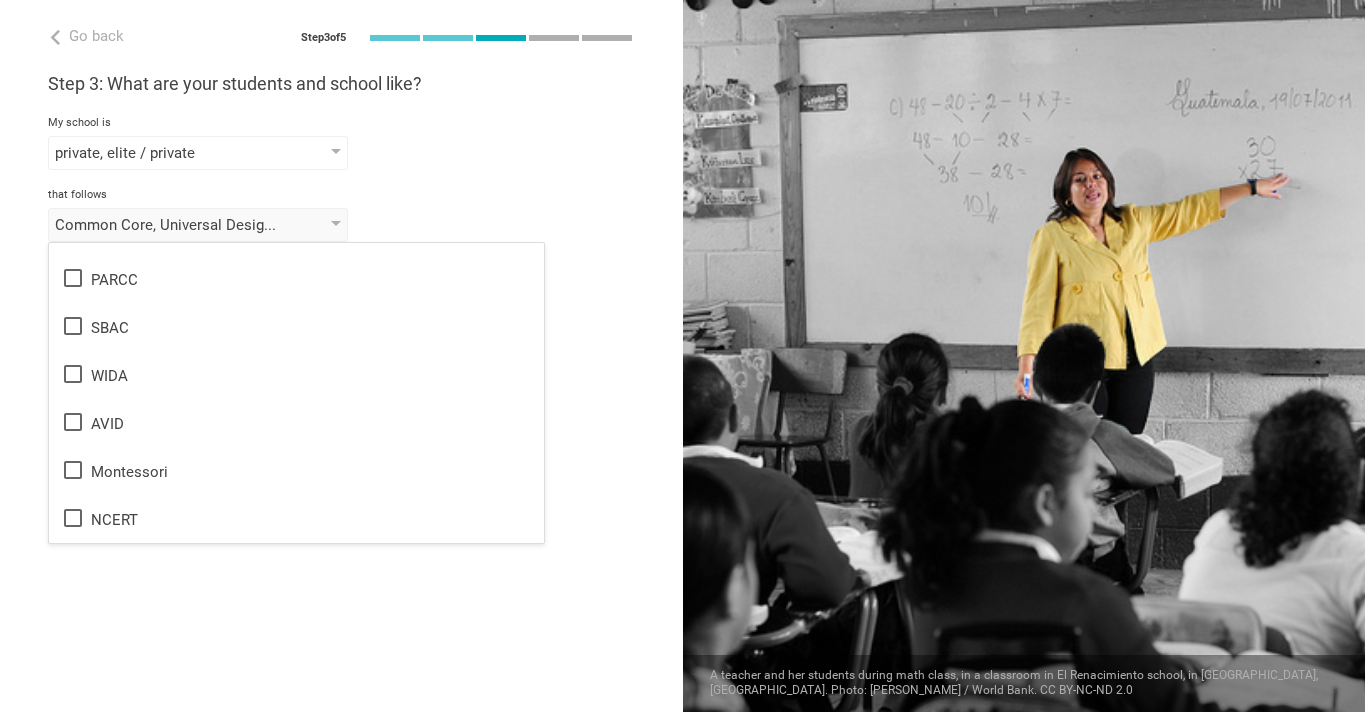 scroll, scrollTop: 1109, scrollLeft: 0, axis: vertical 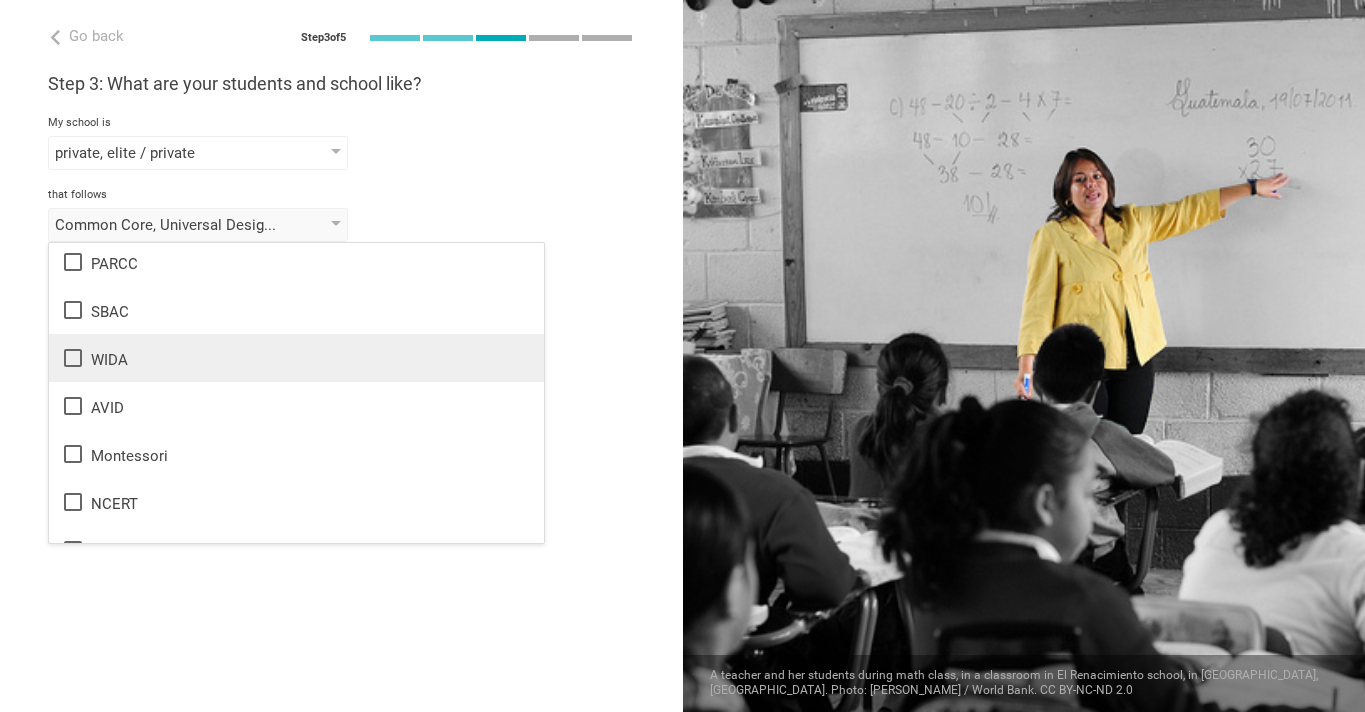 click on "WIDA" at bounding box center [296, 358] 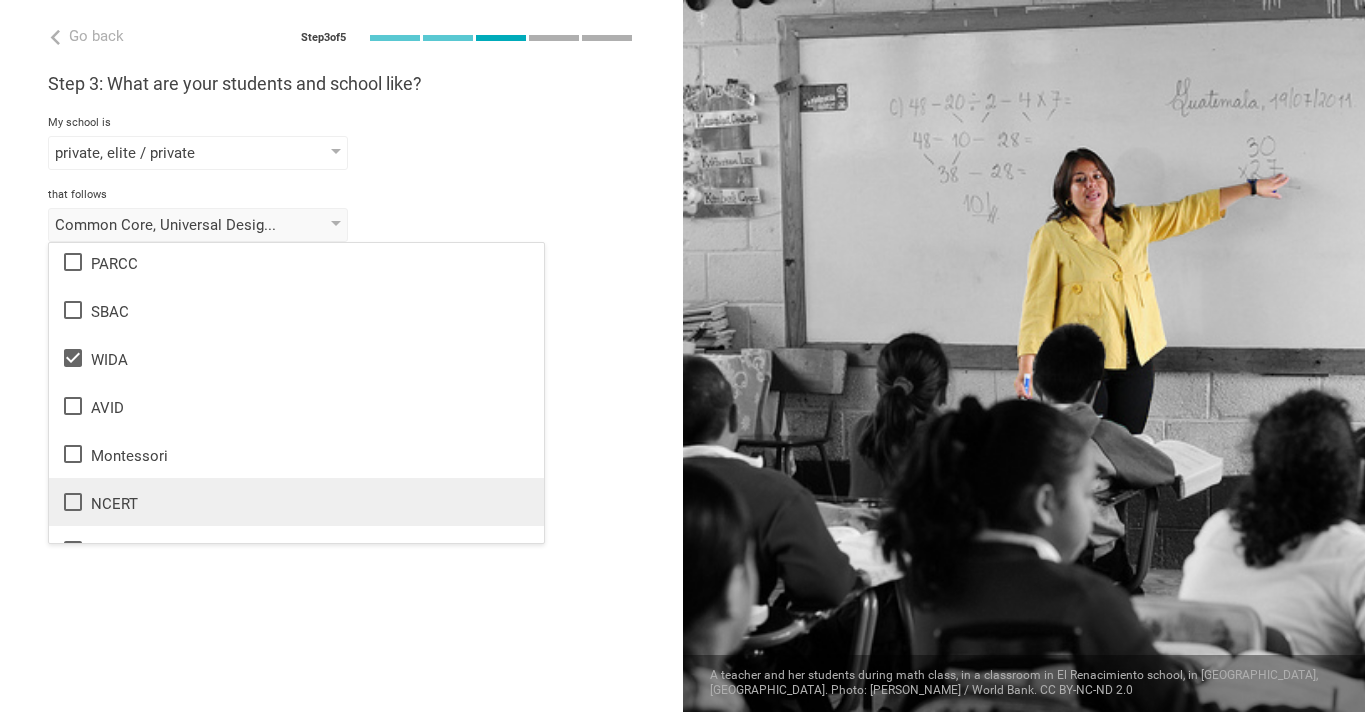 scroll, scrollTop: 1188, scrollLeft: 0, axis: vertical 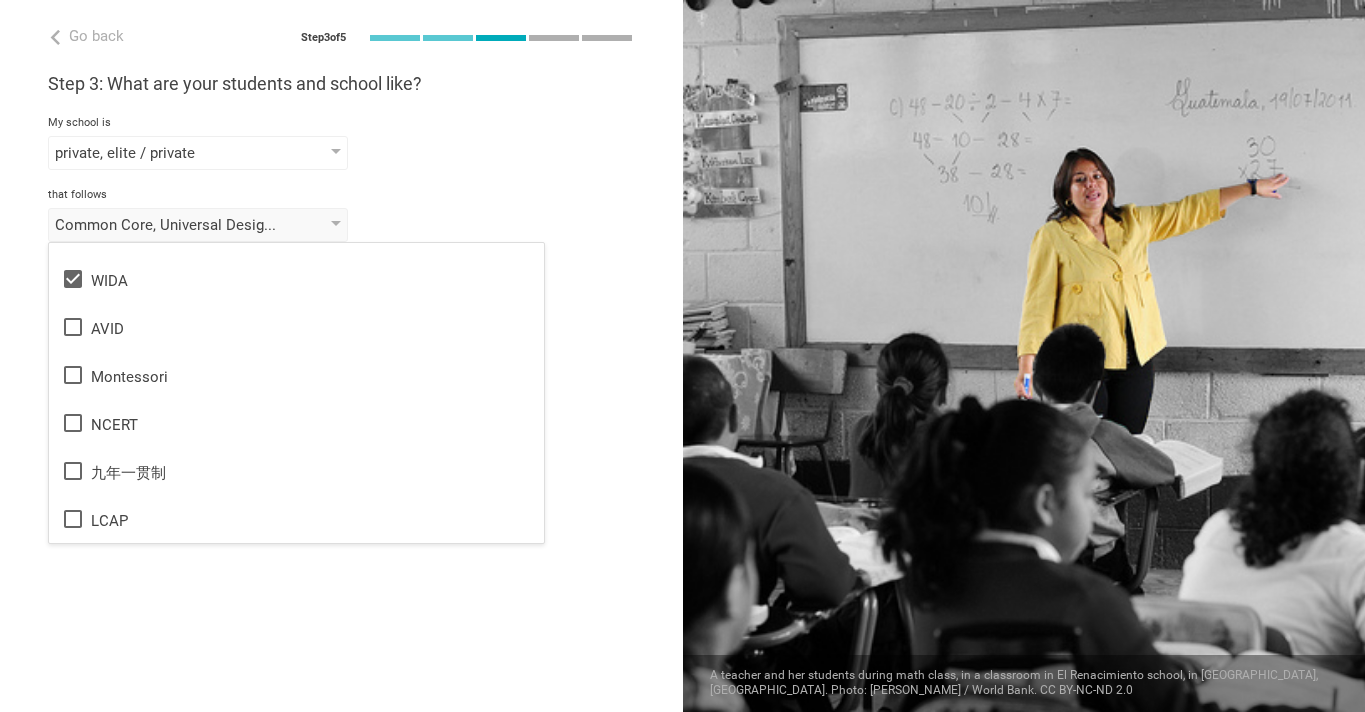 click on "Go back Step  3  of  5 Welcome, Daewoo! You are almost all set. Just answer a few simple questions to help us get to know you better and personalize your experience. Step 1: How would you describe yourself? I am a... Teacher Teacher Professor / Lecturer Instructional Coach Vice Principal or Principal Curriculum writer / Instructional designer School / district Administrator EdTech maker / enthusiast at the school school district college university program institute company organization Daewoo Elementary School in Geoje Island, South Korea Step 2: What do you teach? I teach English (Language Arts) Mathematics English (Language Arts) Science Social Studies Other Literature, Grammar, Writing, Reading, Speaking, Poetry Literature Grammar Writing Reading Speaking Poetry Phonics to the students of Grade Grade Class Year Level Standard 1, 2, 3, 4, 5 1 2 3 4 5 6 7 8 9 10 11 12 13 When describing my students, I would say that they are mostly high-achievers there are students of various level of skill My school is SBAC" at bounding box center [341, 356] 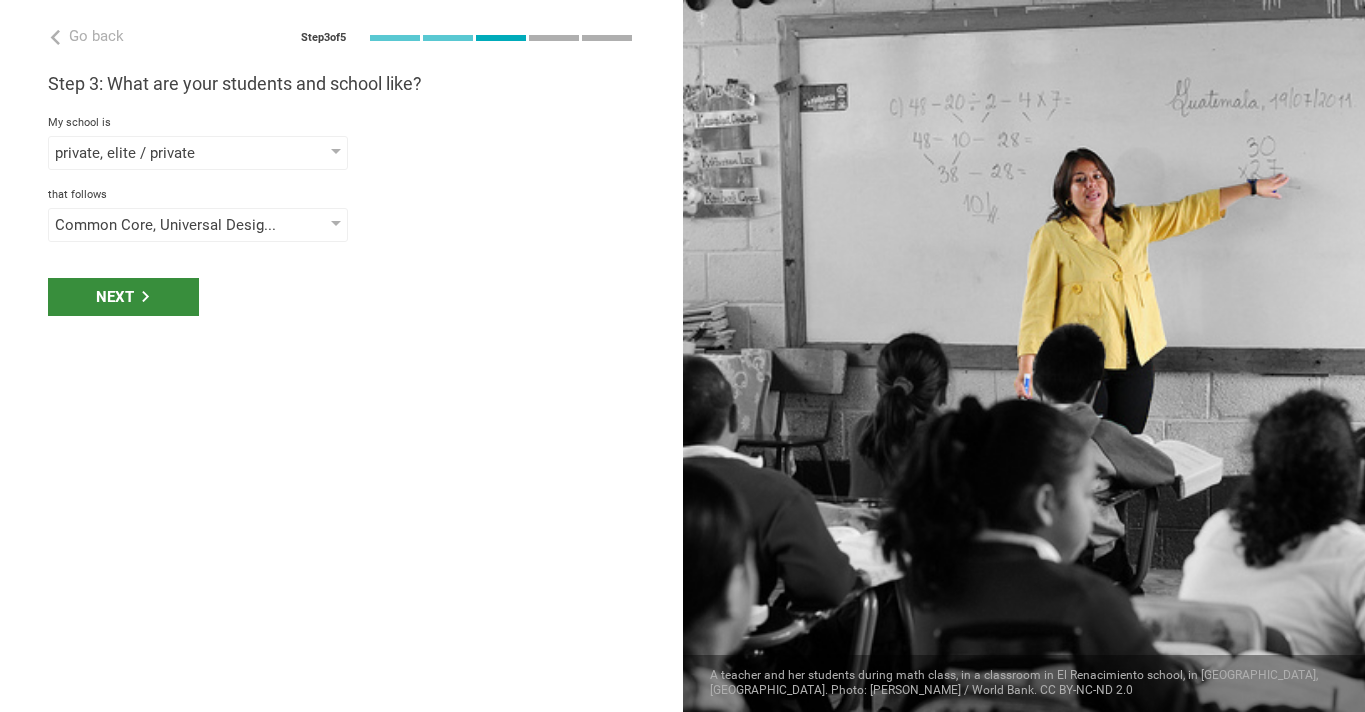 click on "Next" at bounding box center [123, 297] 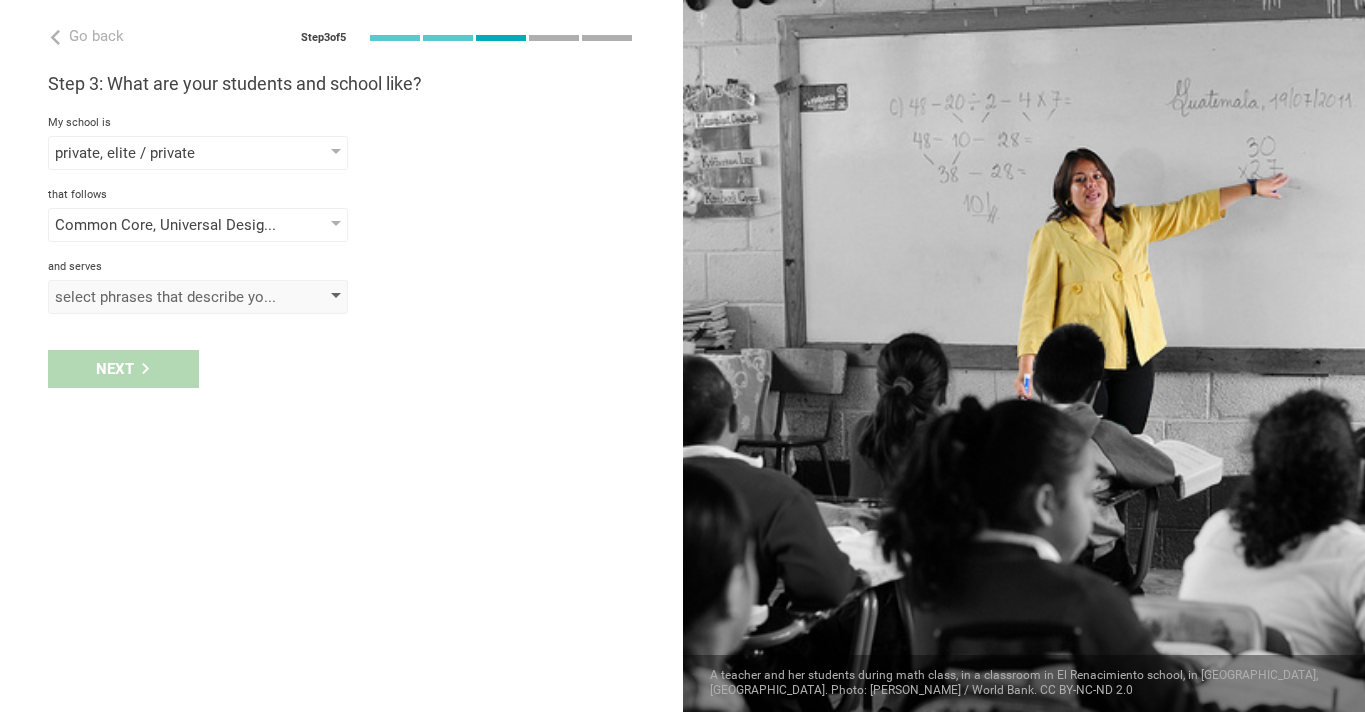 click on "select phrases that describe your student population" at bounding box center (169, 297) 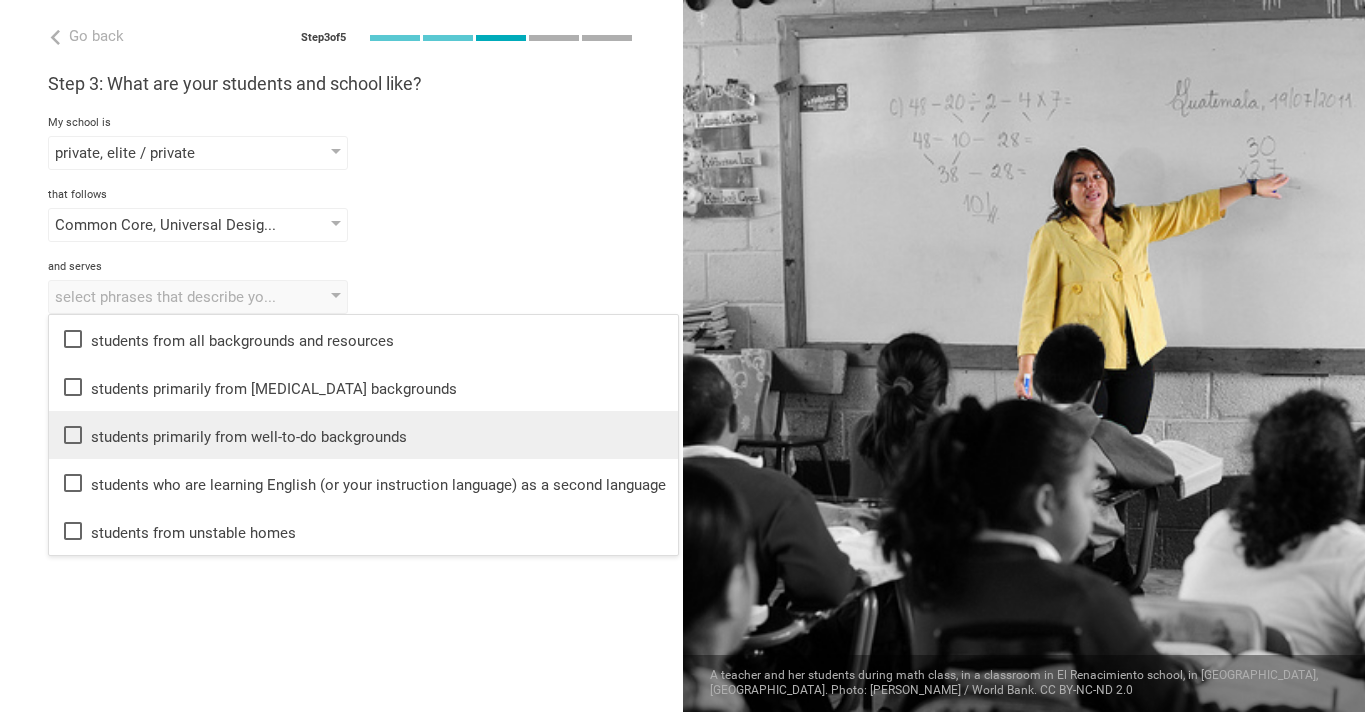 click on "students primarily from well-to-do backgrounds" at bounding box center (363, 435) 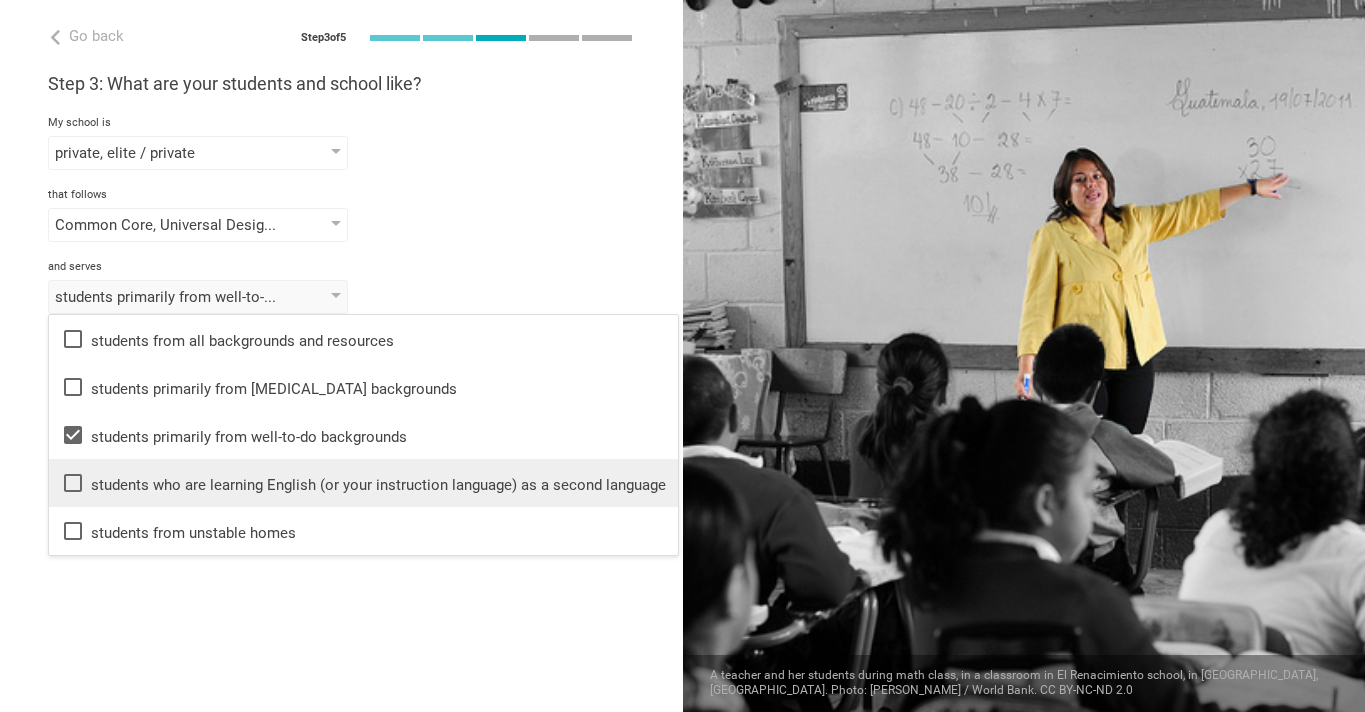 click on "students who are learning English (or your instruction language) as a second language" at bounding box center [363, 483] 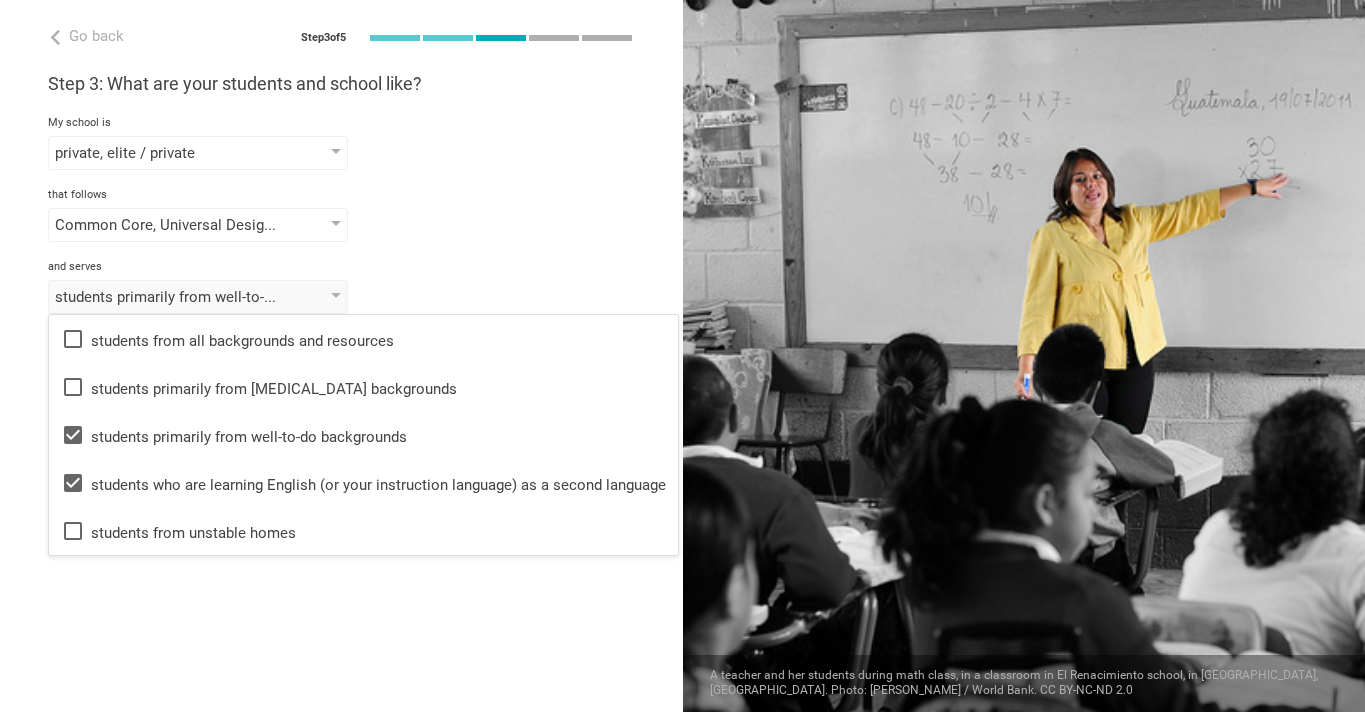 click on "Go back Step  3  of  5 Welcome, Daewoo! You are almost all set. Just answer a few simple questions to help us get to know you better and personalize your experience. Step 1: How would you describe yourself? I am a... Teacher Teacher Professor / Lecturer Instructional Coach Vice Principal or Principal Curriculum writer / Instructional designer School / district Administrator EdTech maker / enthusiast at the school school district college university program institute company organization Daewoo Elementary School in Geoje Island, South Korea Step 2: What do you teach? I teach English (Language Arts) Mathematics English (Language Arts) Science Social Studies Other Literature, Grammar, Writing, Reading, Speaking, Poetry Literature Grammar Writing Reading Speaking Poetry Phonics to the students of Grade Grade Class Year Level Standard 1, 2, 3, 4, 5 1 2 3 4 5 6 7 8 9 10 11 12 13 When describing my students, I would say that they are mostly high-achievers there are students of various level of skill My school is SBAC" at bounding box center [341, 356] 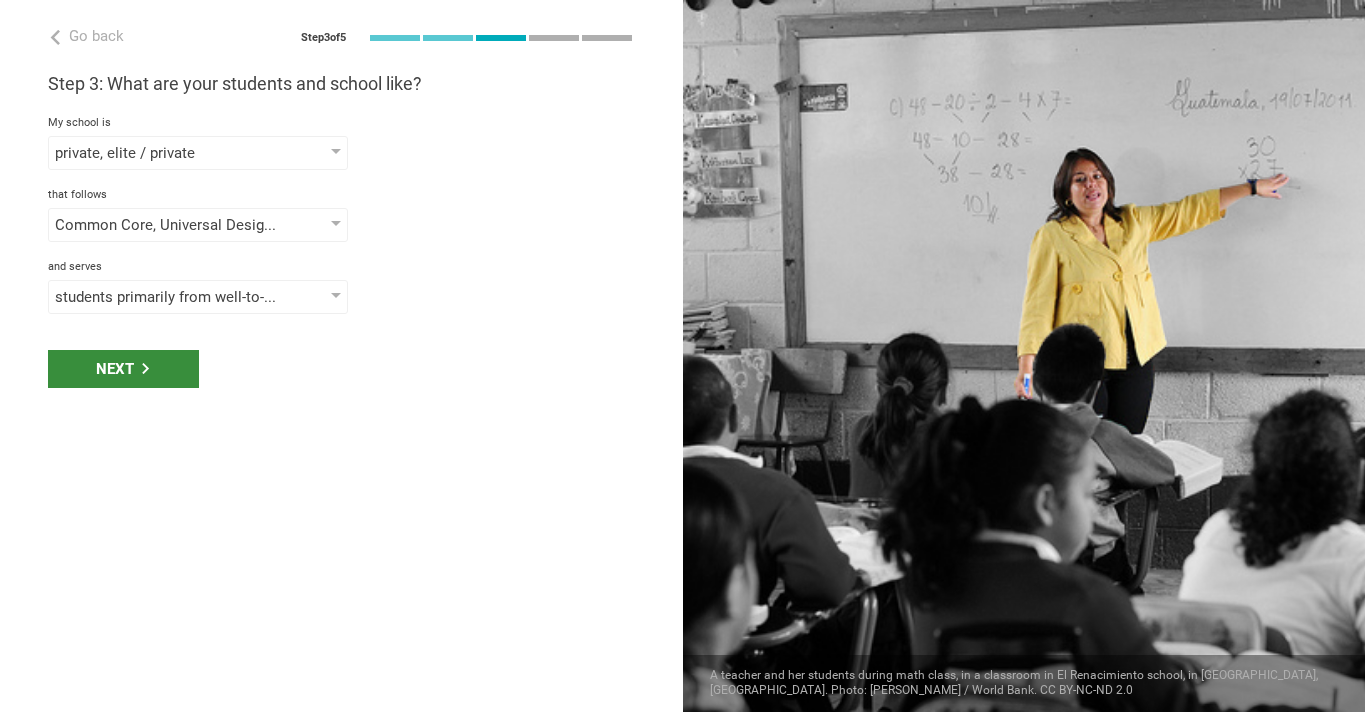 click on "Next" at bounding box center (123, 369) 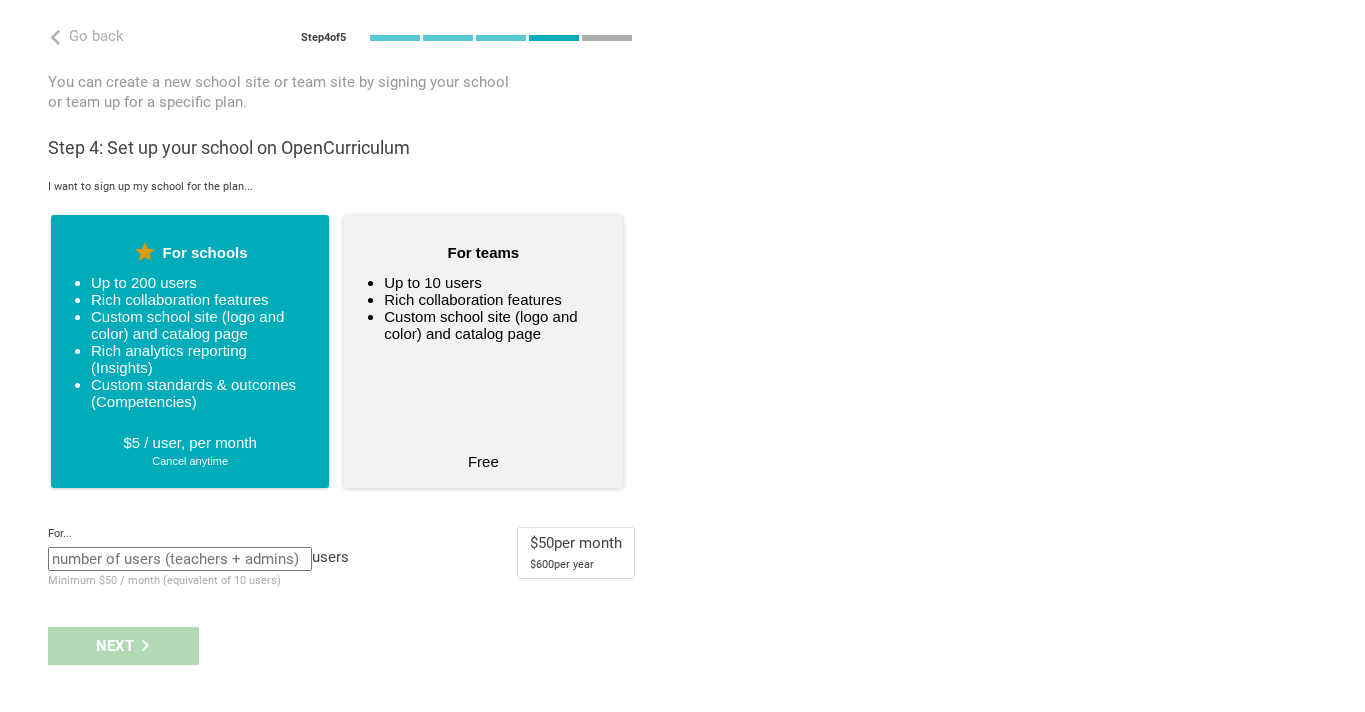 click on "For teams Up to 10 users Rich collaboration features Custom school site (logo and color) and catalog page Free" at bounding box center (483, 351) 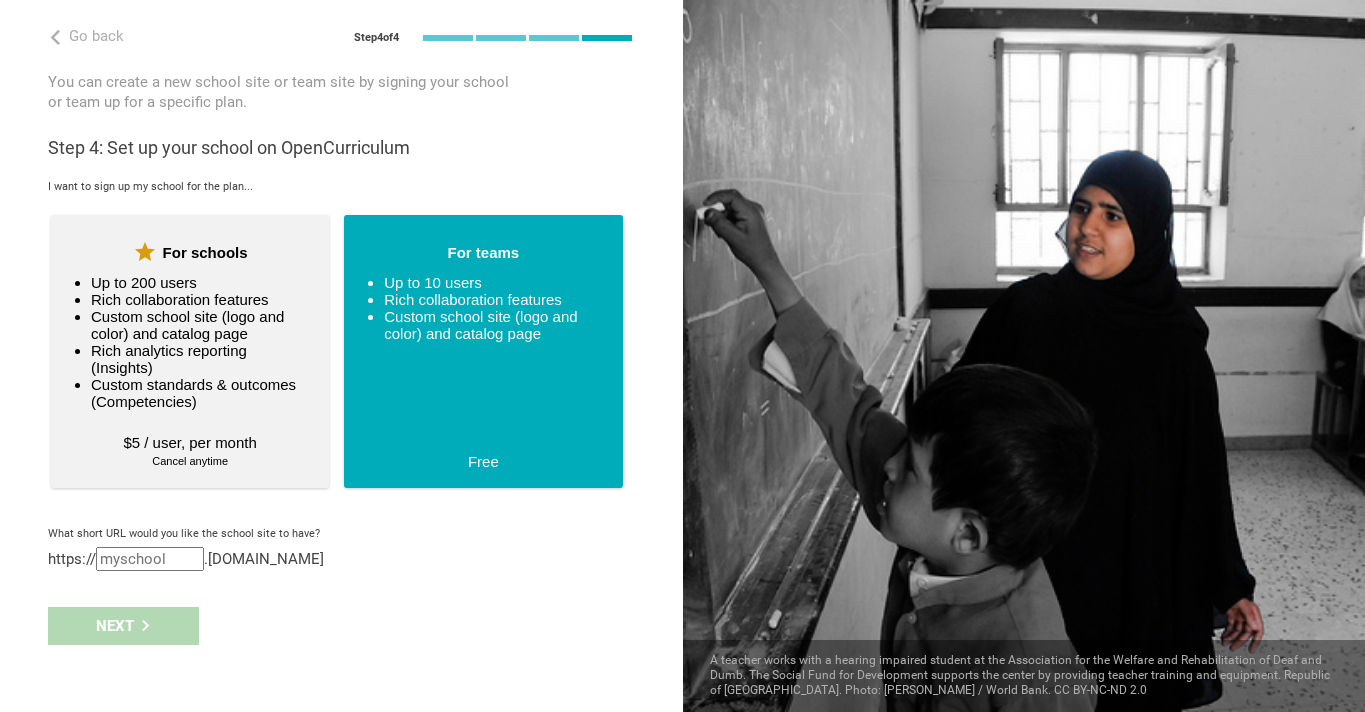click on "What short URL would you like the school site to have? https:// .opencurriculum.org" at bounding box center (341, 549) 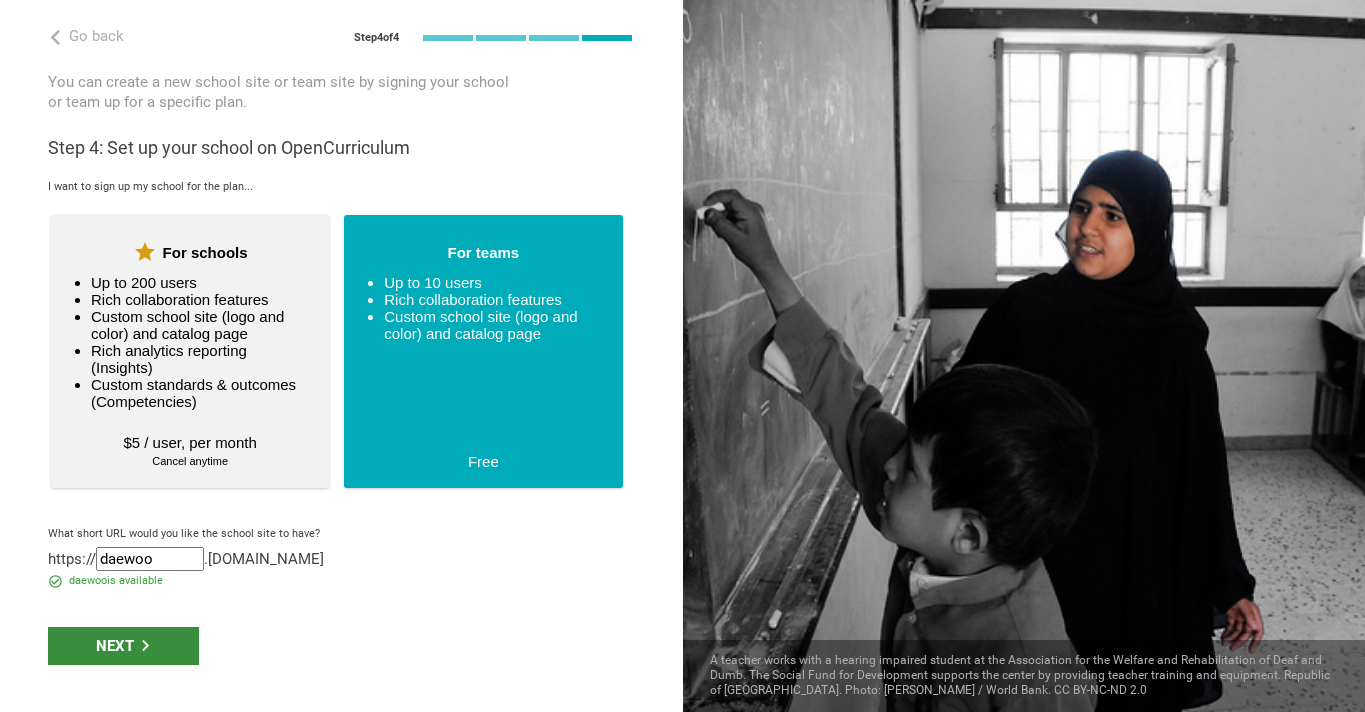 type on "daewoo" 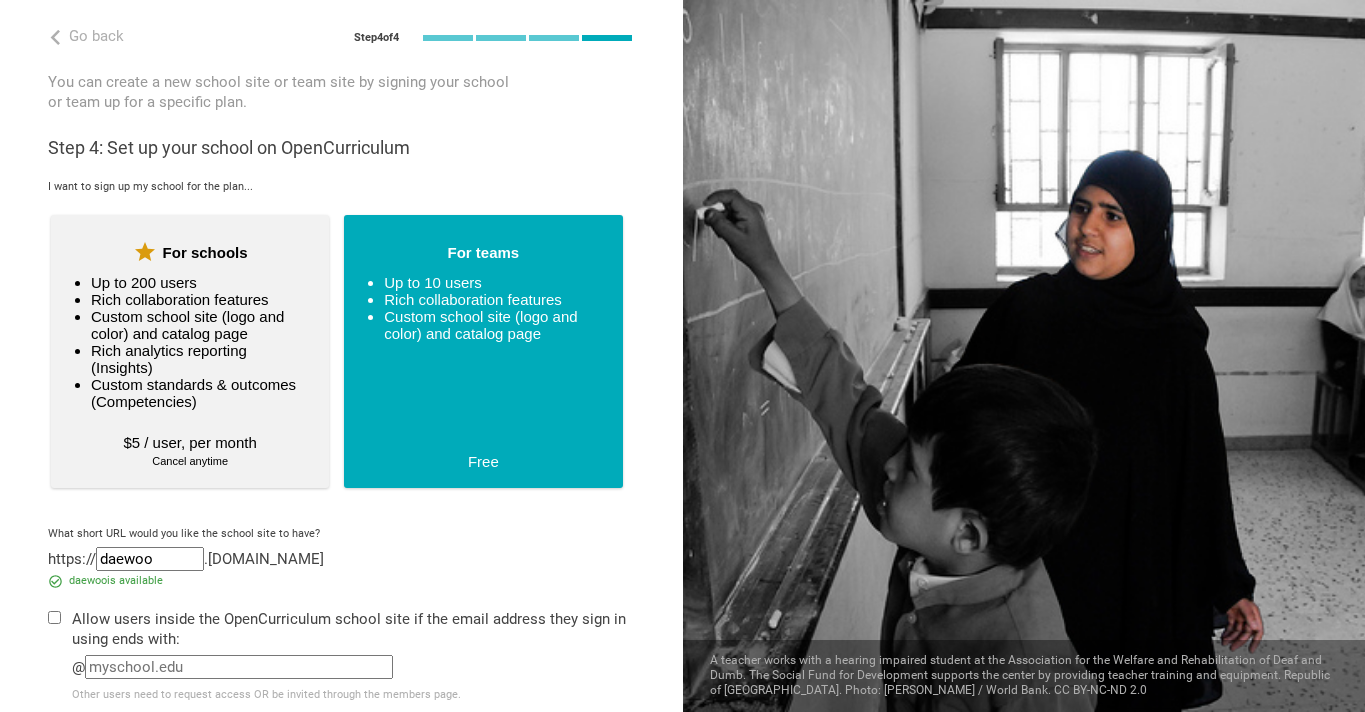 scroll, scrollTop: 77, scrollLeft: 0, axis: vertical 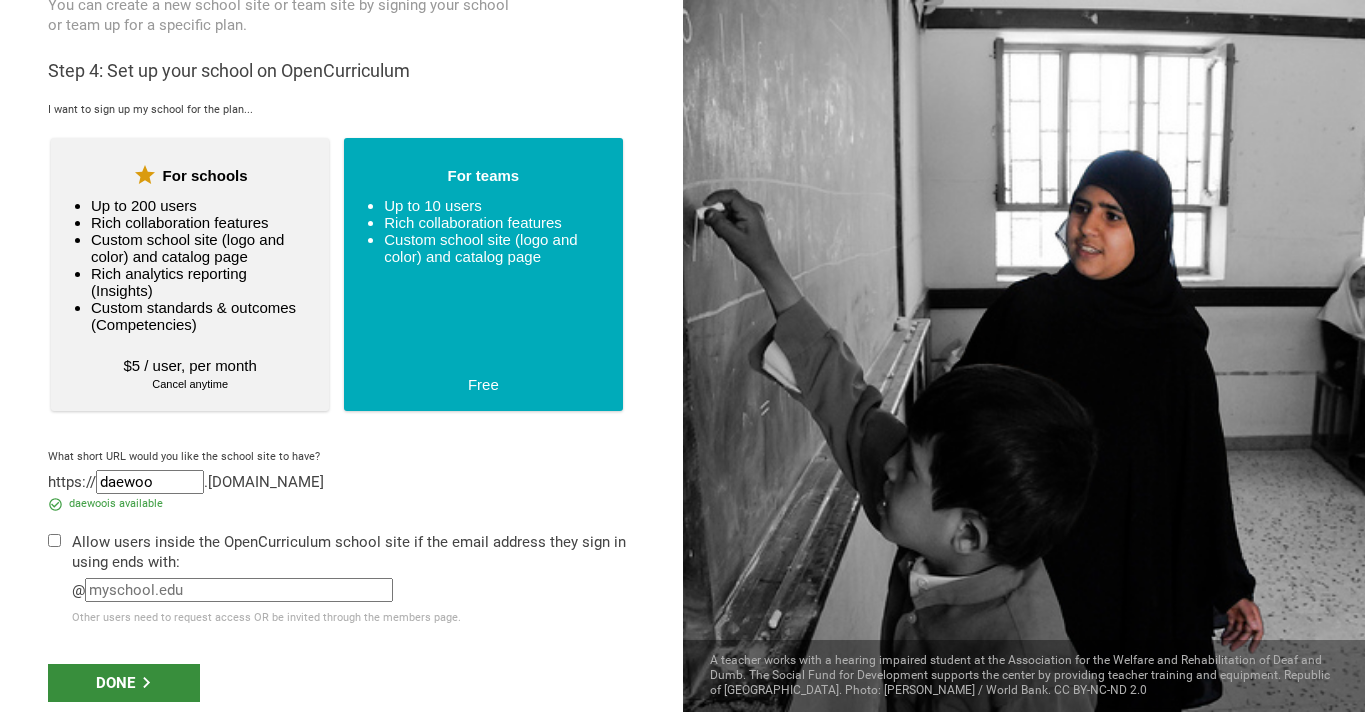 click on "Done" at bounding box center (124, 683) 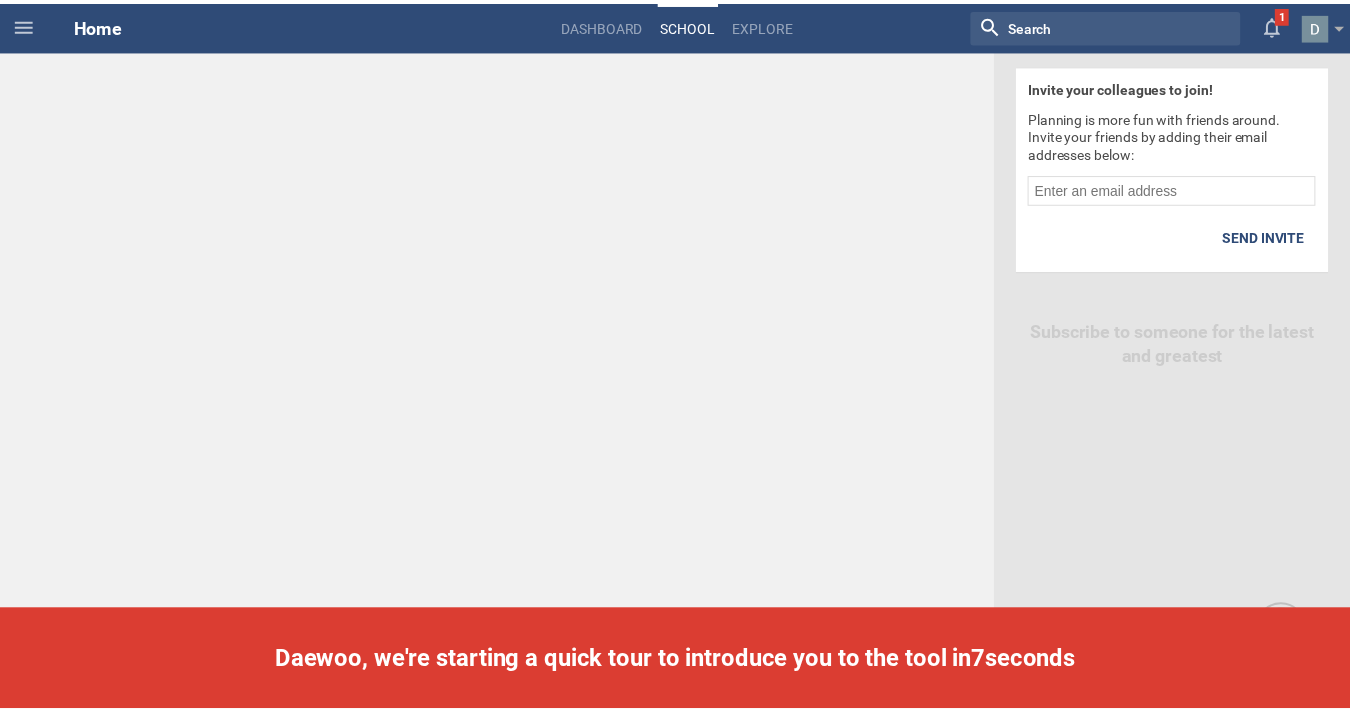 scroll, scrollTop: 0, scrollLeft: 0, axis: both 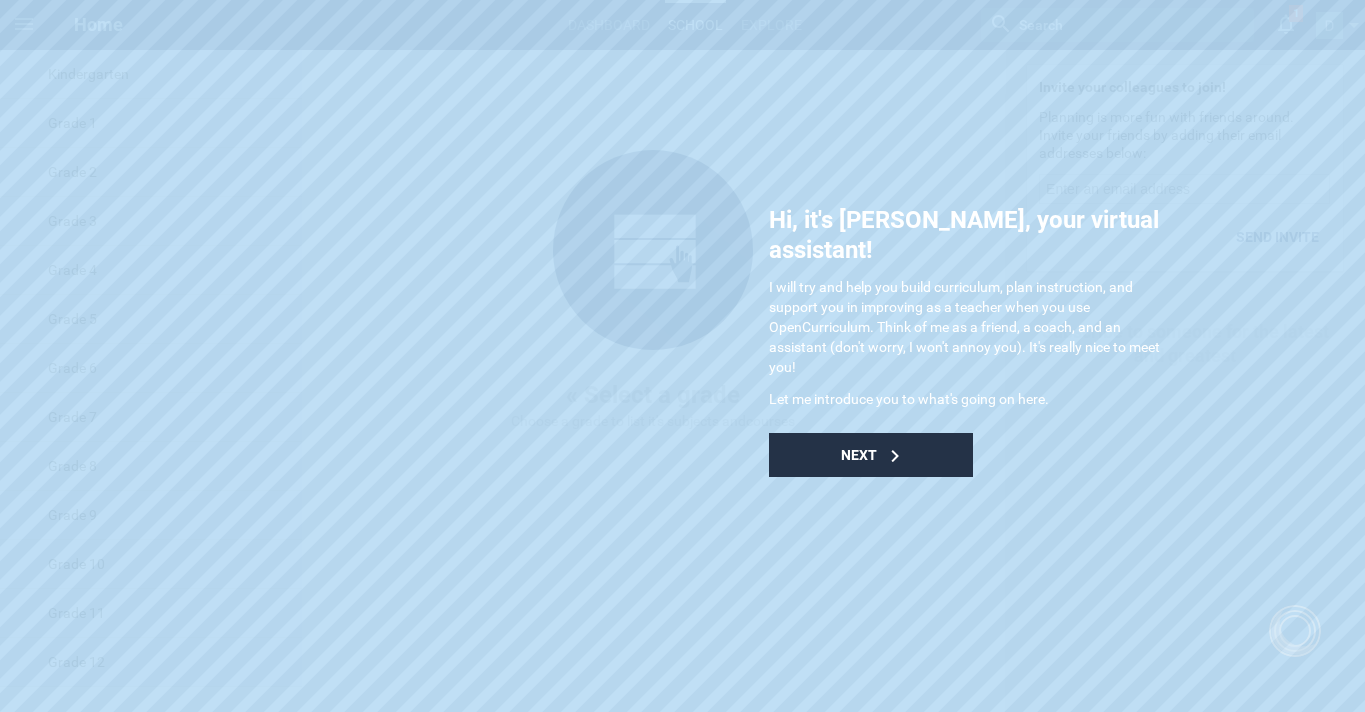 click on "Next" at bounding box center [859, 455] 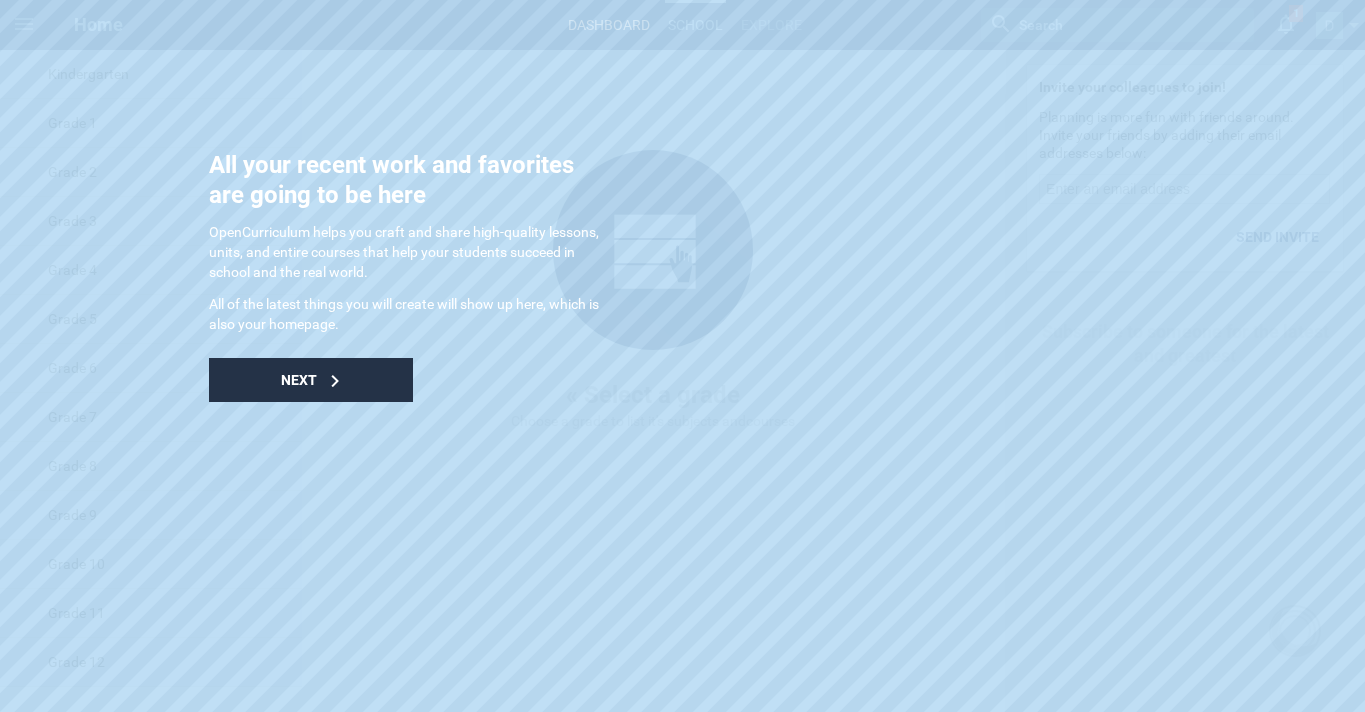 click on "Next" at bounding box center [311, 380] 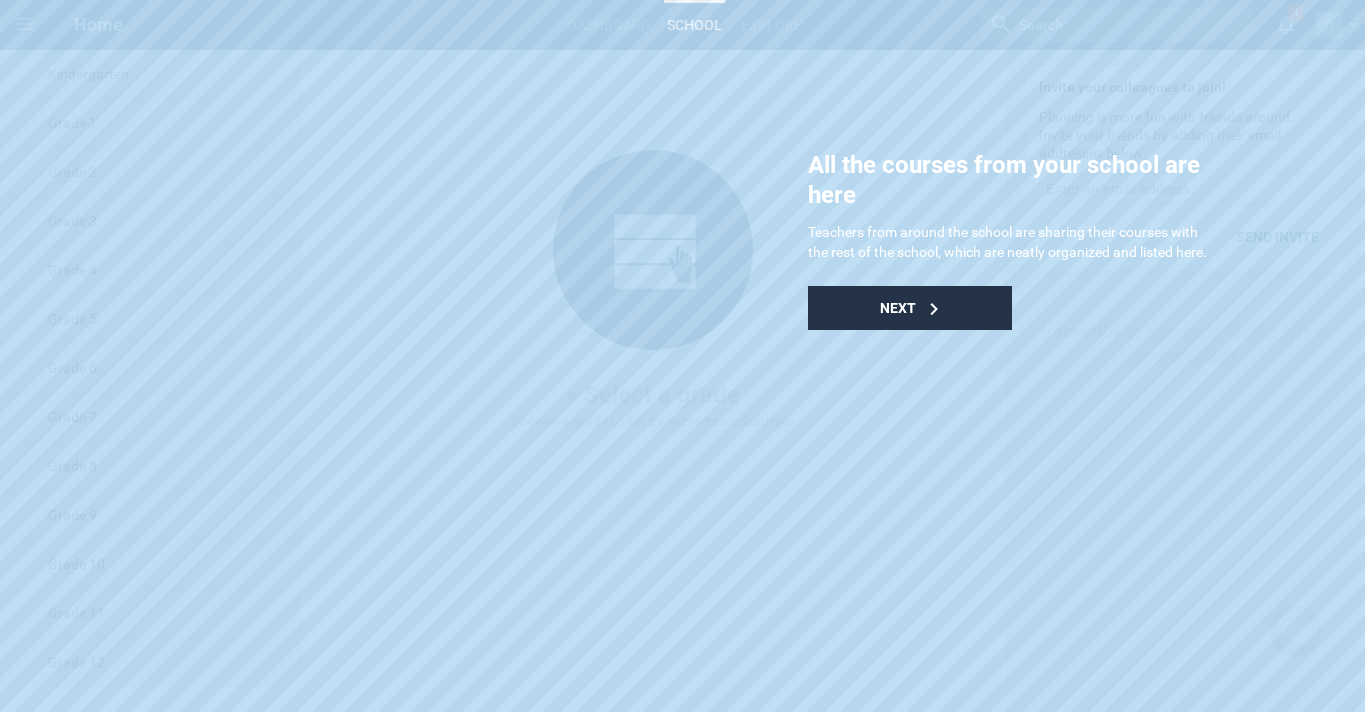 click on "Next" at bounding box center [910, 308] 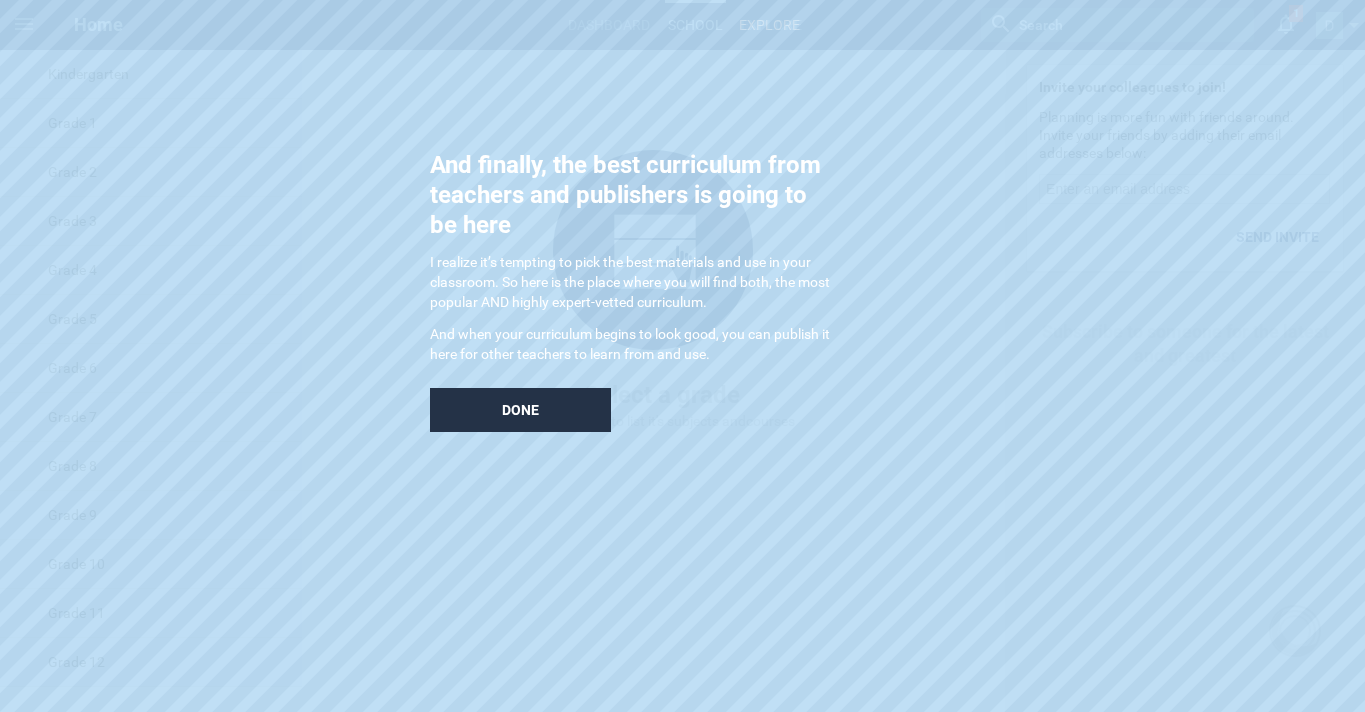 click on "Done" at bounding box center [520, 410] 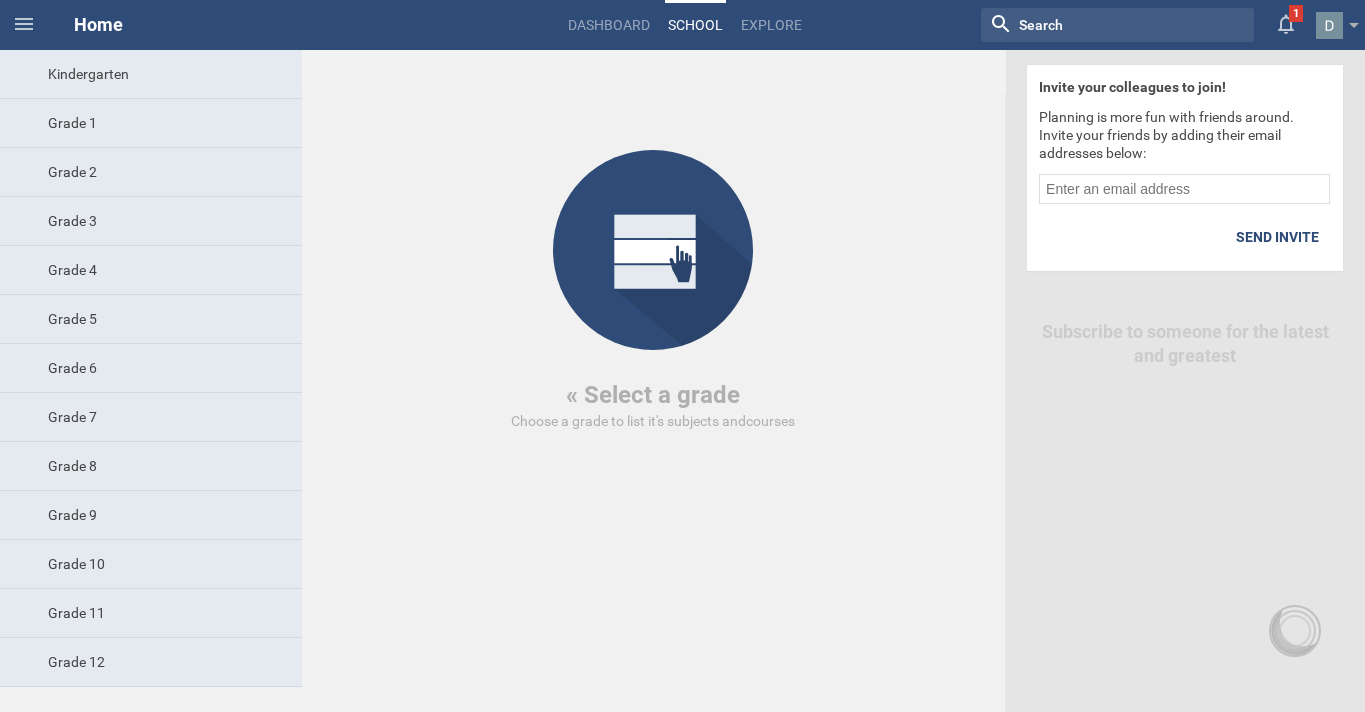 click on "School" at bounding box center [695, 25] 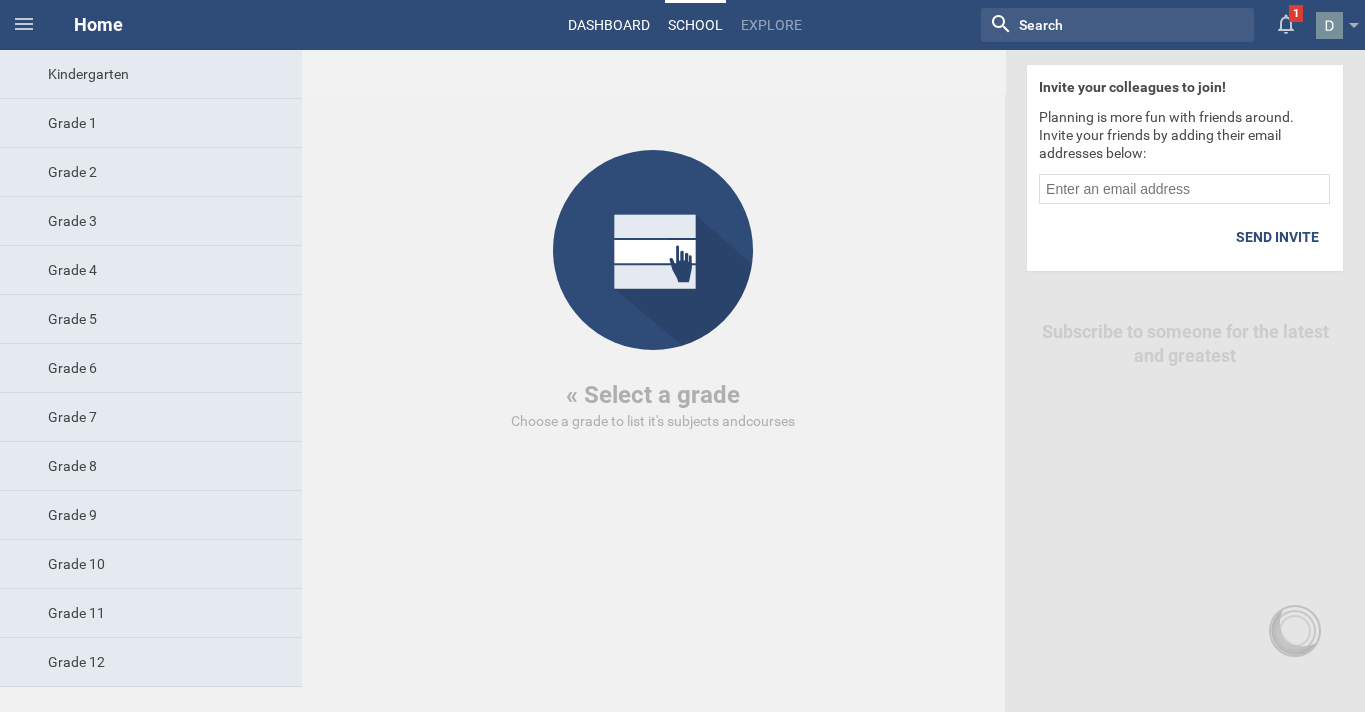 click on "Dashboard" at bounding box center (609, 25) 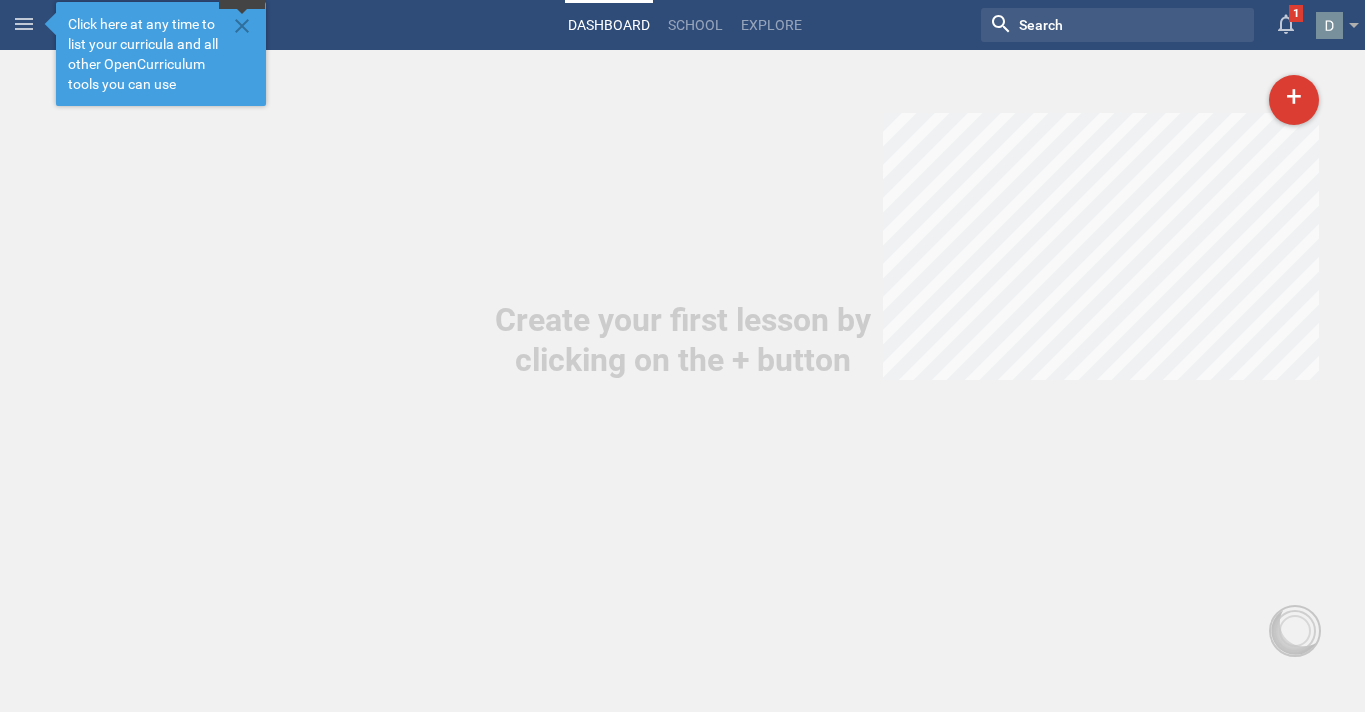 click 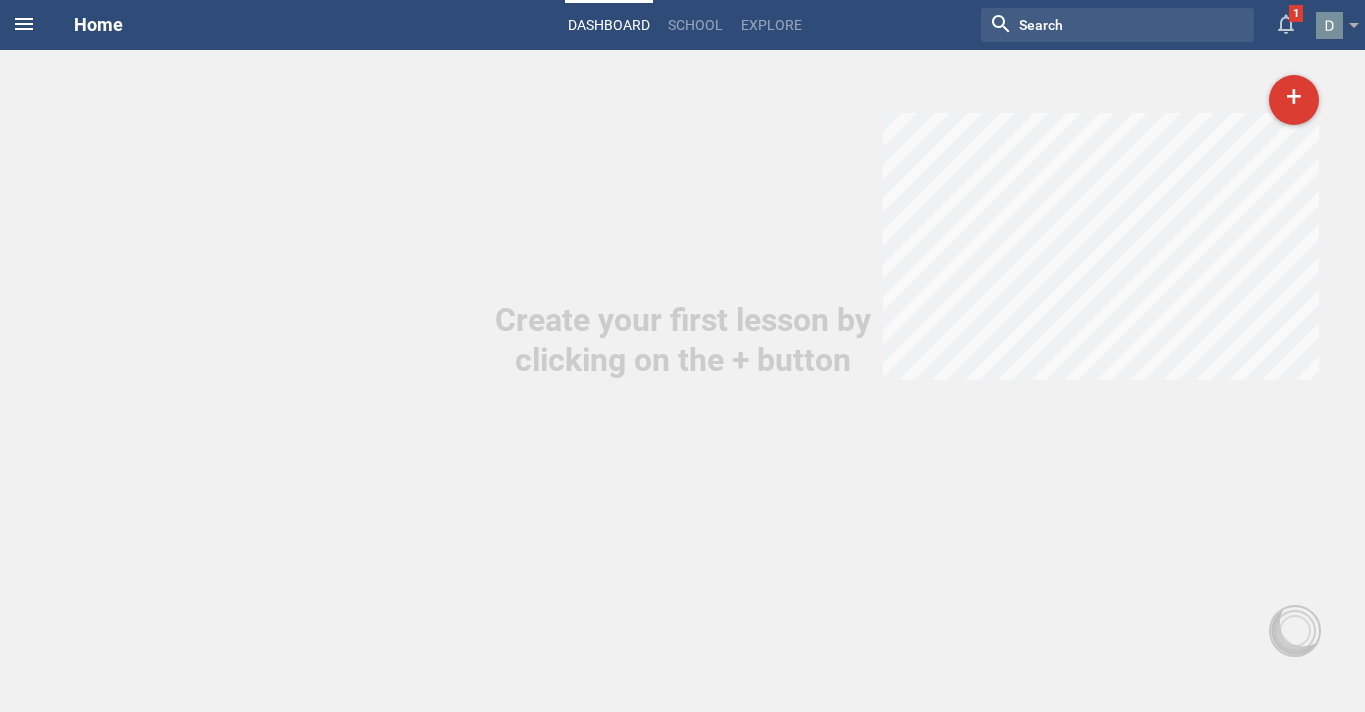 click at bounding box center [24, 24] 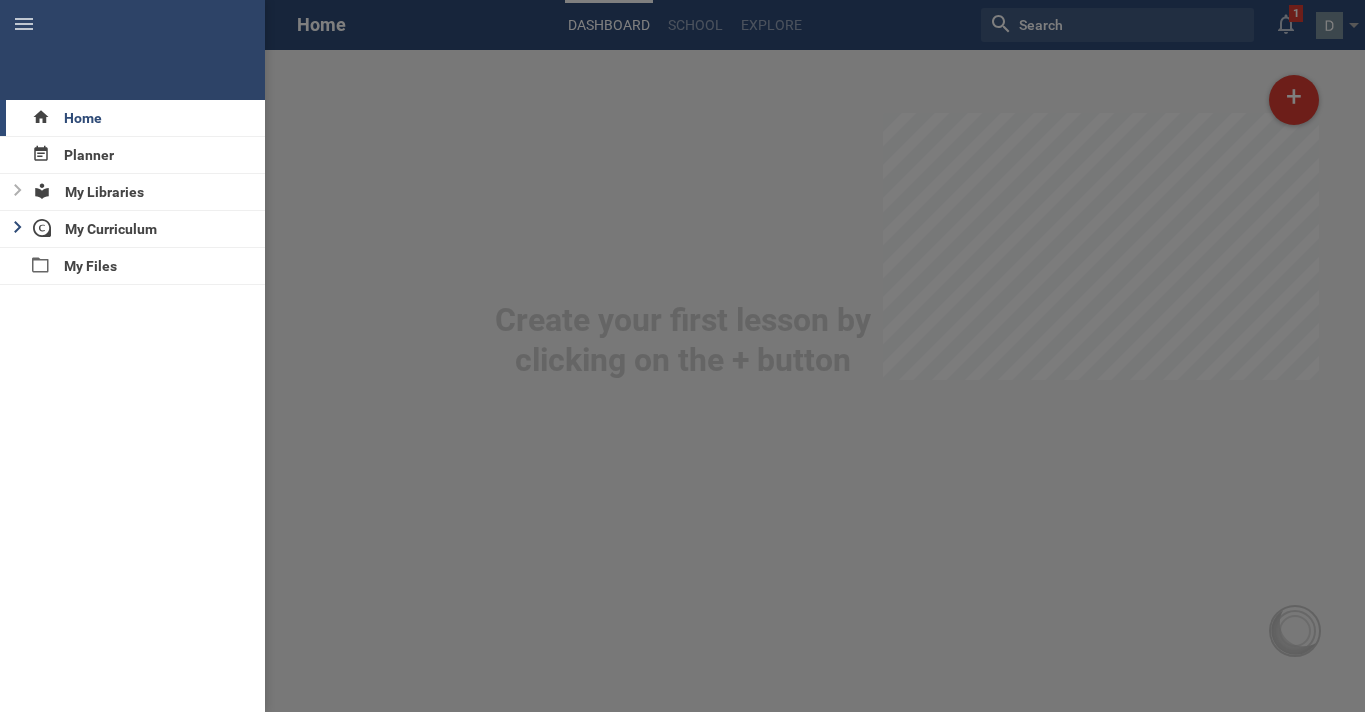 click 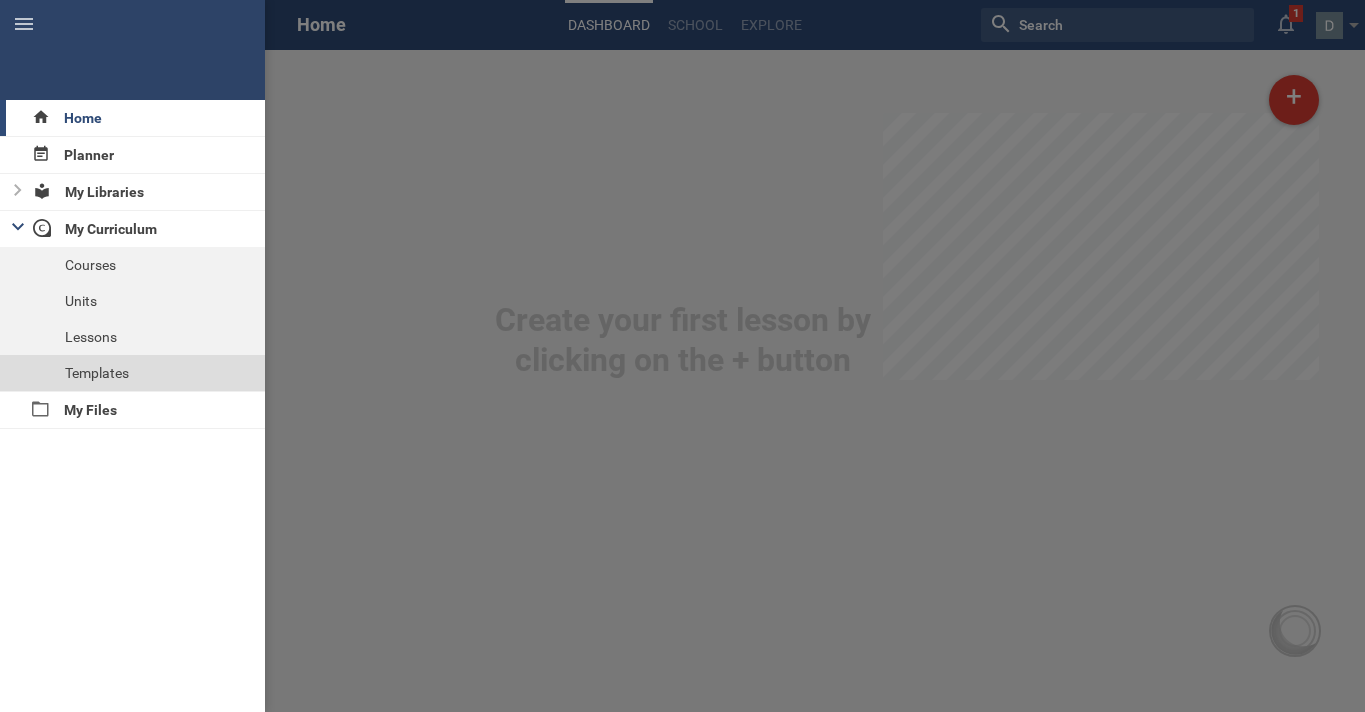 click on "Templates" at bounding box center [132, 373] 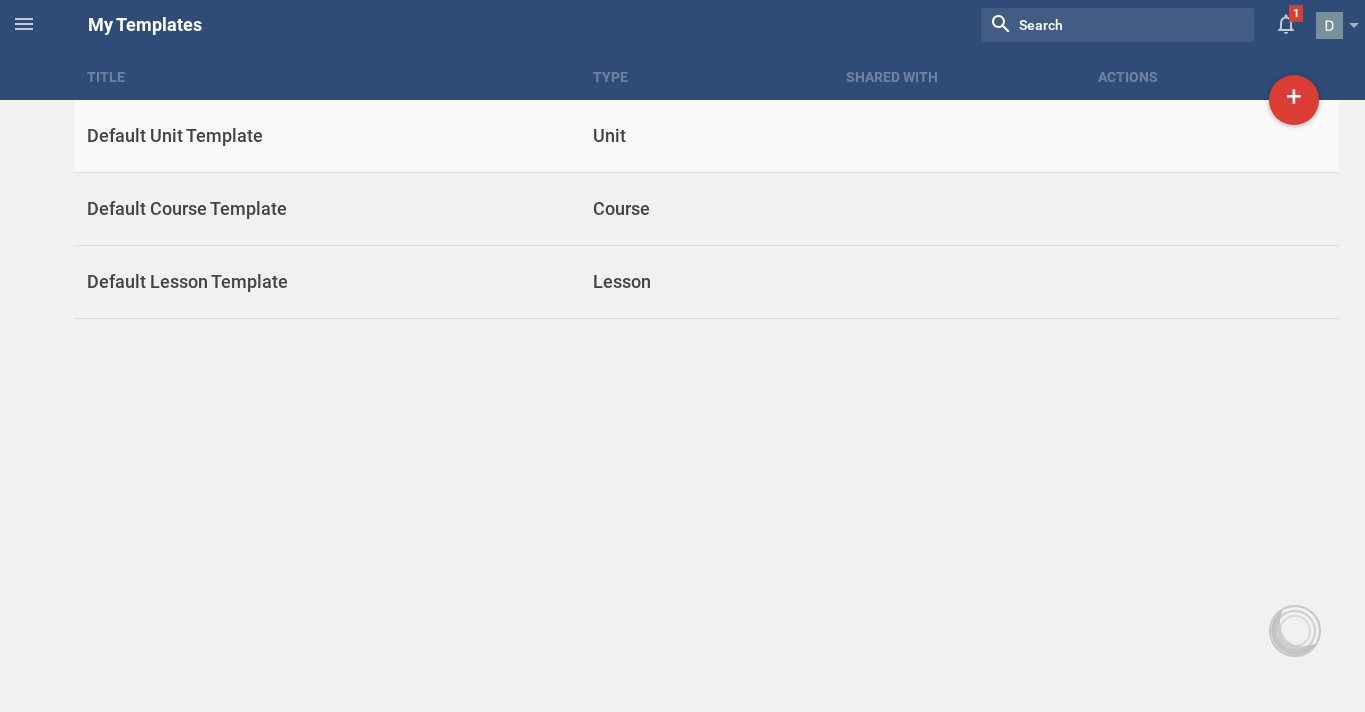 click on "Default Unit Template" at bounding box center (327, 136) 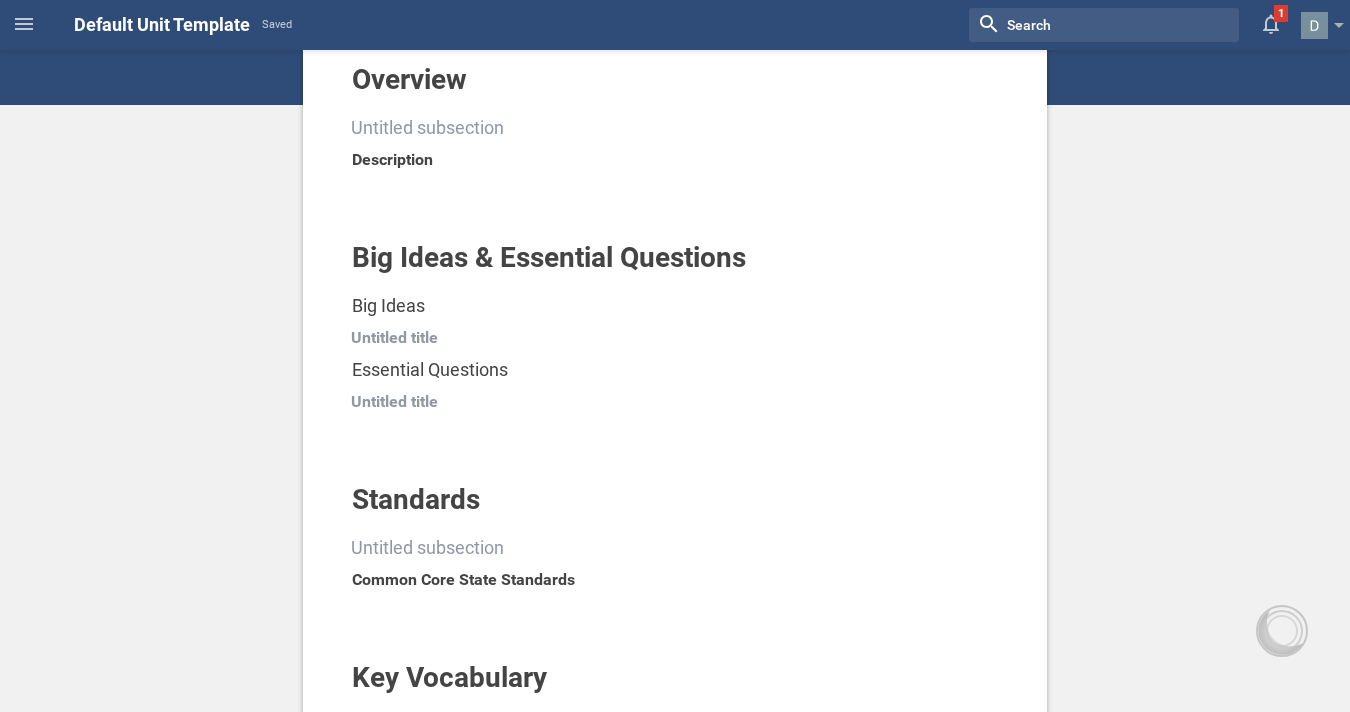 scroll, scrollTop: 0, scrollLeft: 0, axis: both 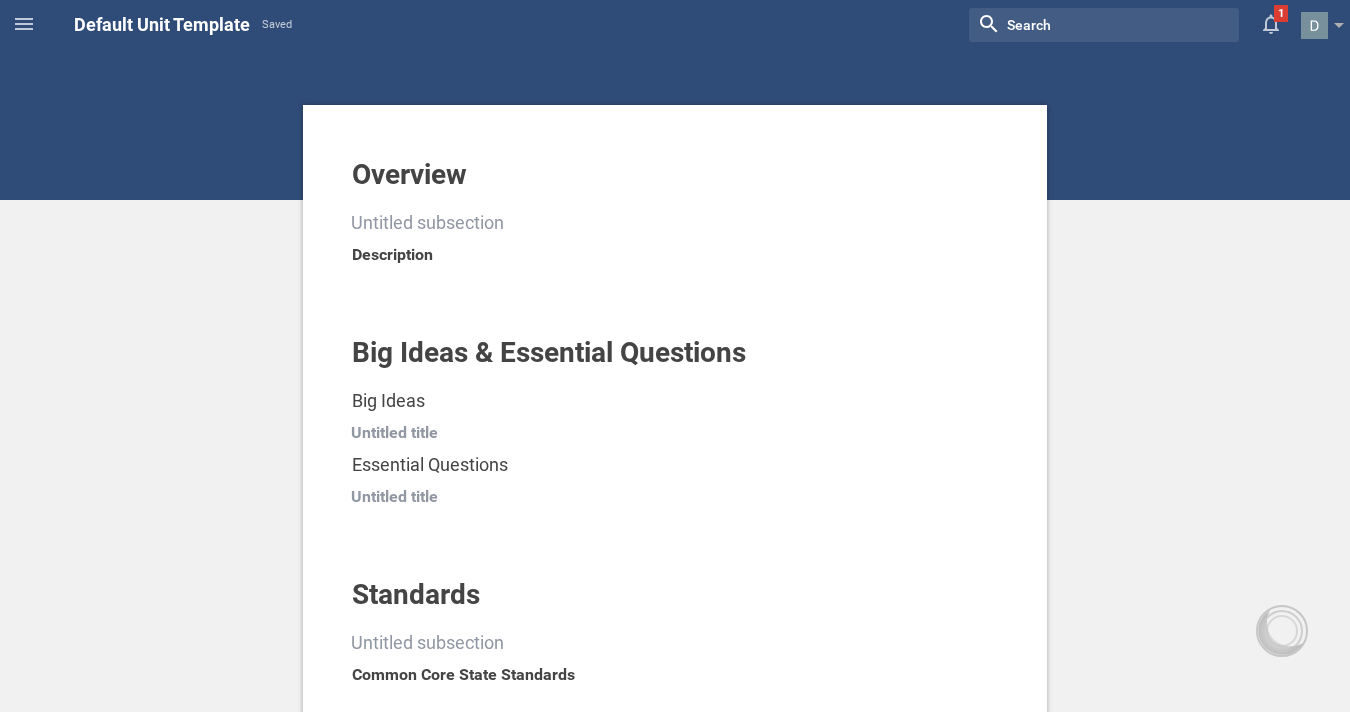 click on "Default Unit Template" at bounding box center (162, 24) 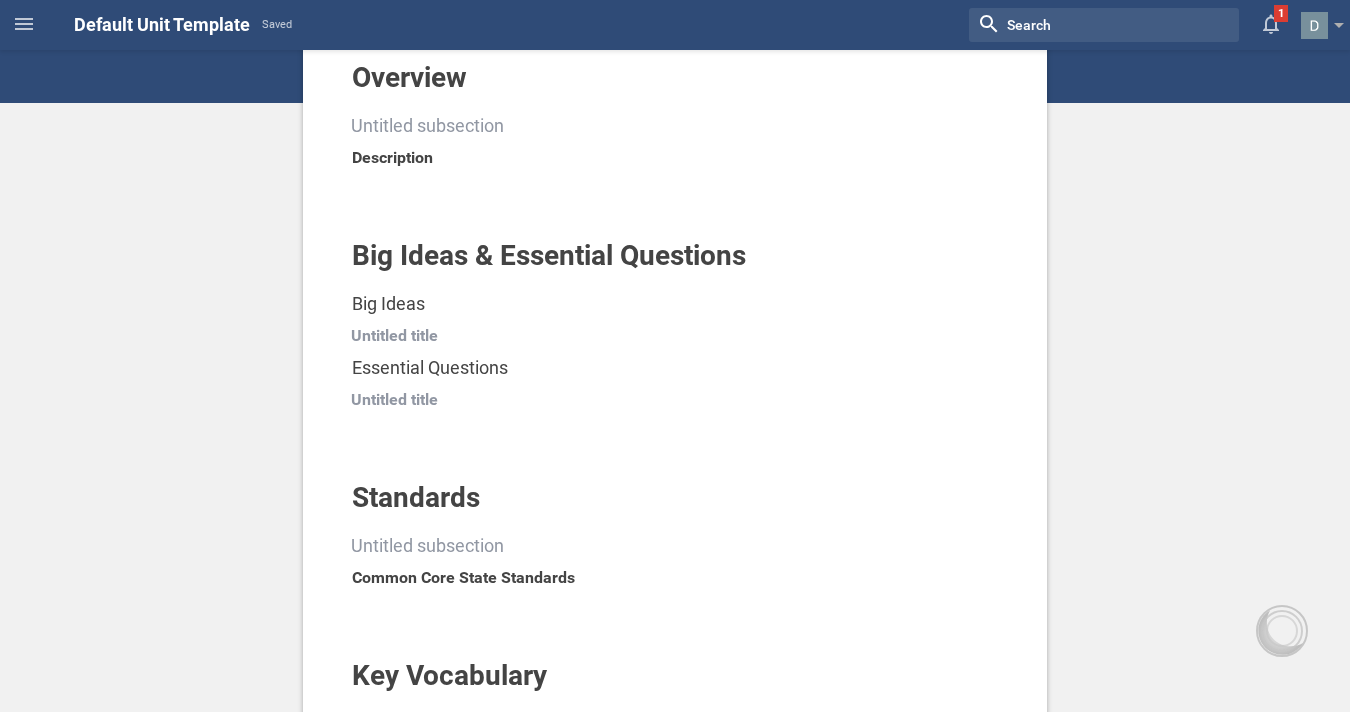 scroll, scrollTop: 0, scrollLeft: 0, axis: both 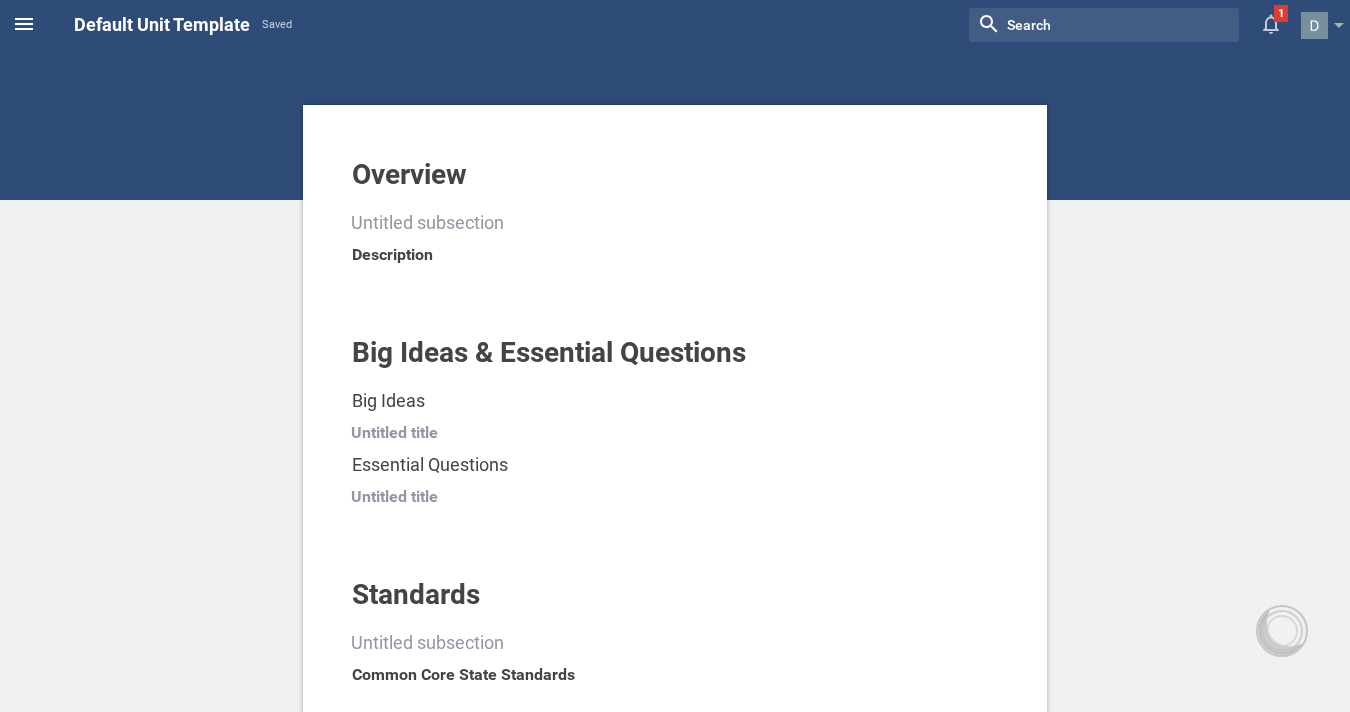 click at bounding box center (24, 24) 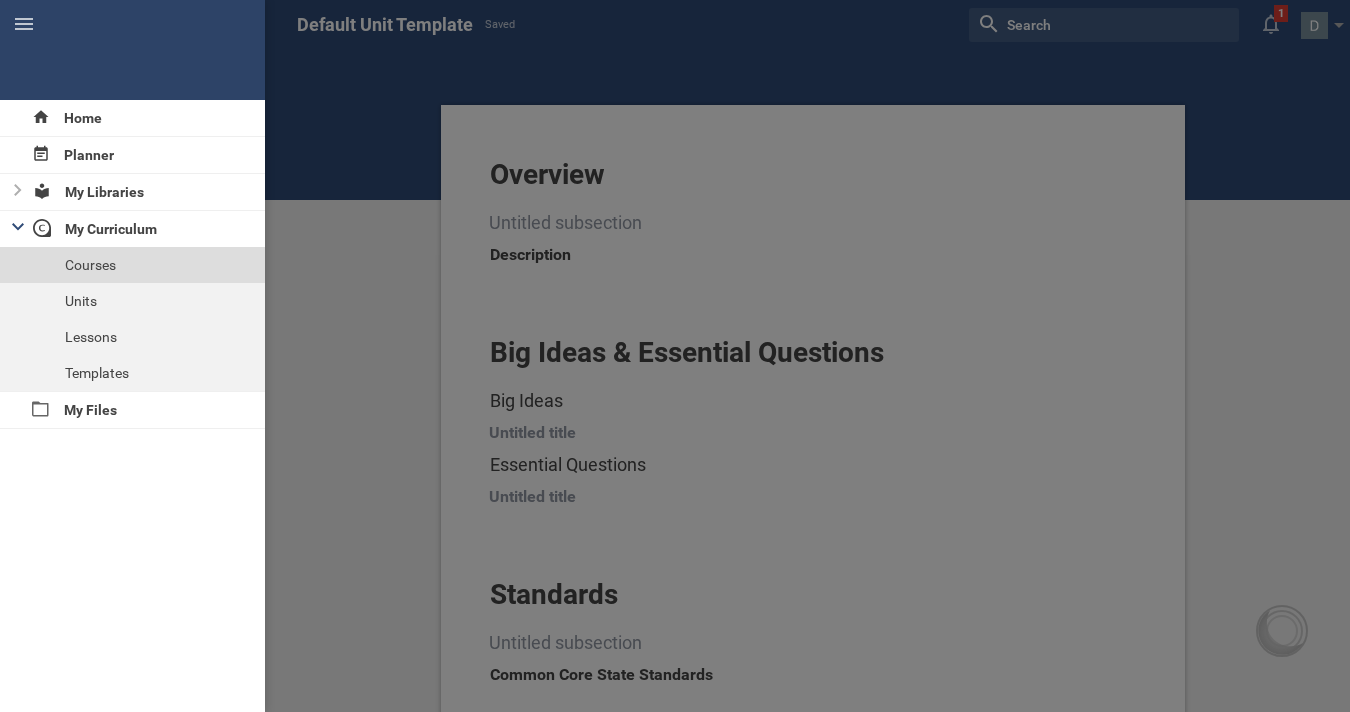 click on "Courses" at bounding box center [132, 265] 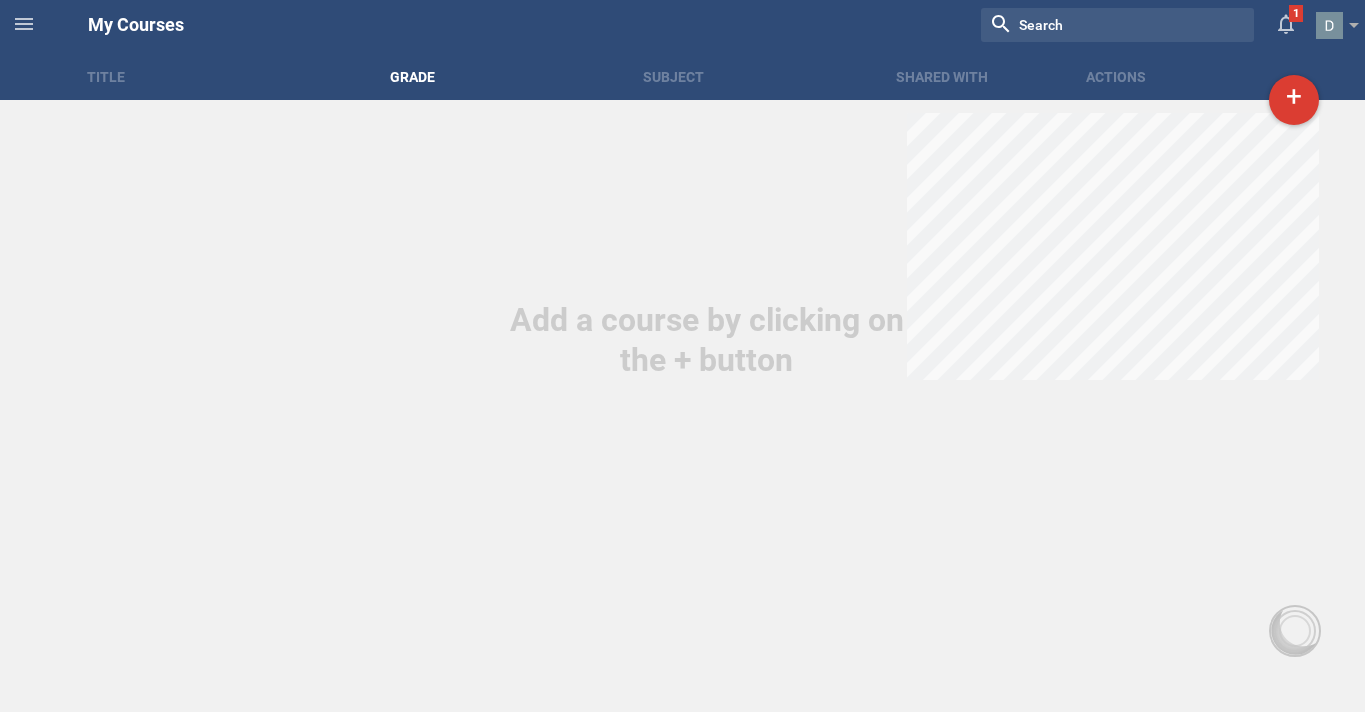 click on "Grade" at bounding box center [516, 77] 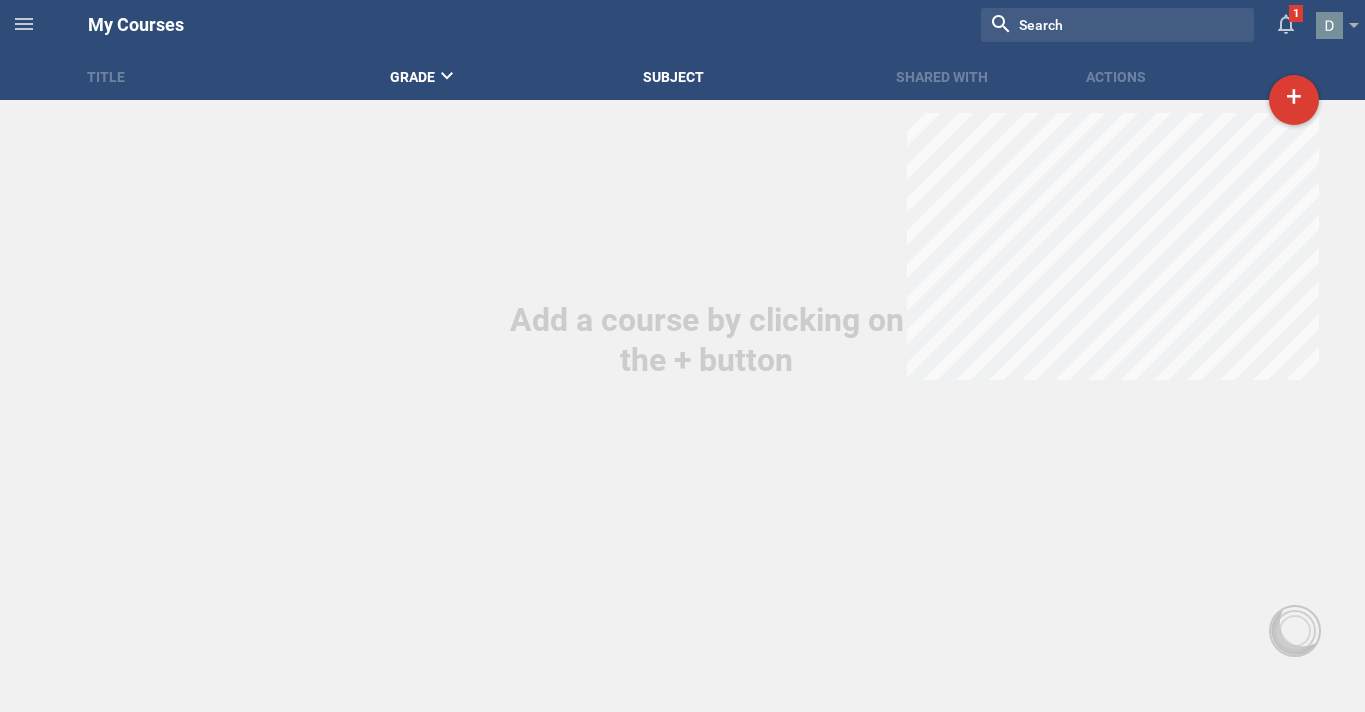 click on "Subject" at bounding box center (769, 77) 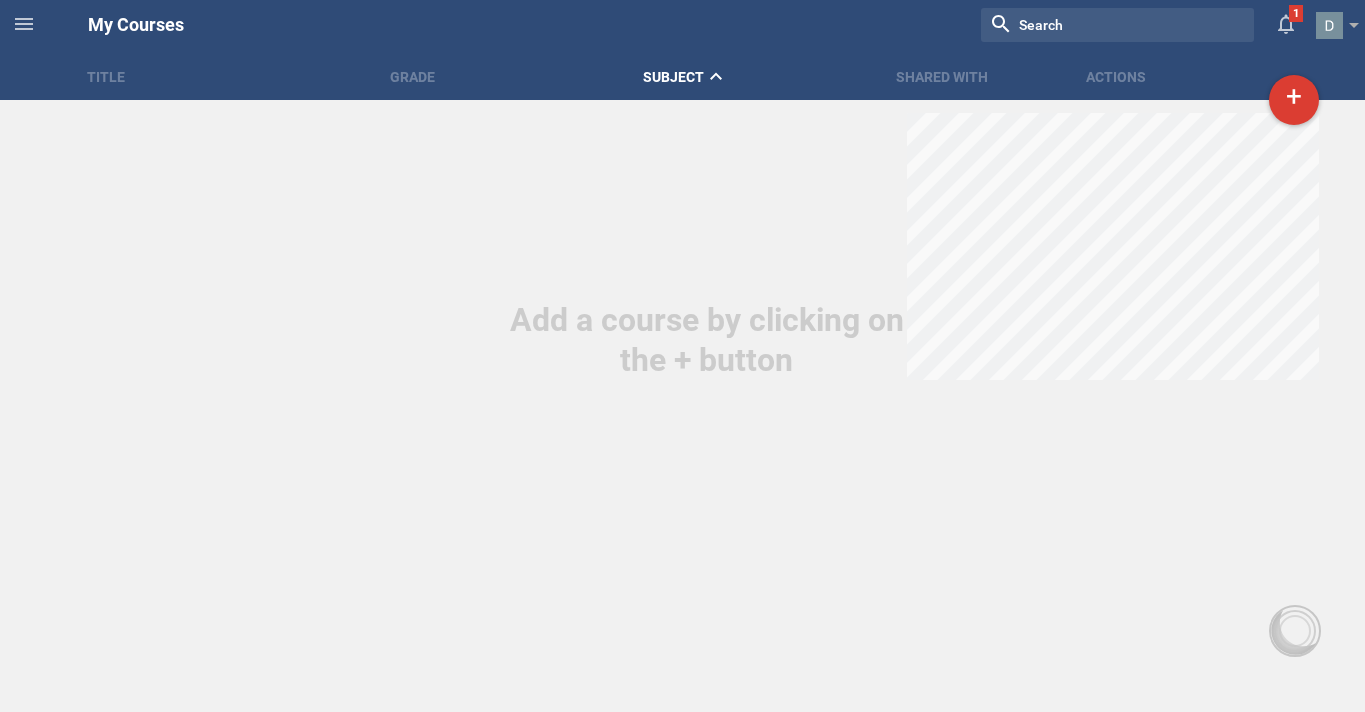 click on "Shared with" at bounding box center (991, 77) 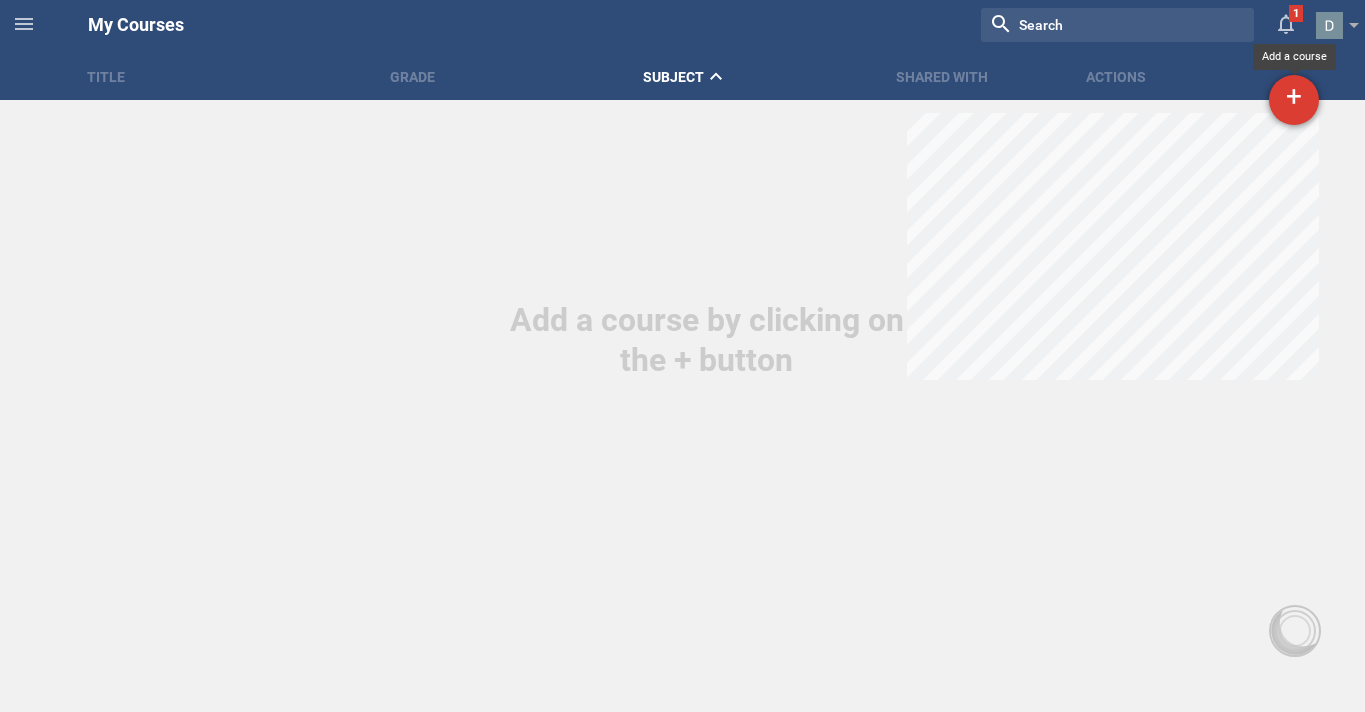click on "+" at bounding box center [1294, 100] 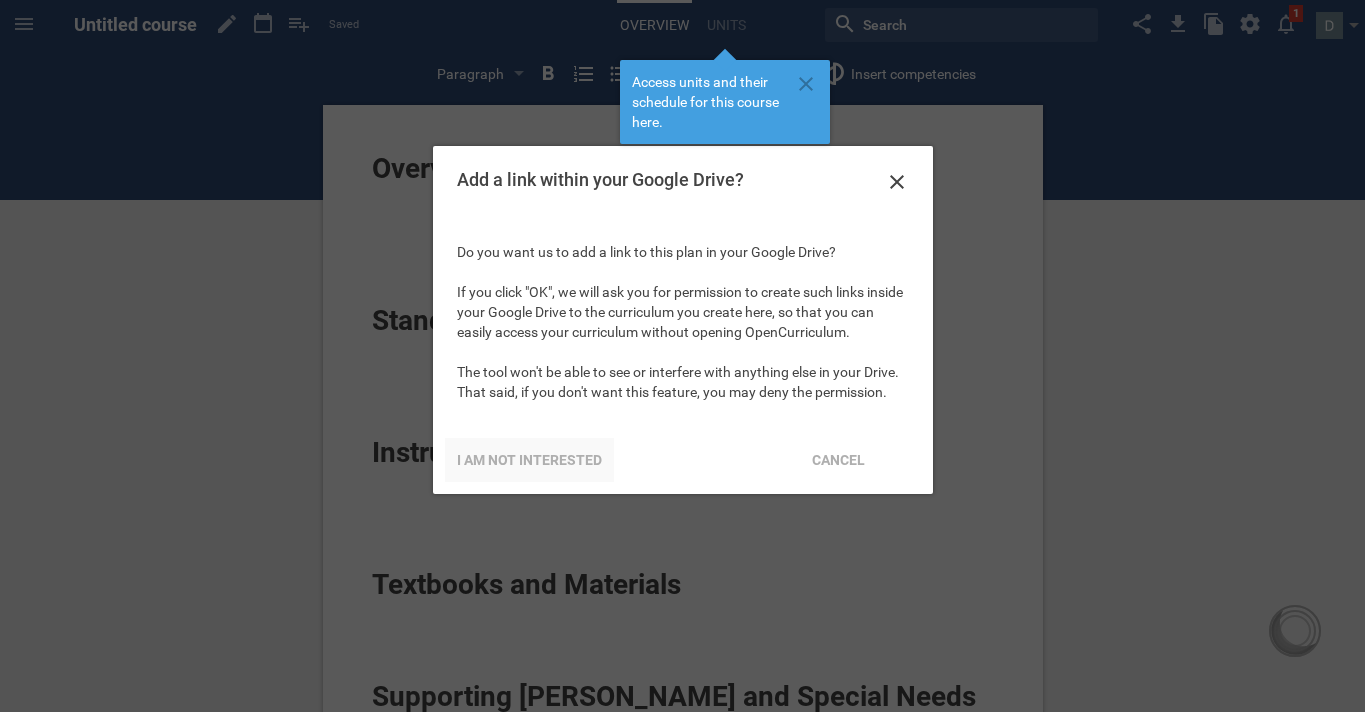 click on "I am not interested" at bounding box center [529, 460] 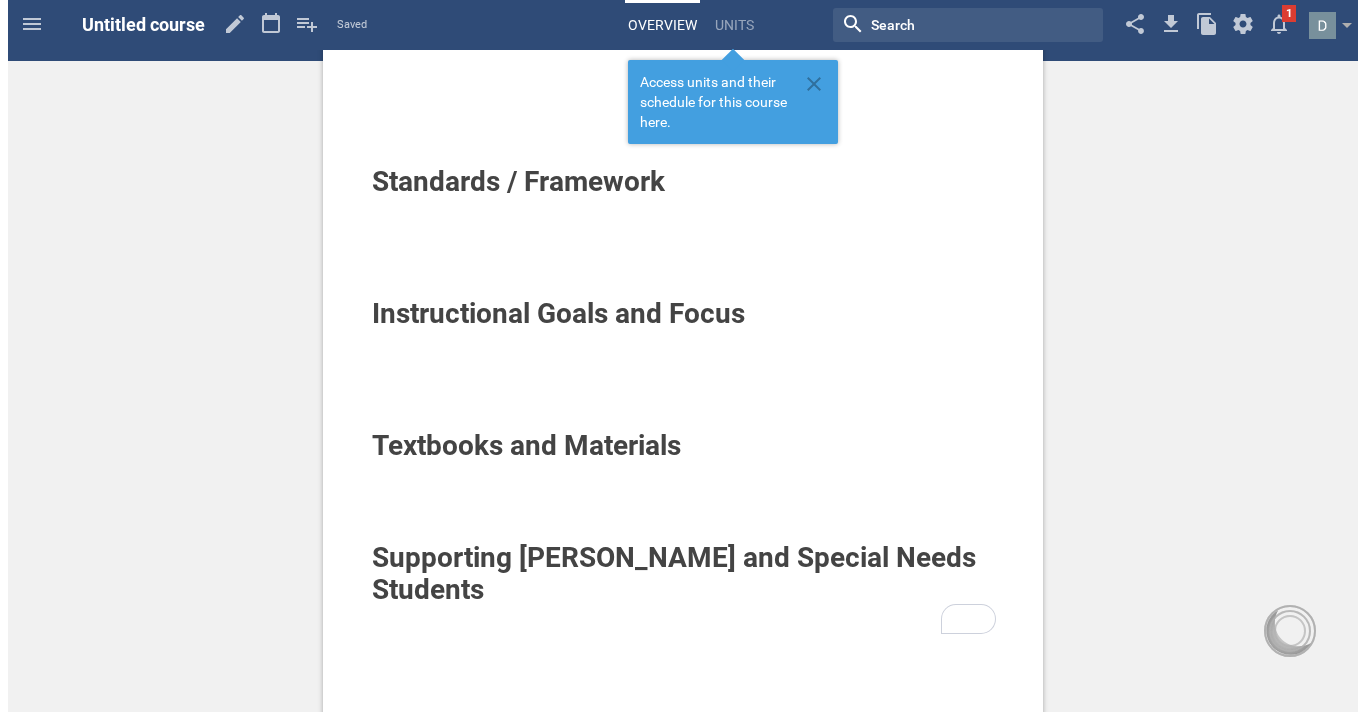 scroll, scrollTop: 0, scrollLeft: 0, axis: both 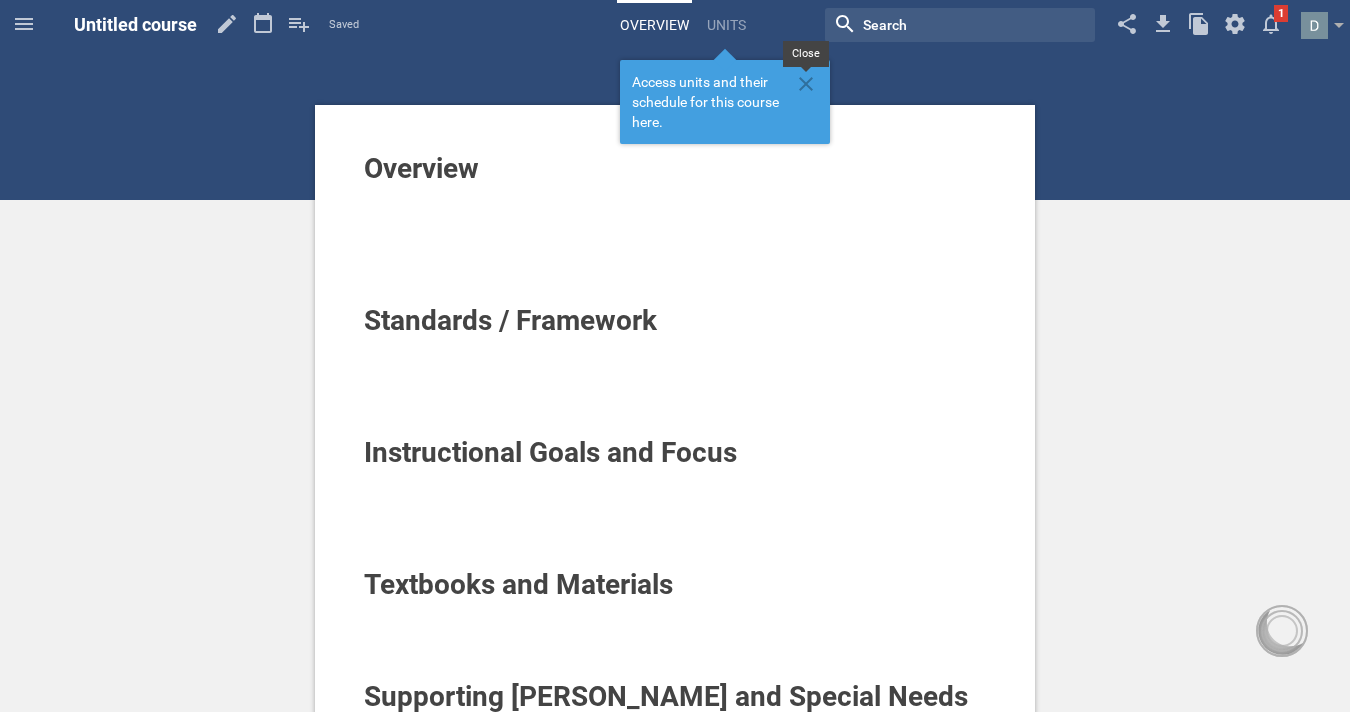 click 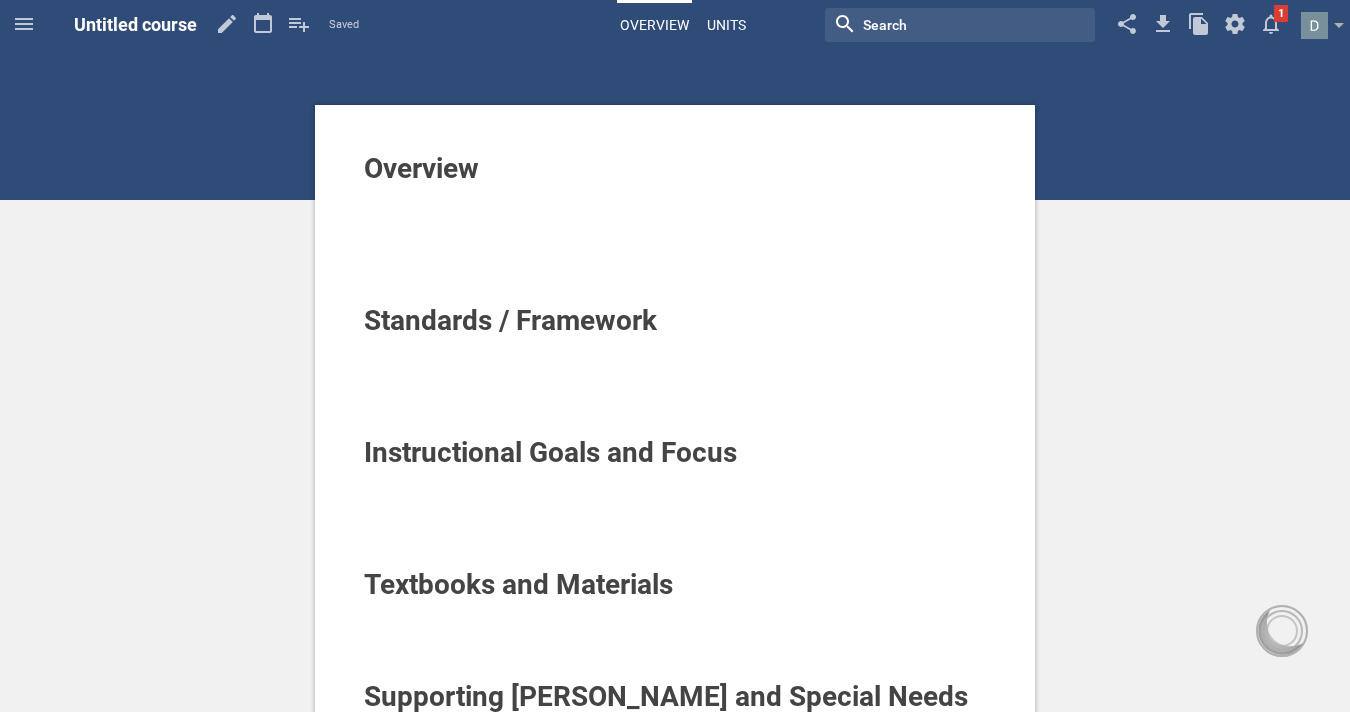 click on "Units" at bounding box center (726, 25) 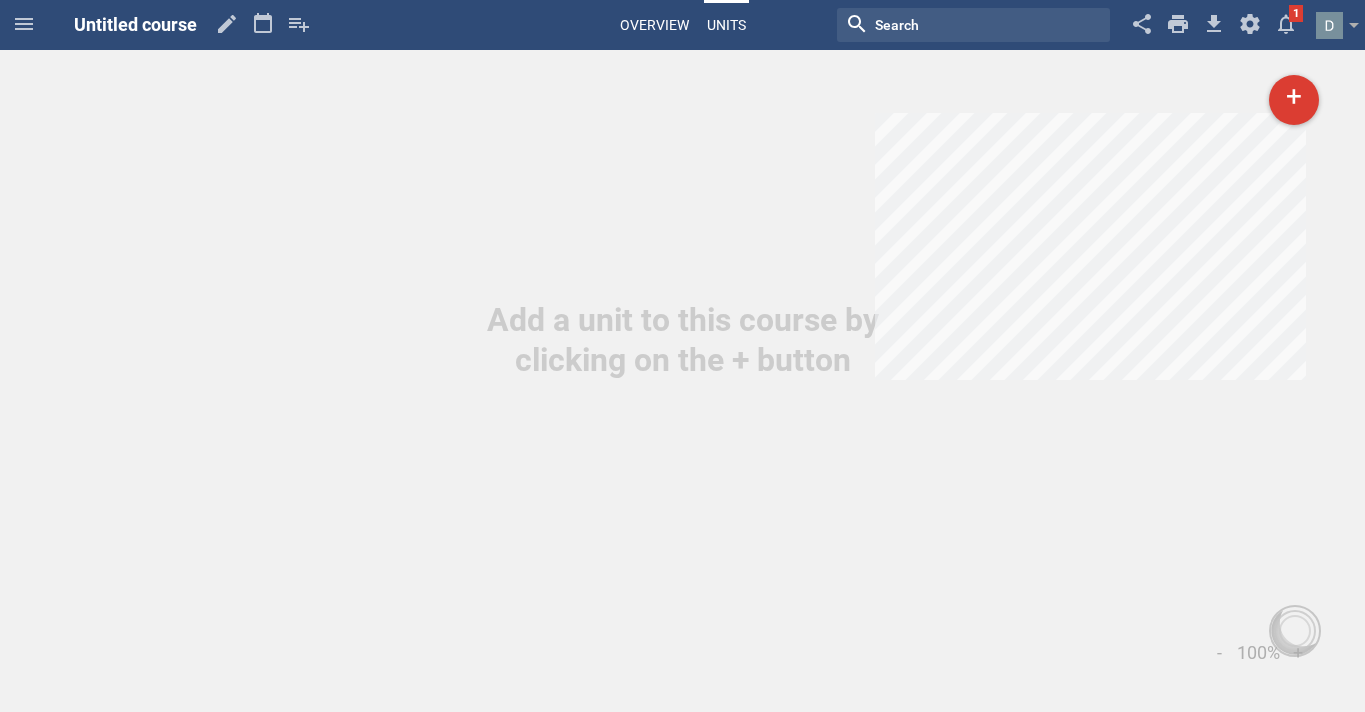 click on "Overview" at bounding box center (654, 25) 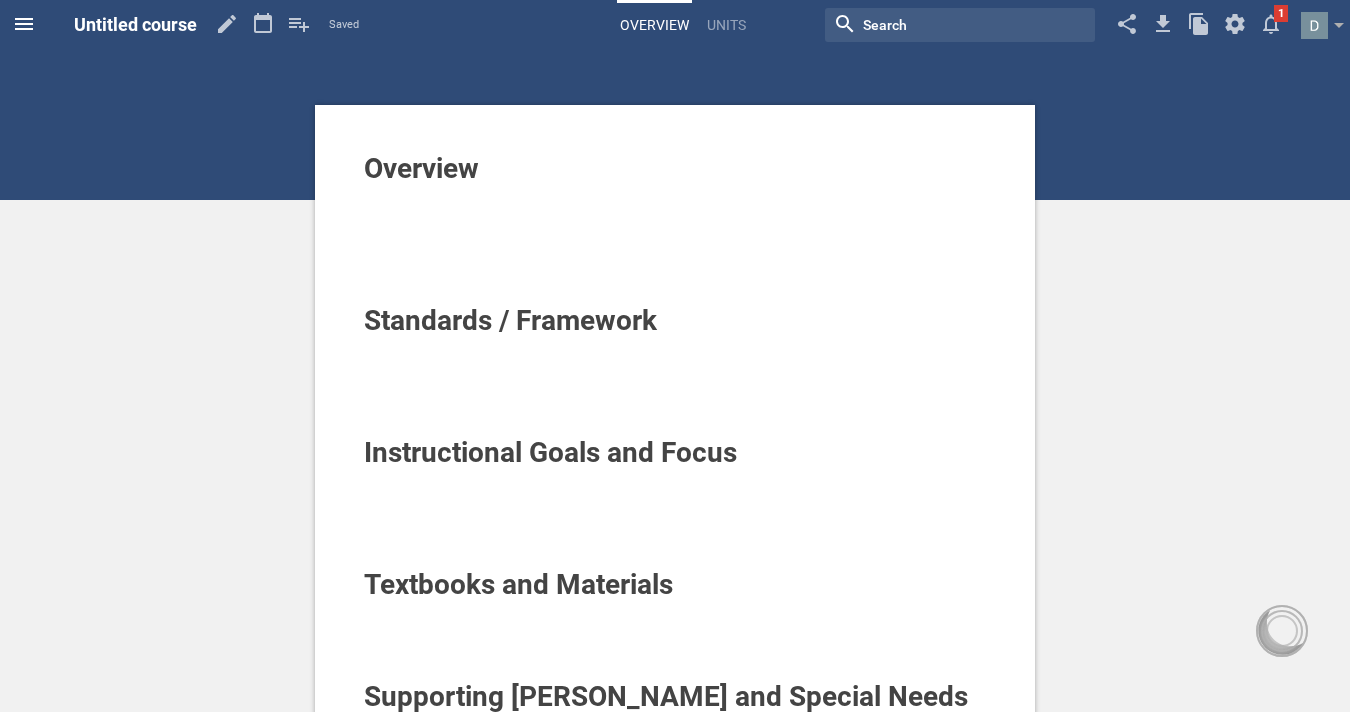 click 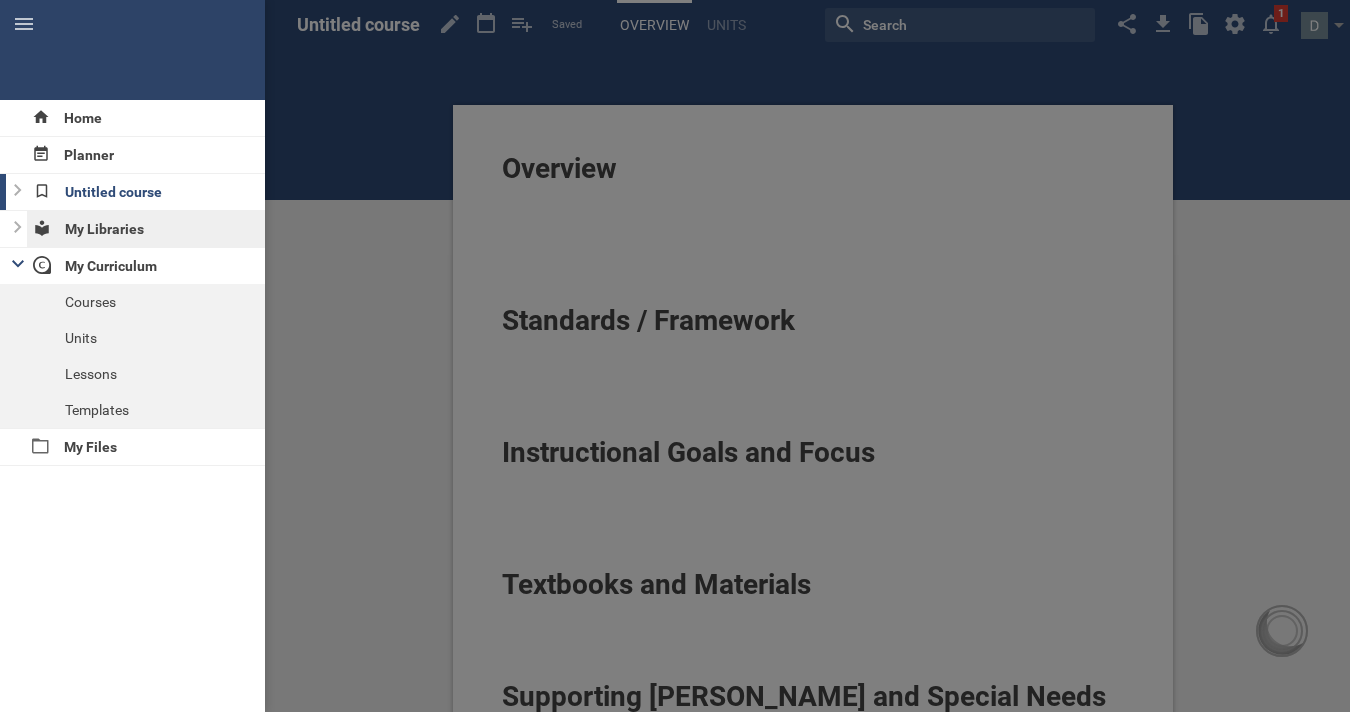 click on "My Libraries" at bounding box center (146, 229) 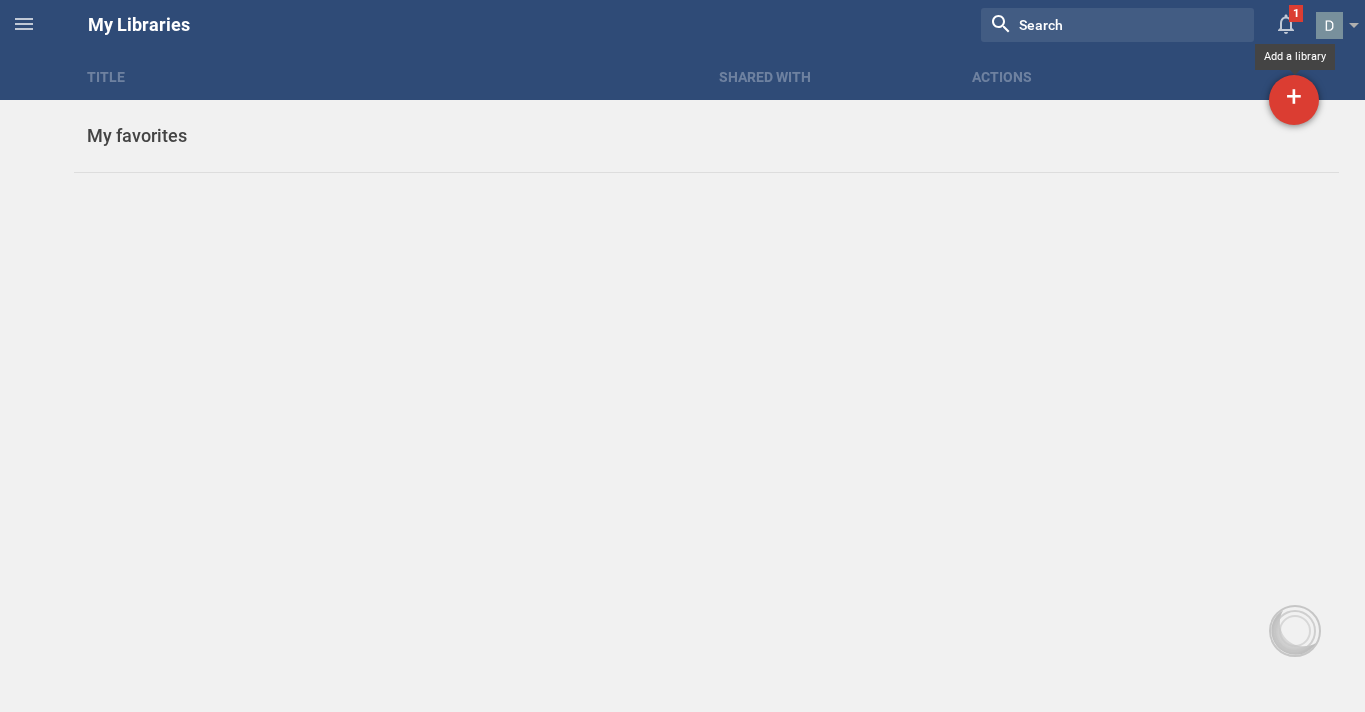 click on "+" at bounding box center (1294, 100) 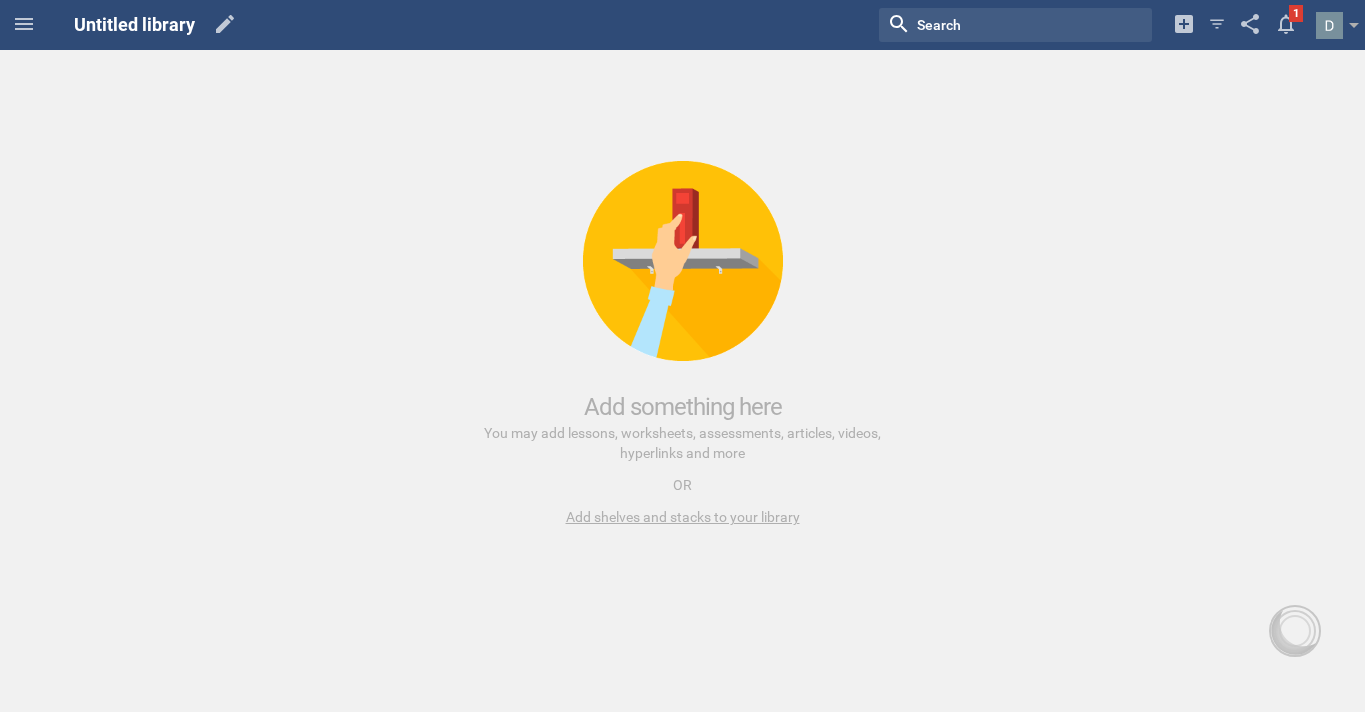 click on "Add shelves and stacks to your library" at bounding box center (683, 517) 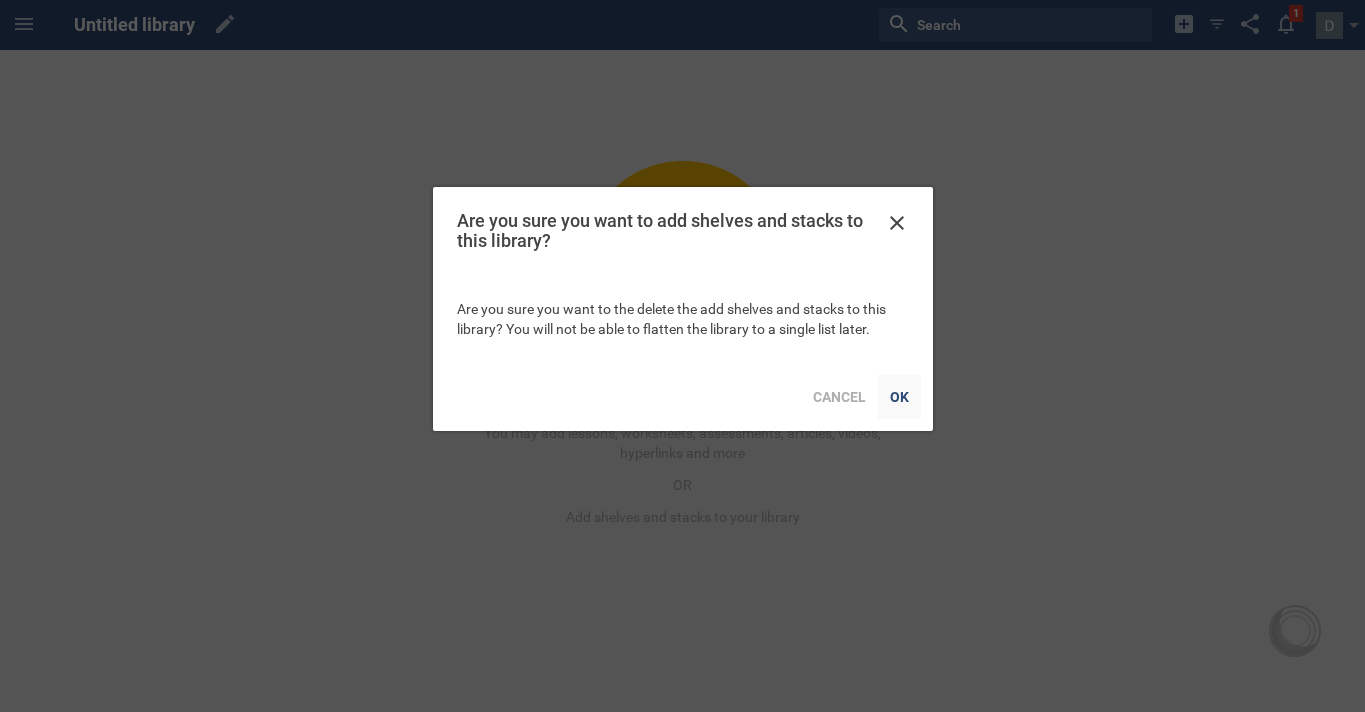 click on "OK" at bounding box center (899, 397) 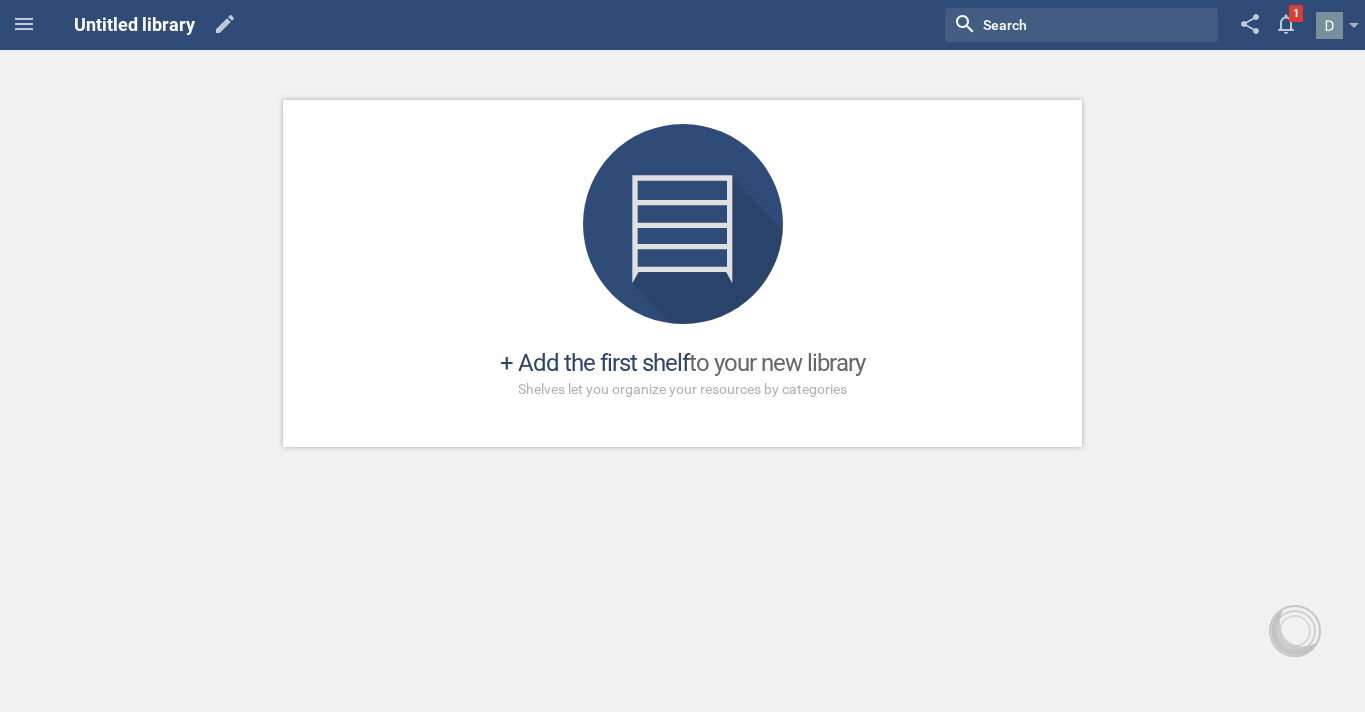 click on "+ Add the first shelf" at bounding box center (594, 363) 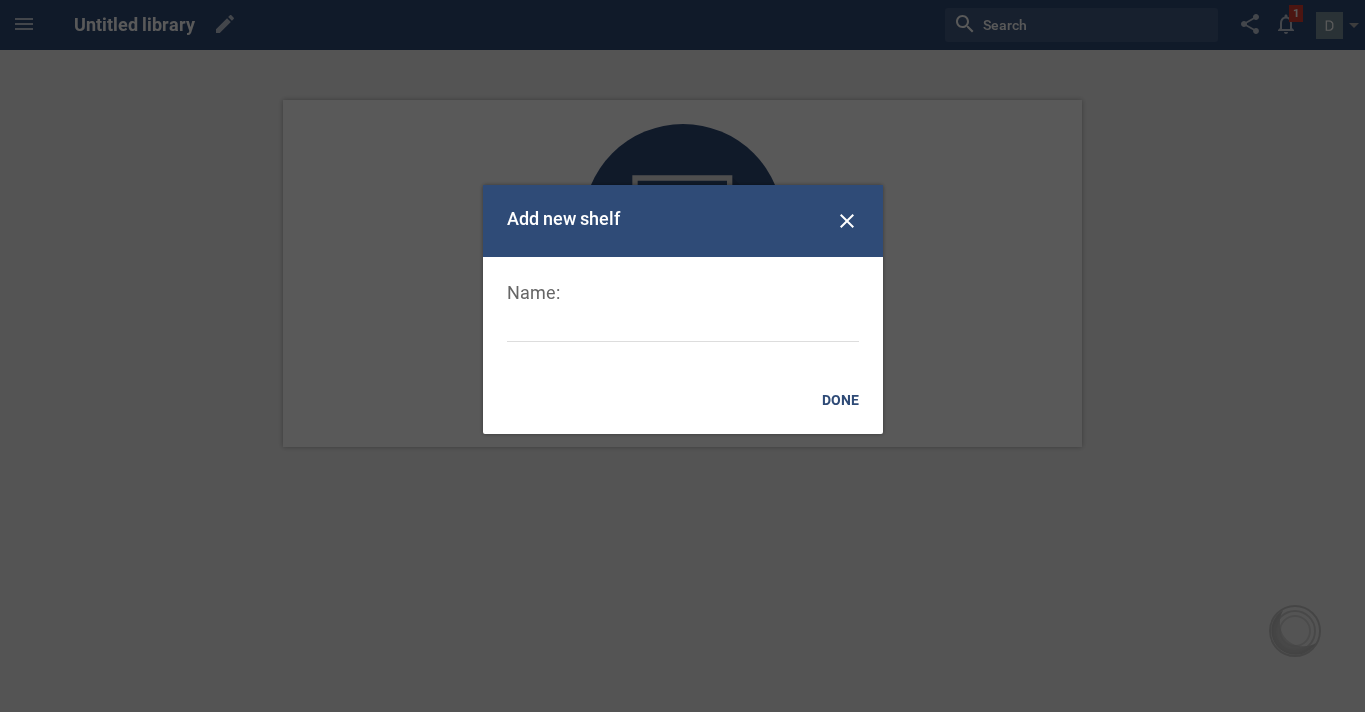 click on "Name:" at bounding box center [683, 311] 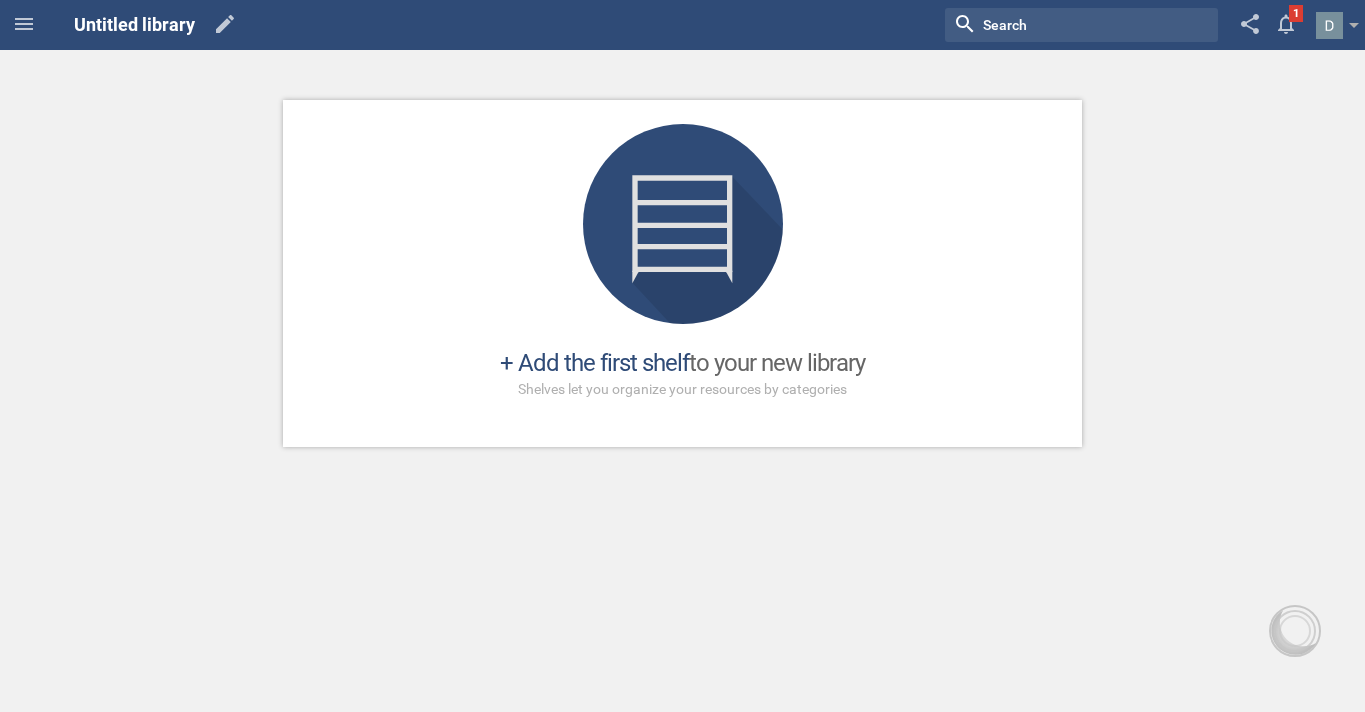 click on "+ Add the first shelf  to your new library Shelves let you organize your resources by categories Add new shelf Name: Done Edit library info Name Untitled library Who can see this library? Private (only you can see it) Everyone at  [GEOGRAPHIC_DATA] Anyone with the link Cancel Done" at bounding box center (682, 273) 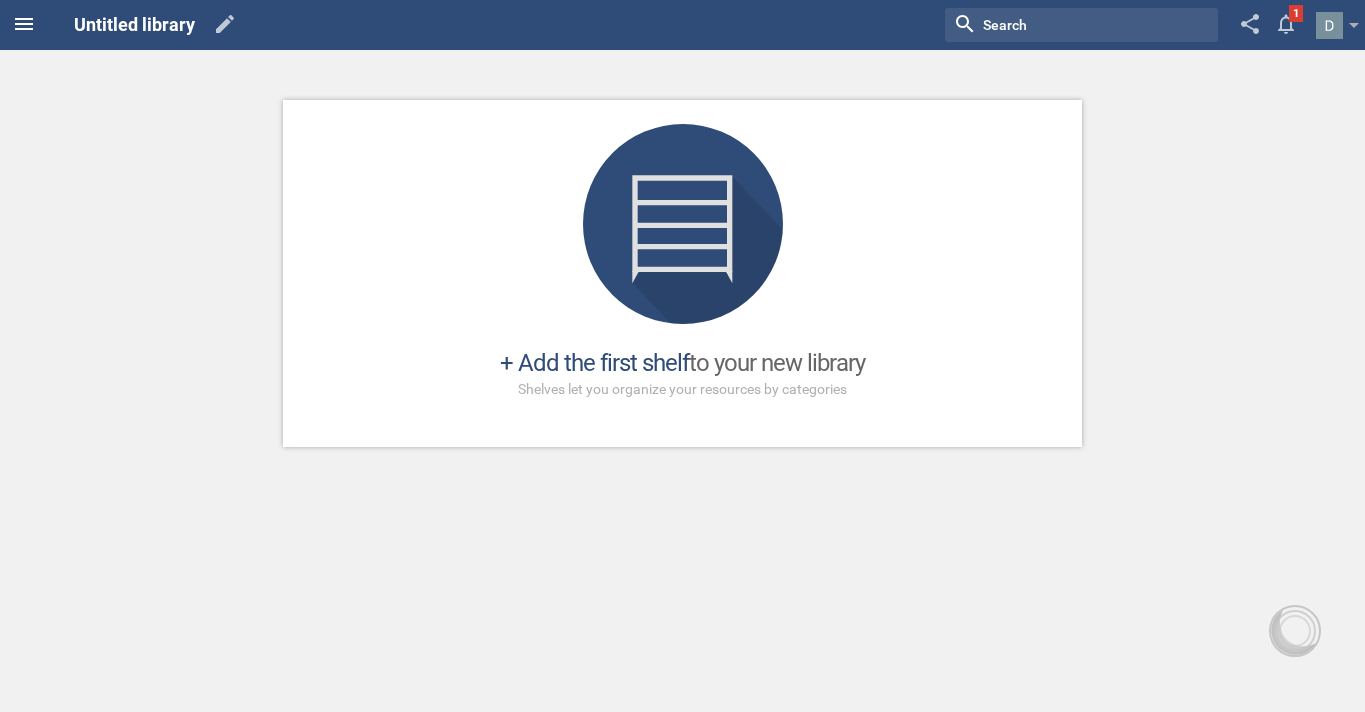 click 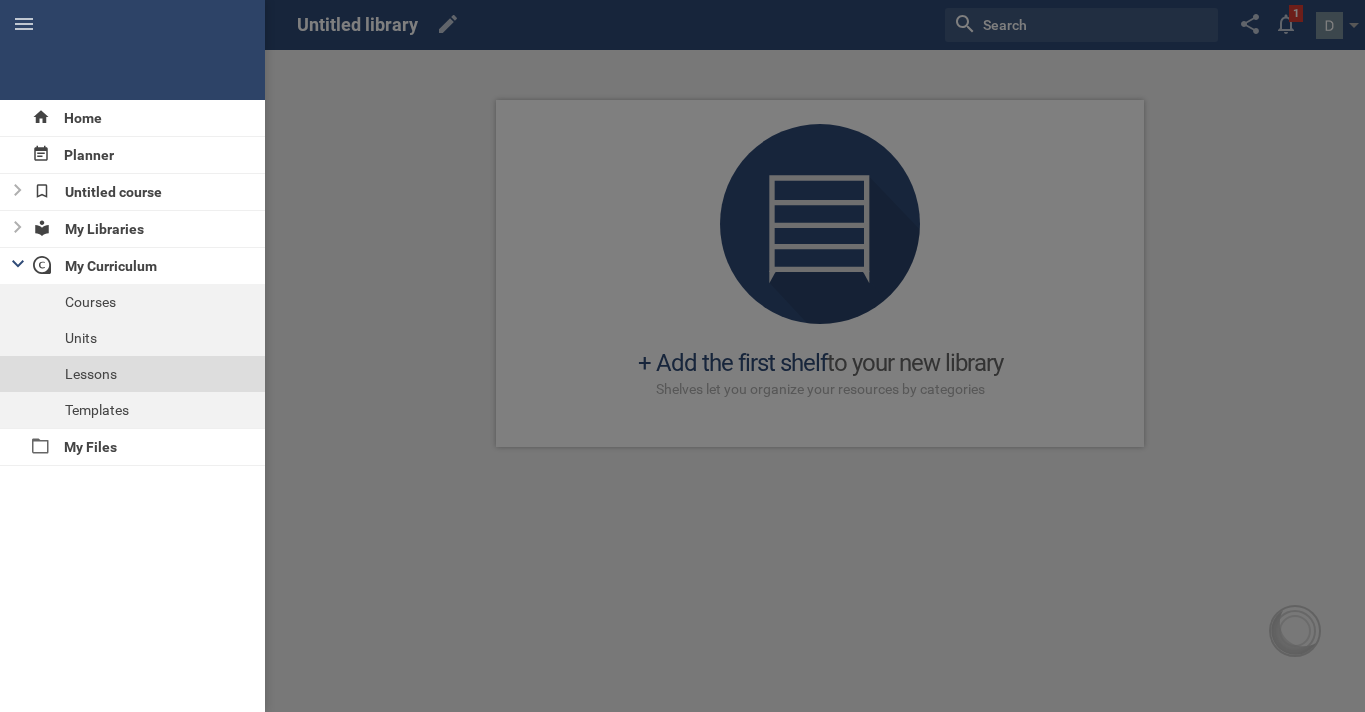 click on "Lessons" at bounding box center (132, 374) 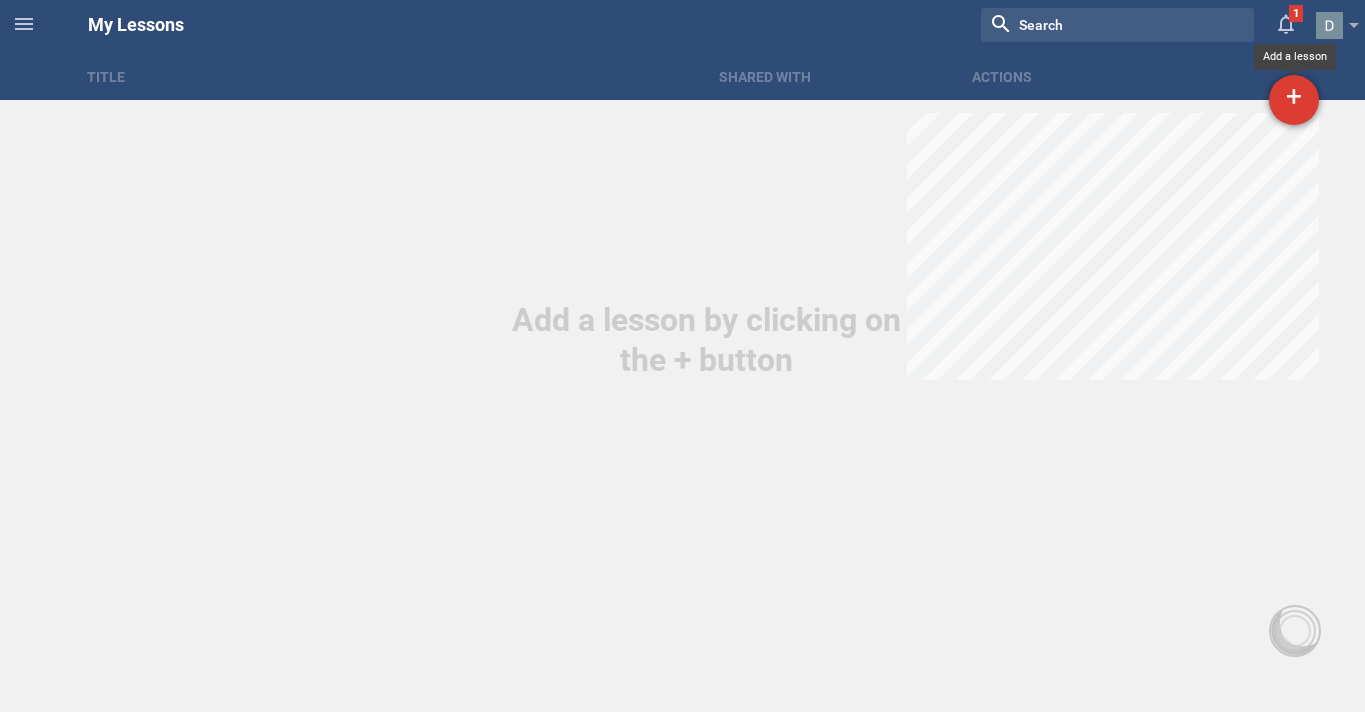 click on "+" at bounding box center (1294, 100) 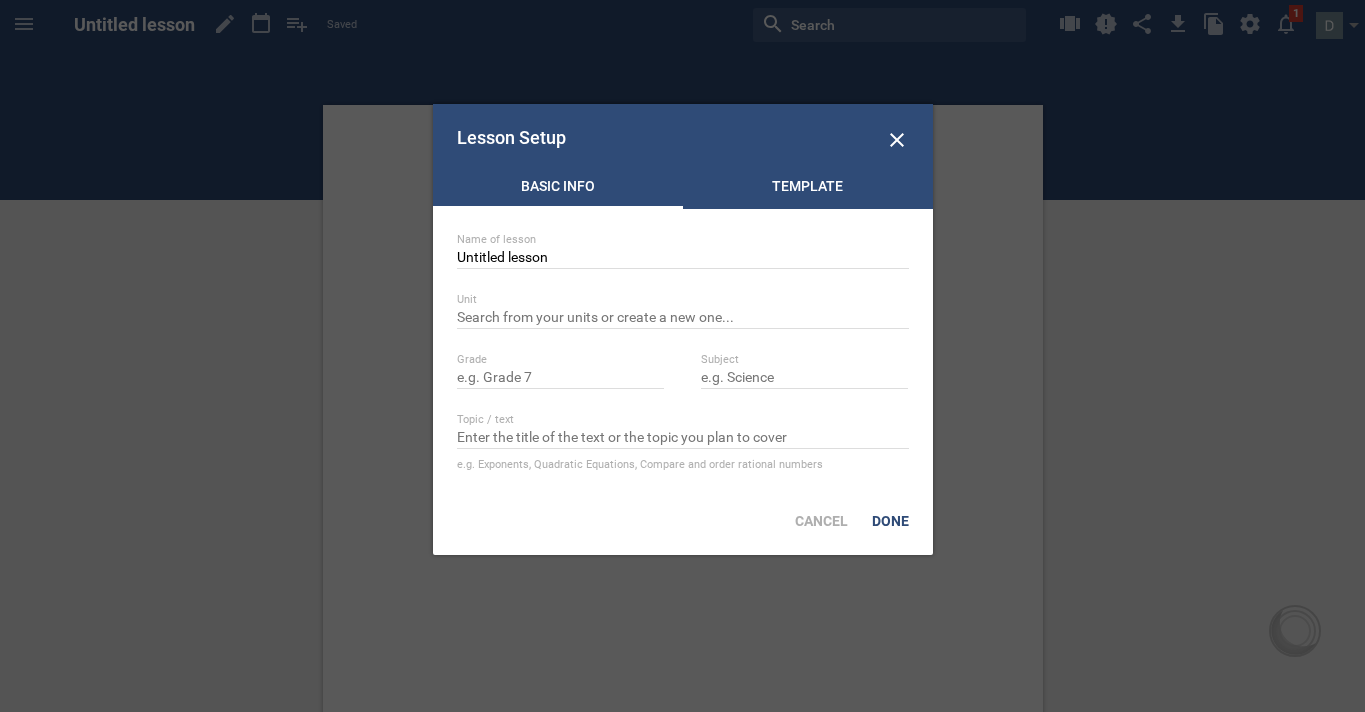 click on "Template" at bounding box center (808, 191) 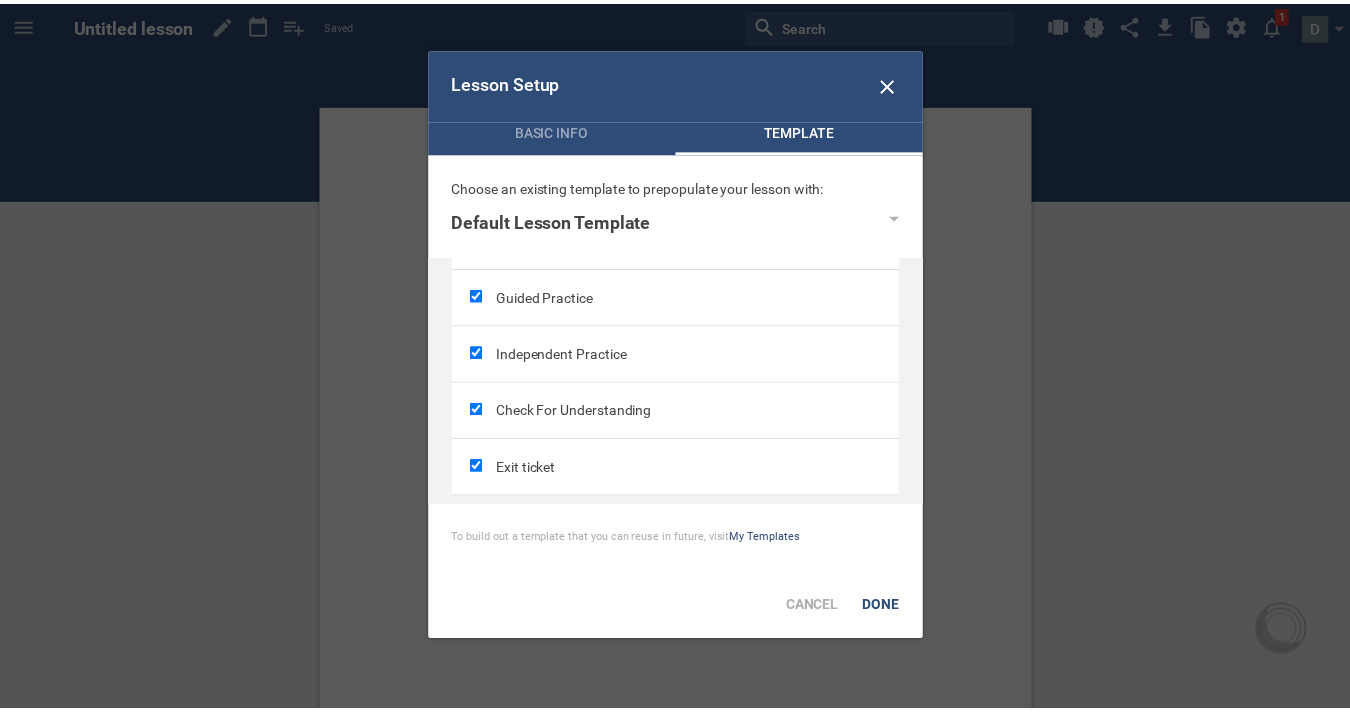 scroll, scrollTop: 370, scrollLeft: 0, axis: vertical 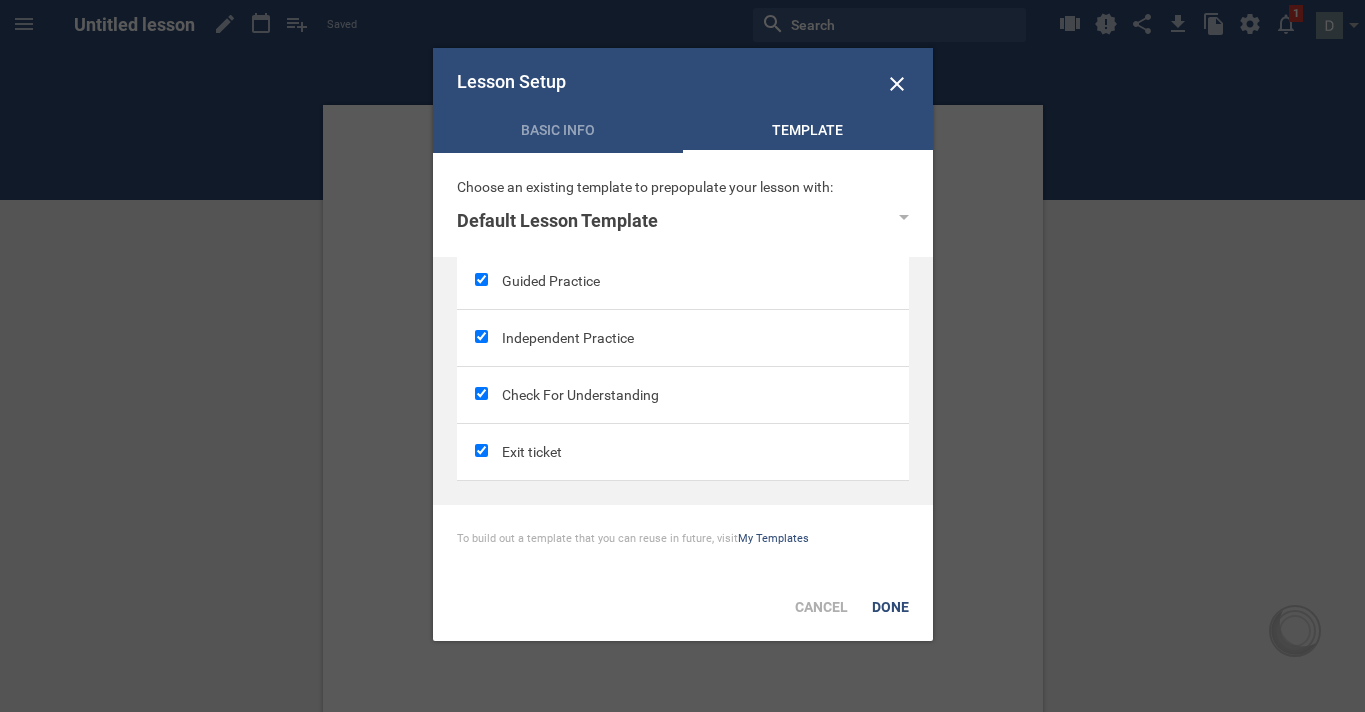 click 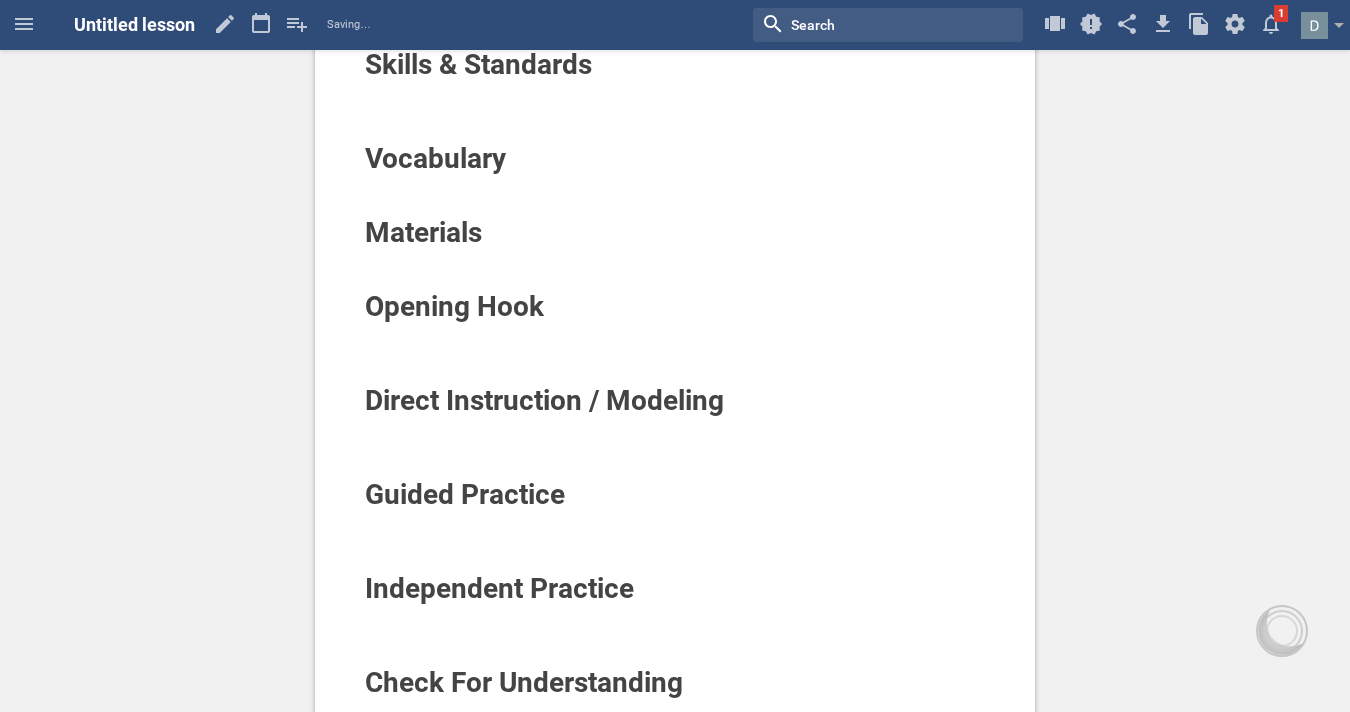 scroll, scrollTop: 35, scrollLeft: 0, axis: vertical 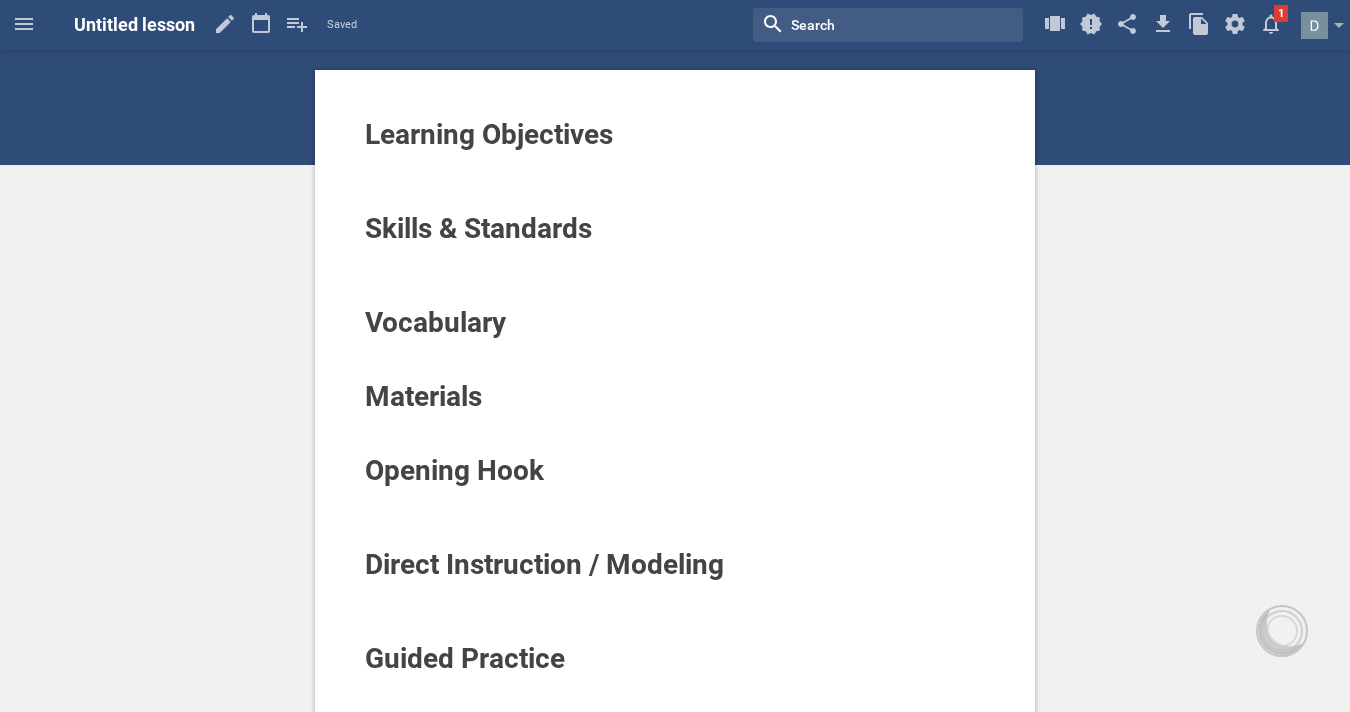 click on "Home Planner Untitled course My Libraries My Curriculum Courses Units Lessons Templates My Files Untitled lesson Saved My favorites Another library... Nothing found with term "" Change background… Publishing options Delete  lesson …   1 Moe is now following you View my profile Groups Organization settings My preferences Logout Section Subsection Title Paragraph Website URL… Google Drive file (or folder)… Browse from my files… Library… Insert competencies" at bounding box center [675, 25] 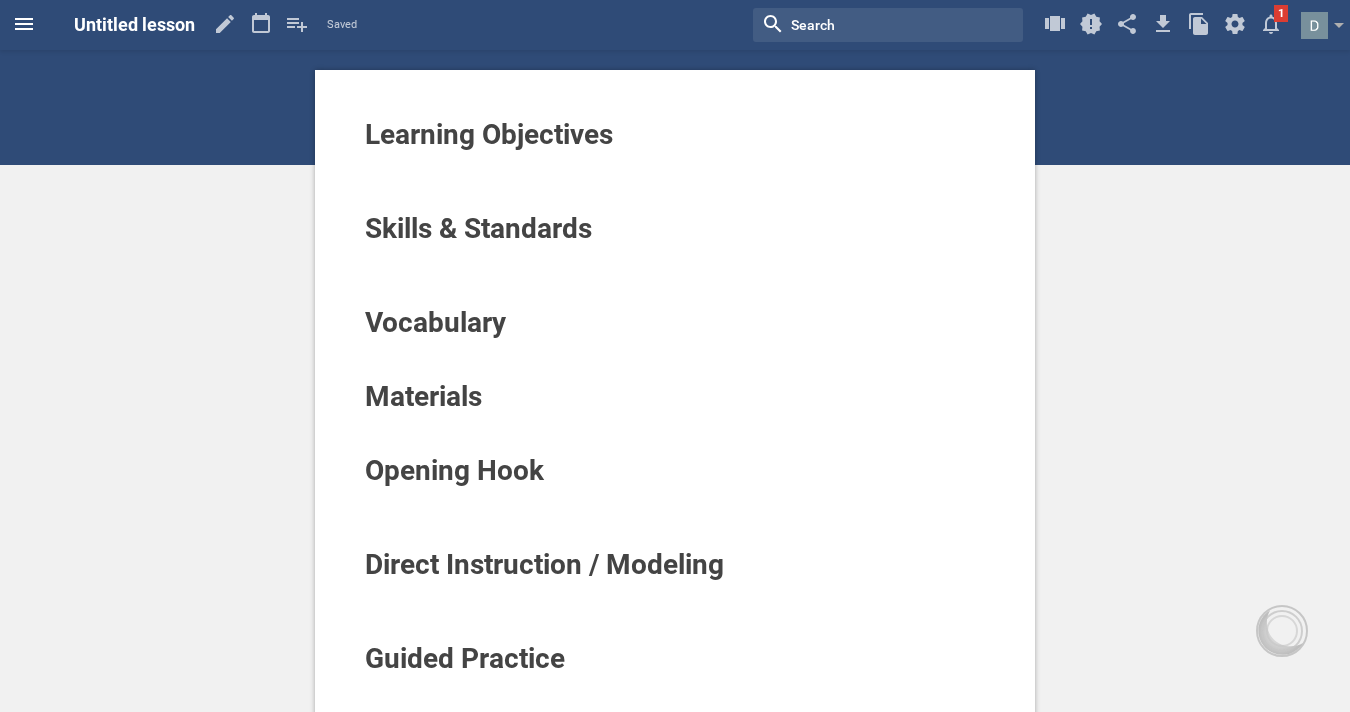 click 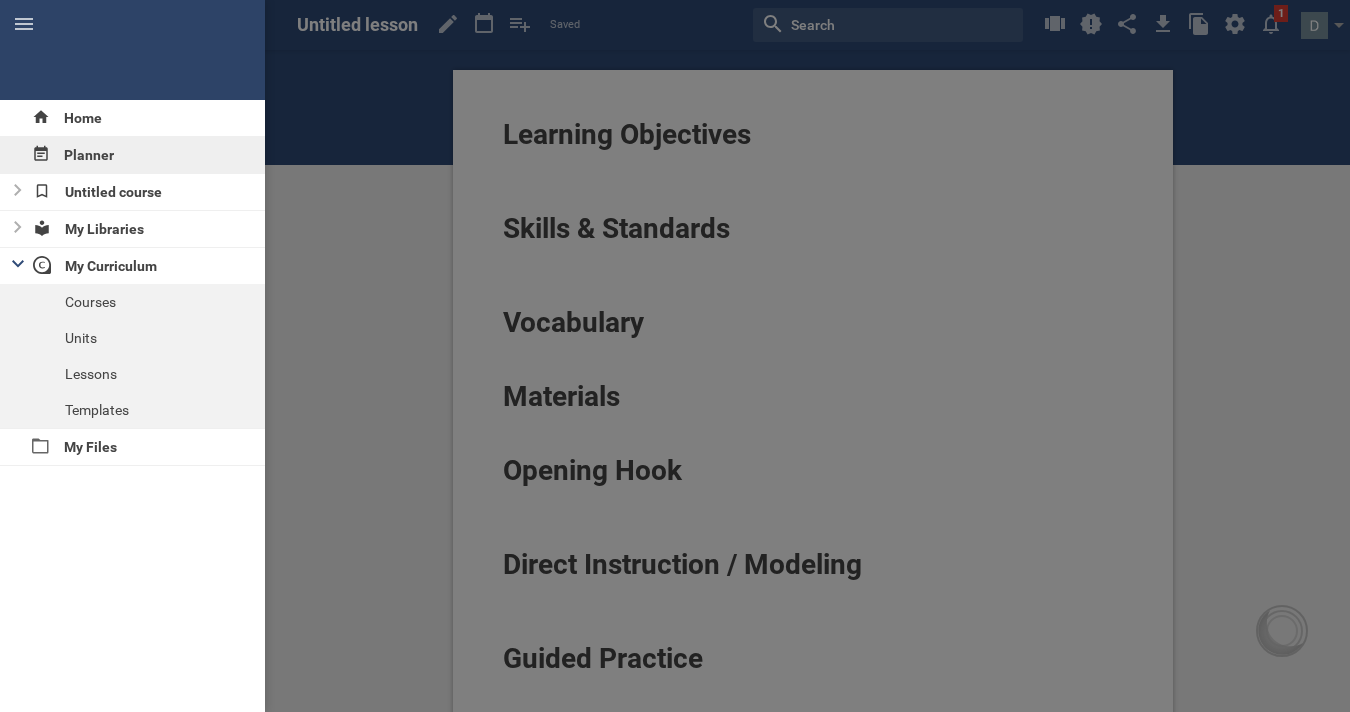 click on "Planner" at bounding box center [132, 155] 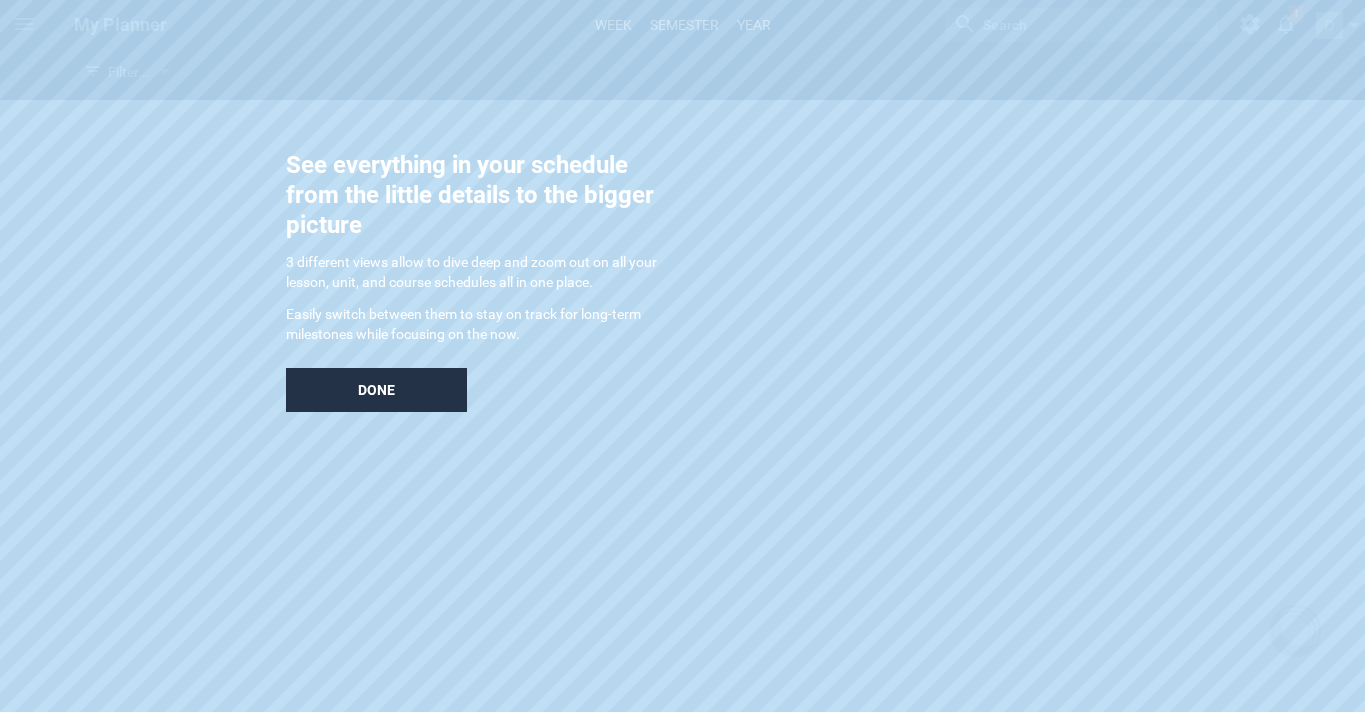 click on "Done" at bounding box center [376, 390] 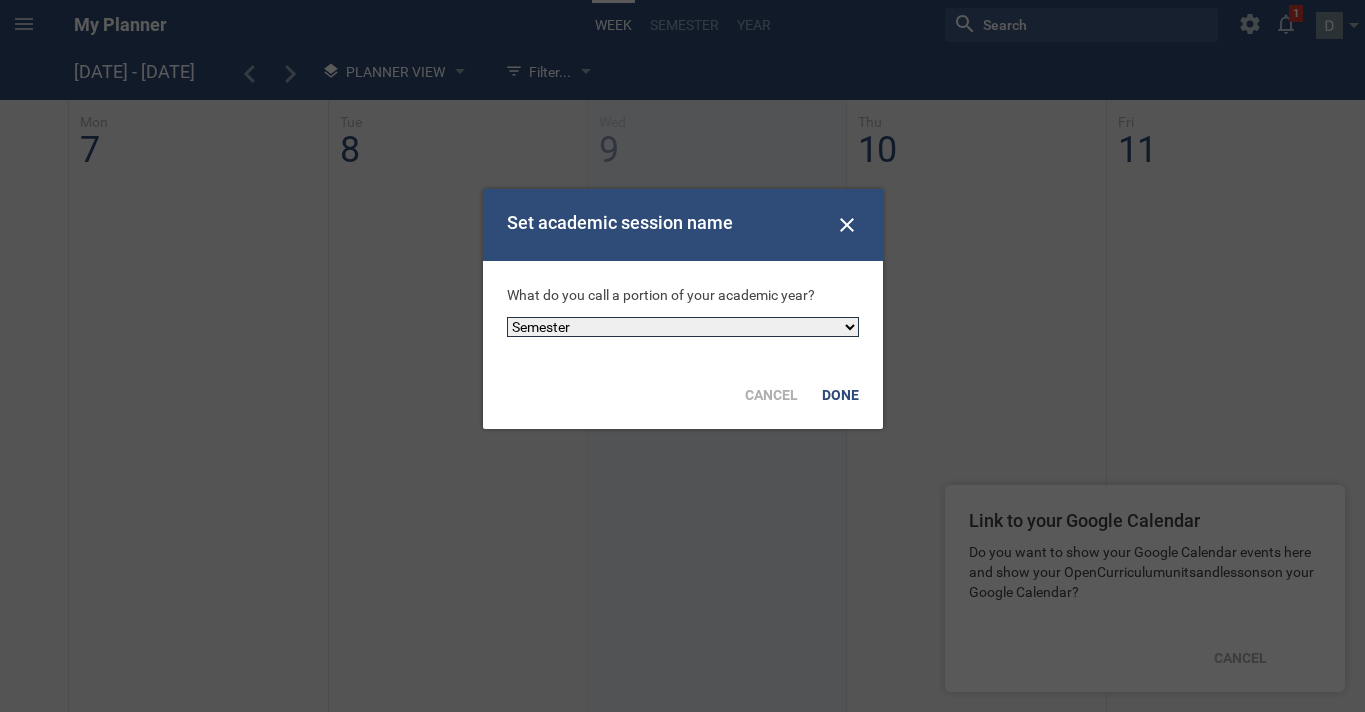 click on "Semester Term Quarter Session Period Trimester Other" at bounding box center [683, 327] 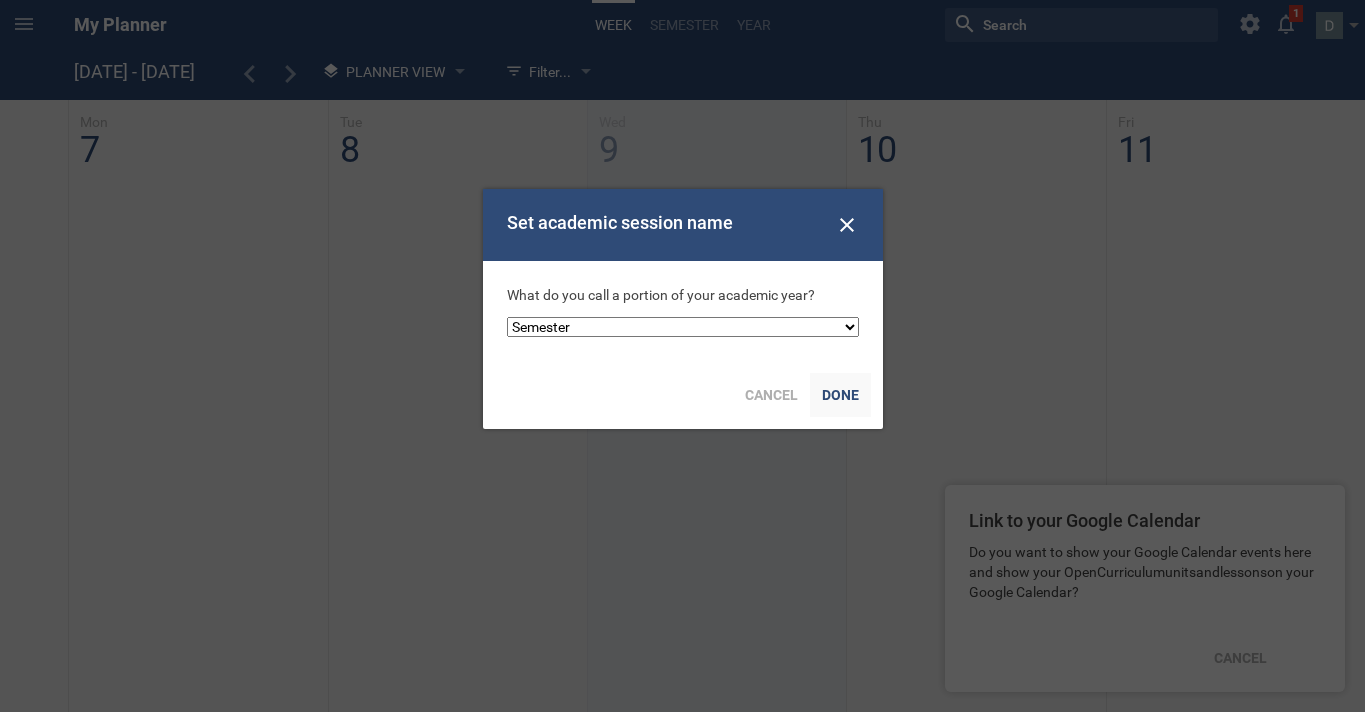click on "Done" at bounding box center [840, 395] 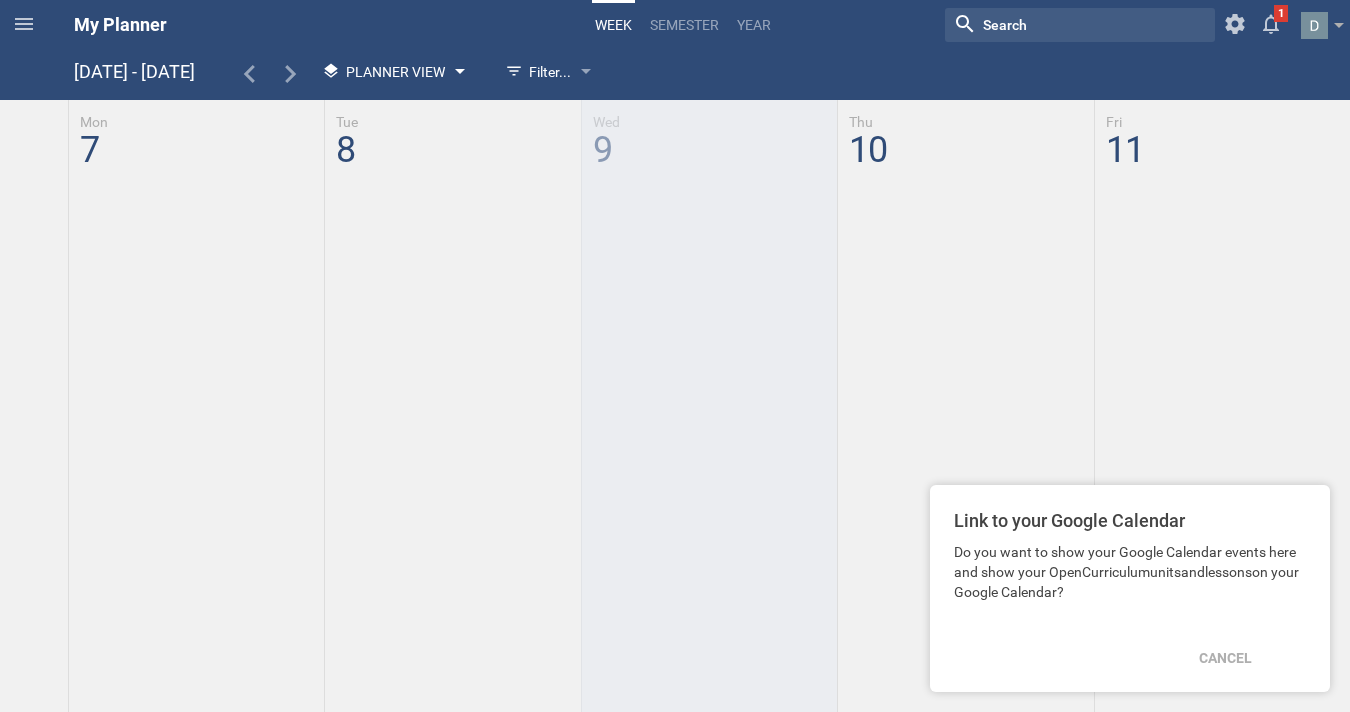 click on "Planner View" at bounding box center [395, 72] 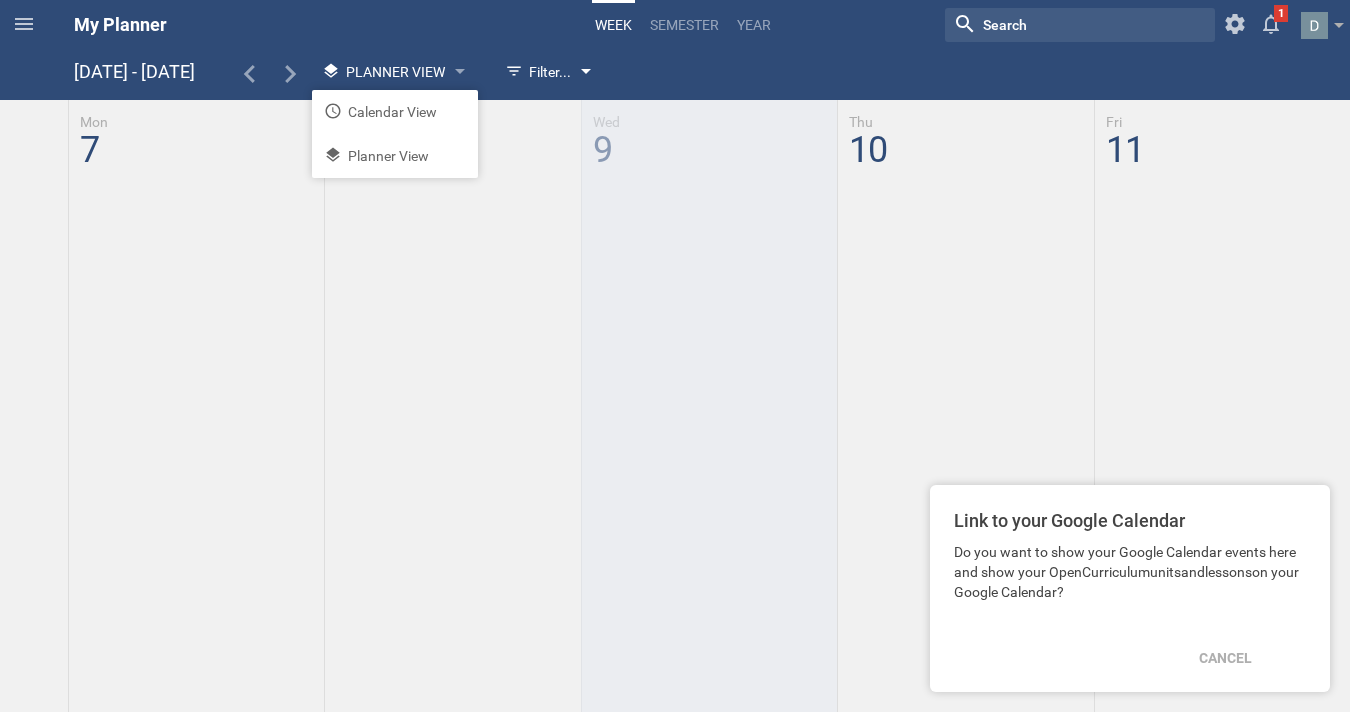 click on "Filter..." at bounding box center [538, 72] 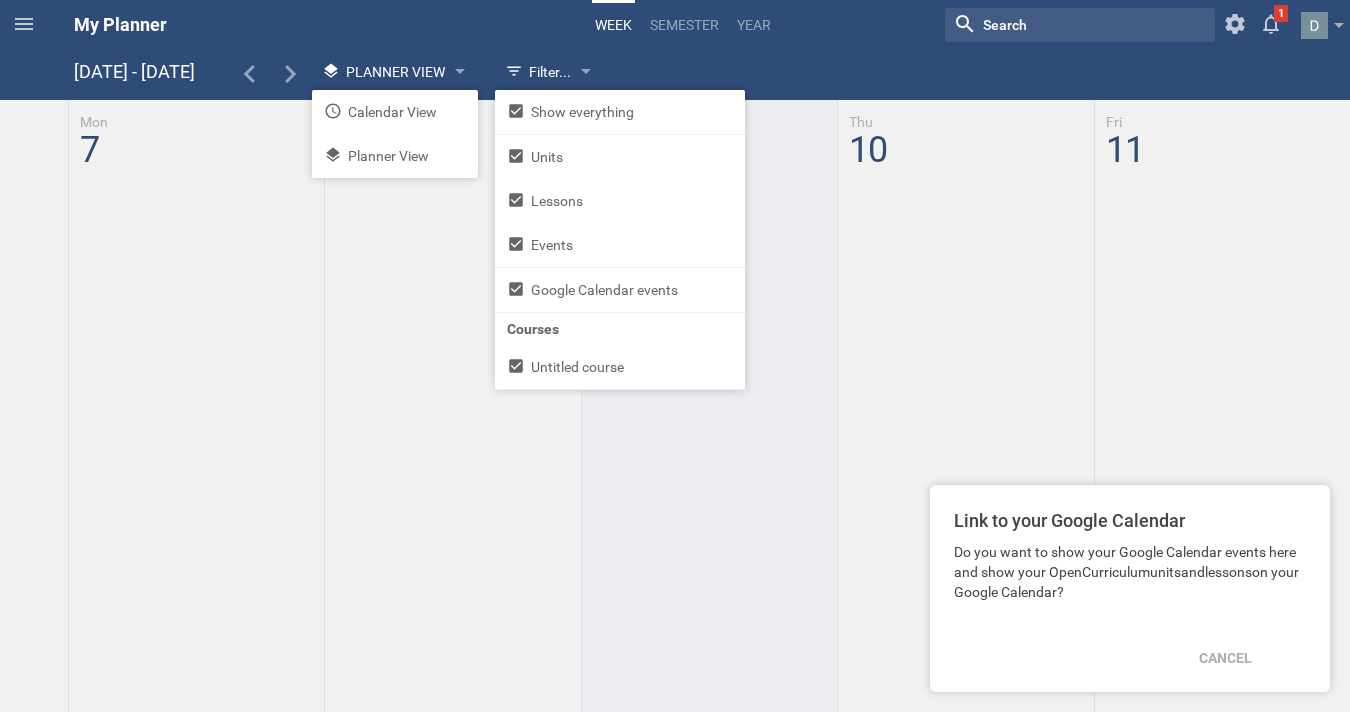 click on "[DATE] - [DATE]  Planner View Calendar View Planner View Filter... Show everything Units Lessons Events Google Calendar events Courses Untitled course" at bounding box center [699, 75] 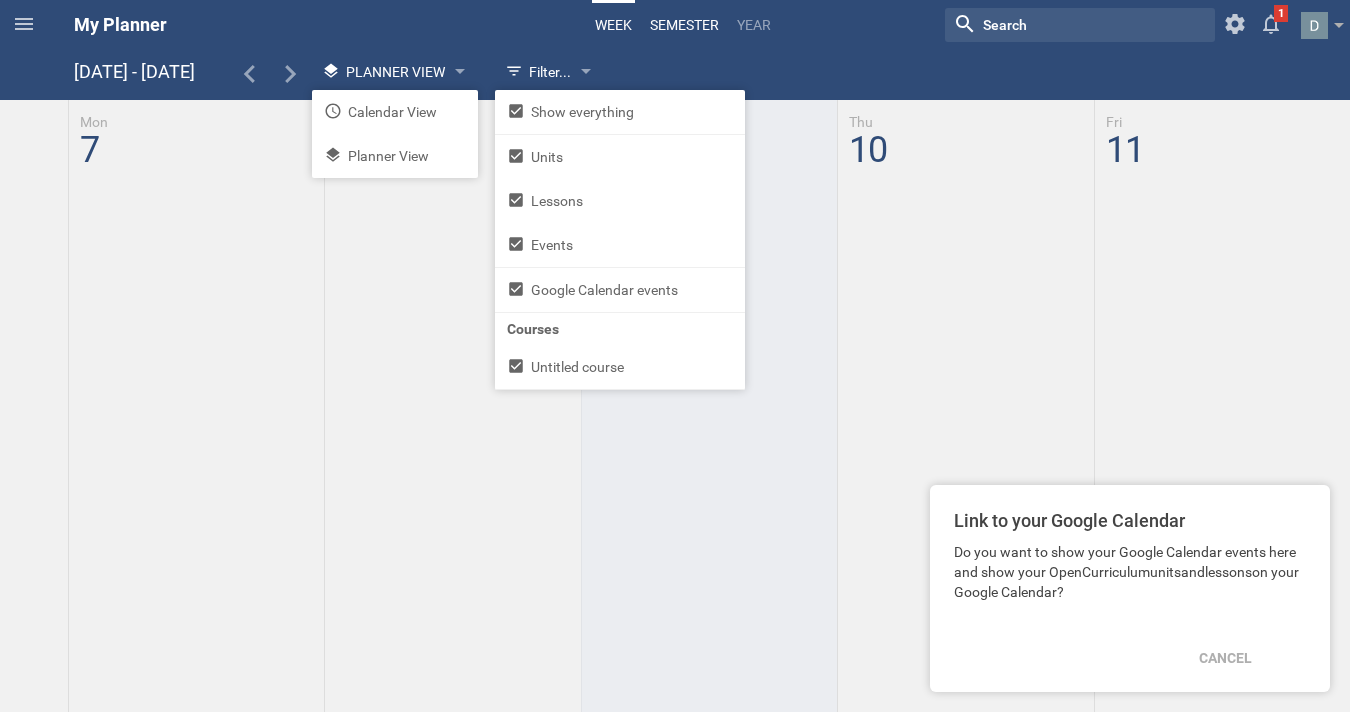 click on "semester" at bounding box center (684, 25) 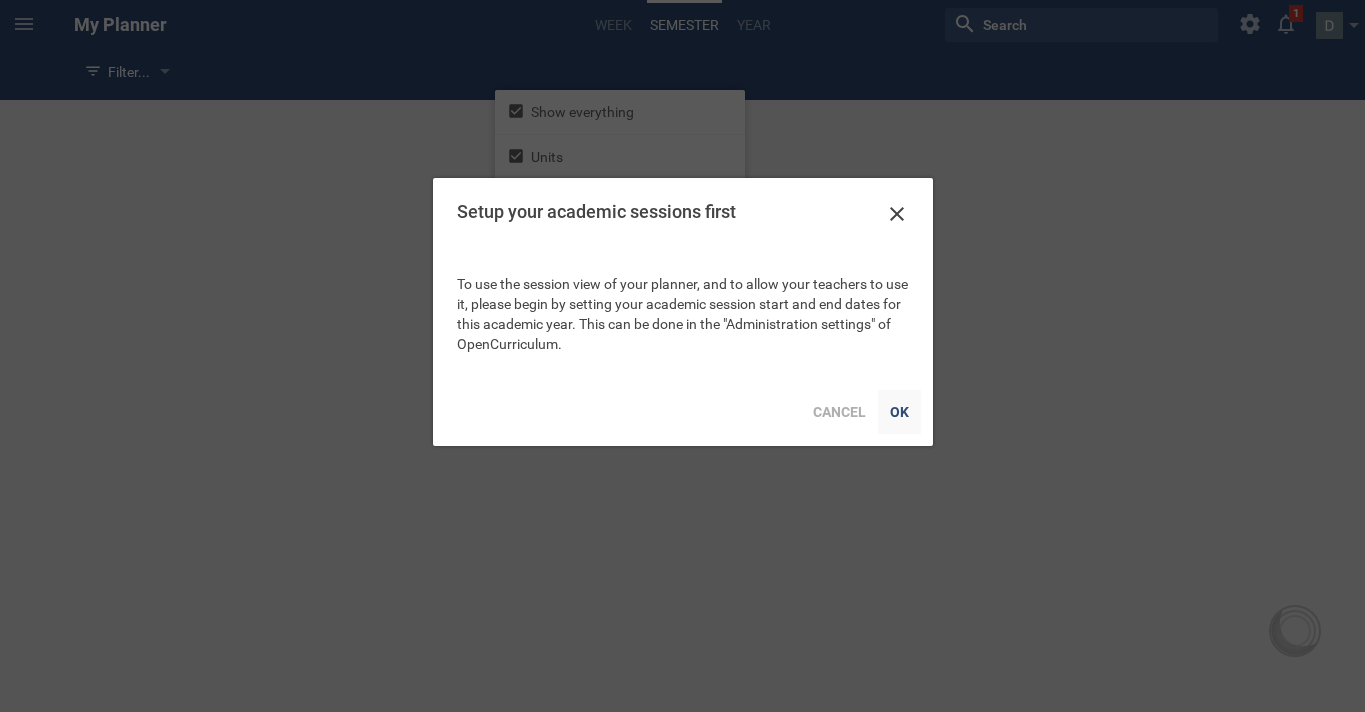 click on "OK" at bounding box center [899, 412] 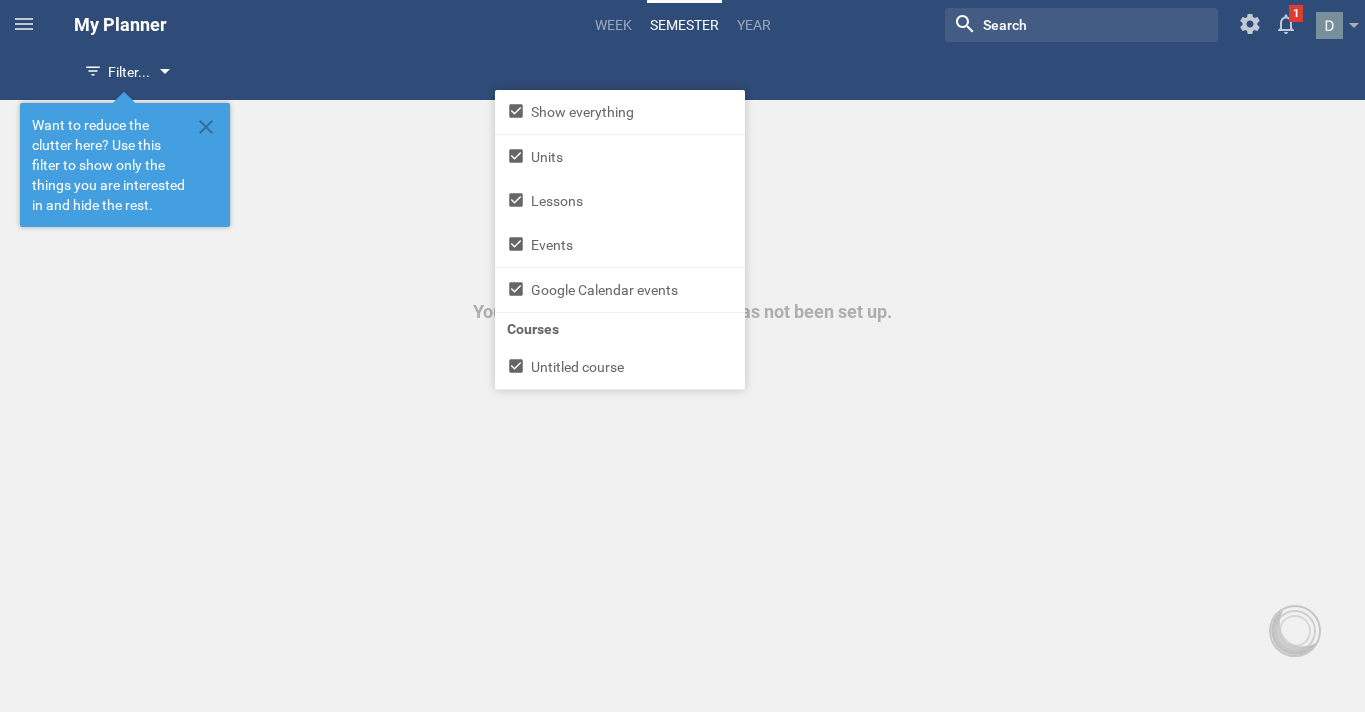 click on "Filter..." at bounding box center (117, 72) 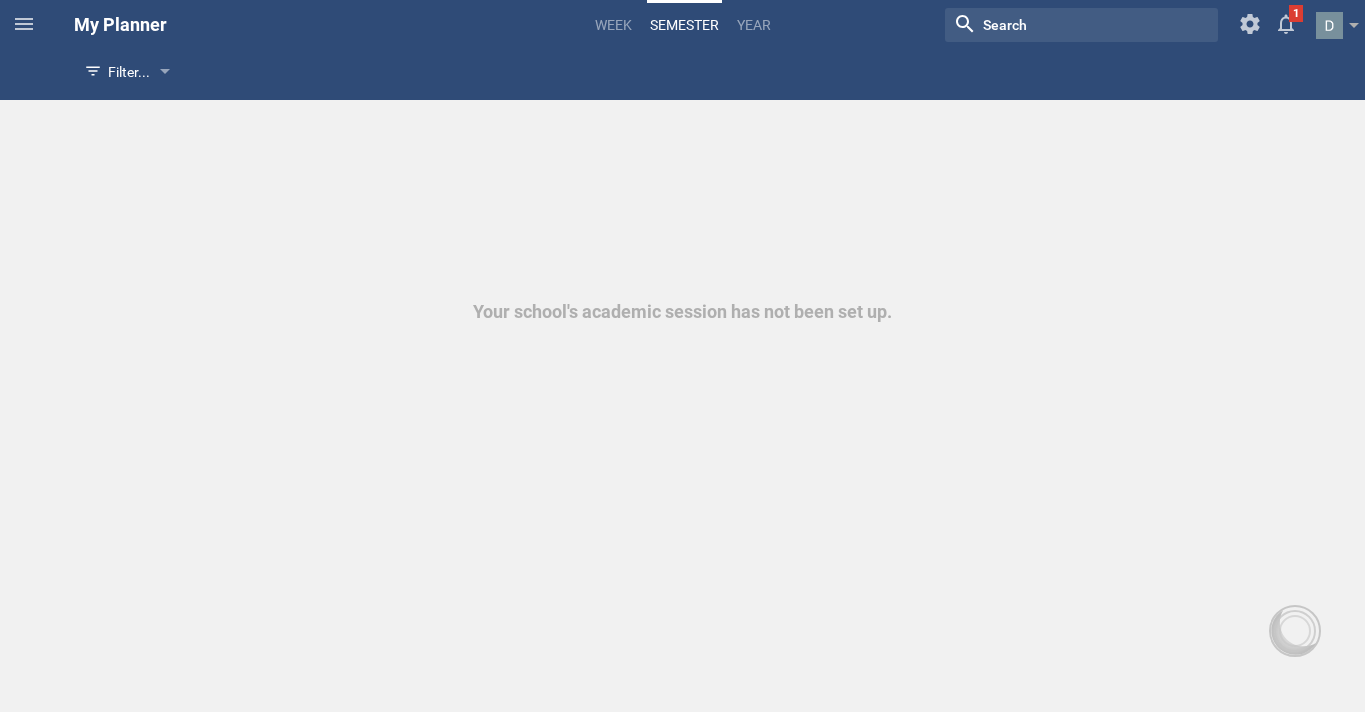 click on "Your school's academic session has not been set up." at bounding box center (682, 162) 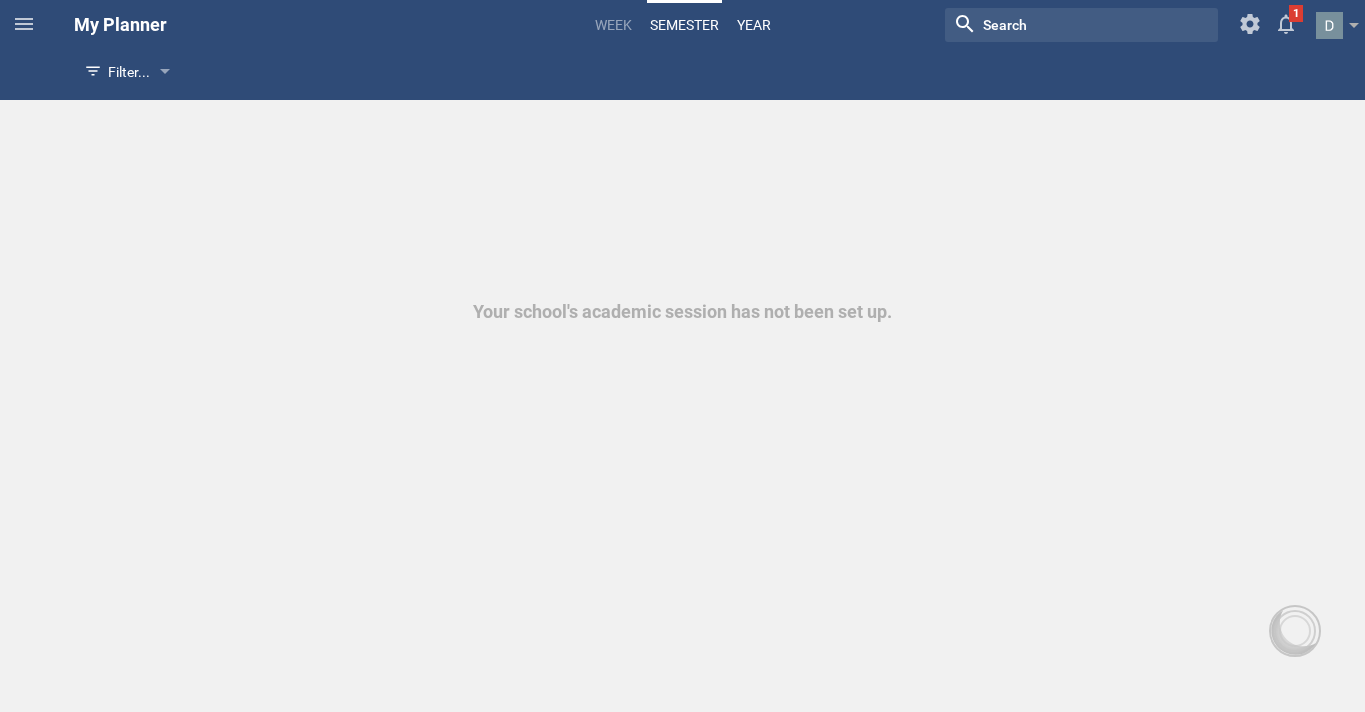click on "Year" at bounding box center (754, 25) 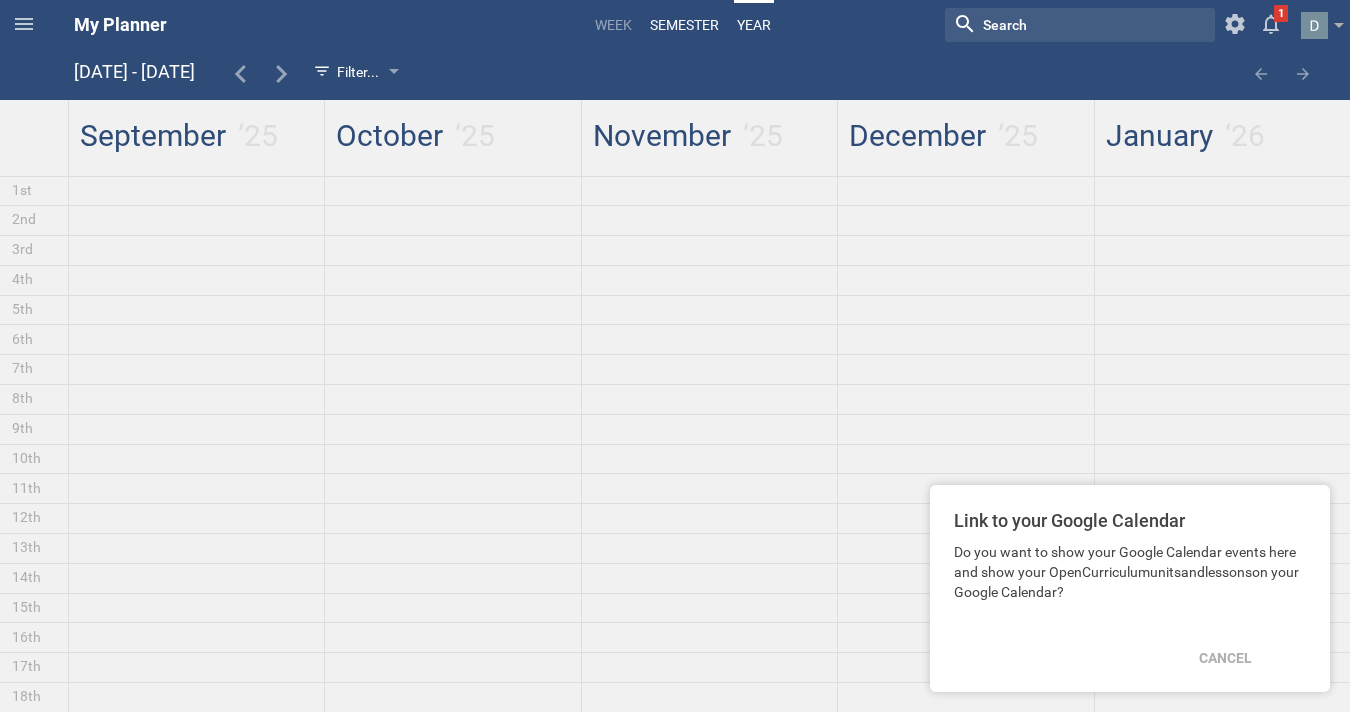 click on "semester" at bounding box center (684, 25) 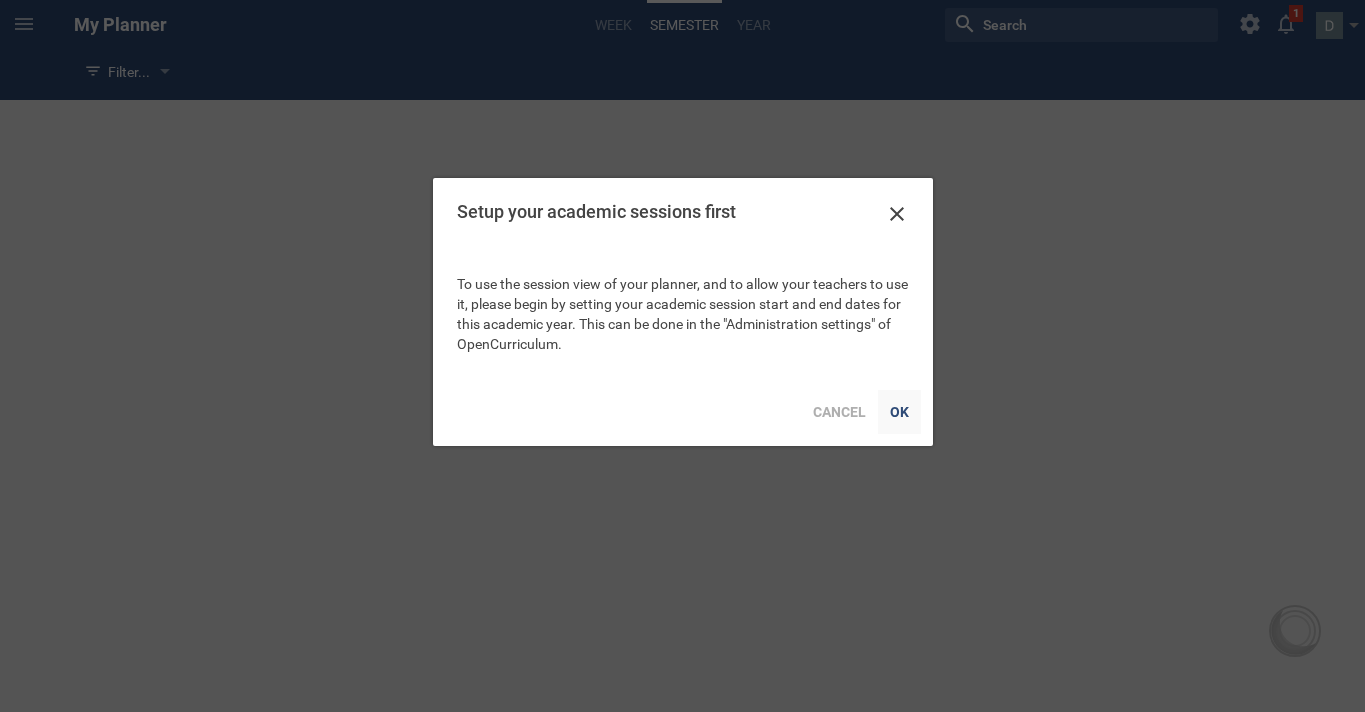 click on "OK" at bounding box center [899, 412] 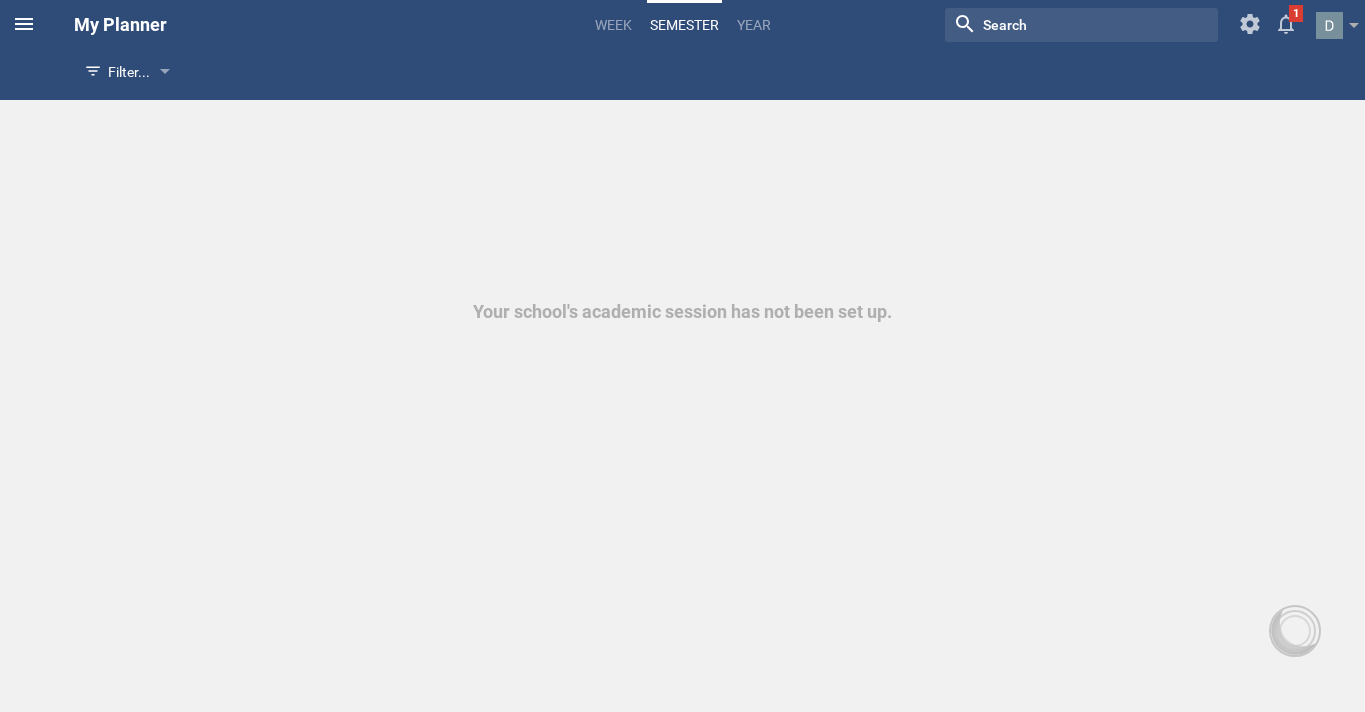 click 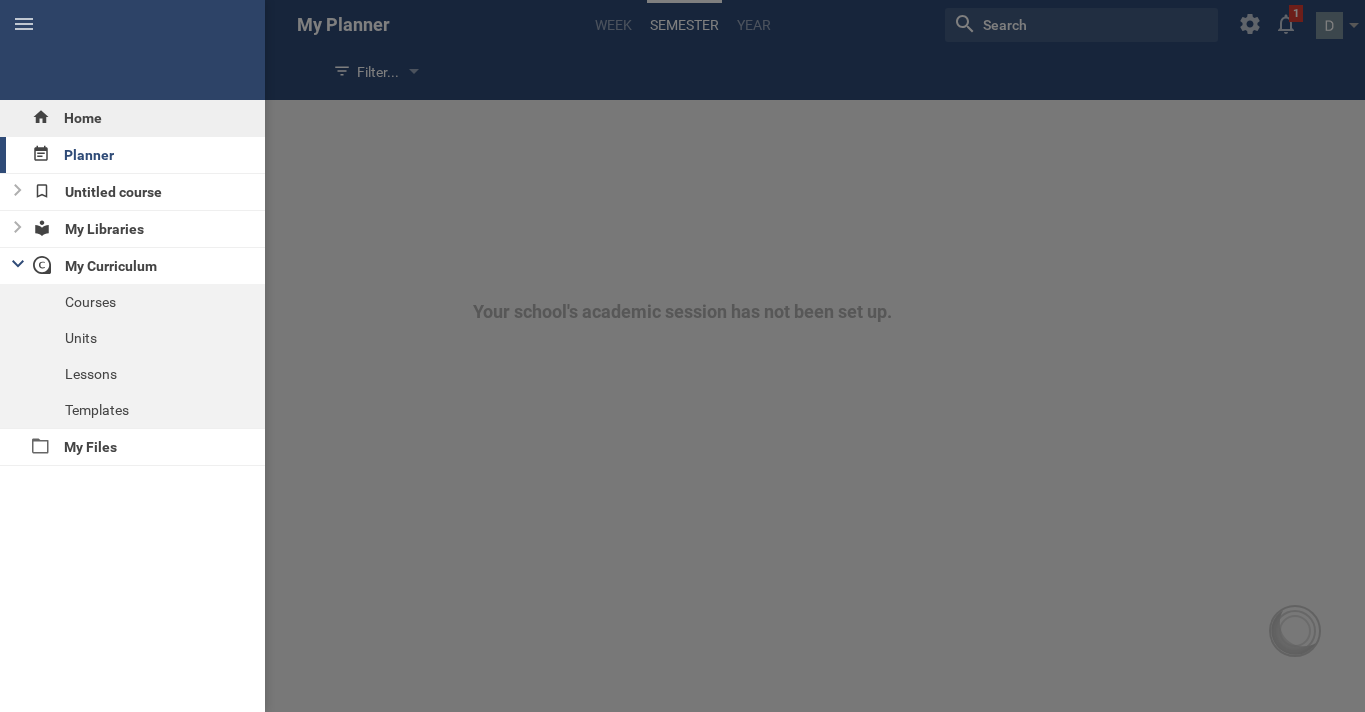 click on "Home" at bounding box center [132, 118] 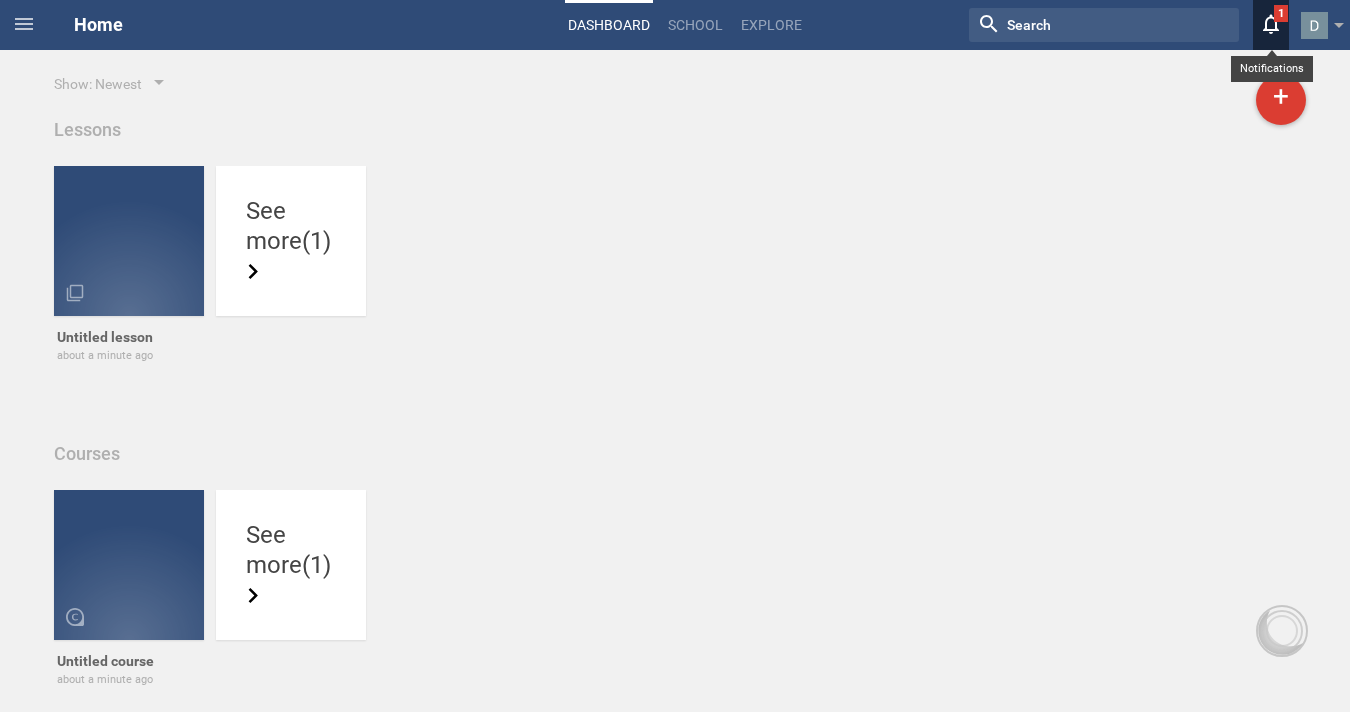 click 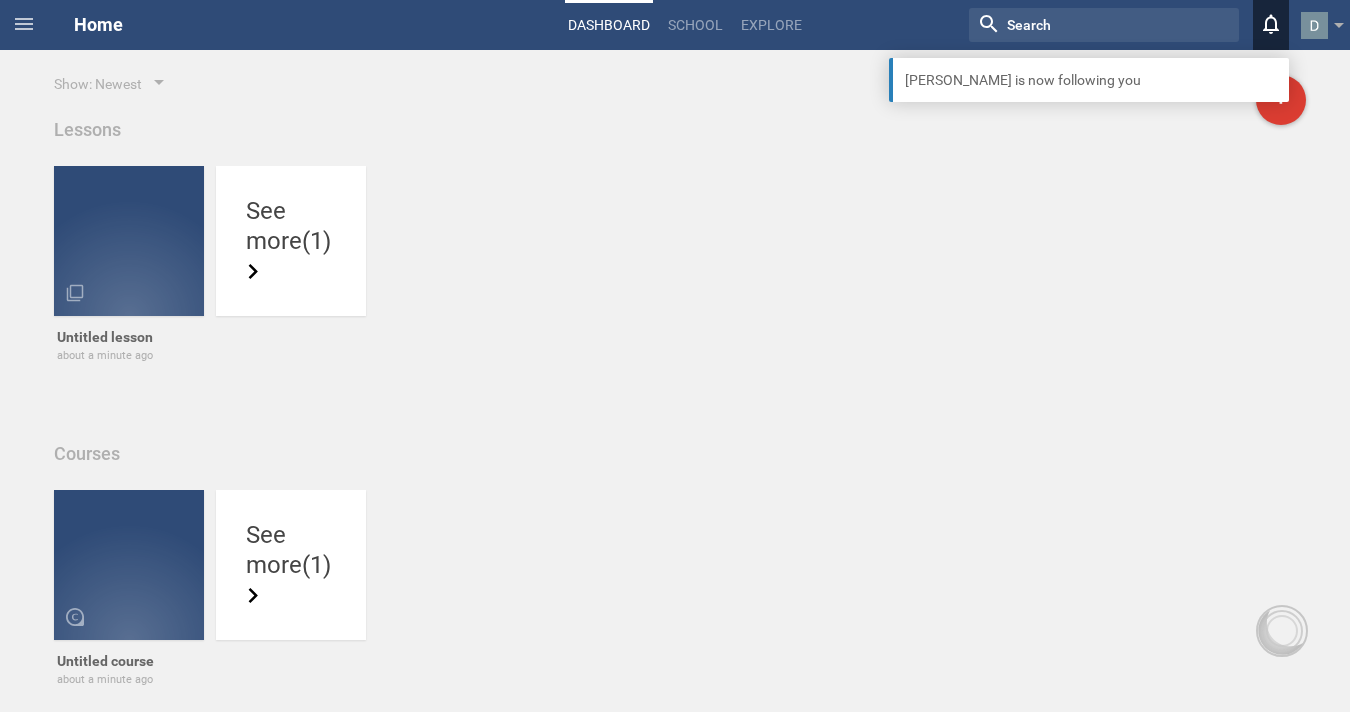 click 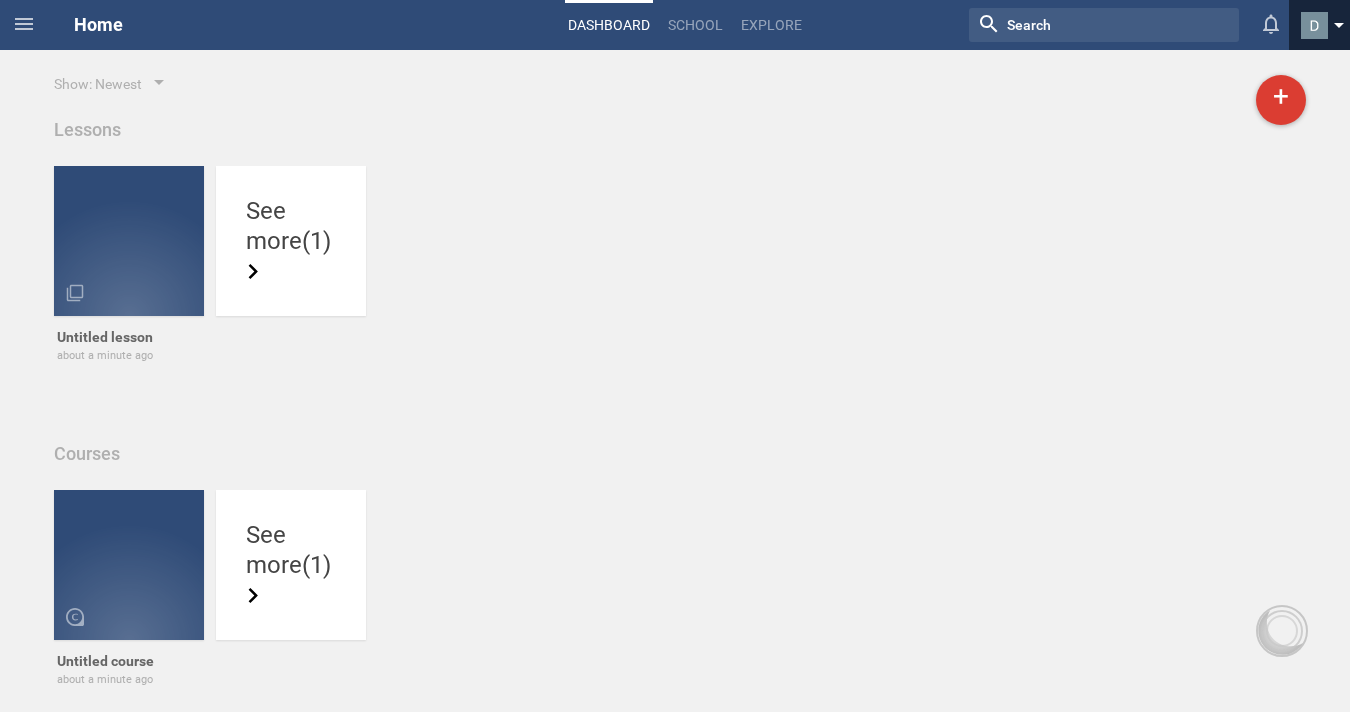 click at bounding box center (1314, 25) 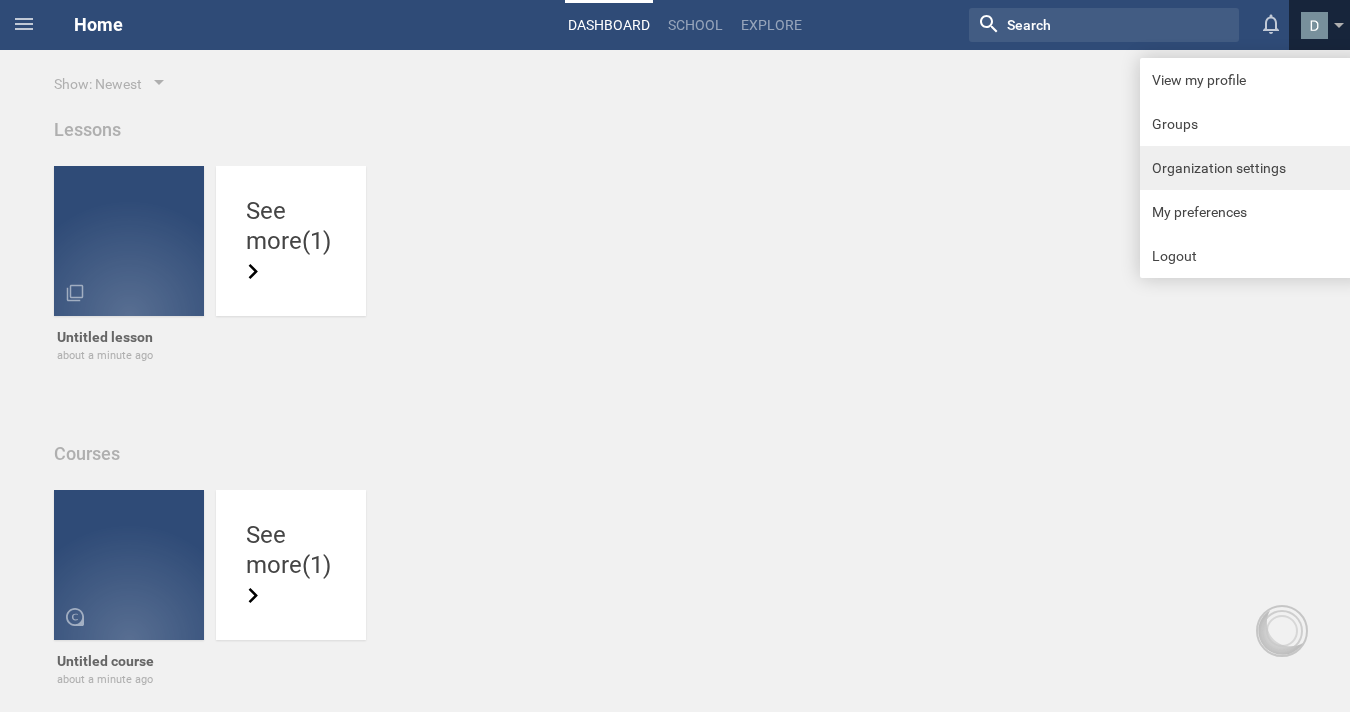 click on "Organization settings" at bounding box center (1252, 168) 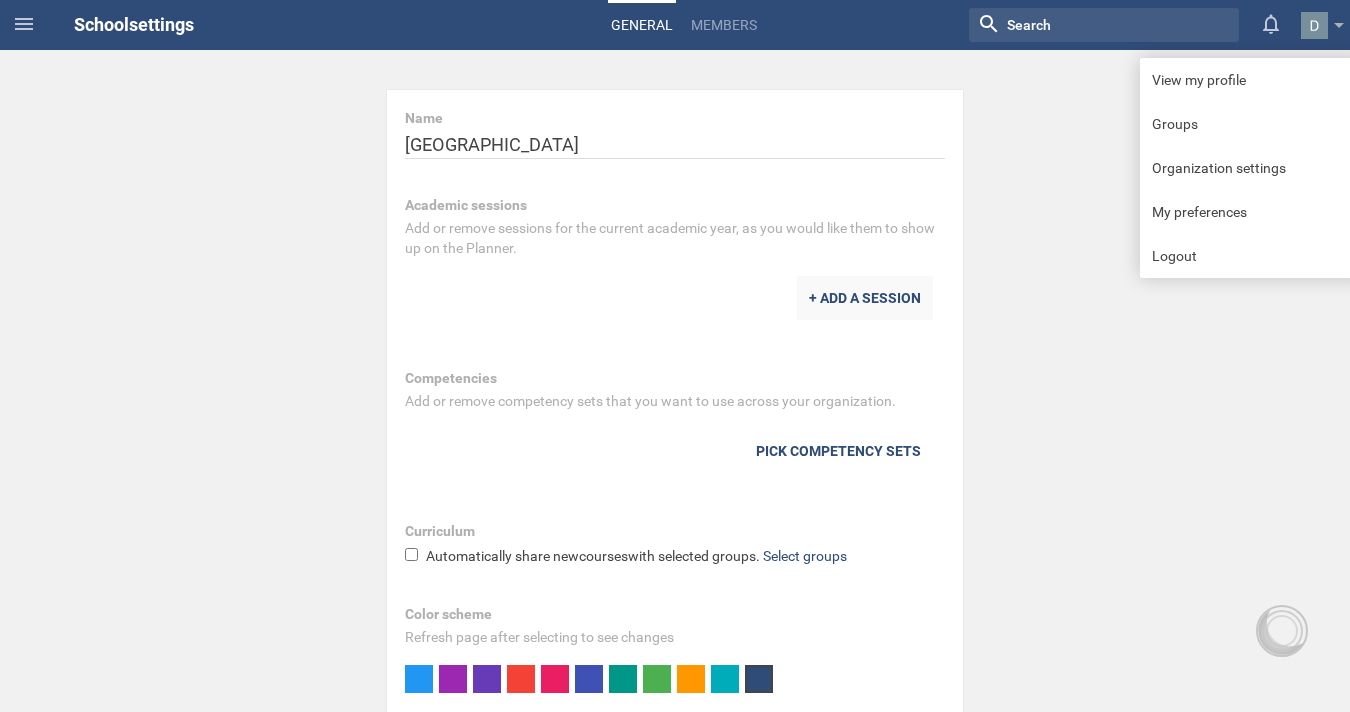 click on "+ ADD A SESSION" at bounding box center [865, 298] 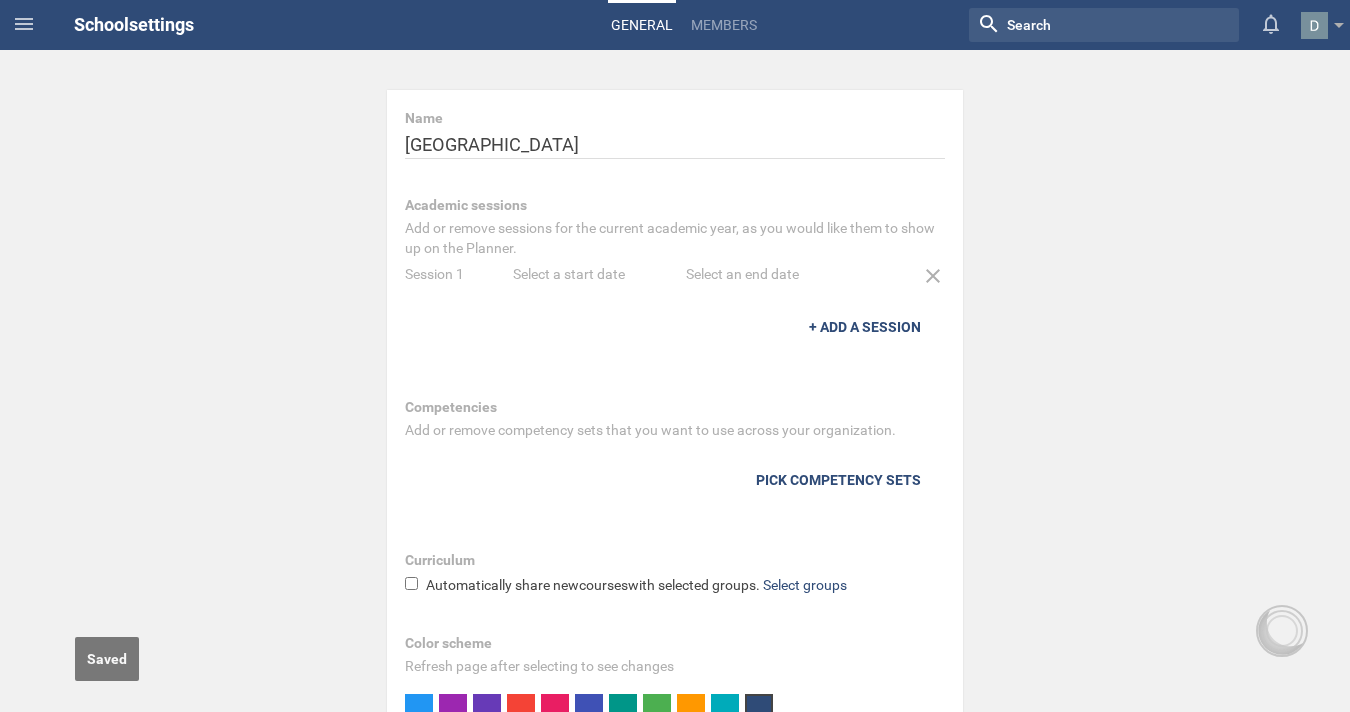 click on "Session   1" at bounding box center [459, 274] 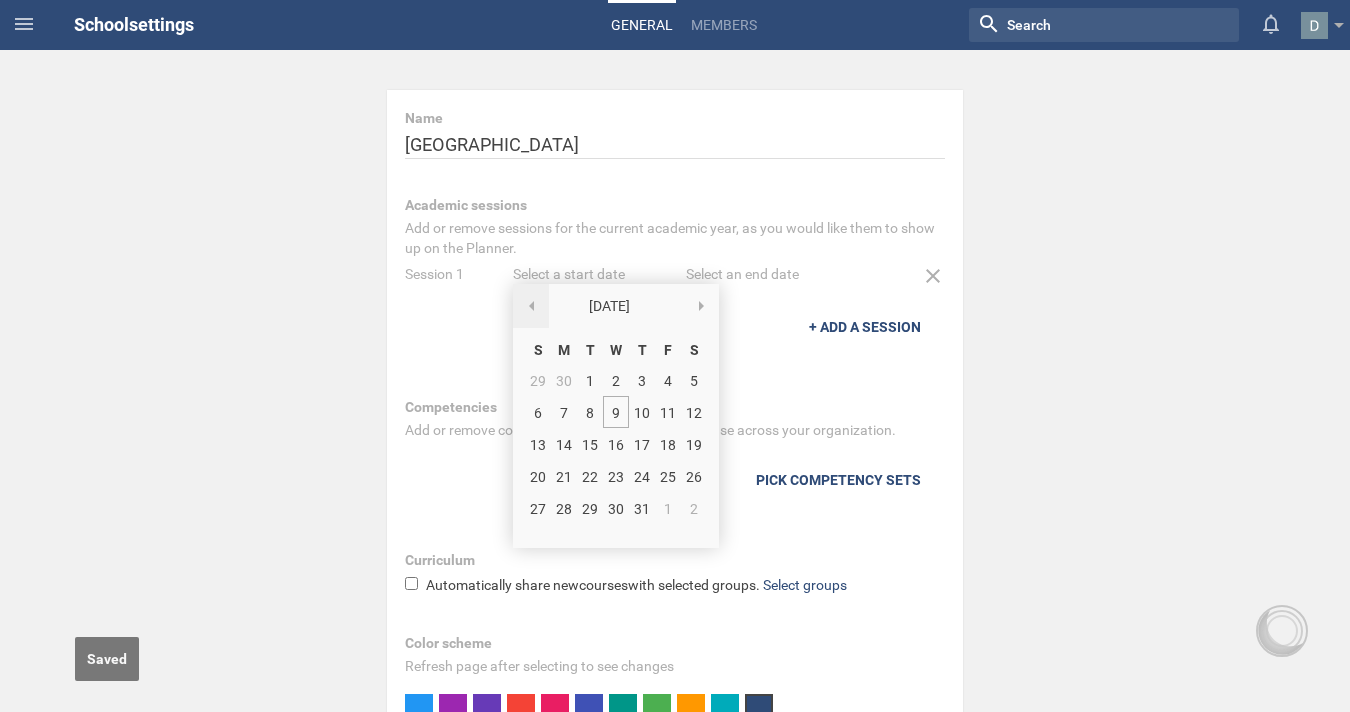 click at bounding box center [531, 306] 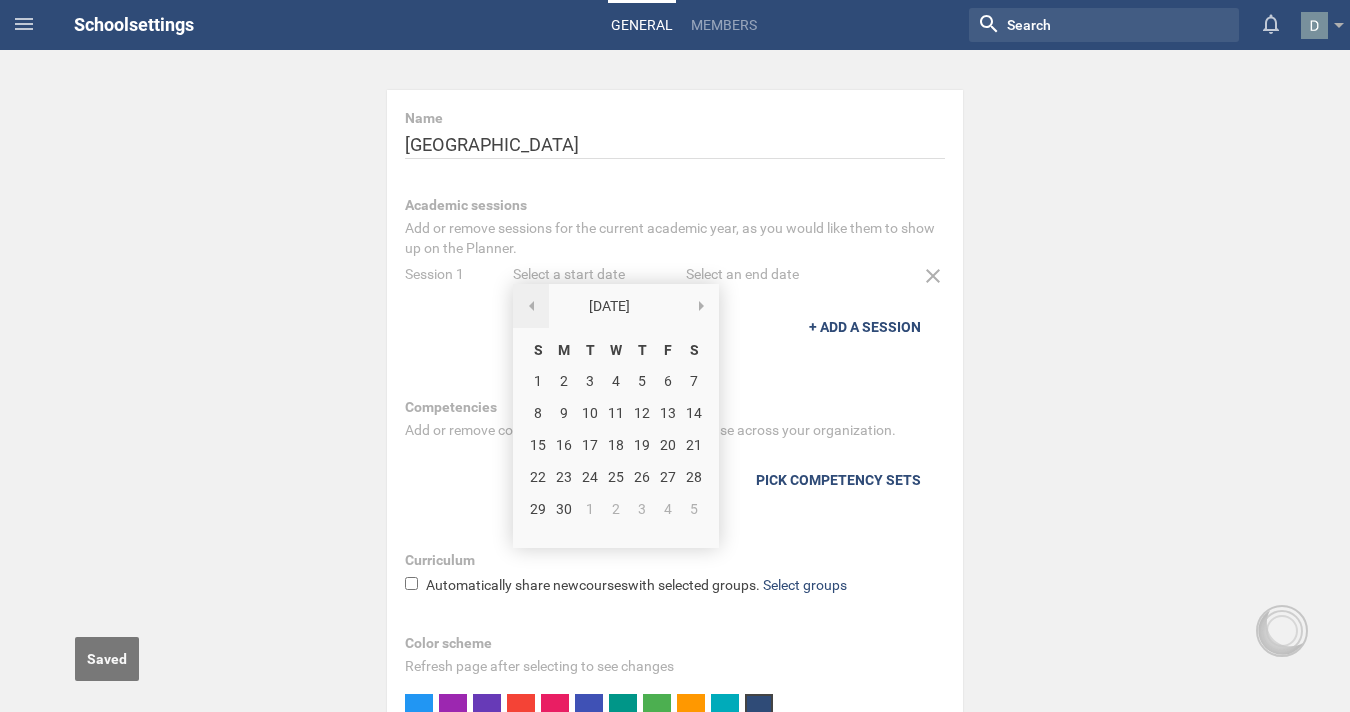 click at bounding box center (531, 306) 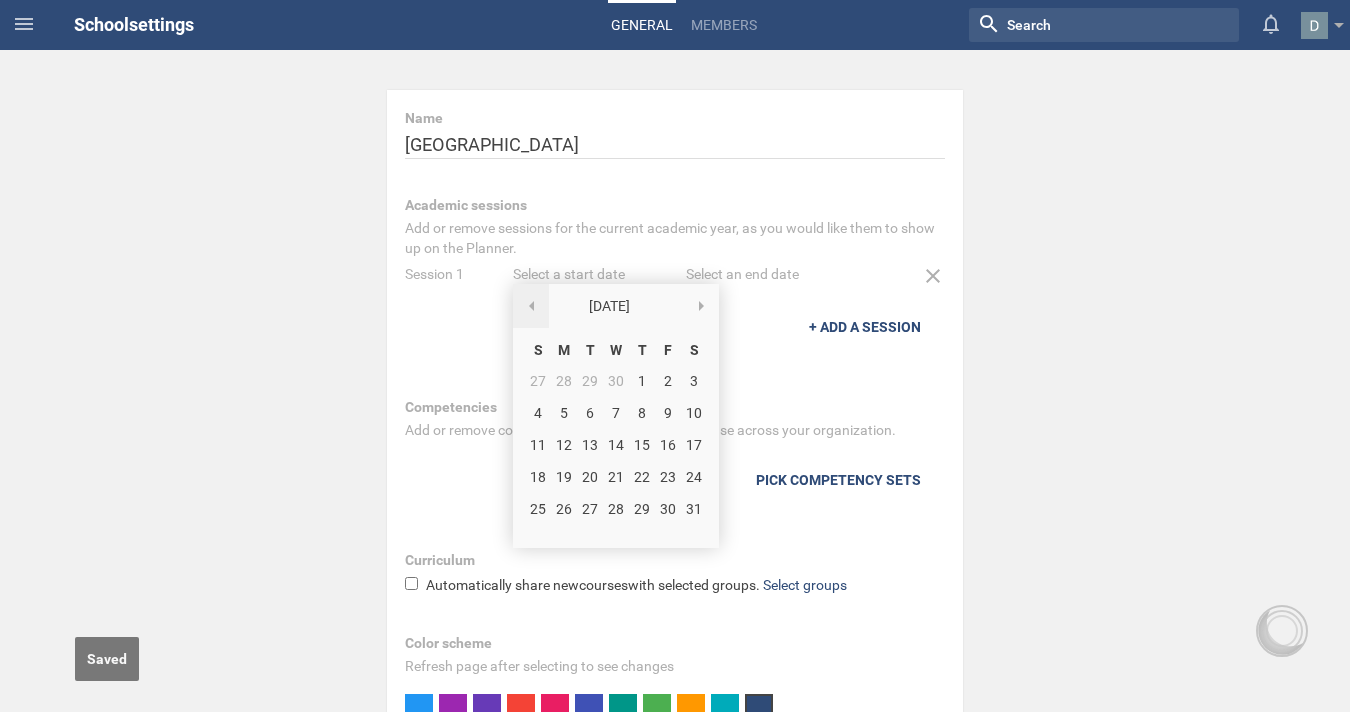 click at bounding box center [531, 306] 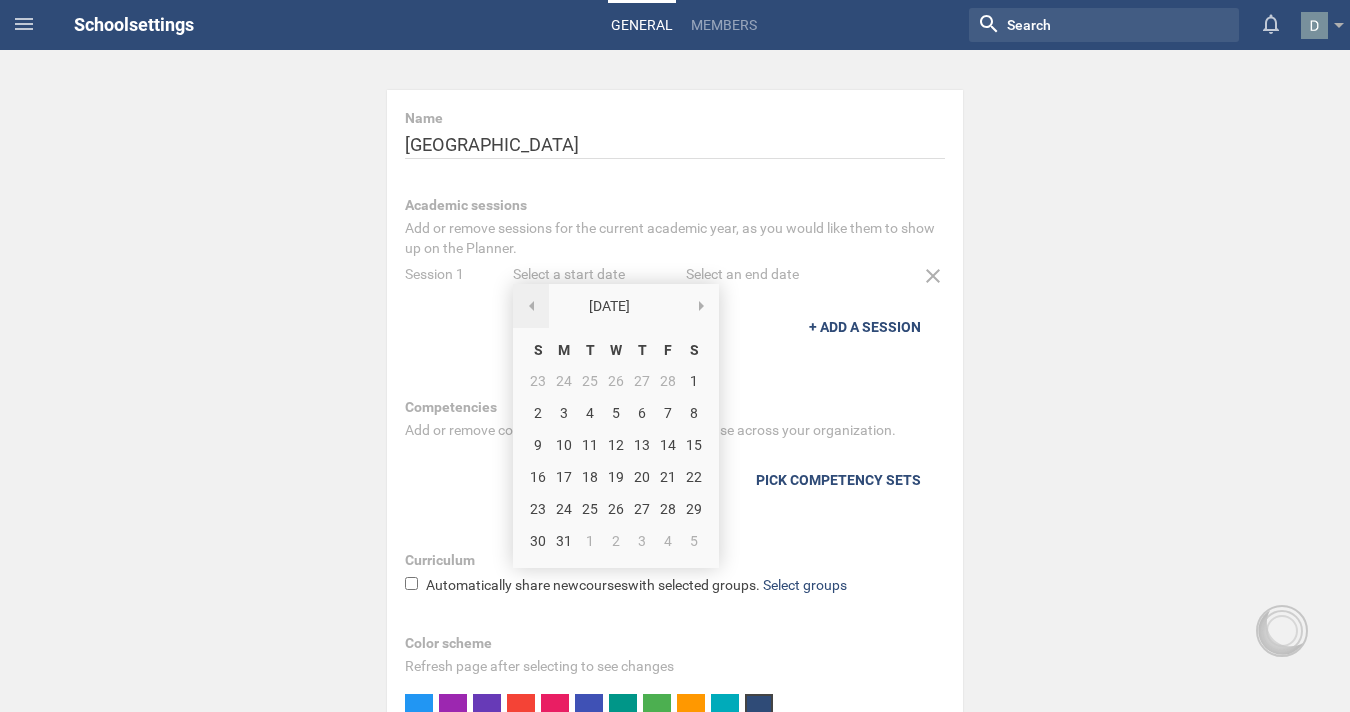 click at bounding box center [531, 306] 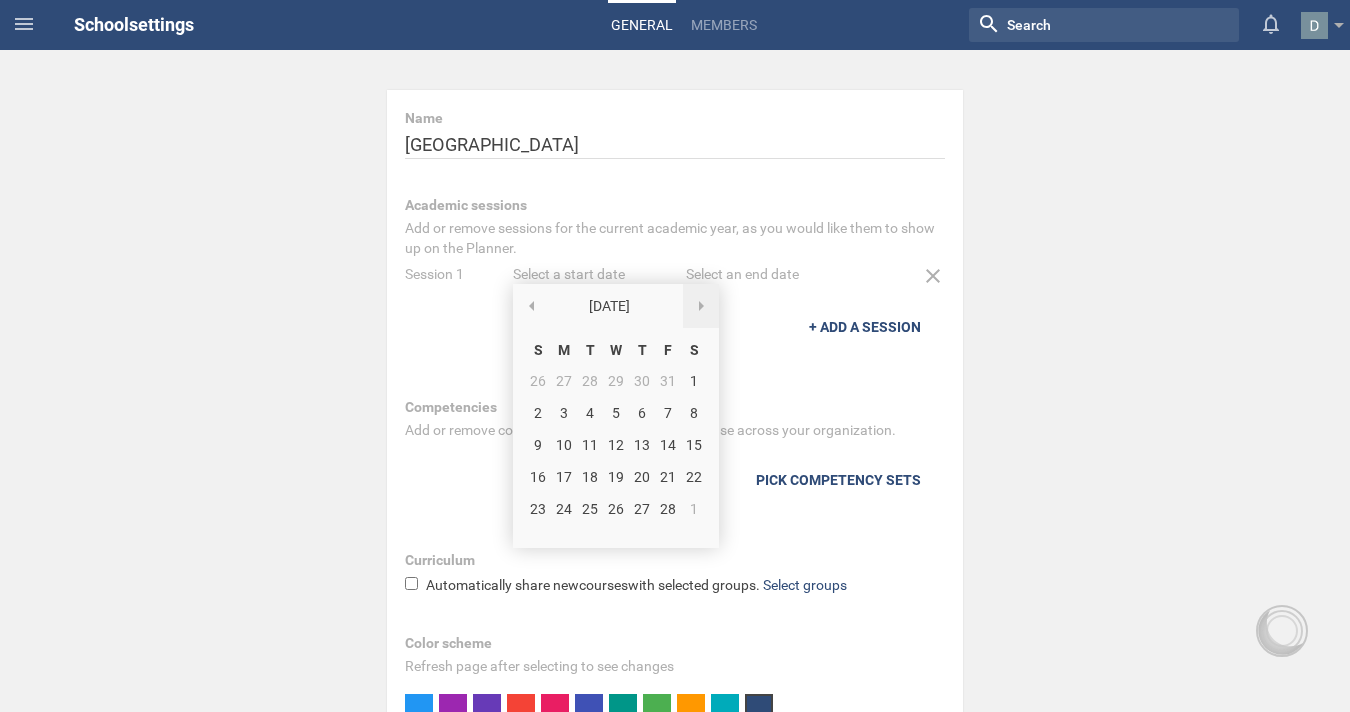 click at bounding box center (701, 306) 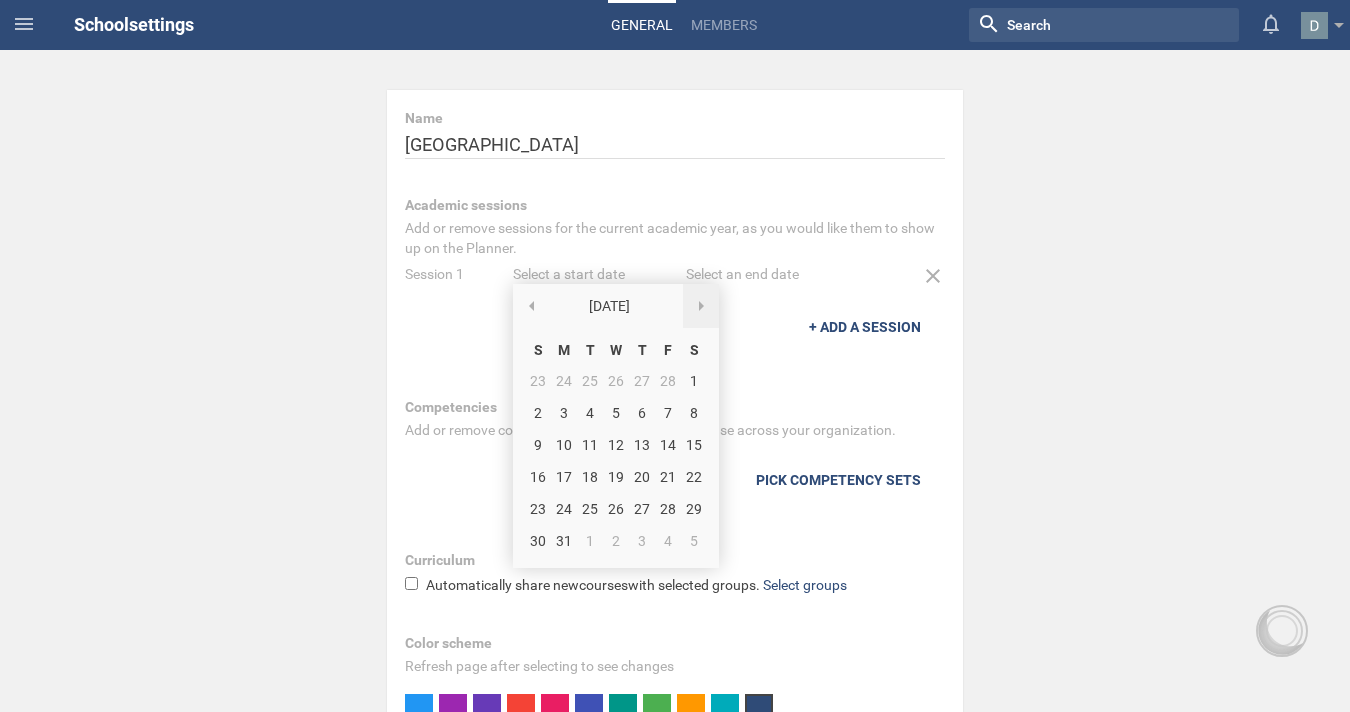click at bounding box center (701, 306) 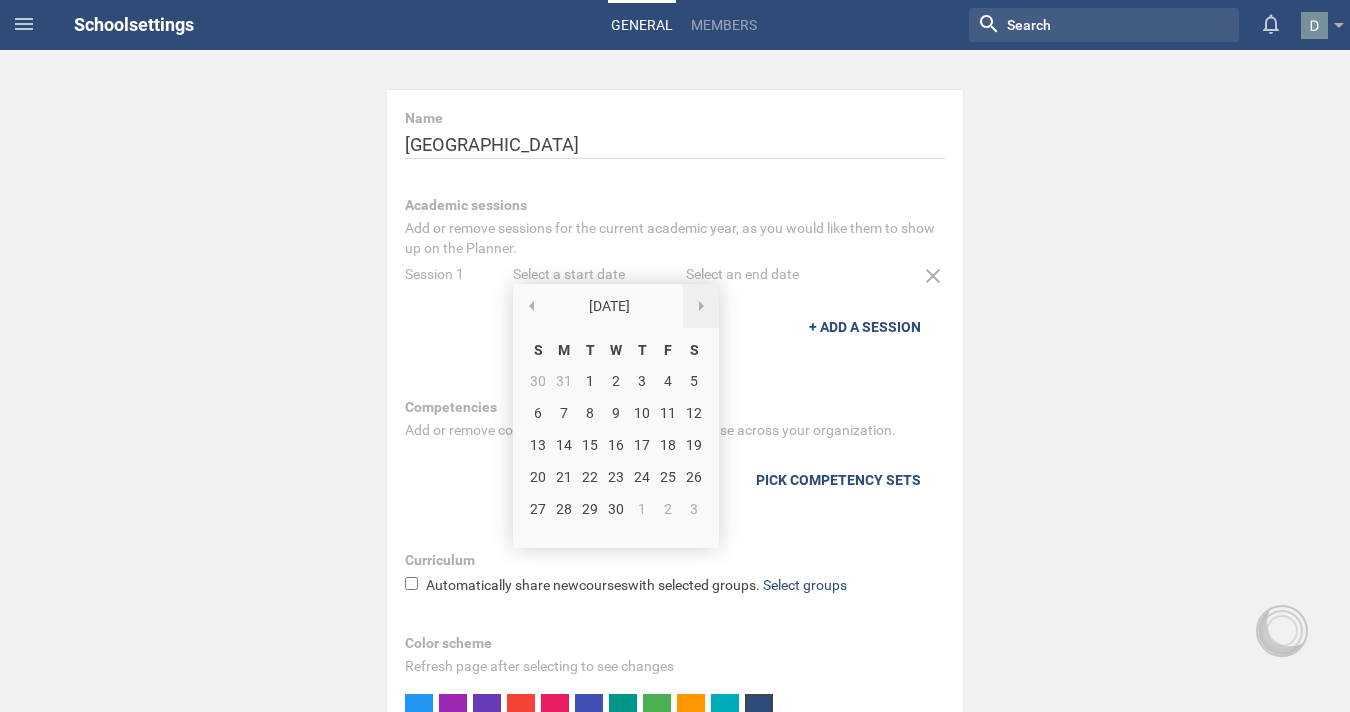click at bounding box center (701, 306) 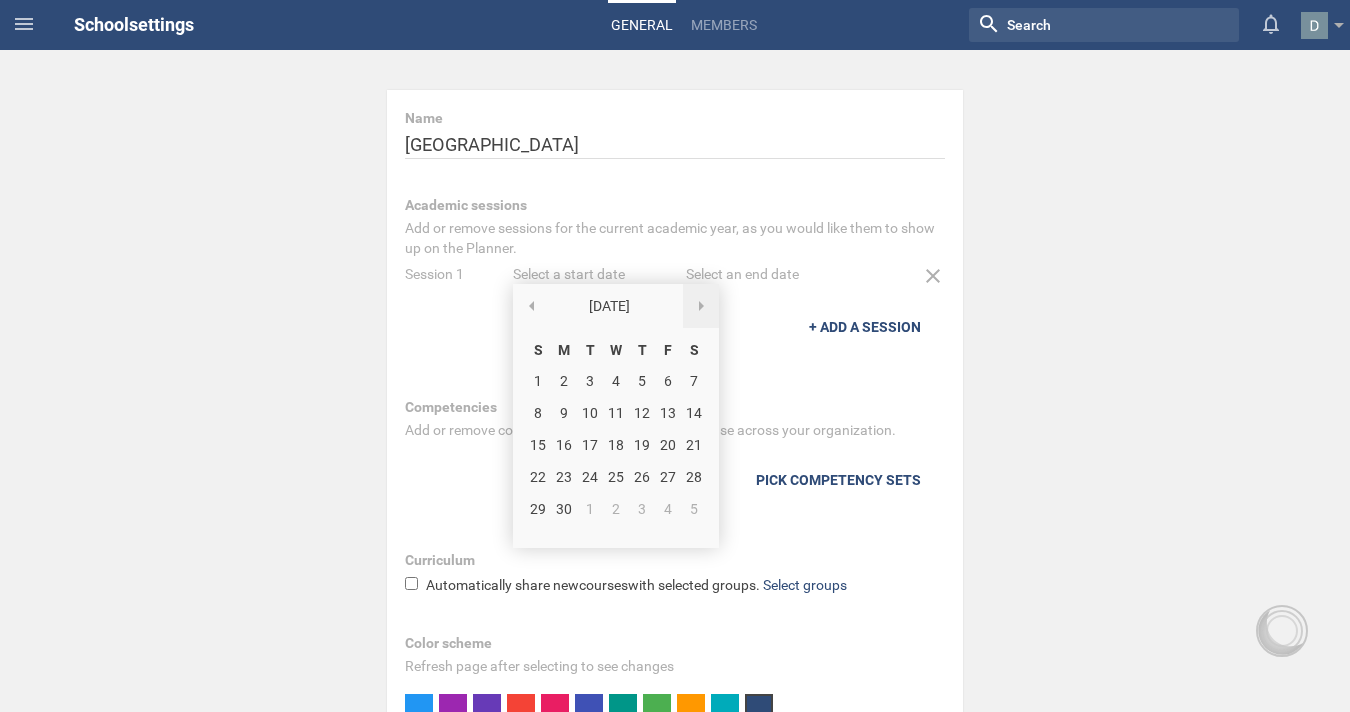 click at bounding box center (701, 306) 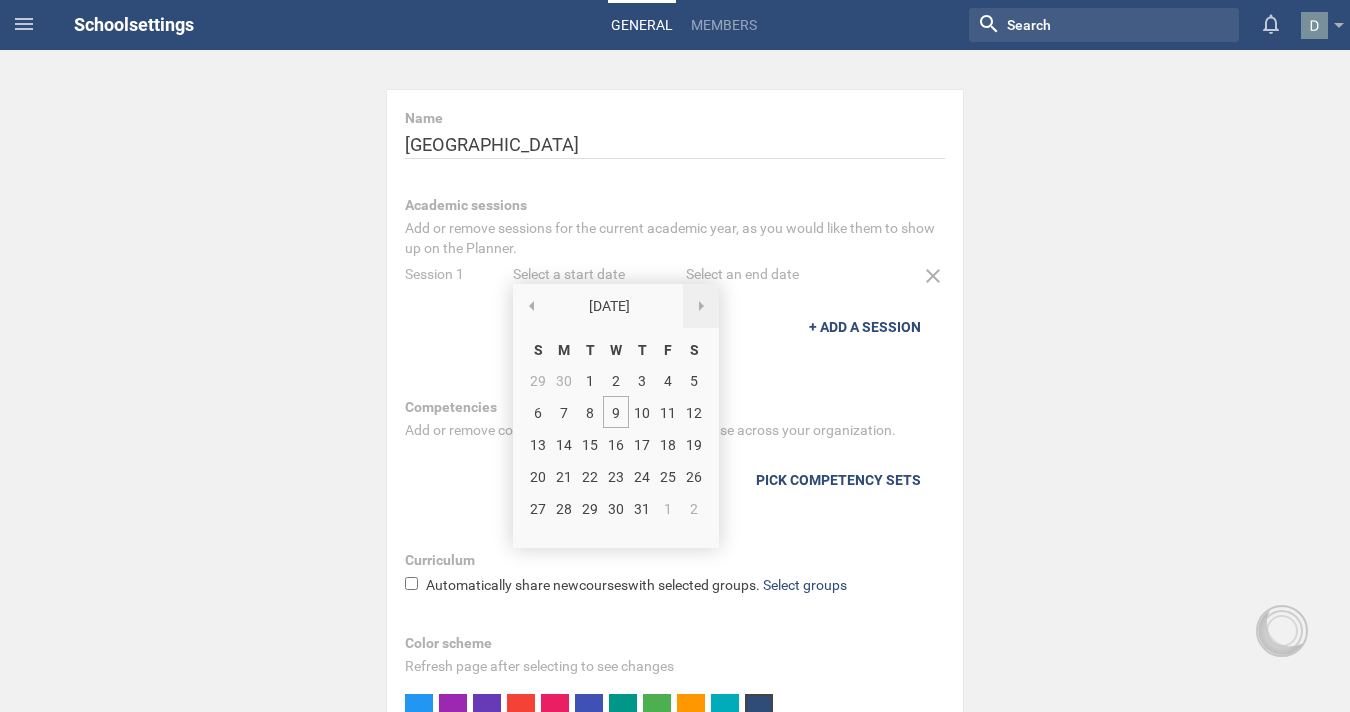 click at bounding box center [701, 306] 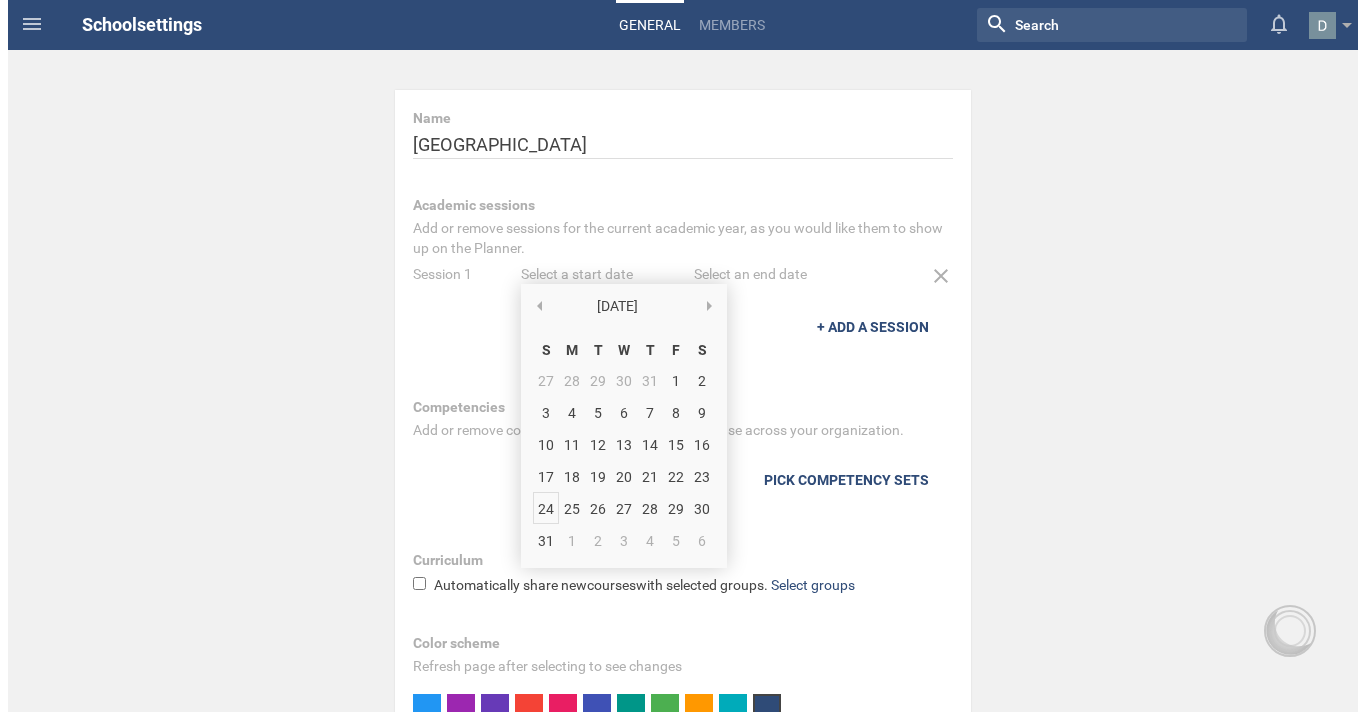 scroll, scrollTop: 6, scrollLeft: 0, axis: vertical 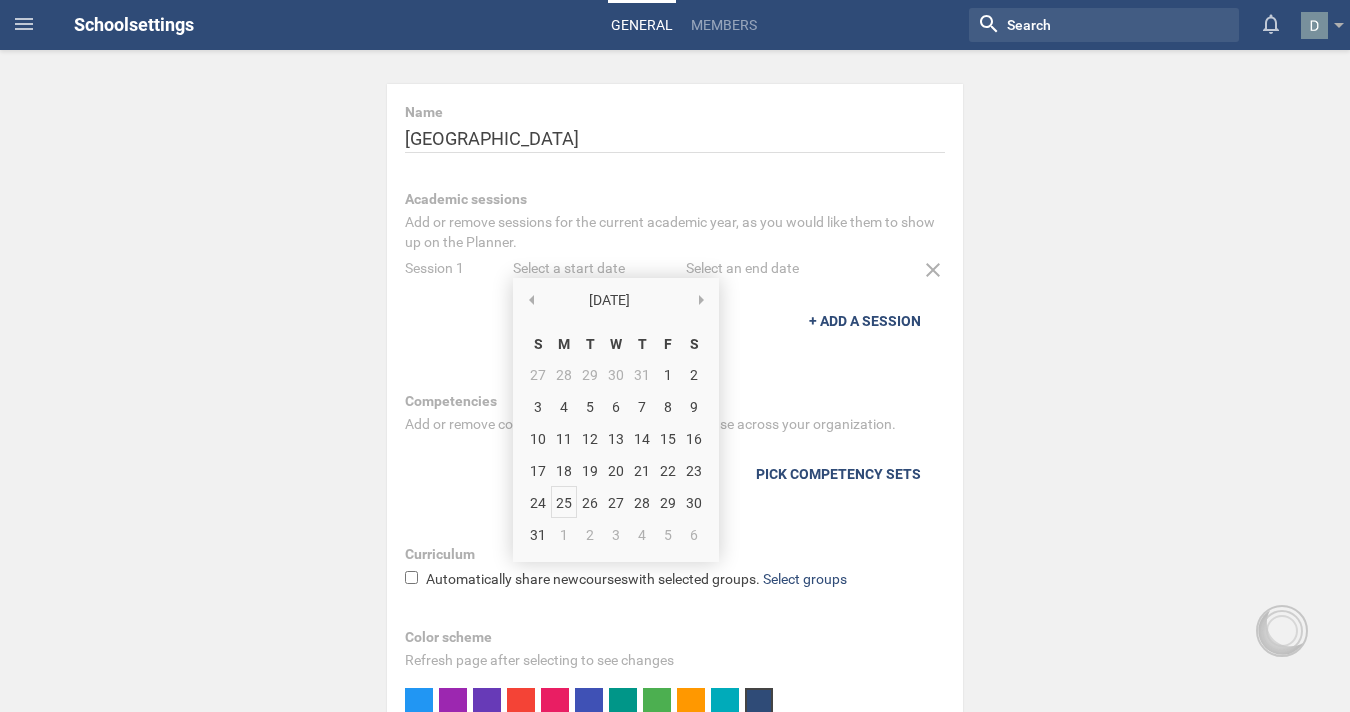 click on "25" at bounding box center [564, 502] 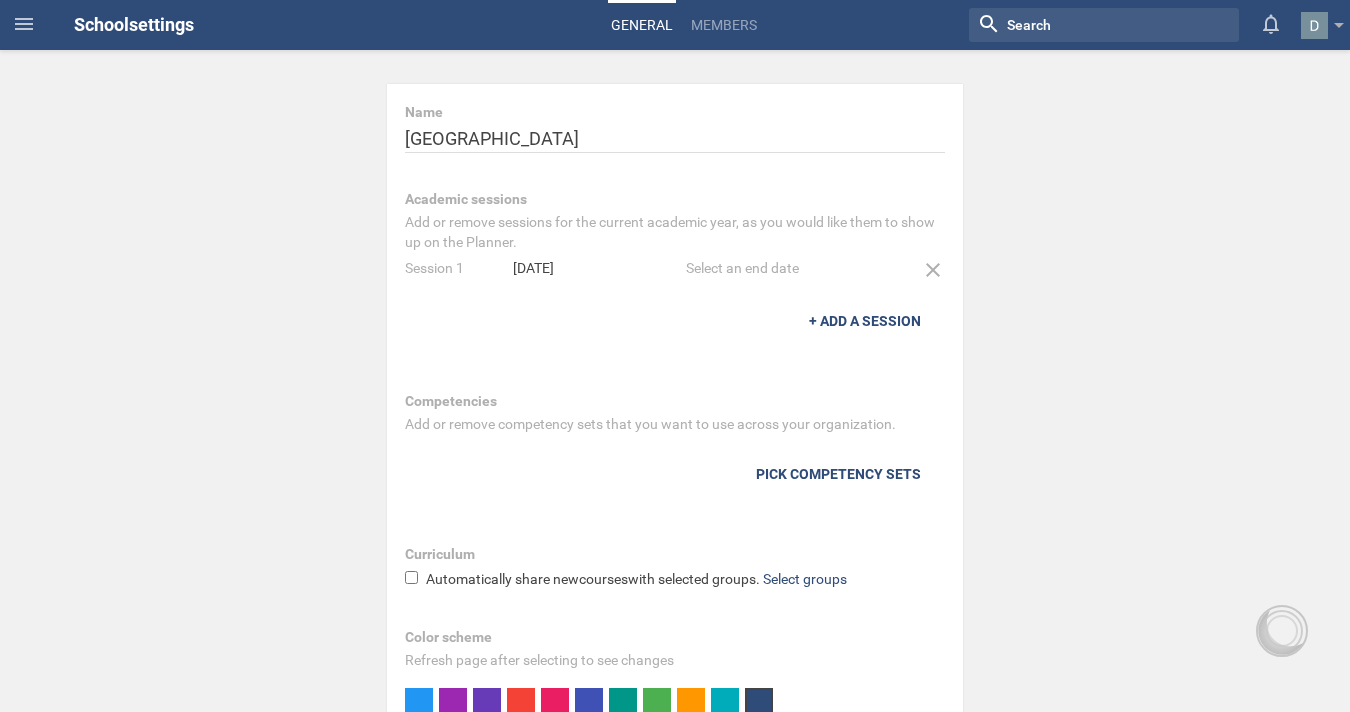 click on "Select an end date" at bounding box center (772, 268) 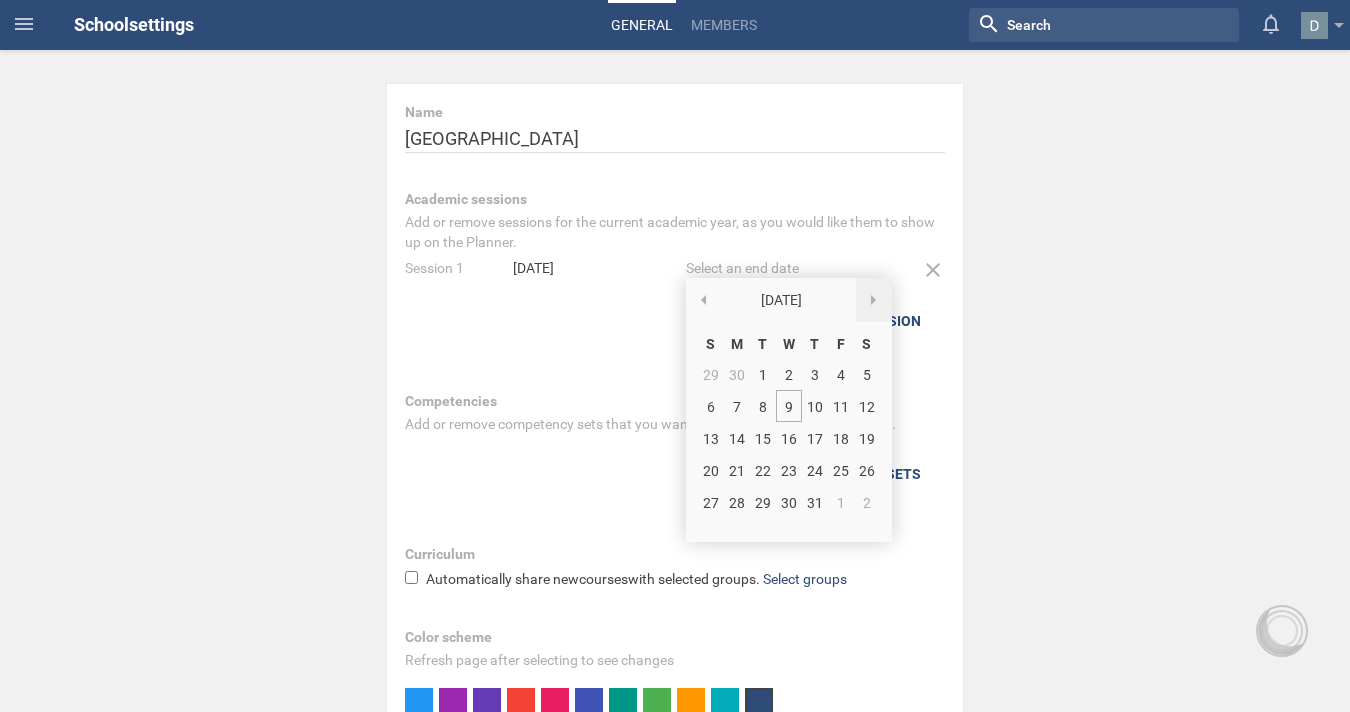 click at bounding box center (874, 300) 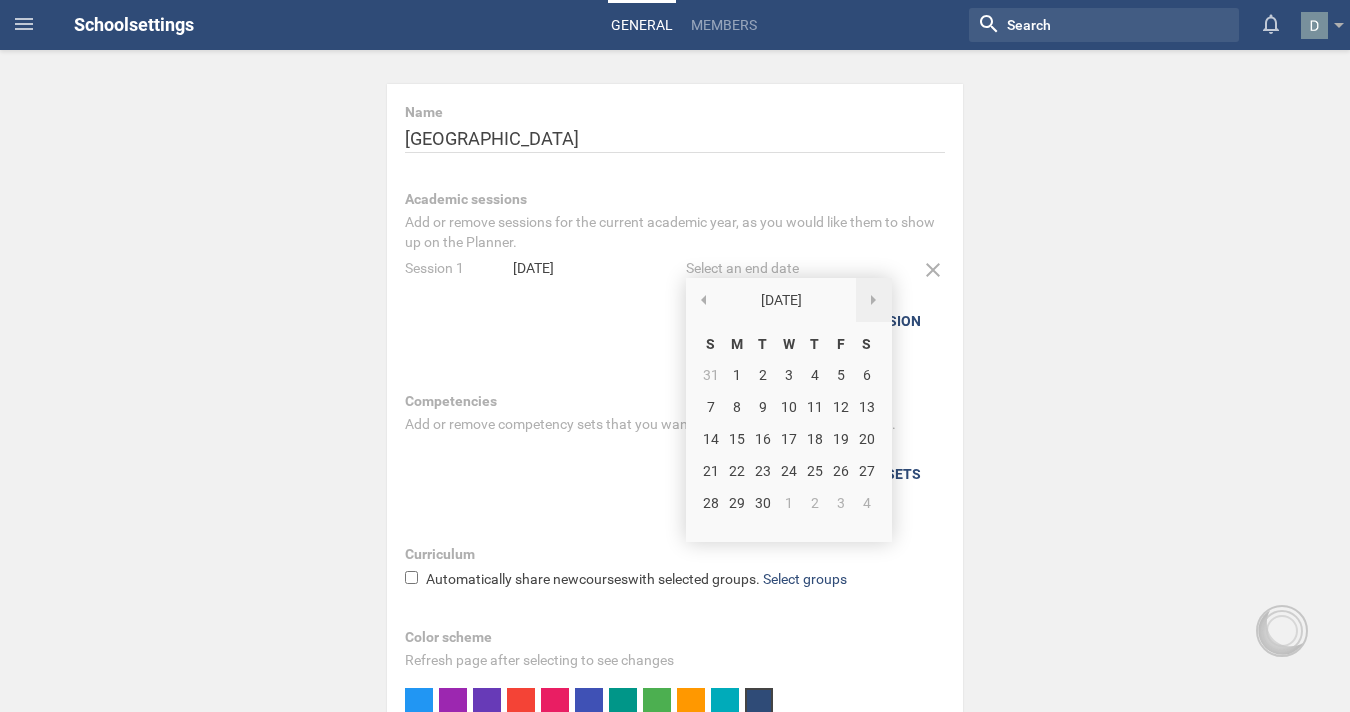 click at bounding box center (874, 300) 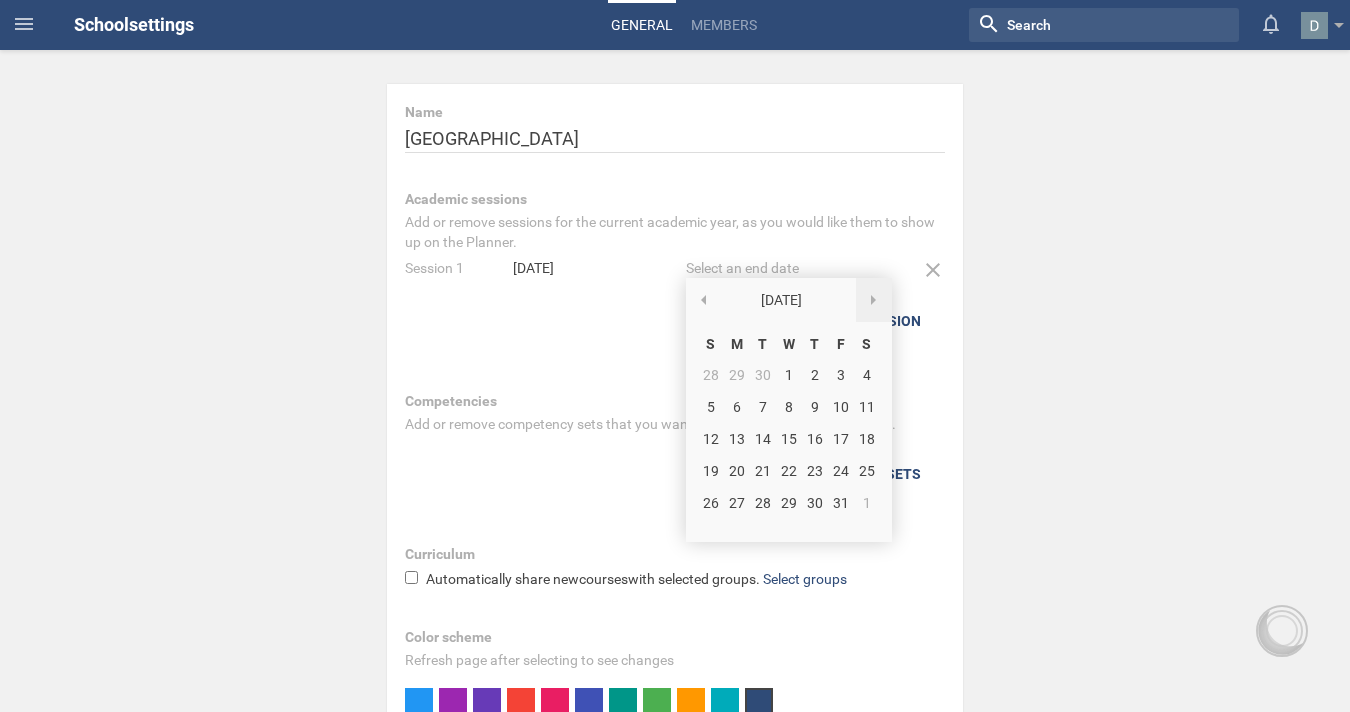 click at bounding box center (874, 300) 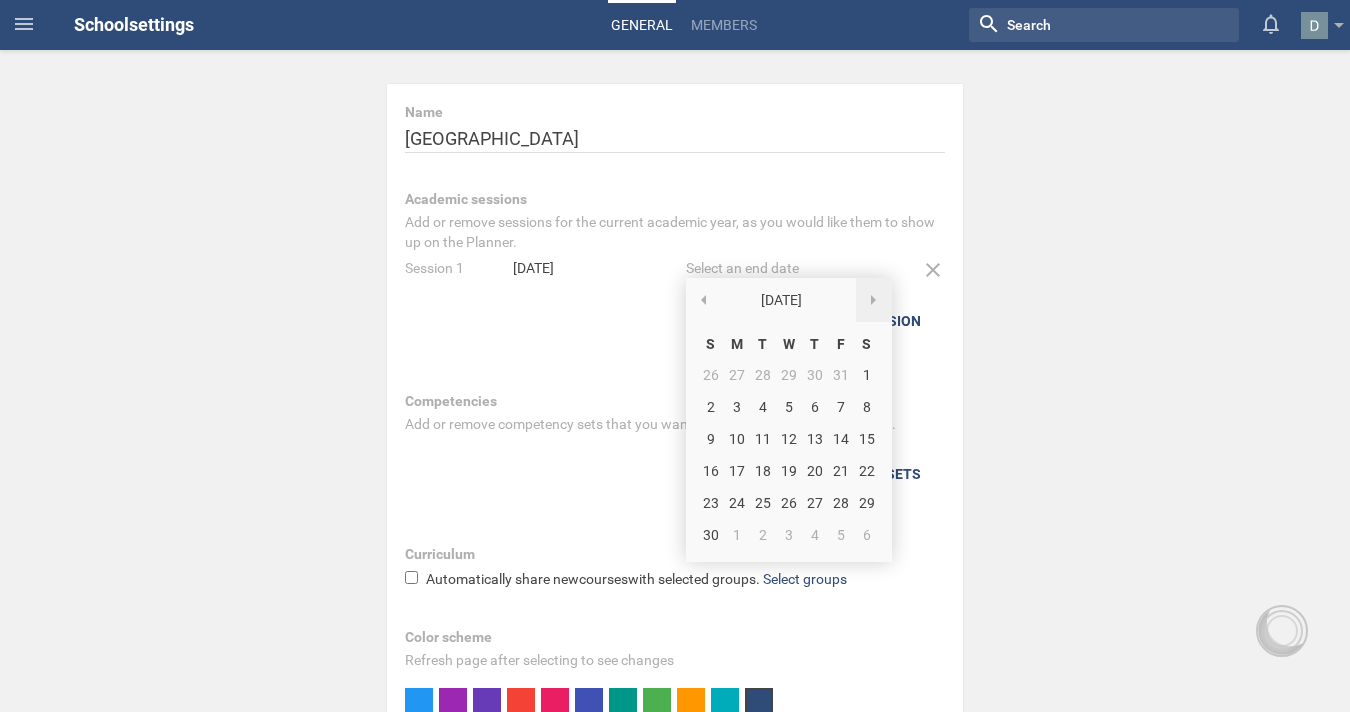 click at bounding box center [874, 300] 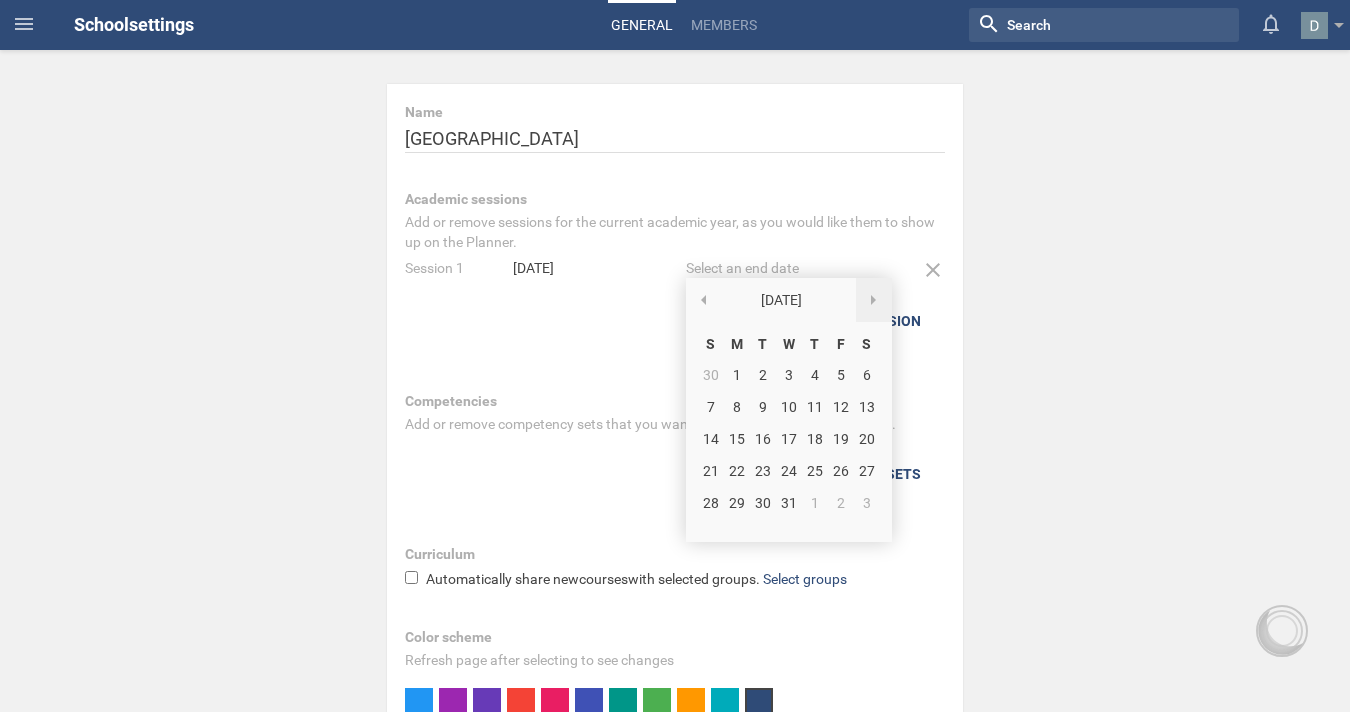 click at bounding box center (874, 300) 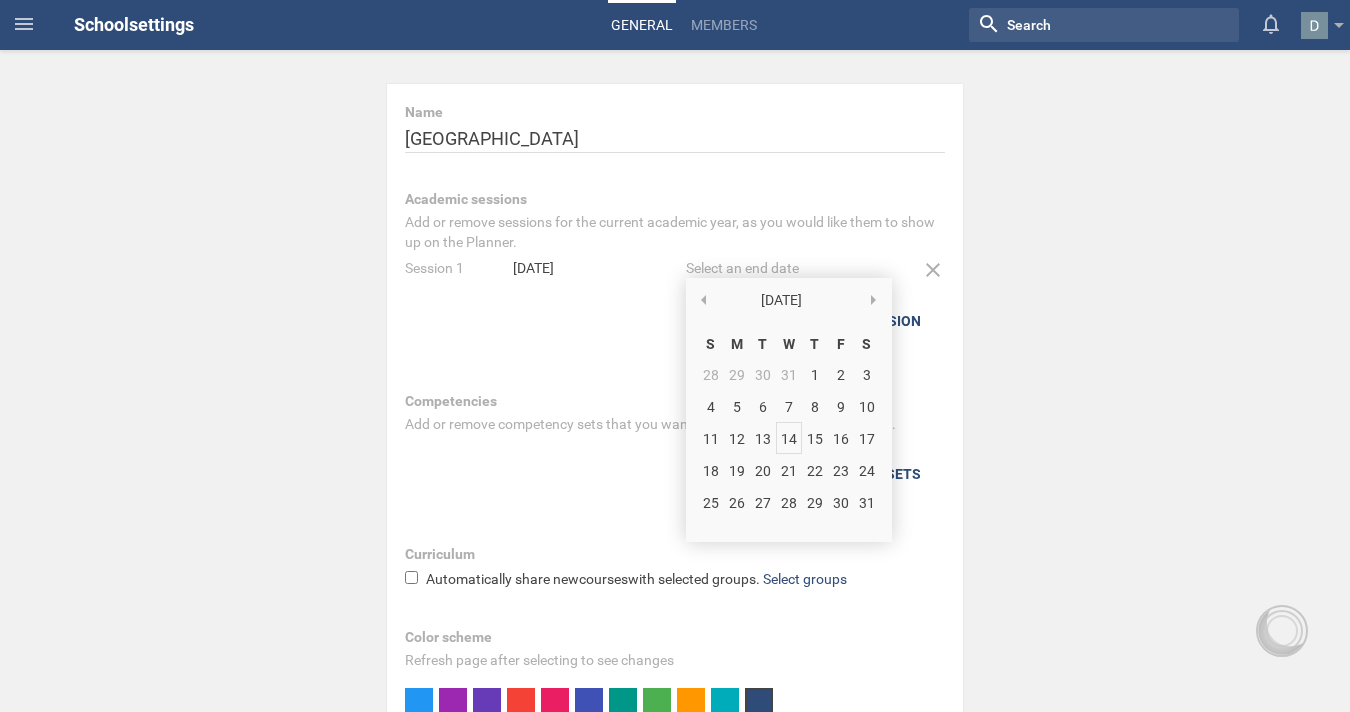 click on "14" at bounding box center [789, 438] 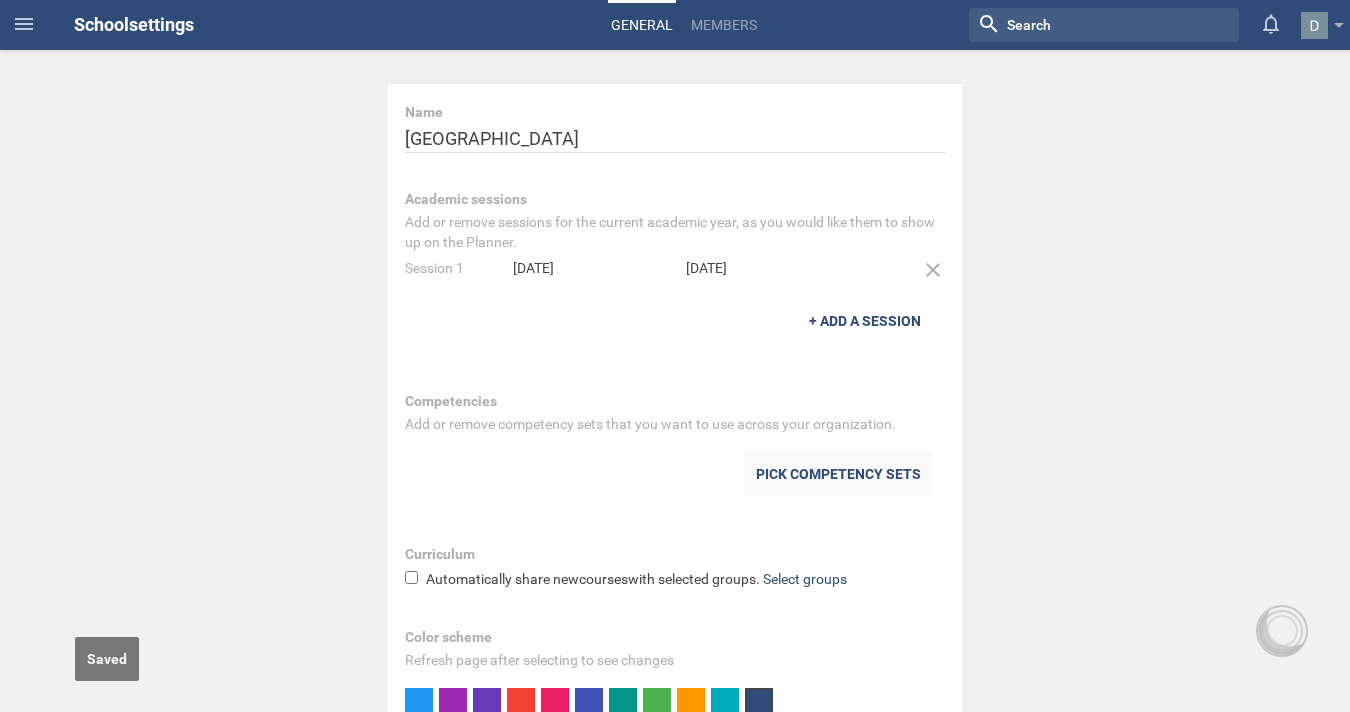 click on "Pick competency sets" at bounding box center [838, 474] 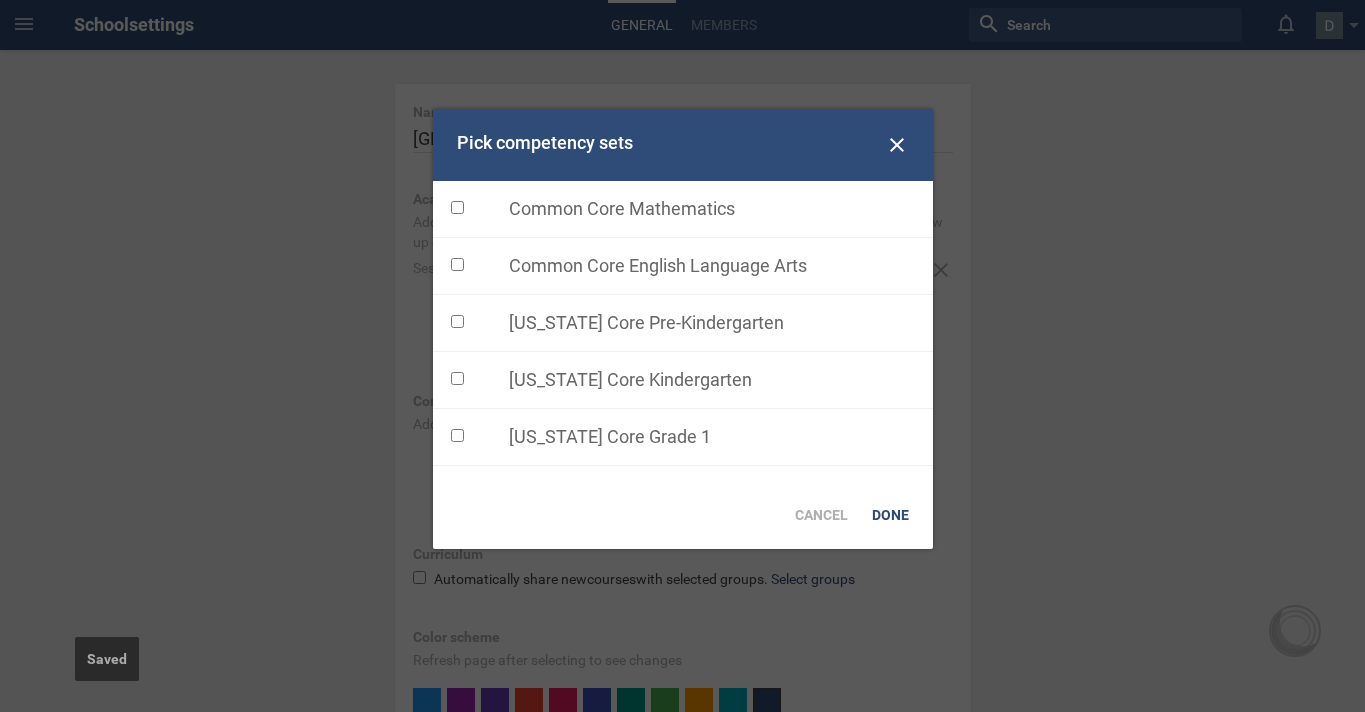 click at bounding box center (457, 264) 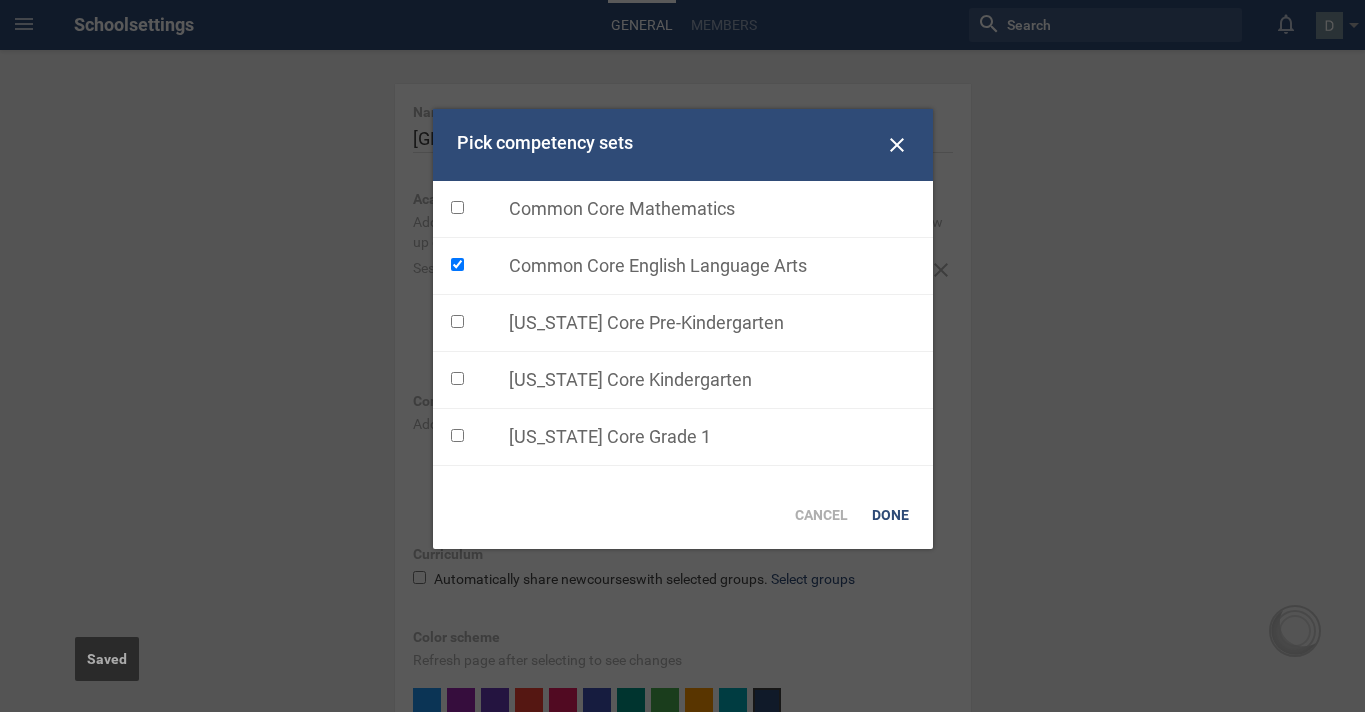 checkbox on "true" 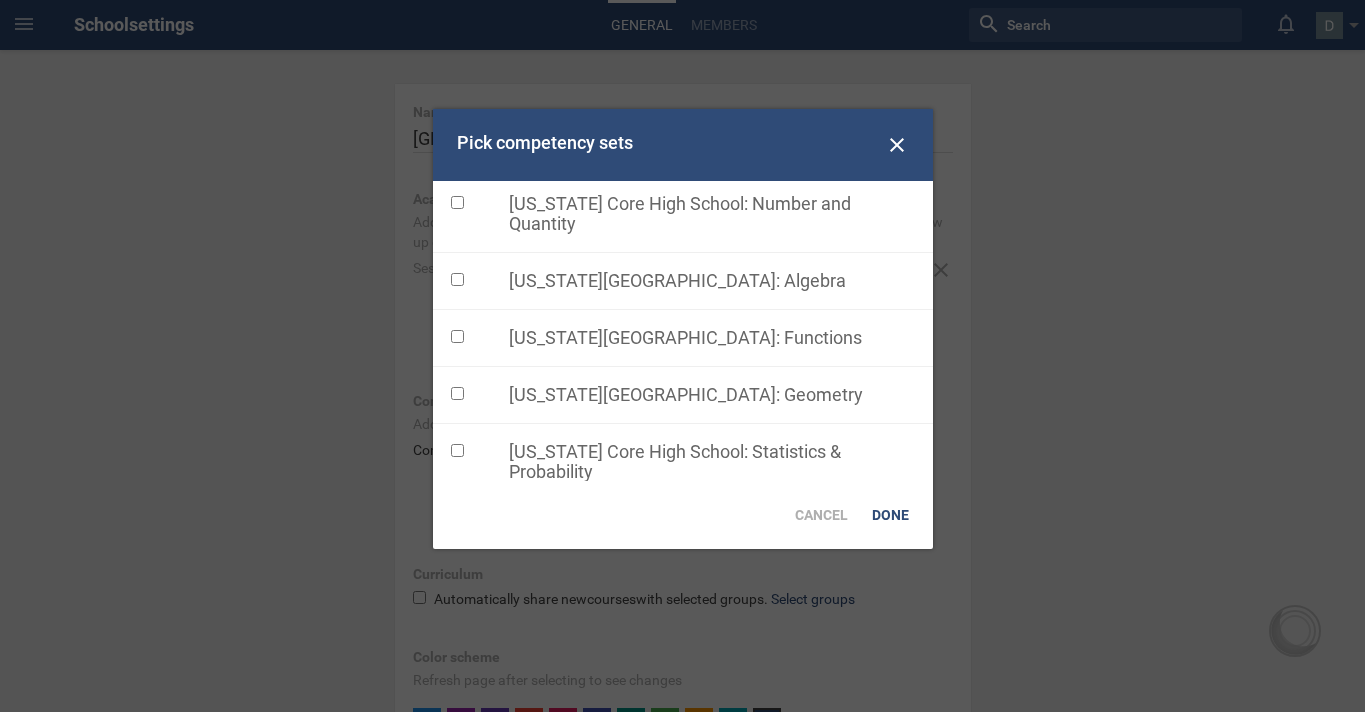 scroll, scrollTop: 823, scrollLeft: 0, axis: vertical 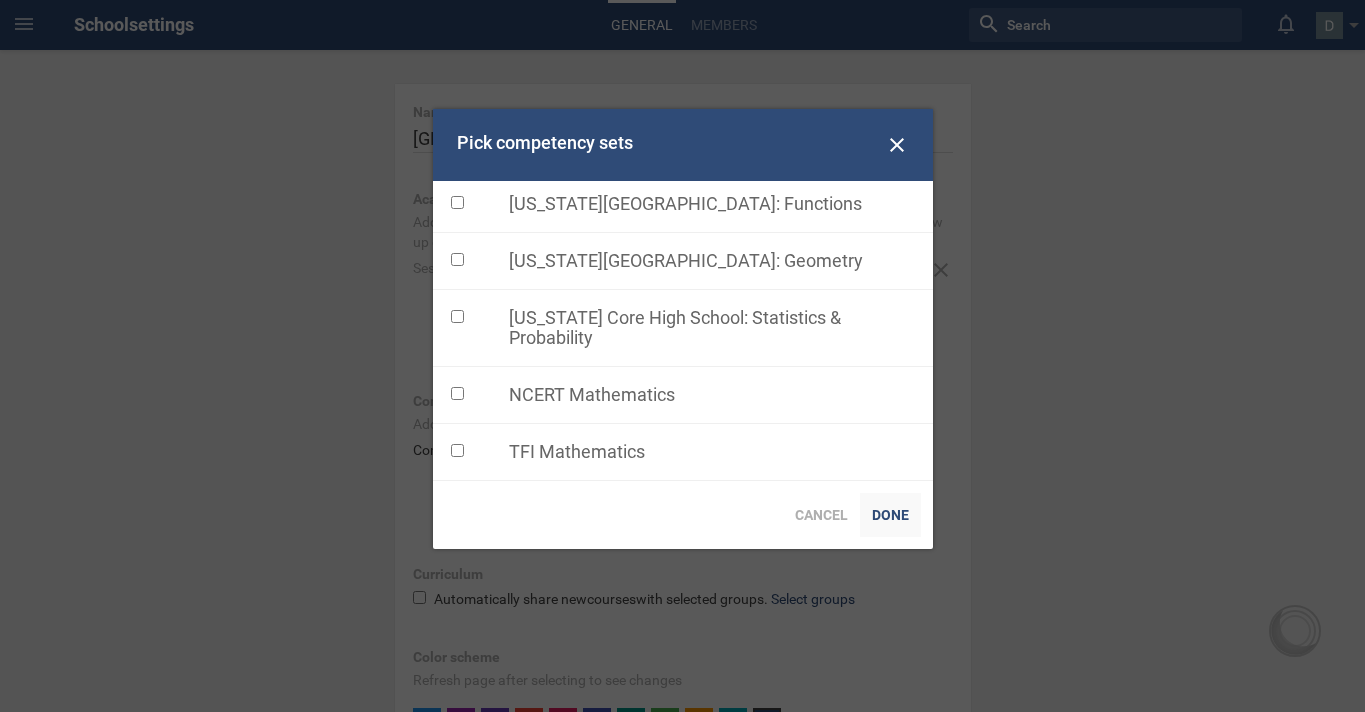 click on "Done" at bounding box center [890, 515] 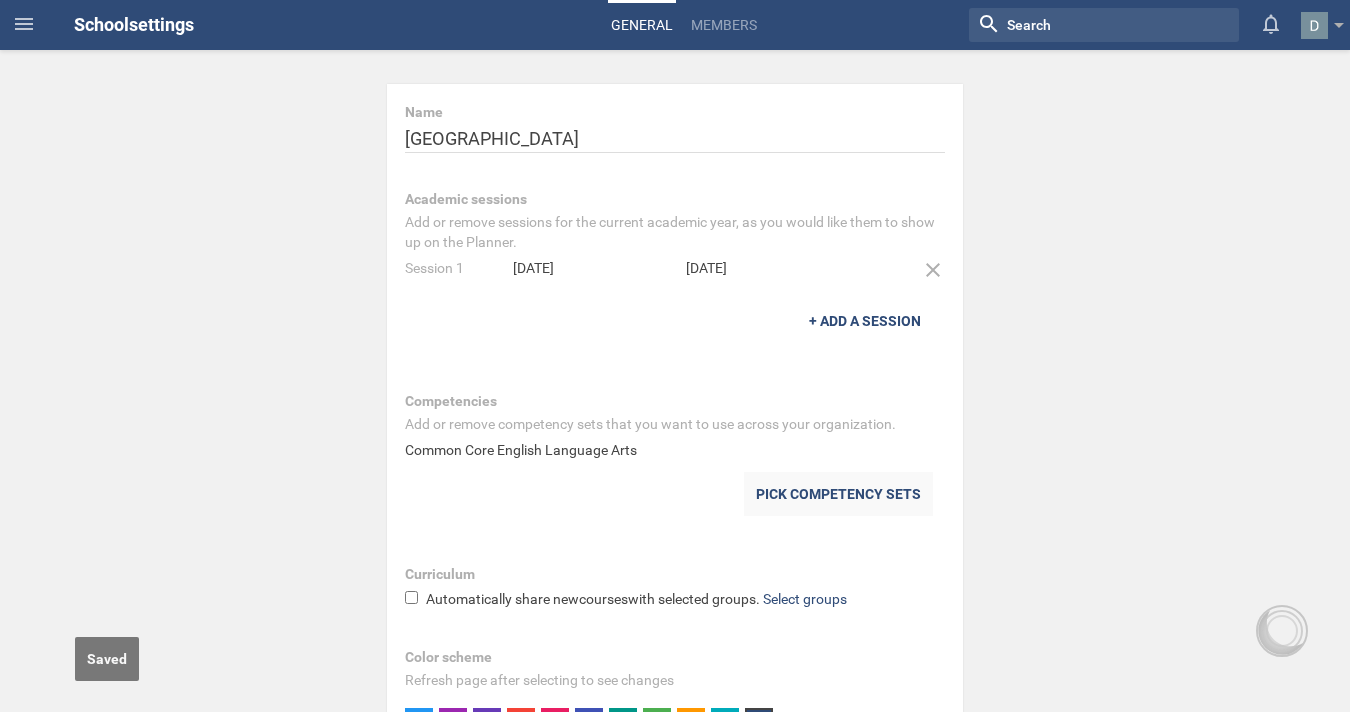 click on "Pick competency sets" at bounding box center (838, 494) 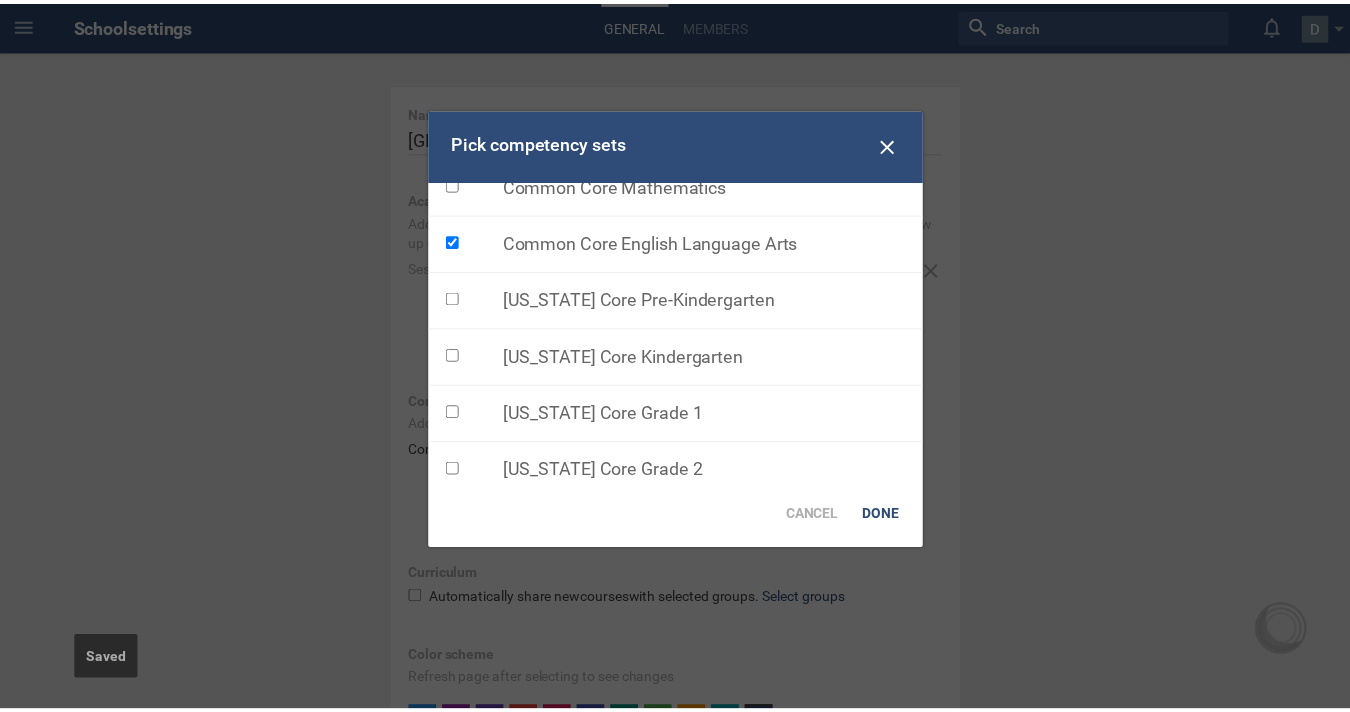 scroll, scrollTop: 0, scrollLeft: 0, axis: both 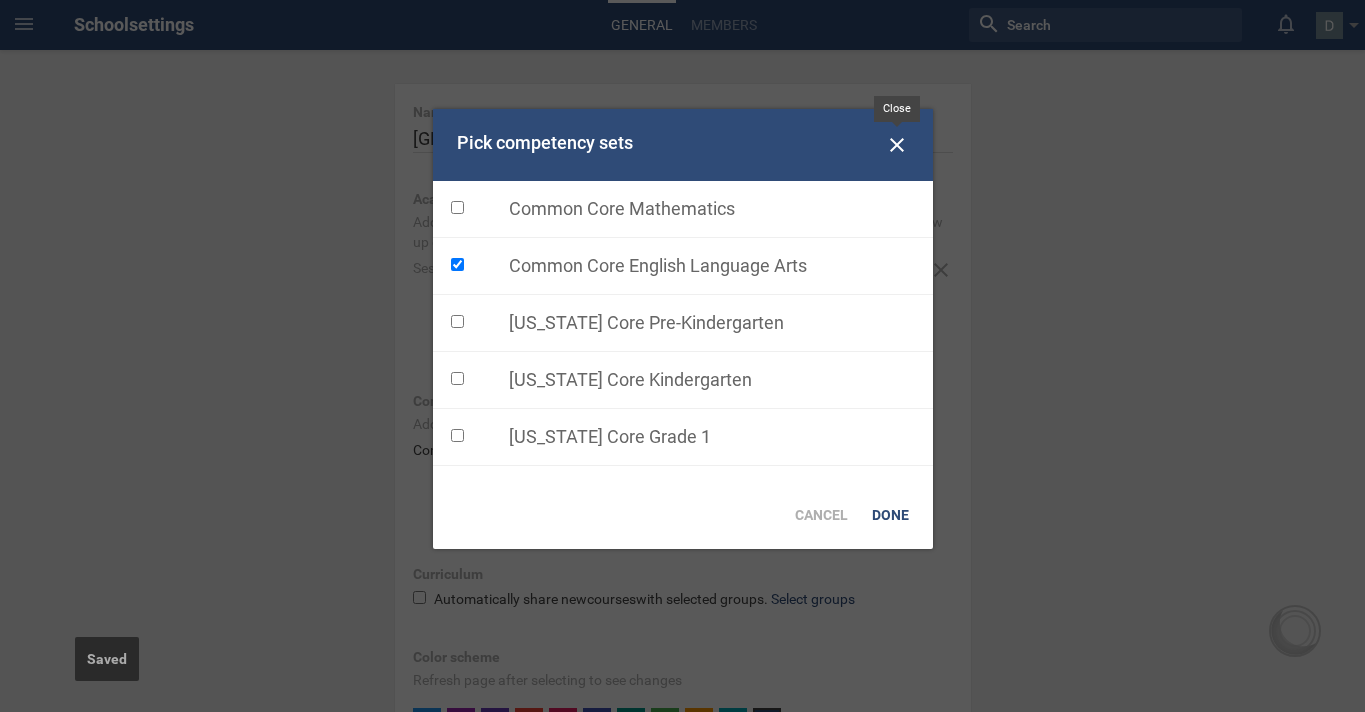 click 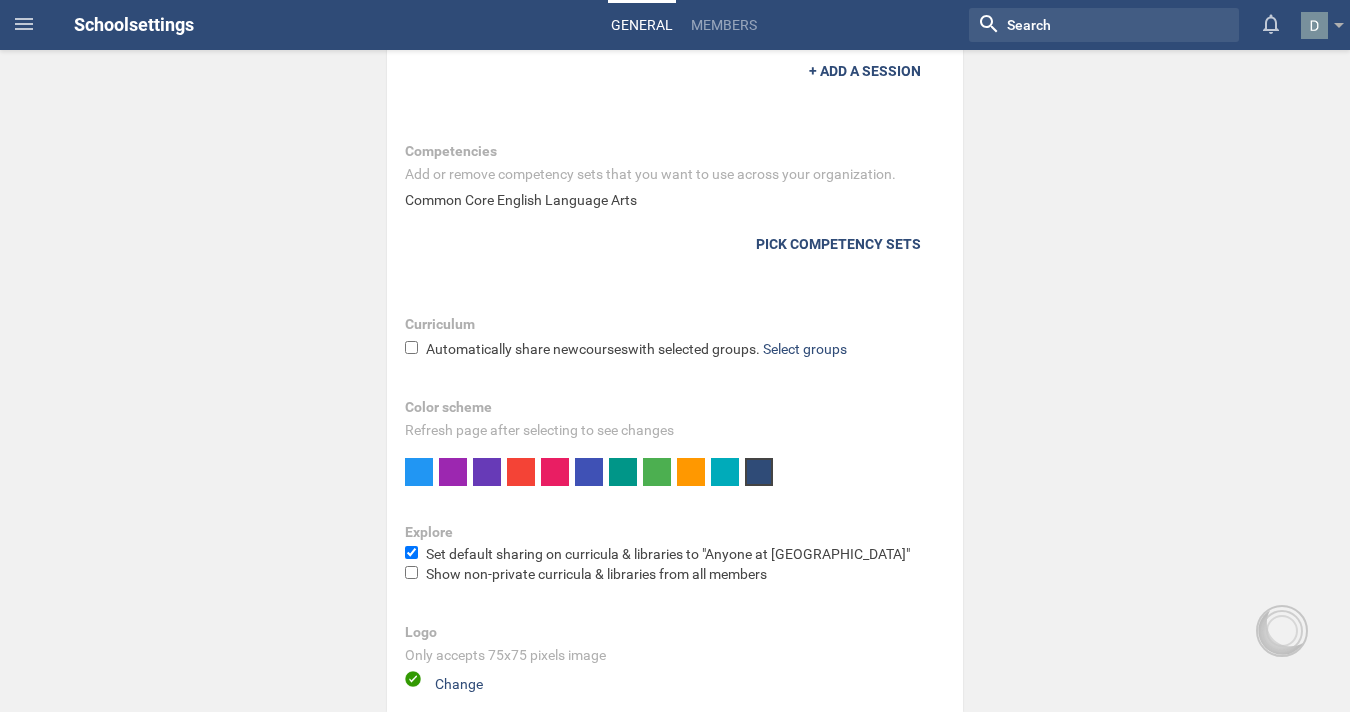 scroll, scrollTop: 0, scrollLeft: 0, axis: both 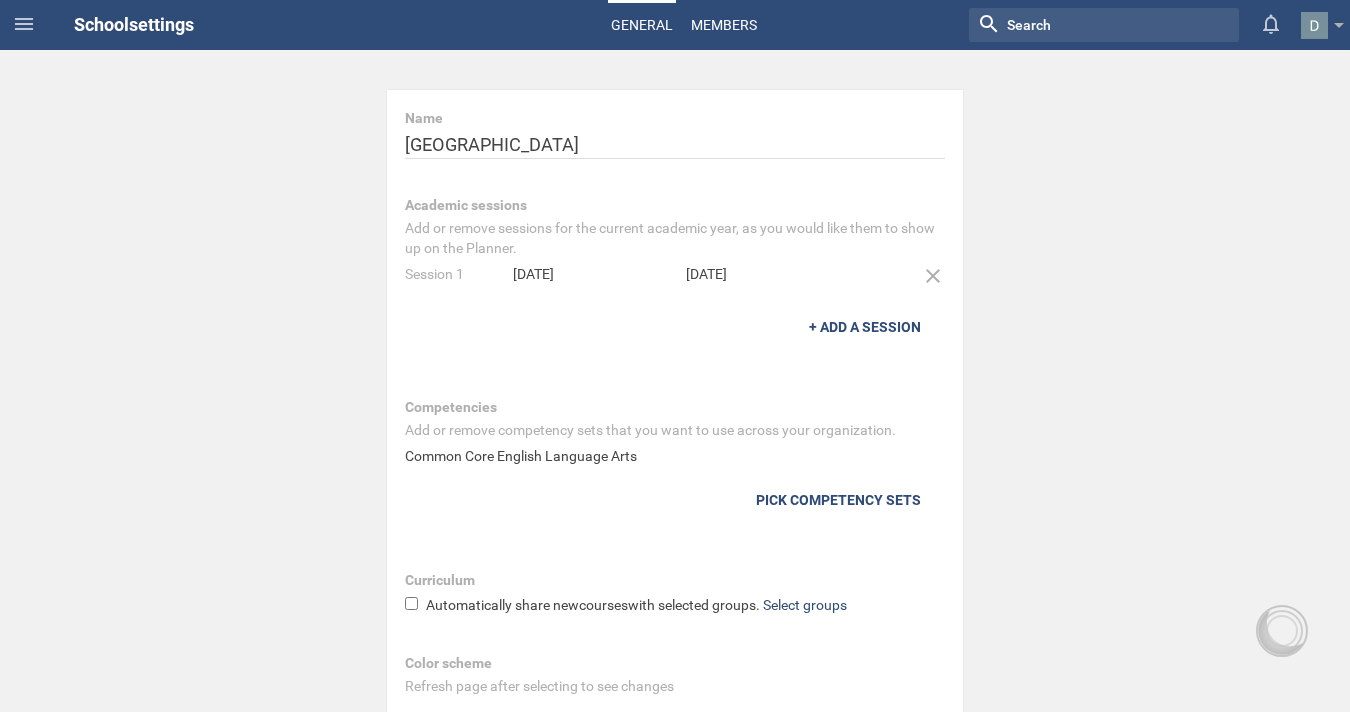 click on "Members" at bounding box center (724, 25) 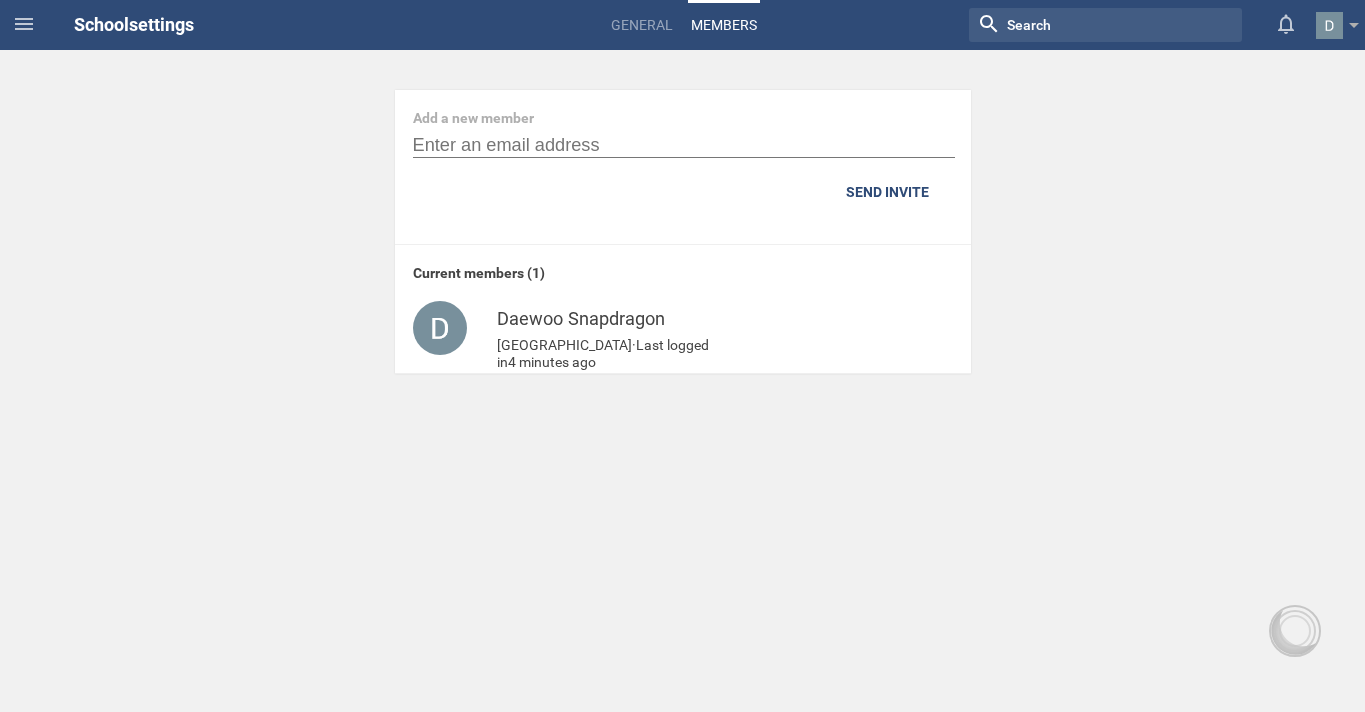 click on "School  settings" at bounding box center [134, 24] 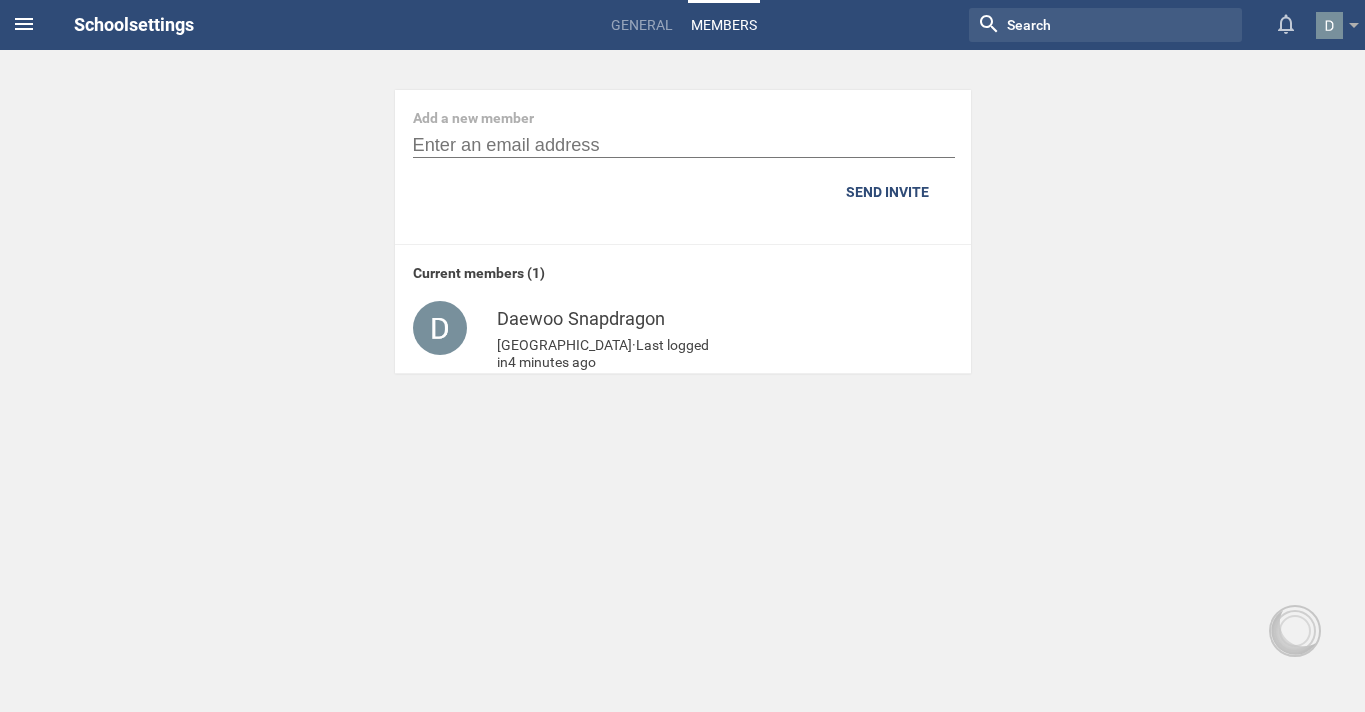 click 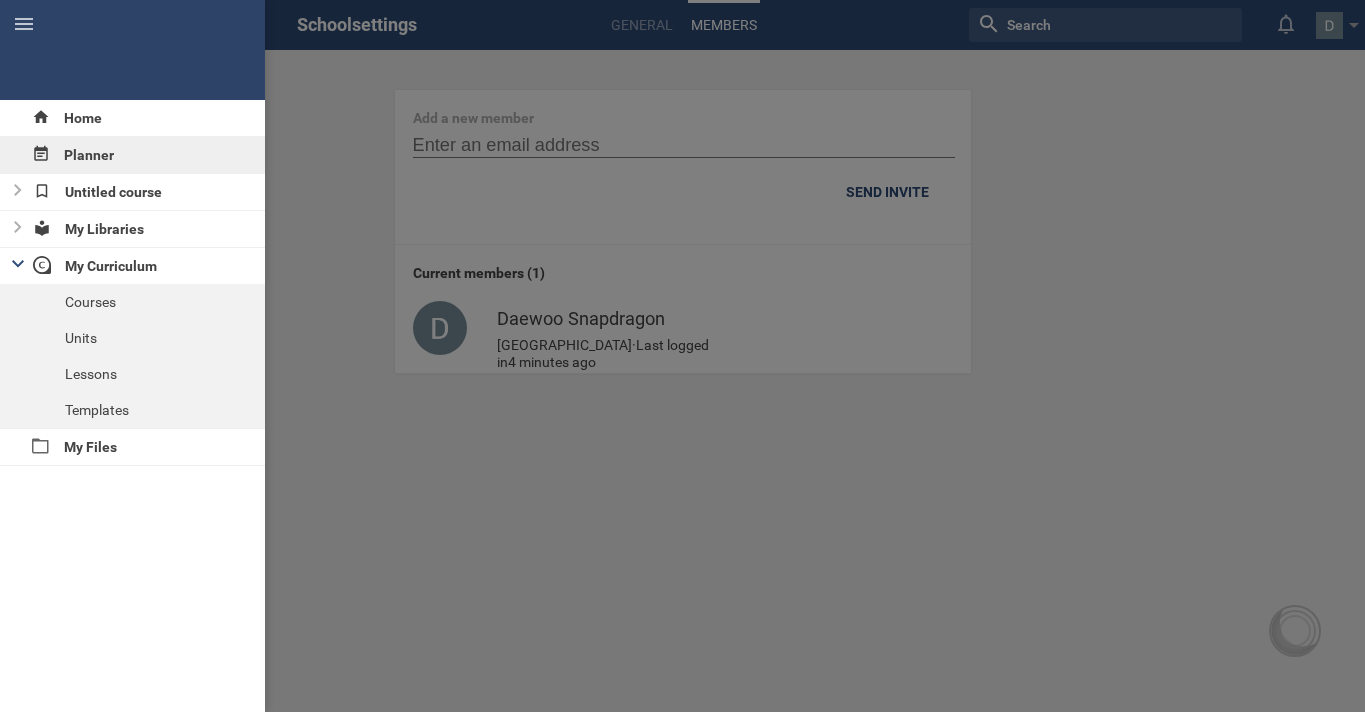 click on "Planner" at bounding box center (132, 155) 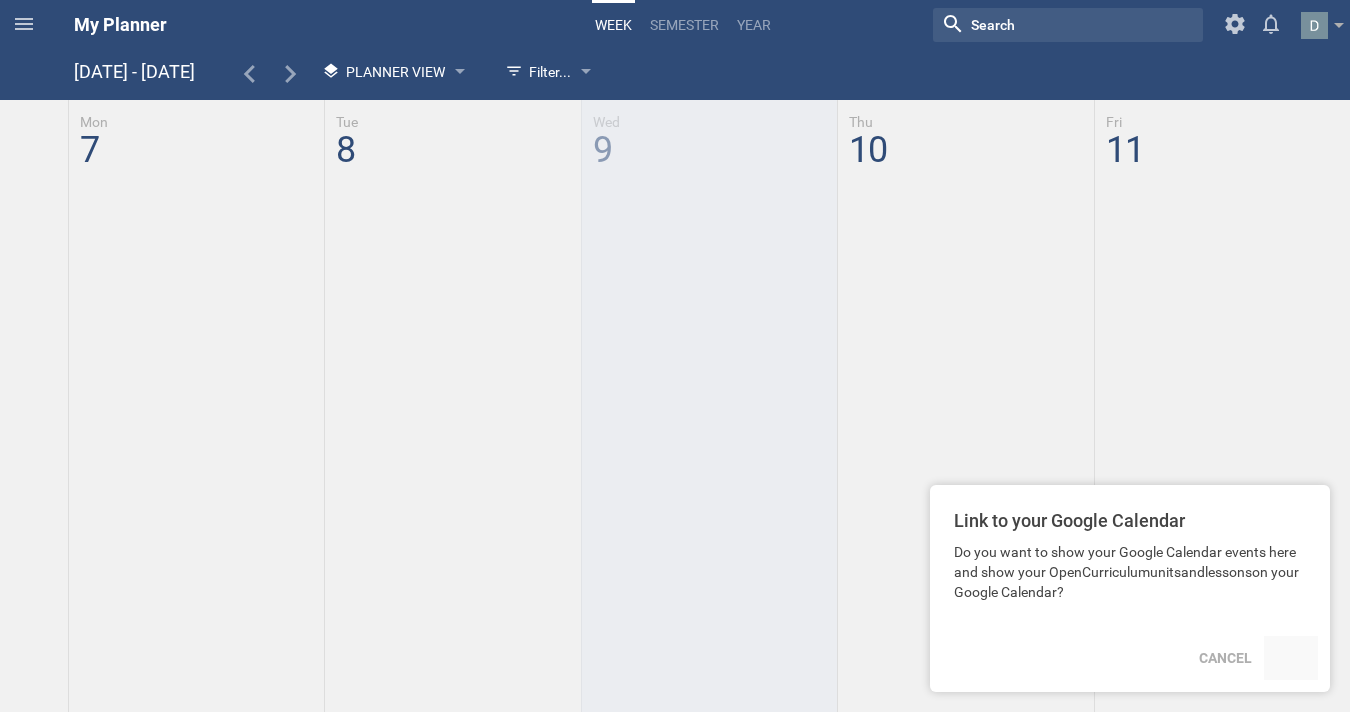 click at bounding box center (1291, 658) 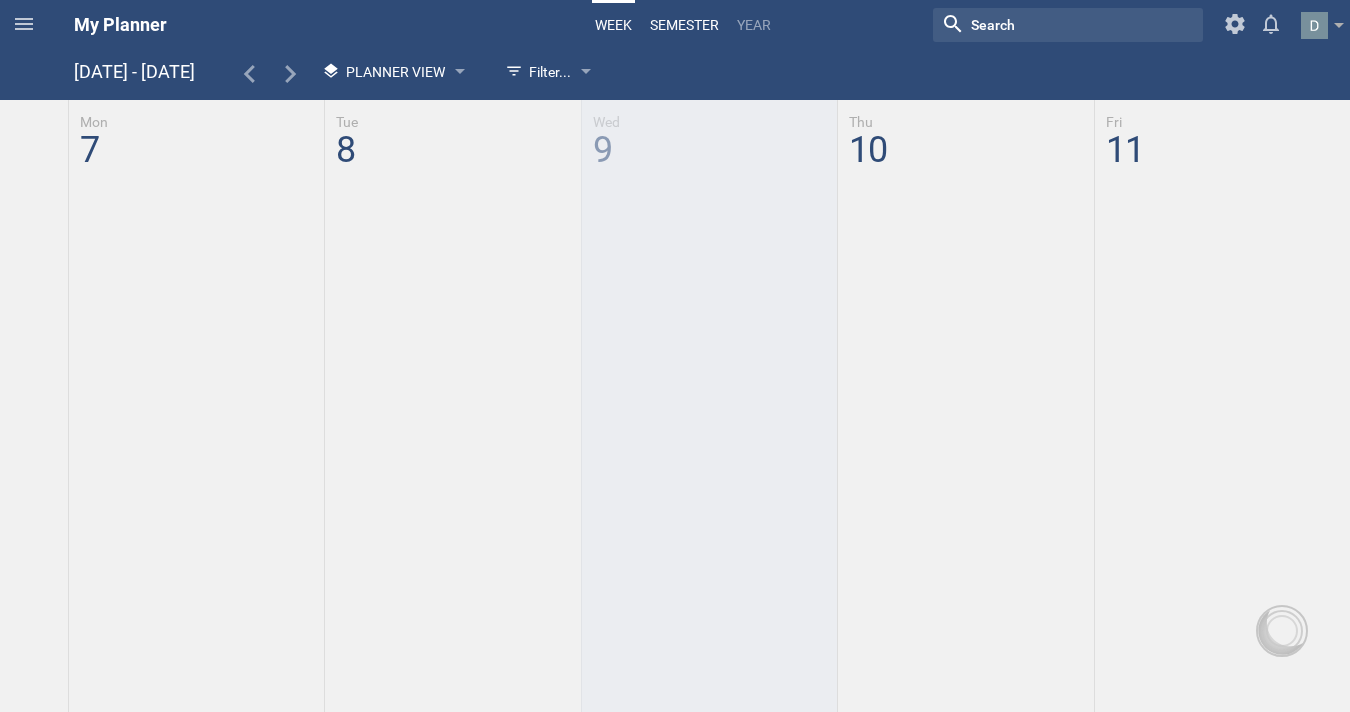 click on "semester" at bounding box center [684, 25] 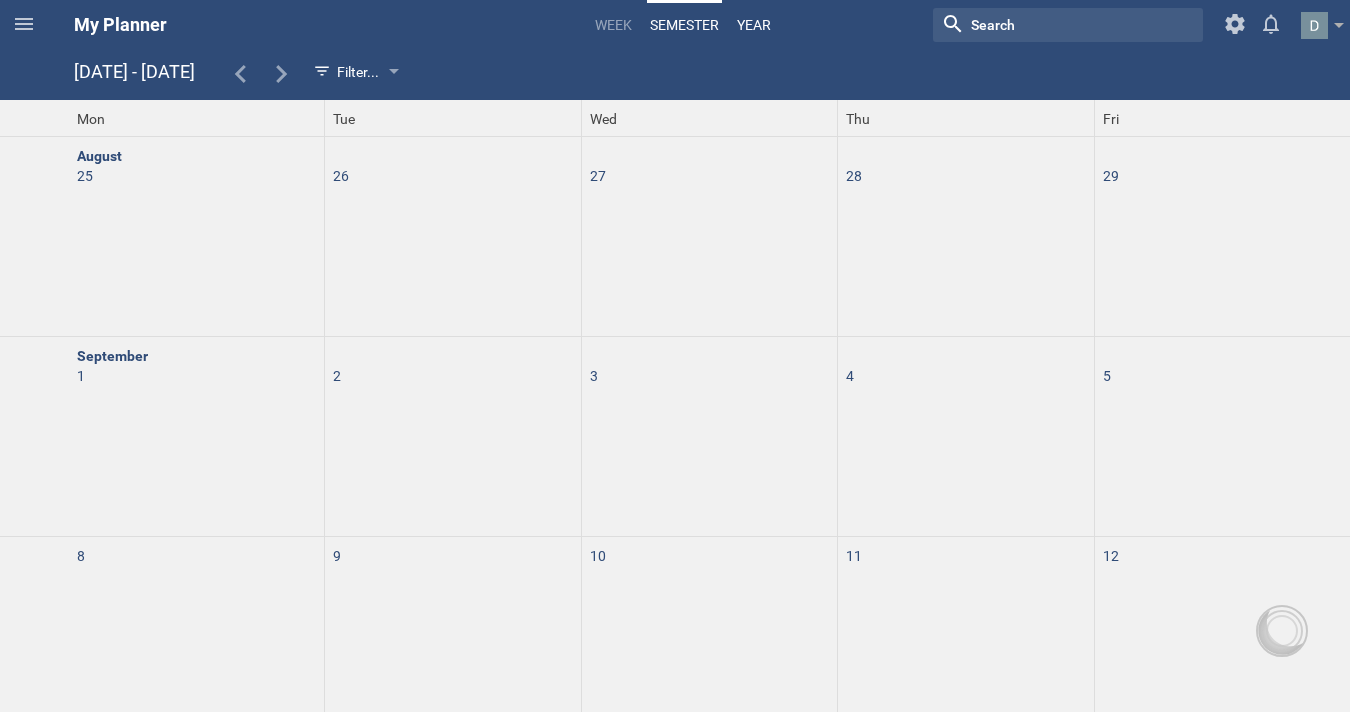 click on "Year" at bounding box center (754, 25) 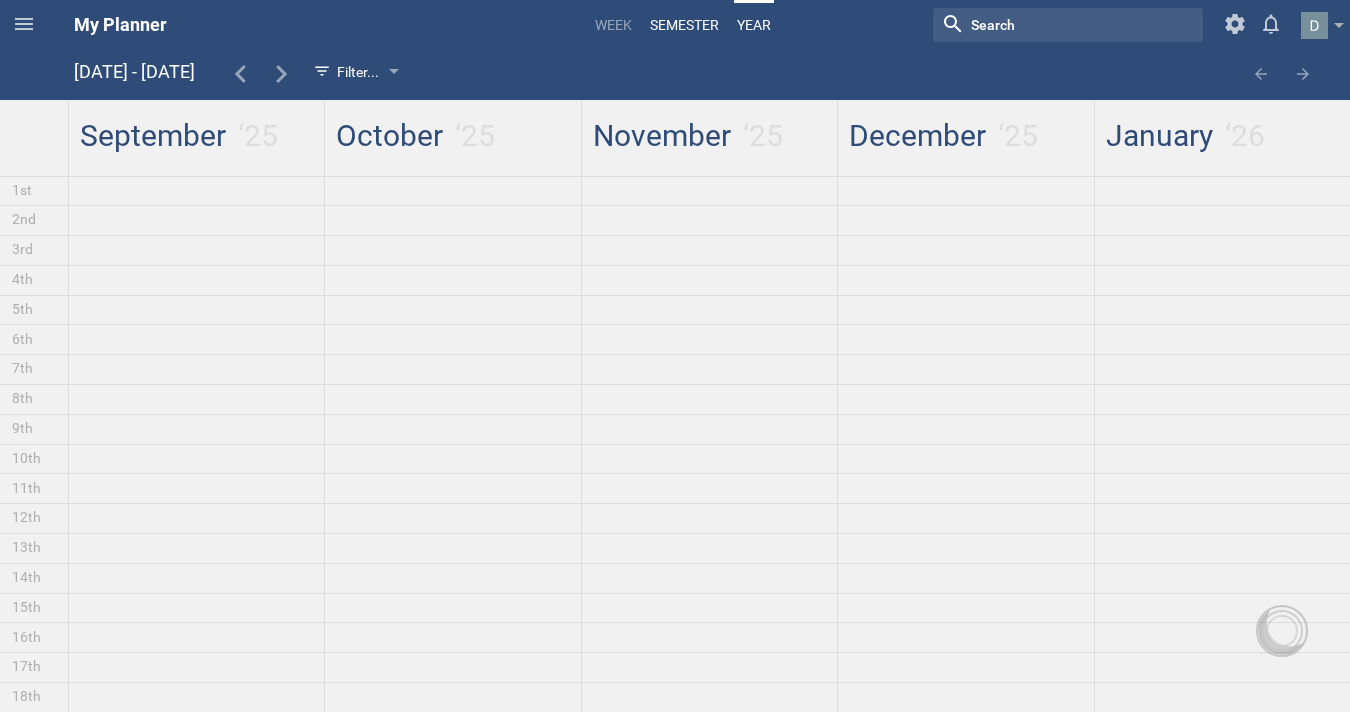 click on "semester" at bounding box center [684, 25] 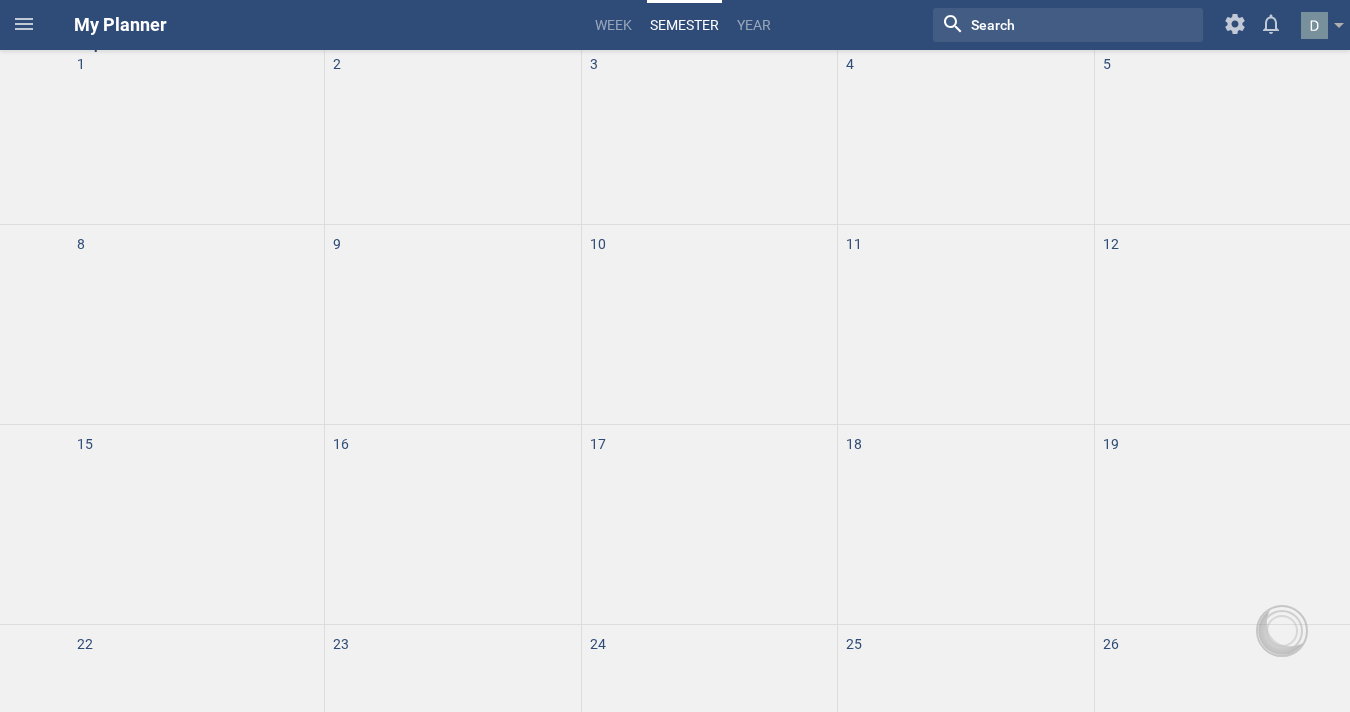 scroll, scrollTop: 0, scrollLeft: 0, axis: both 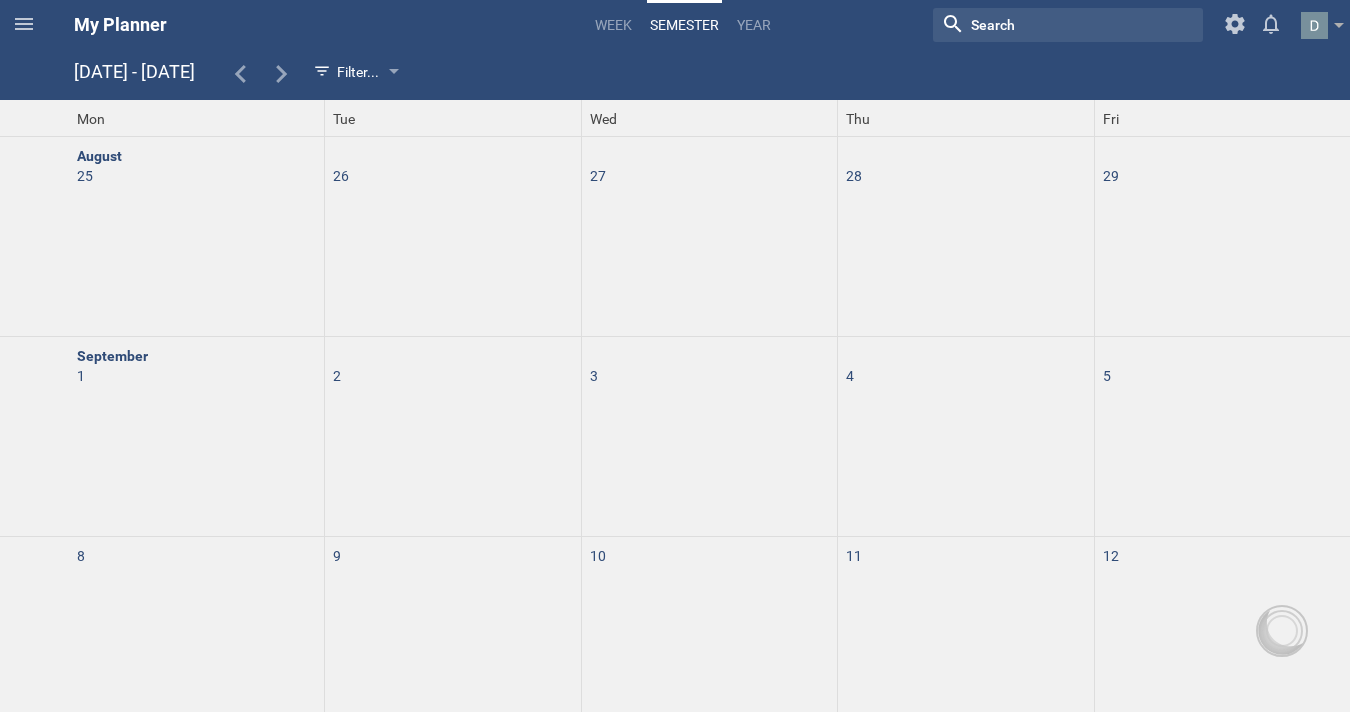 click on "My Planner" at bounding box center [120, 24] 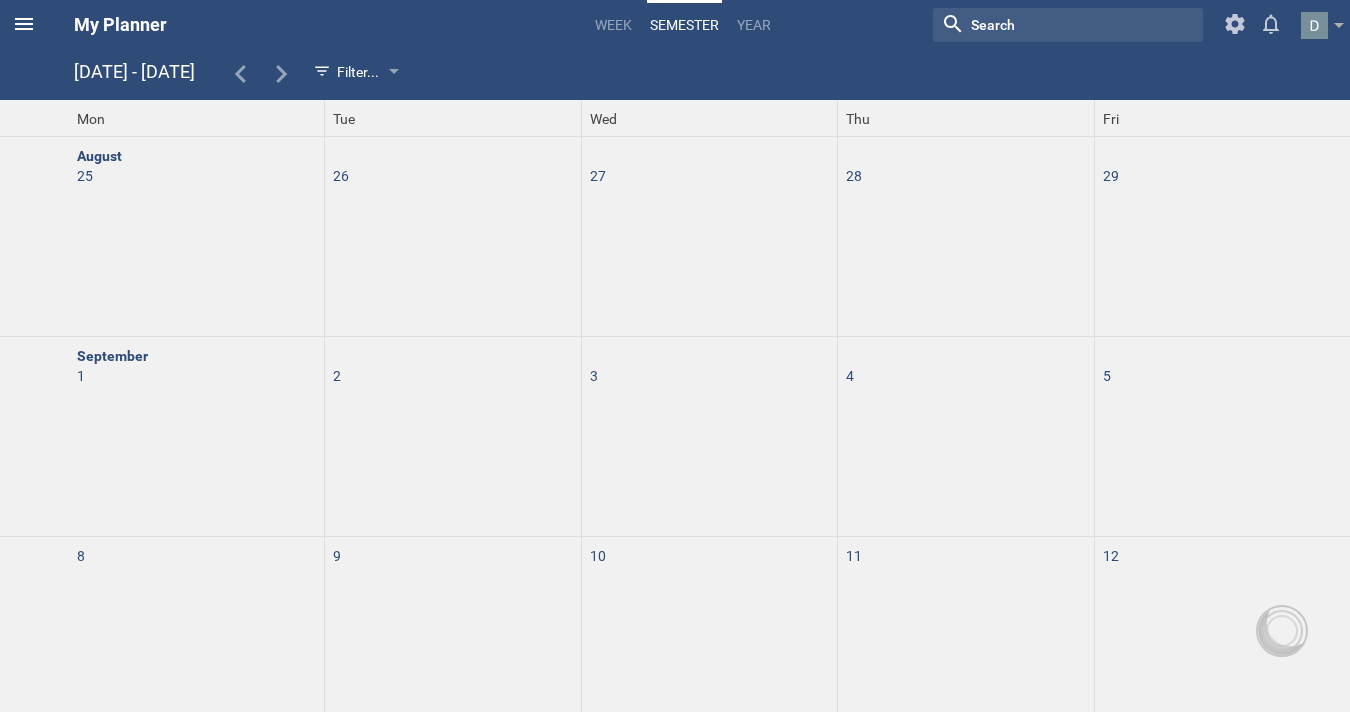 click 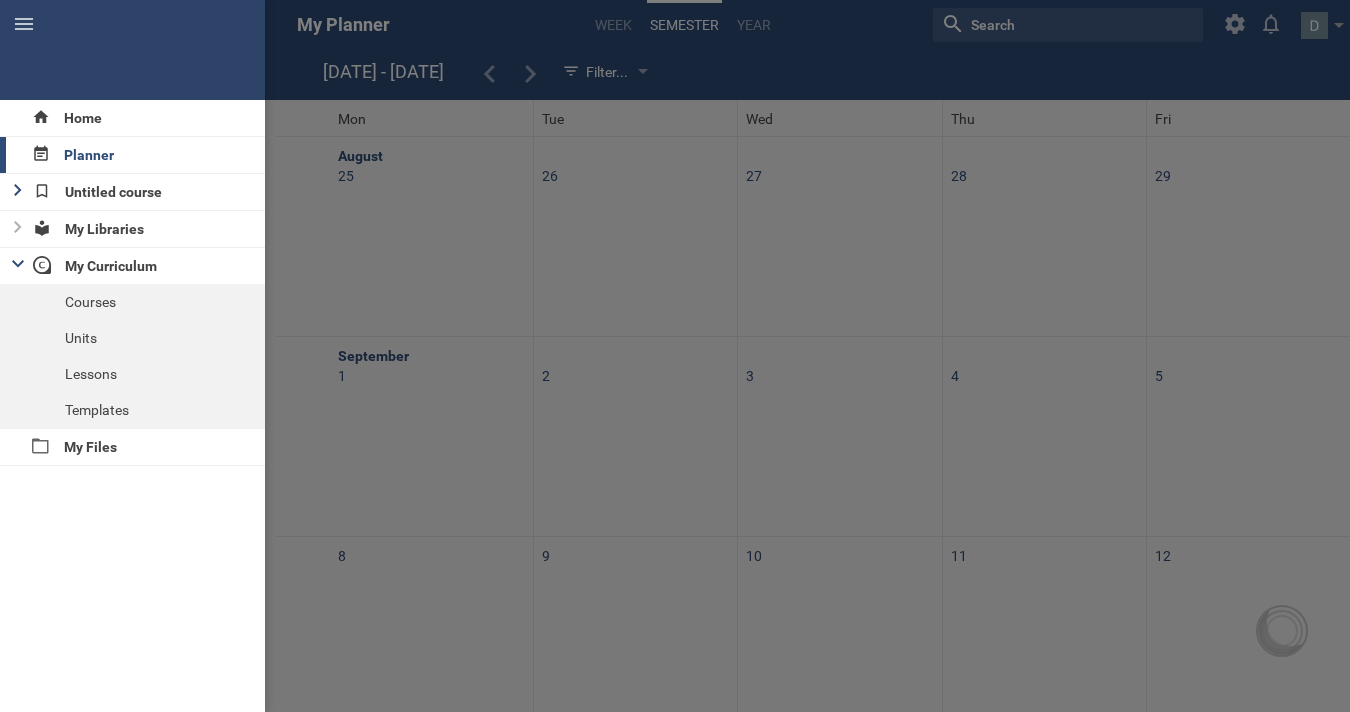 click 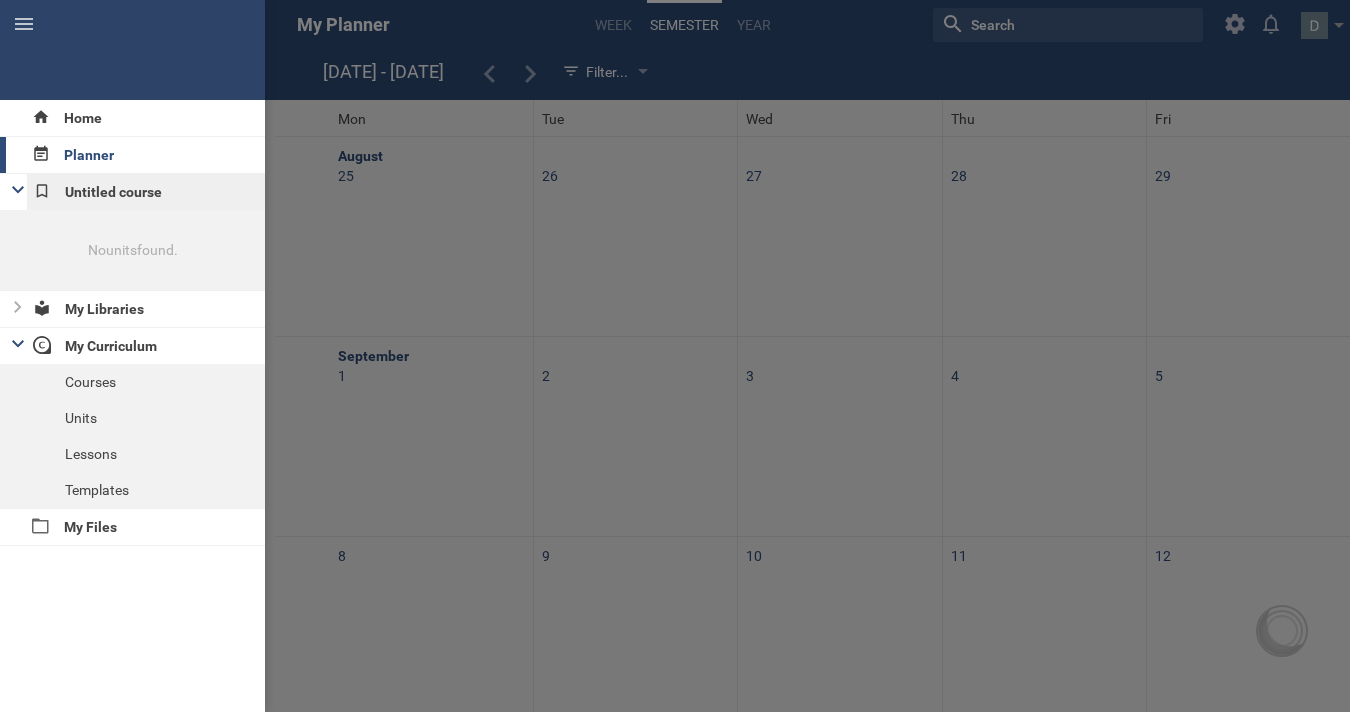 click on "Untitled course" at bounding box center (146, 192) 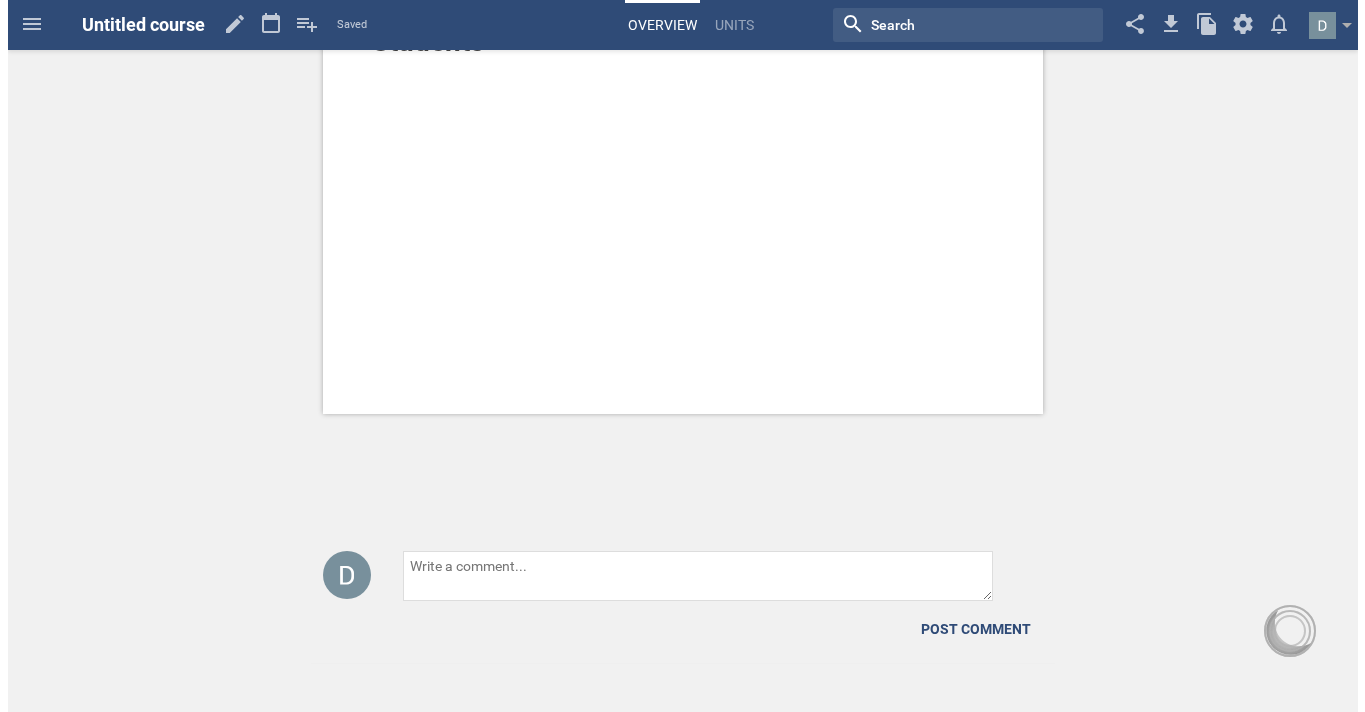 scroll, scrollTop: 0, scrollLeft: 0, axis: both 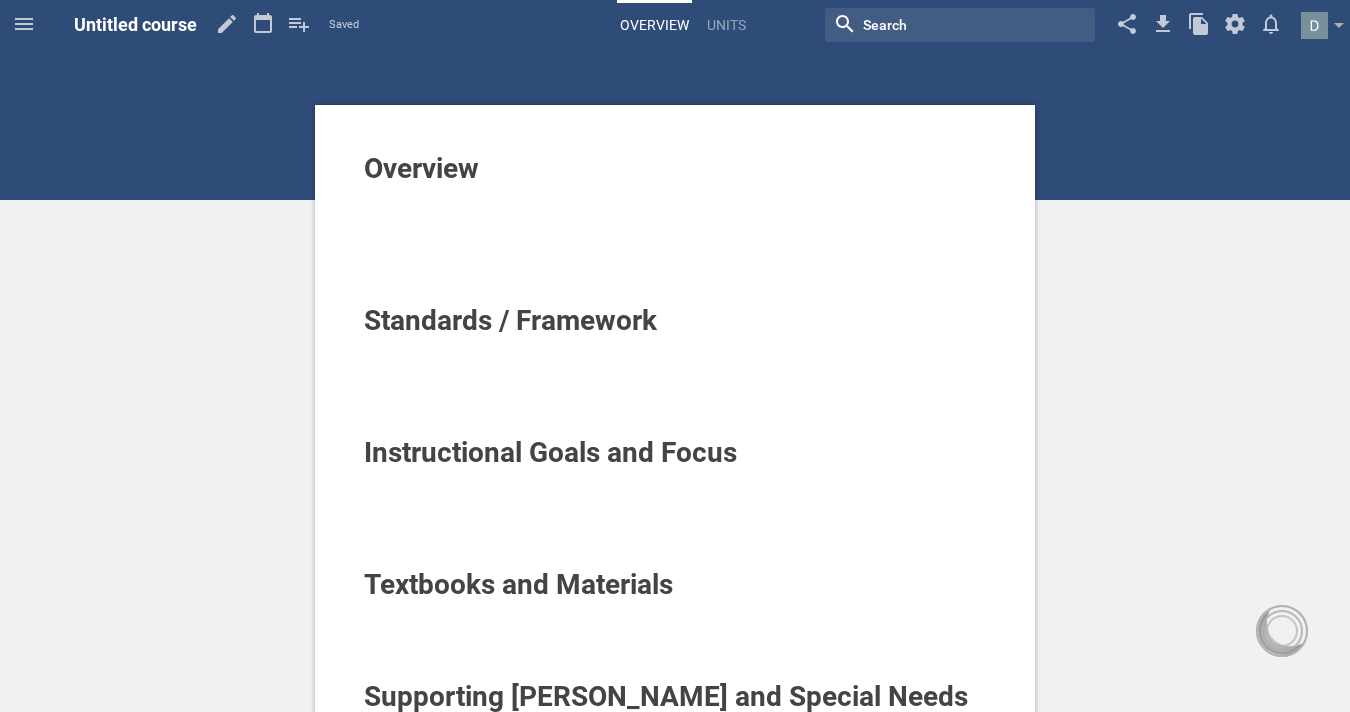 click on "Untitled course" at bounding box center (135, 24) 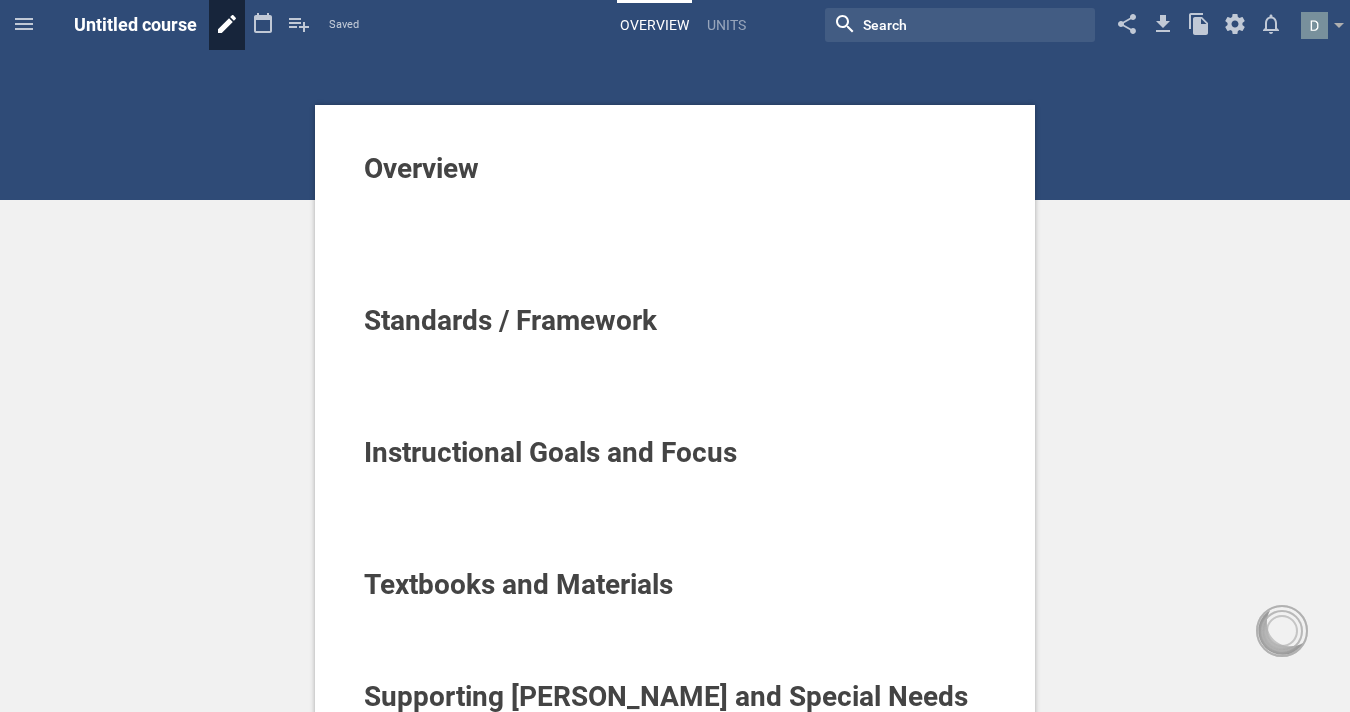 click 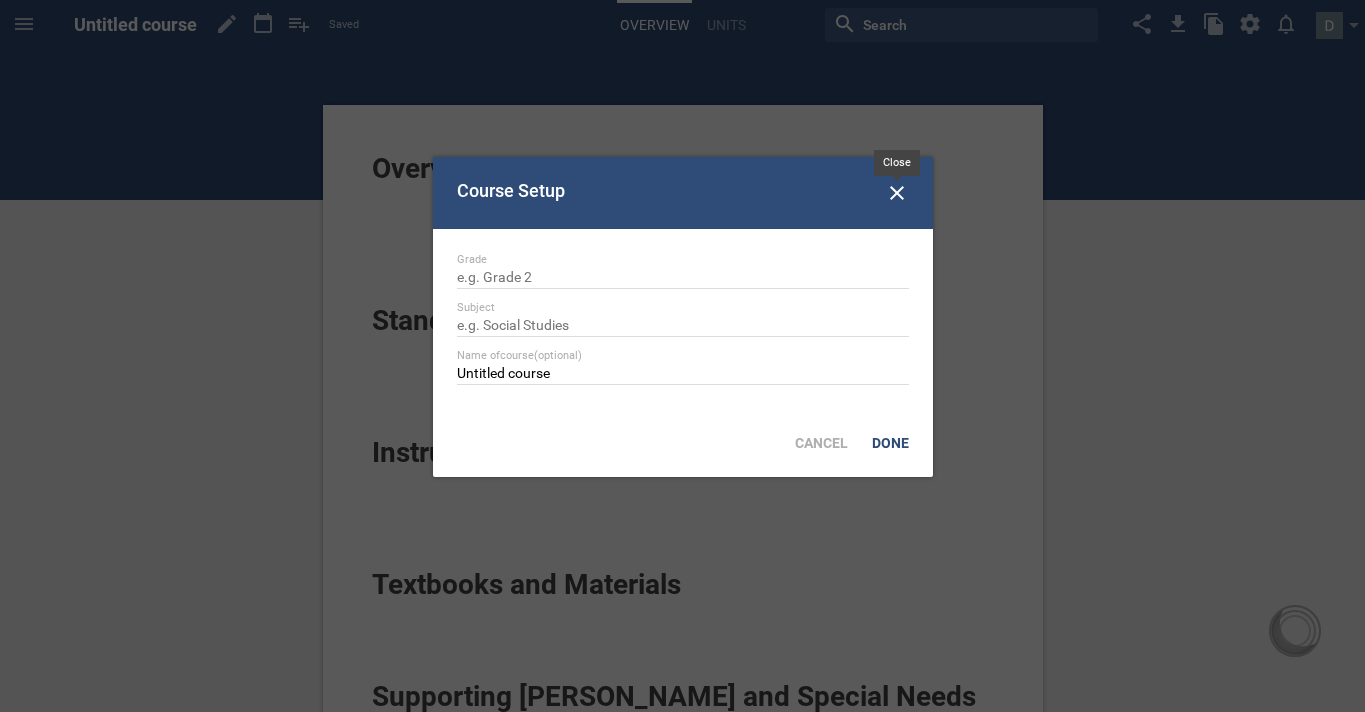 click 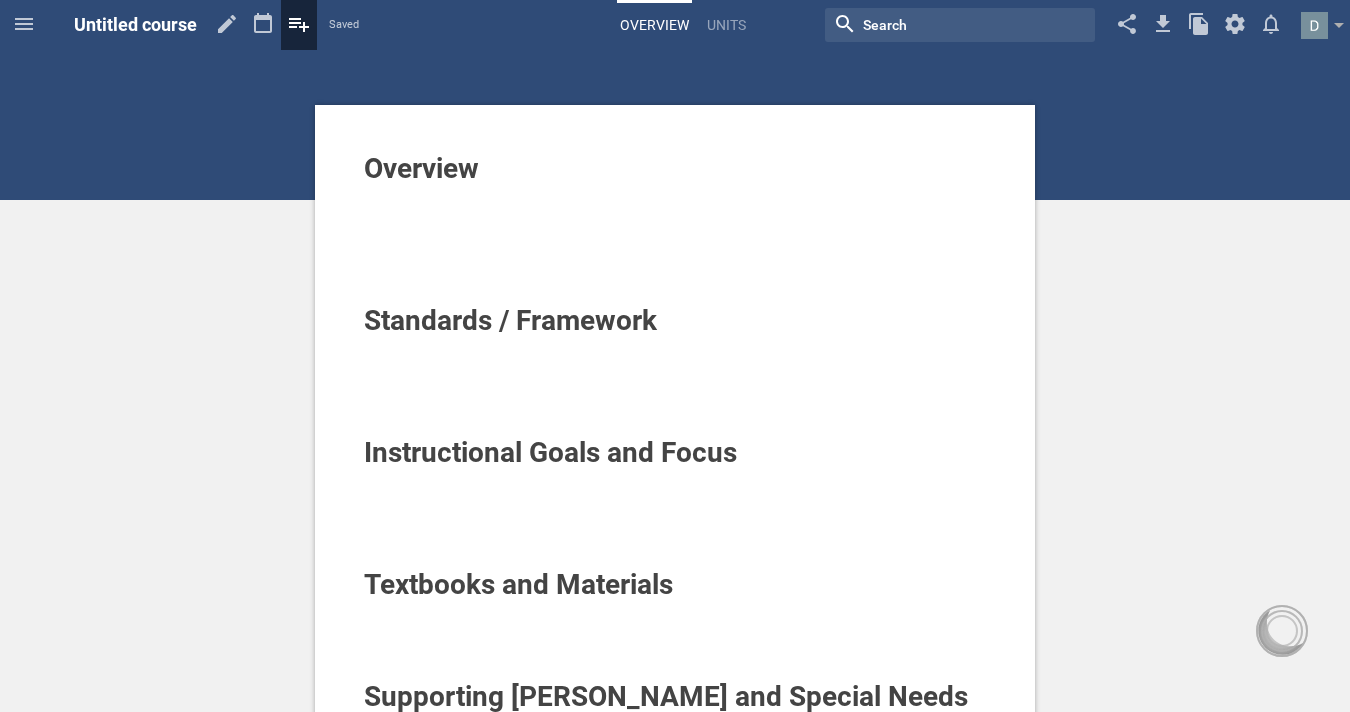 click 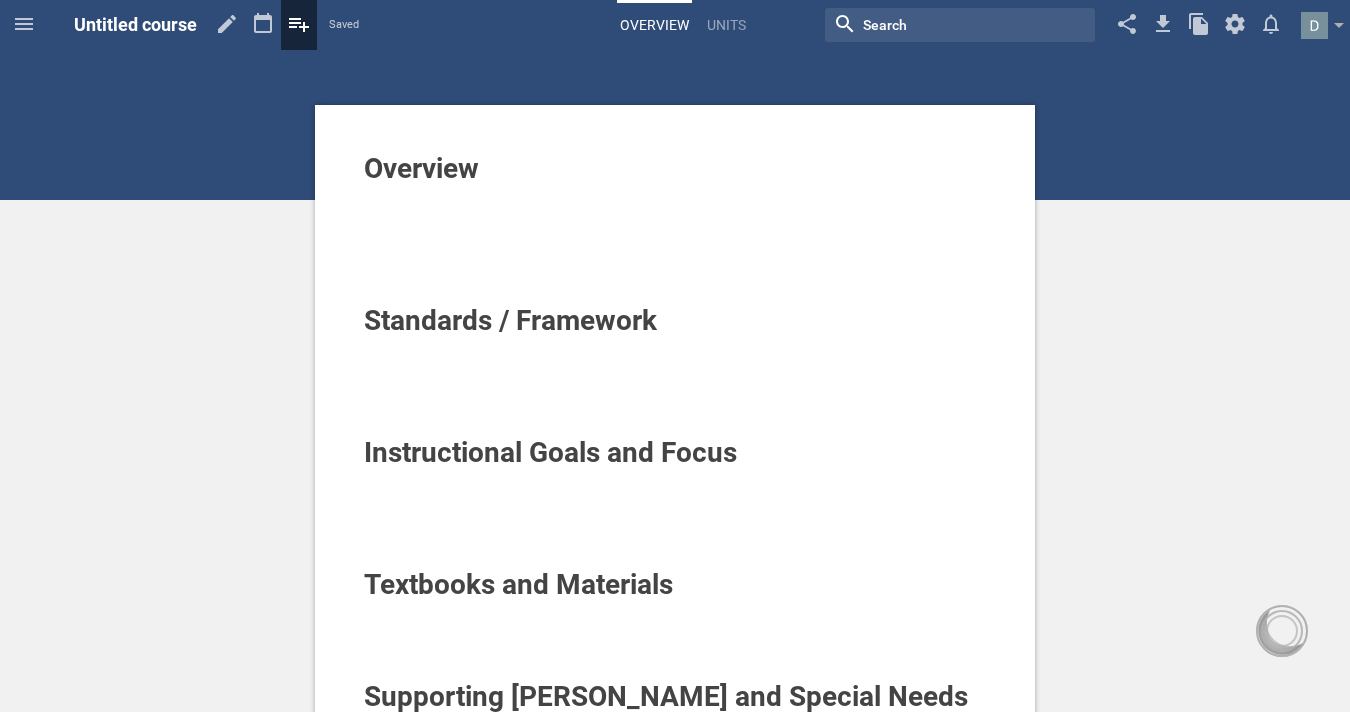 click 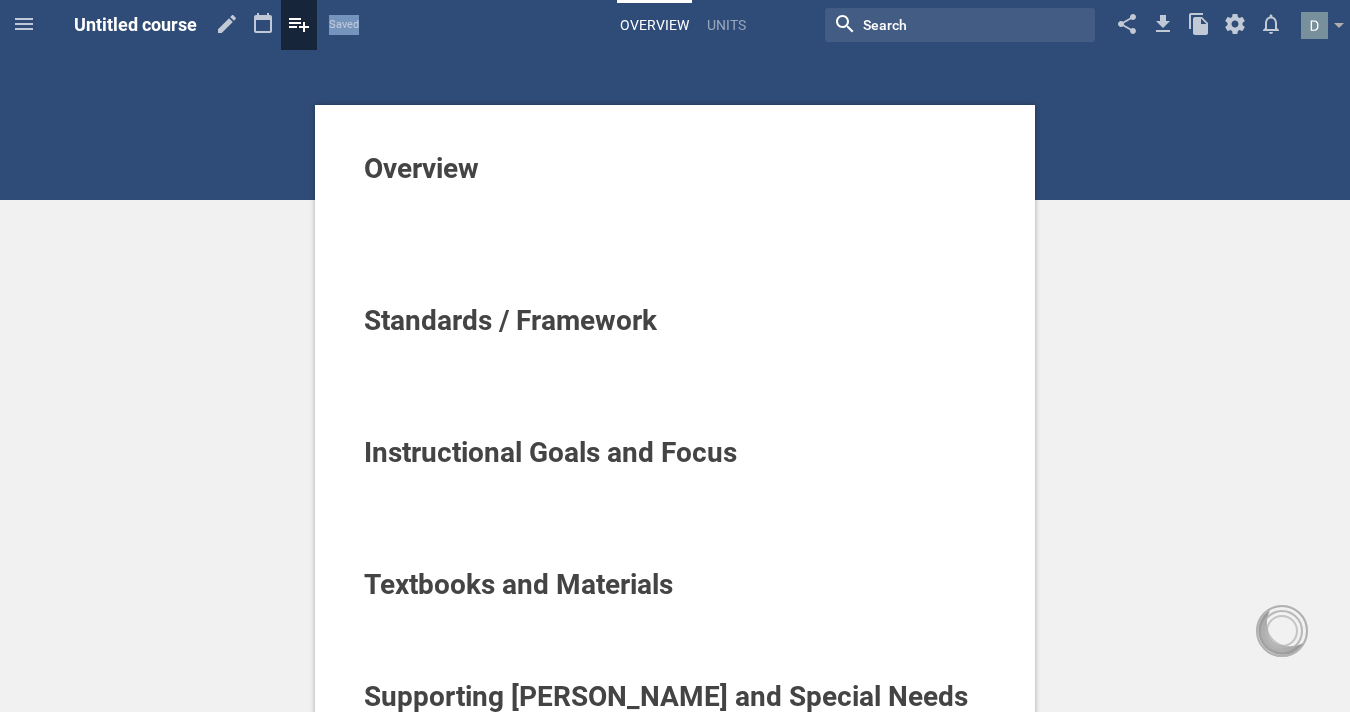 click 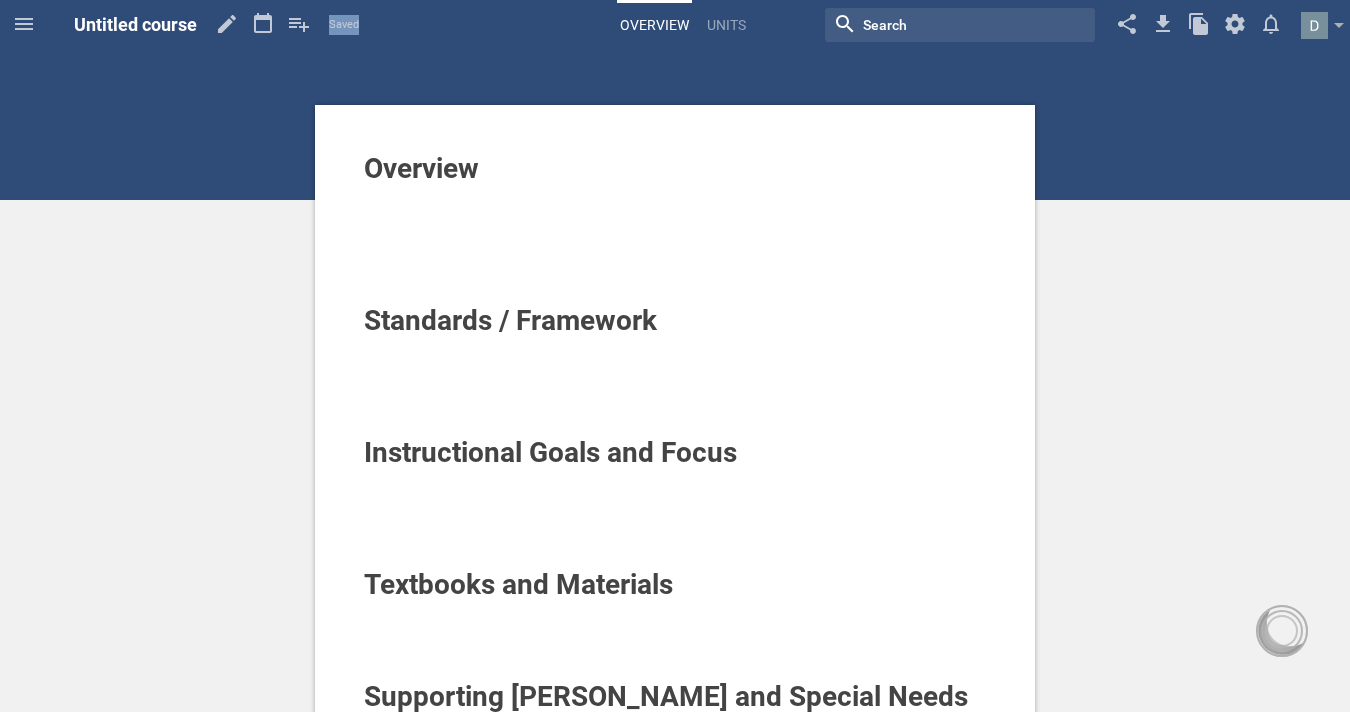 click on "Saved" at bounding box center [344, 25] 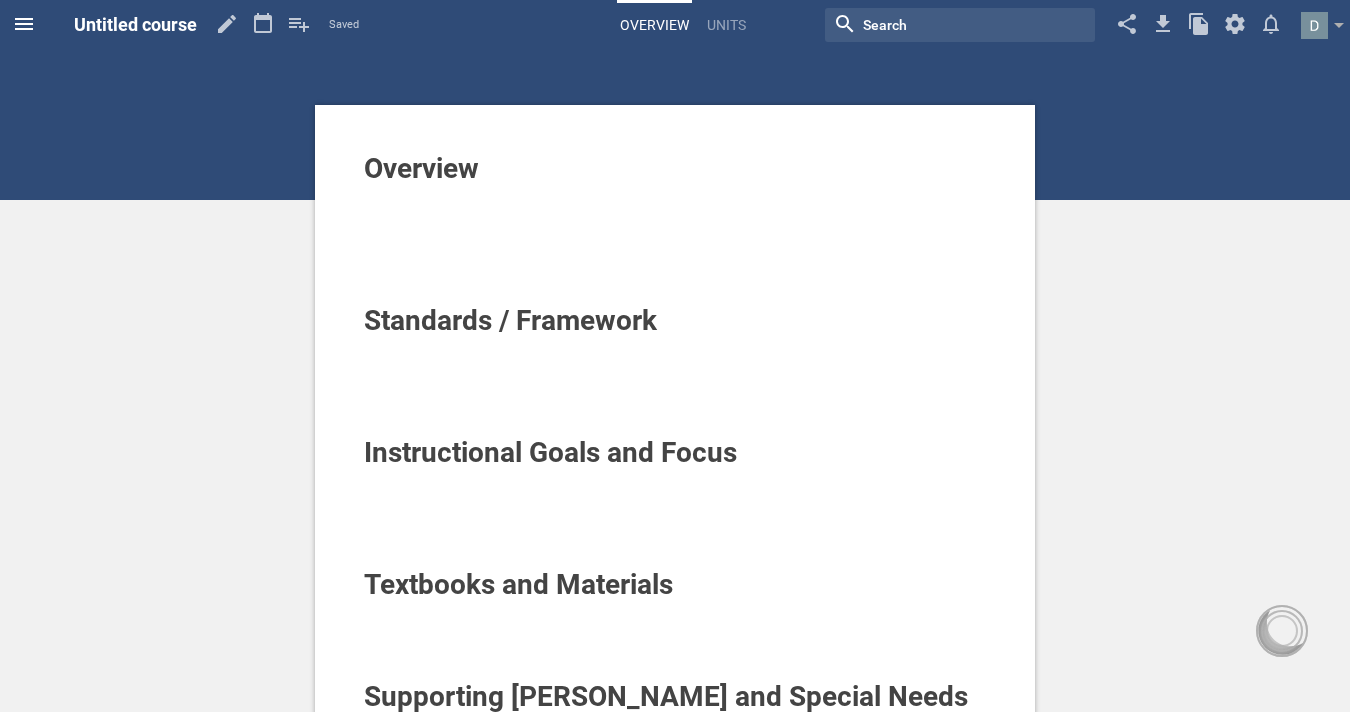 click at bounding box center [24, 24] 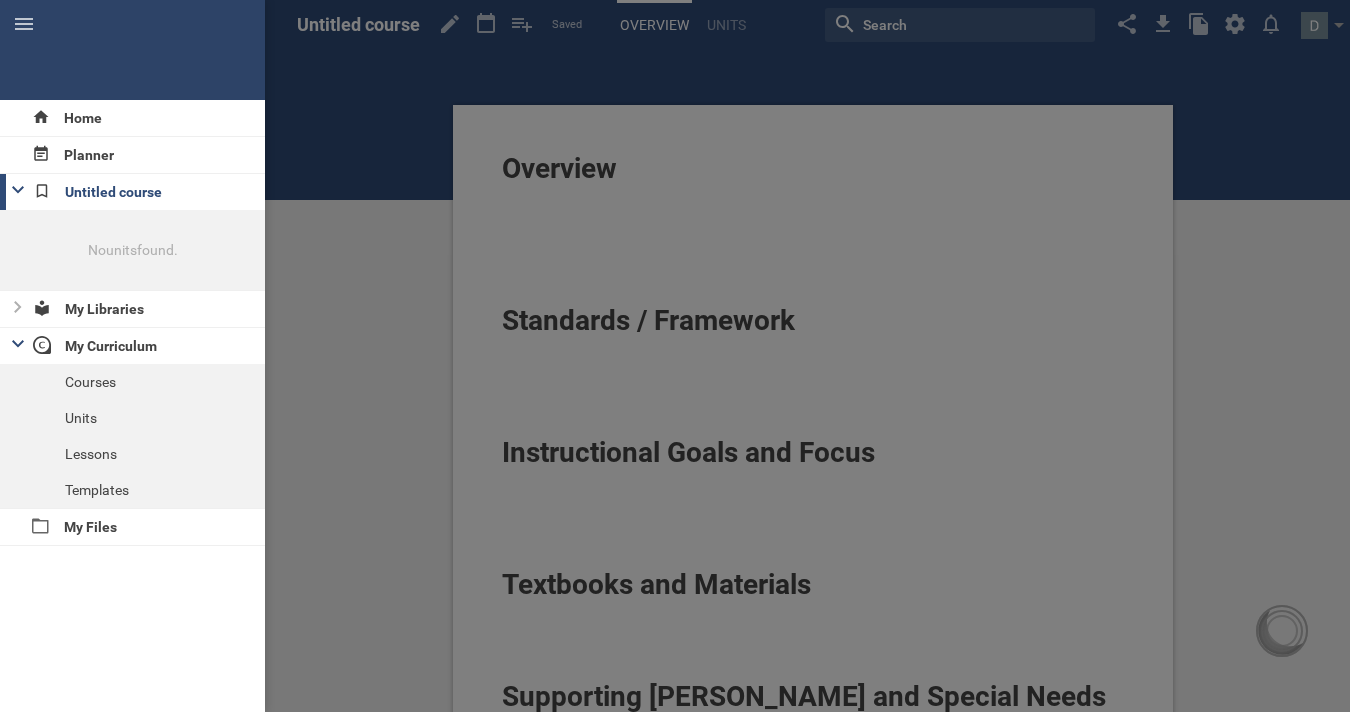 click at bounding box center [675, 356] 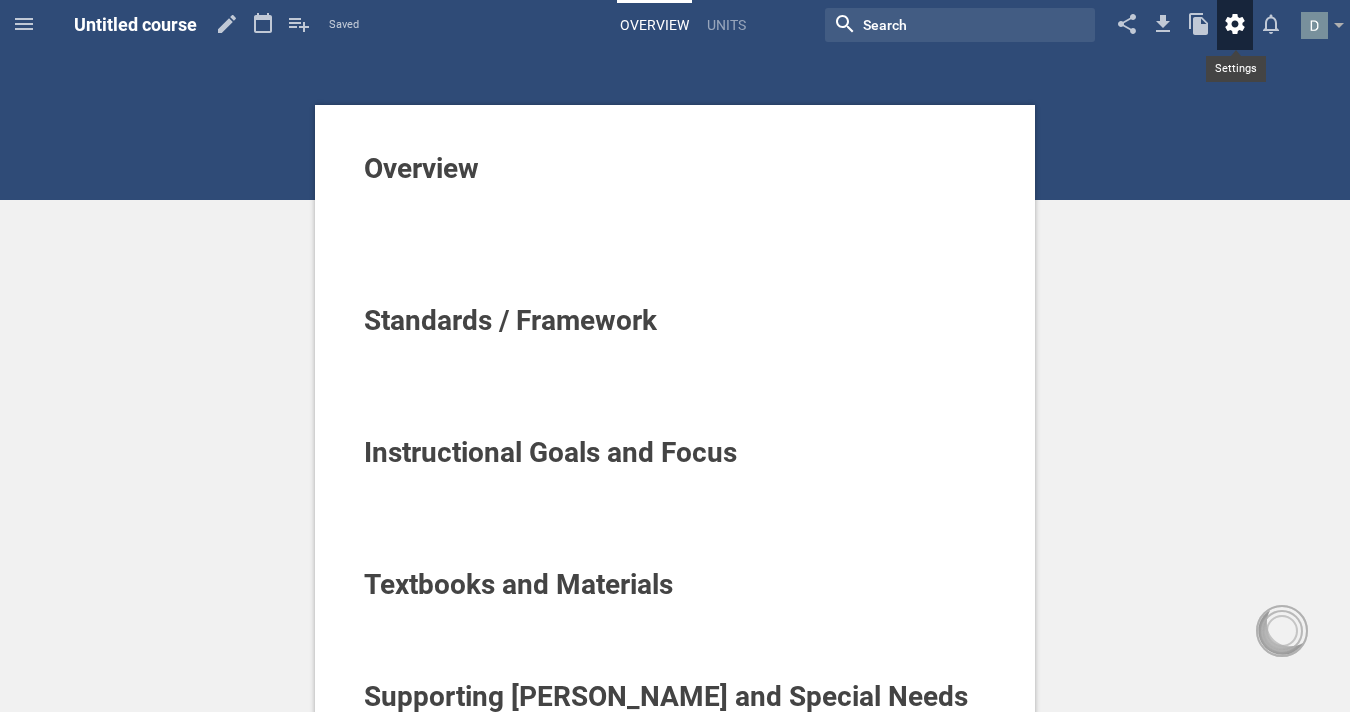 click 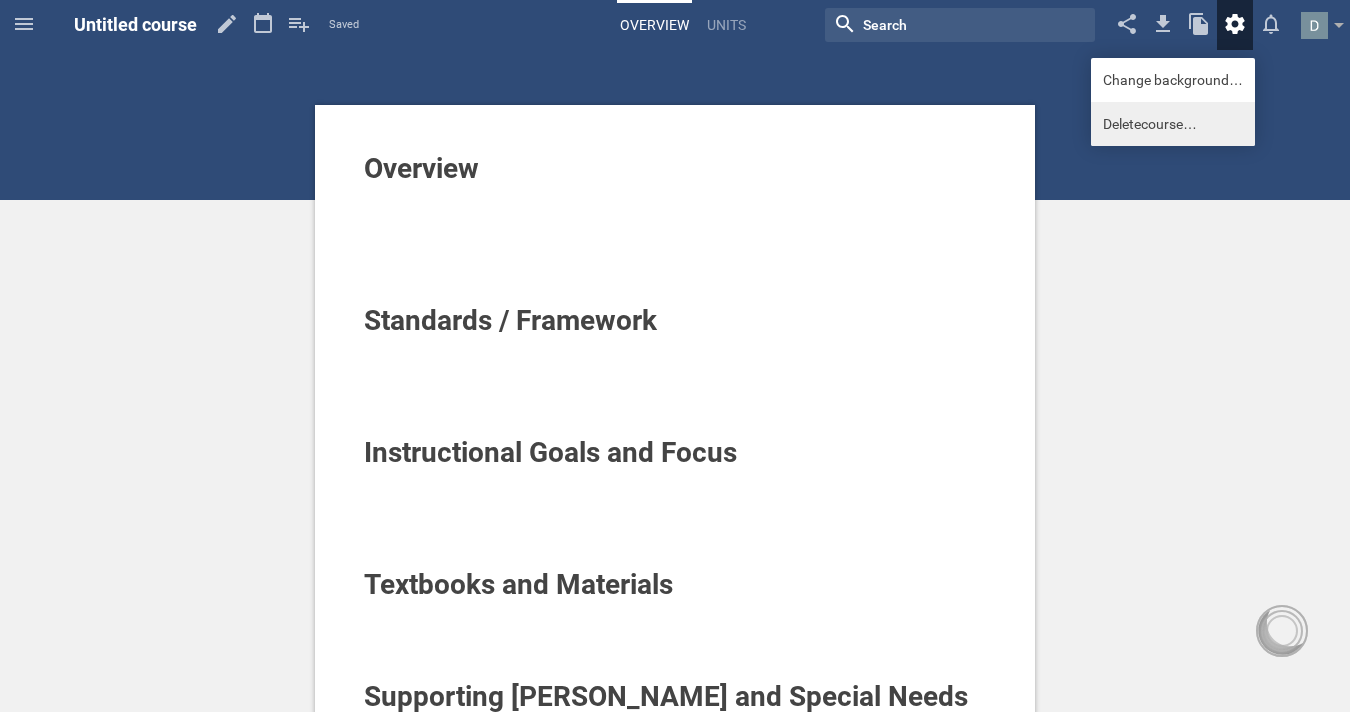 click on "Delete  course …" at bounding box center (1173, 124) 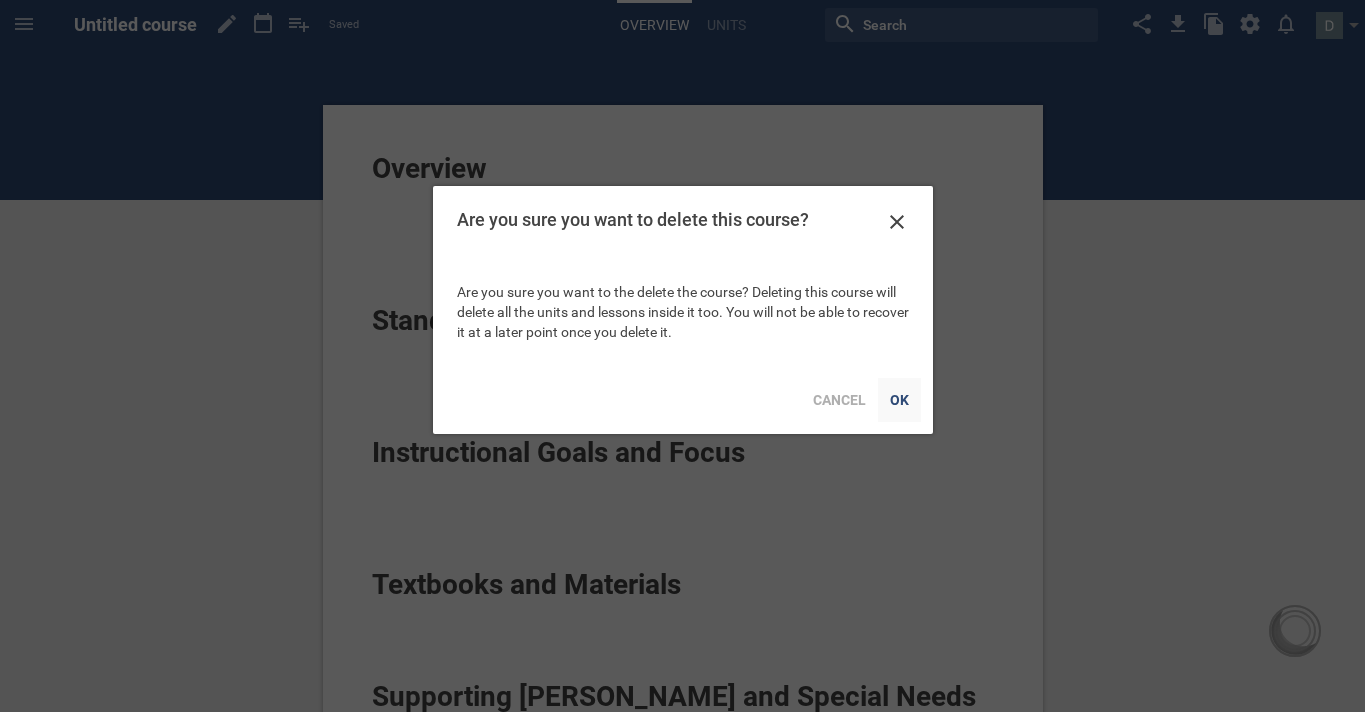 click on "OK" at bounding box center [899, 400] 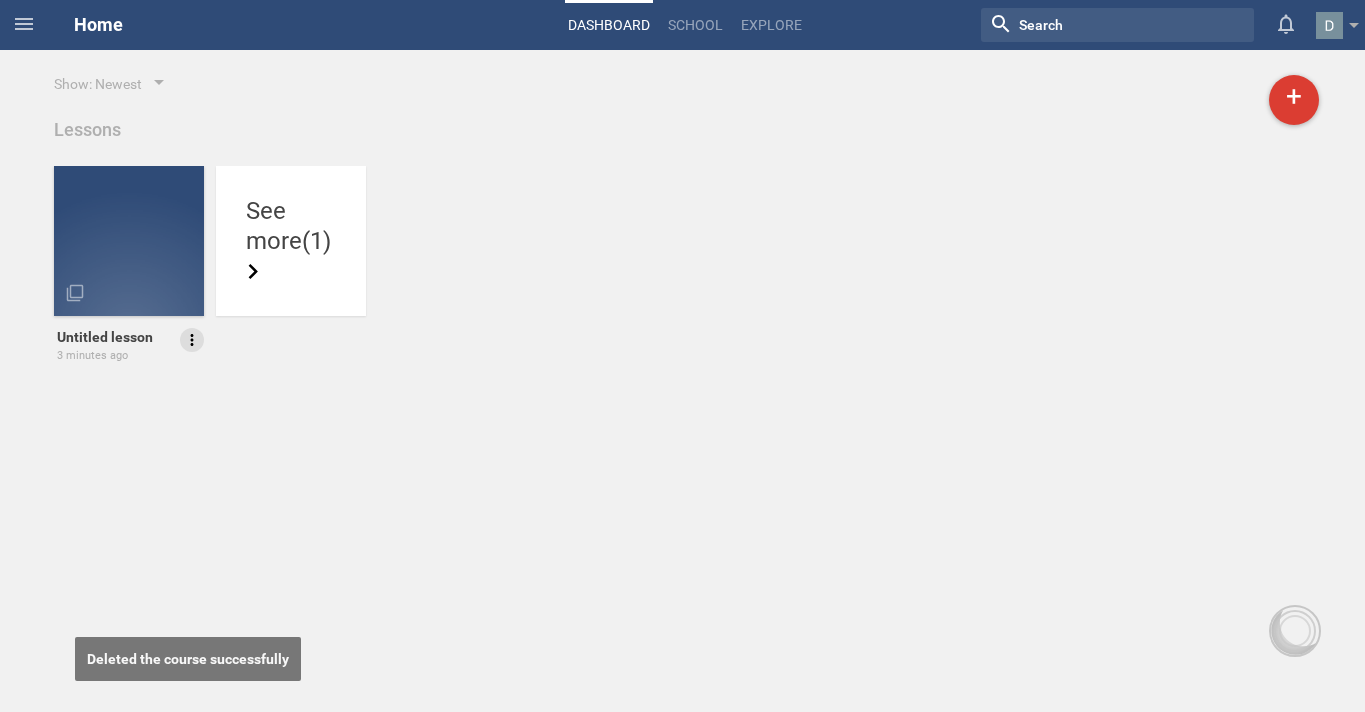 click at bounding box center [192, 340] 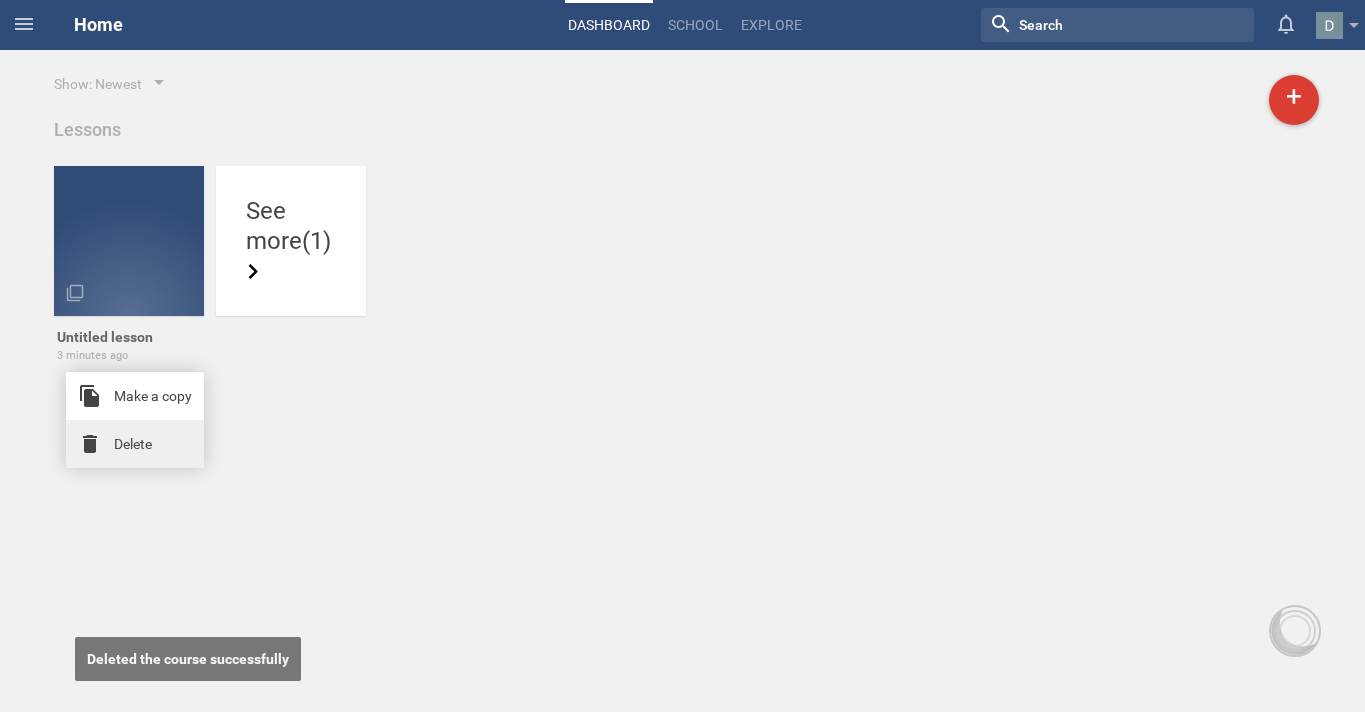 click on "Delete" at bounding box center (135, 444) 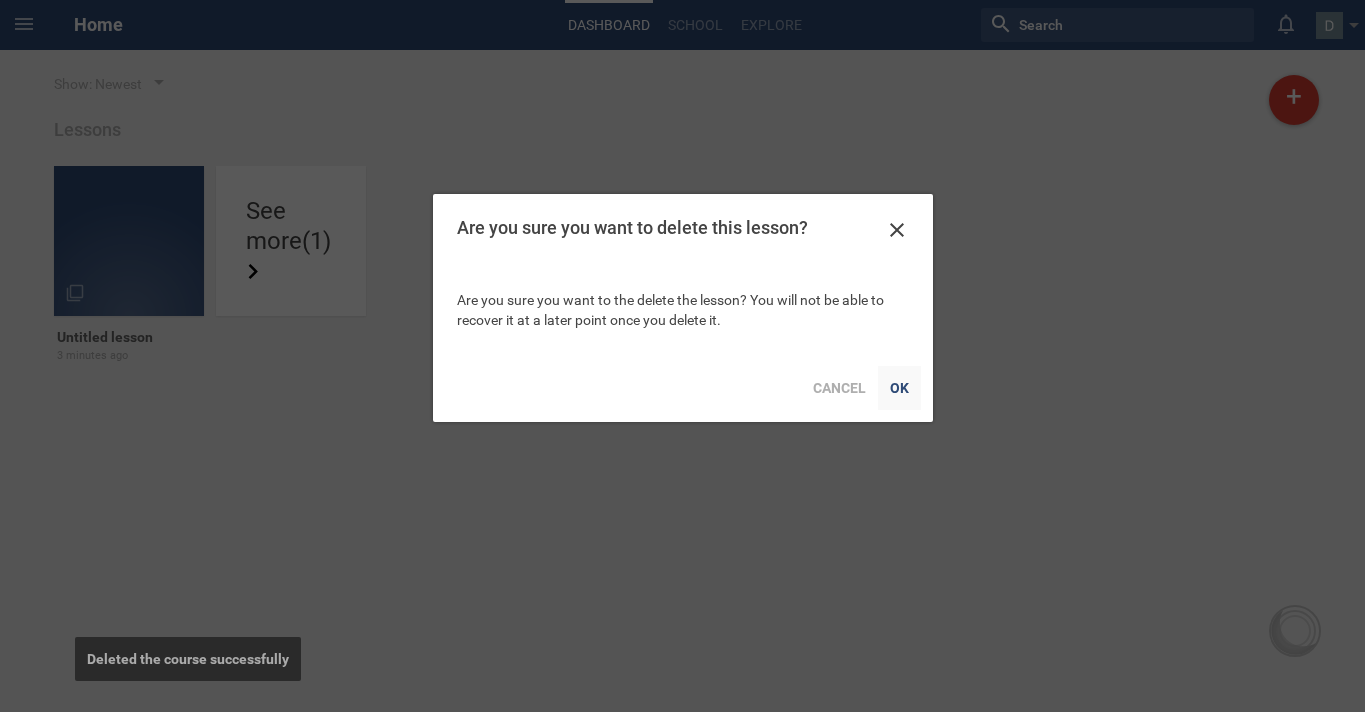 click on "OK" at bounding box center [899, 388] 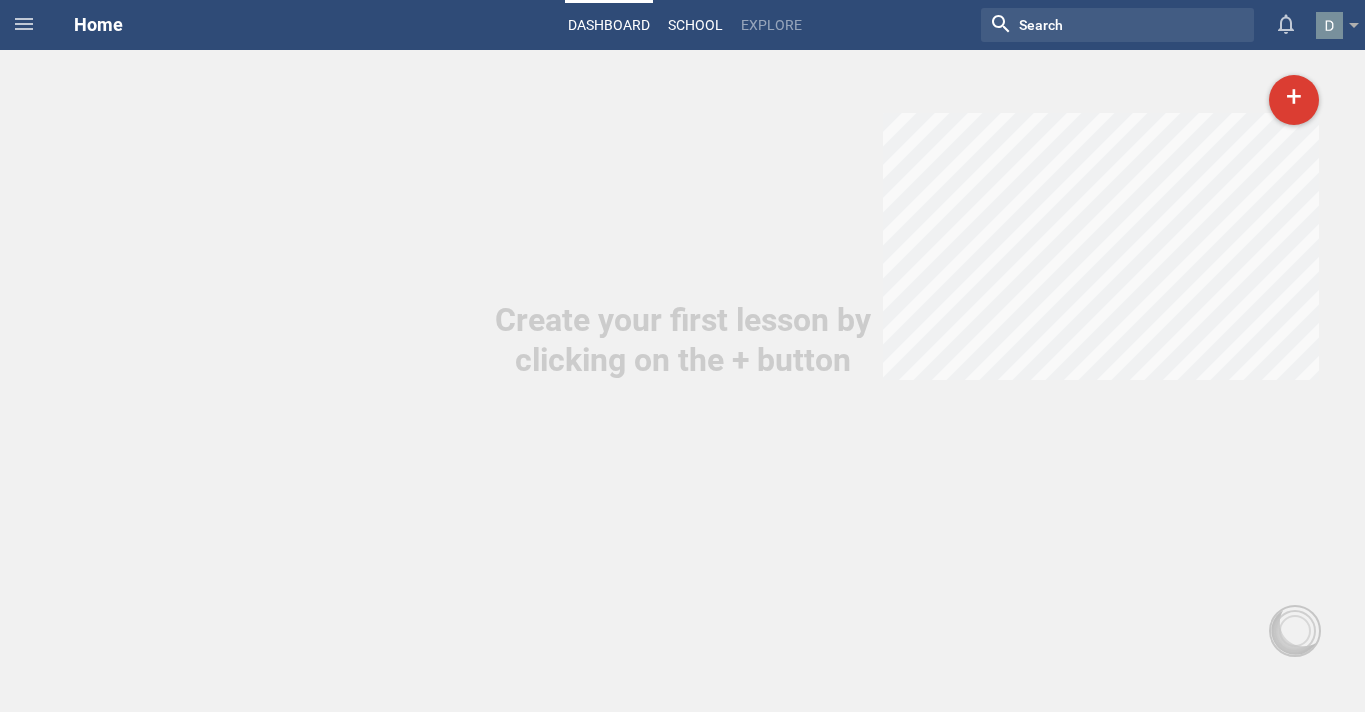 click on "School" at bounding box center (695, 25) 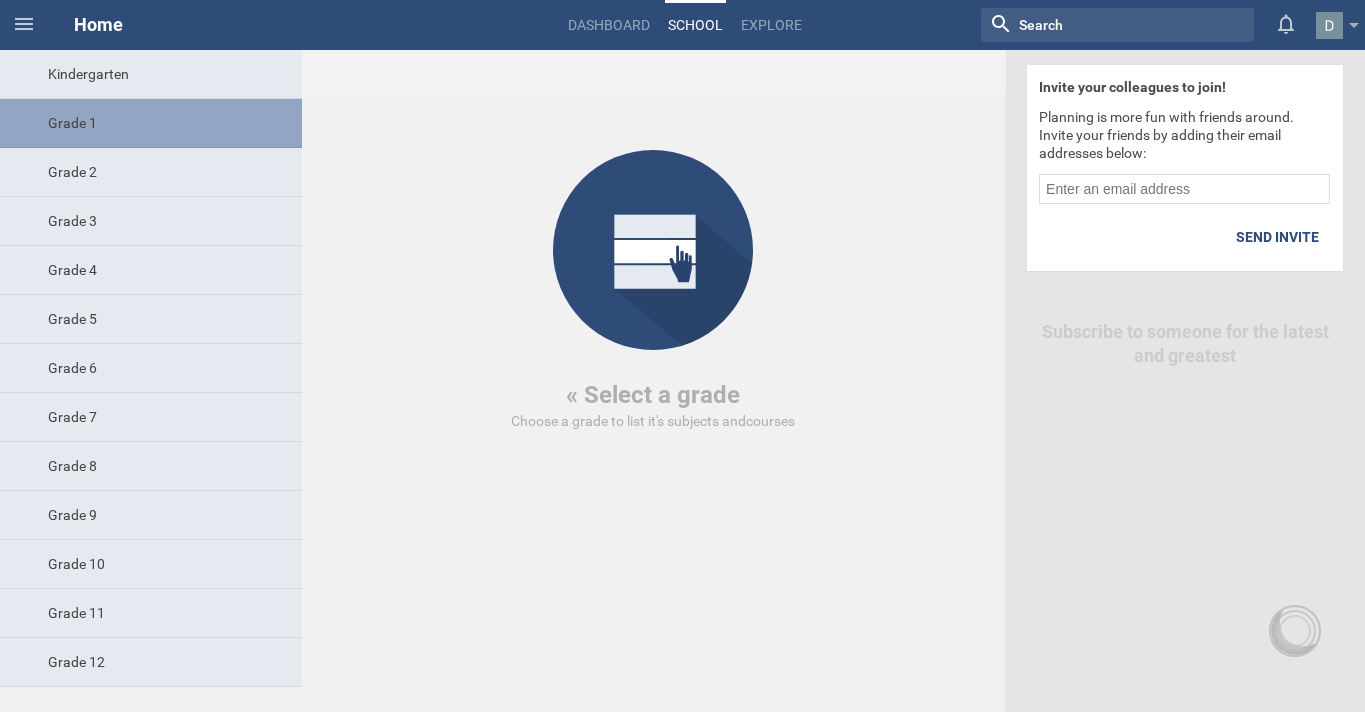 click on "Grade 1" at bounding box center (151, 123) 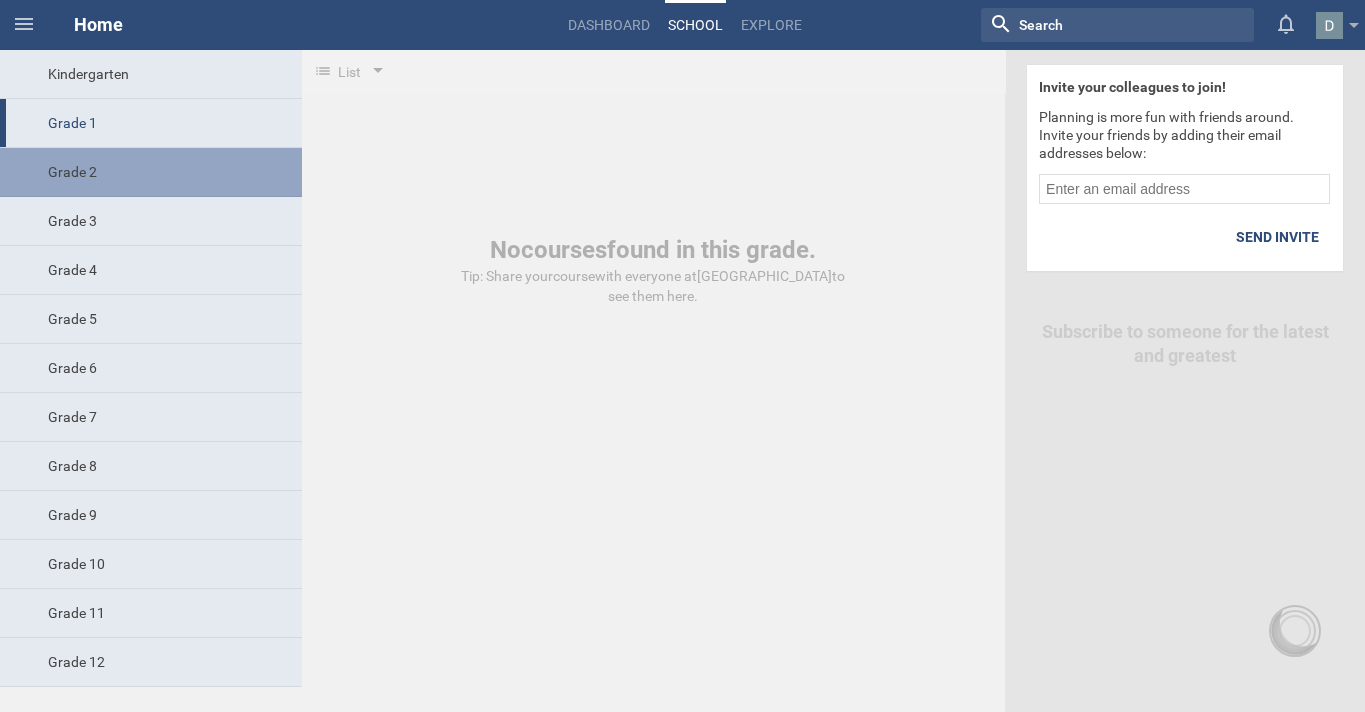 click on "Grade 2" at bounding box center (151, 172) 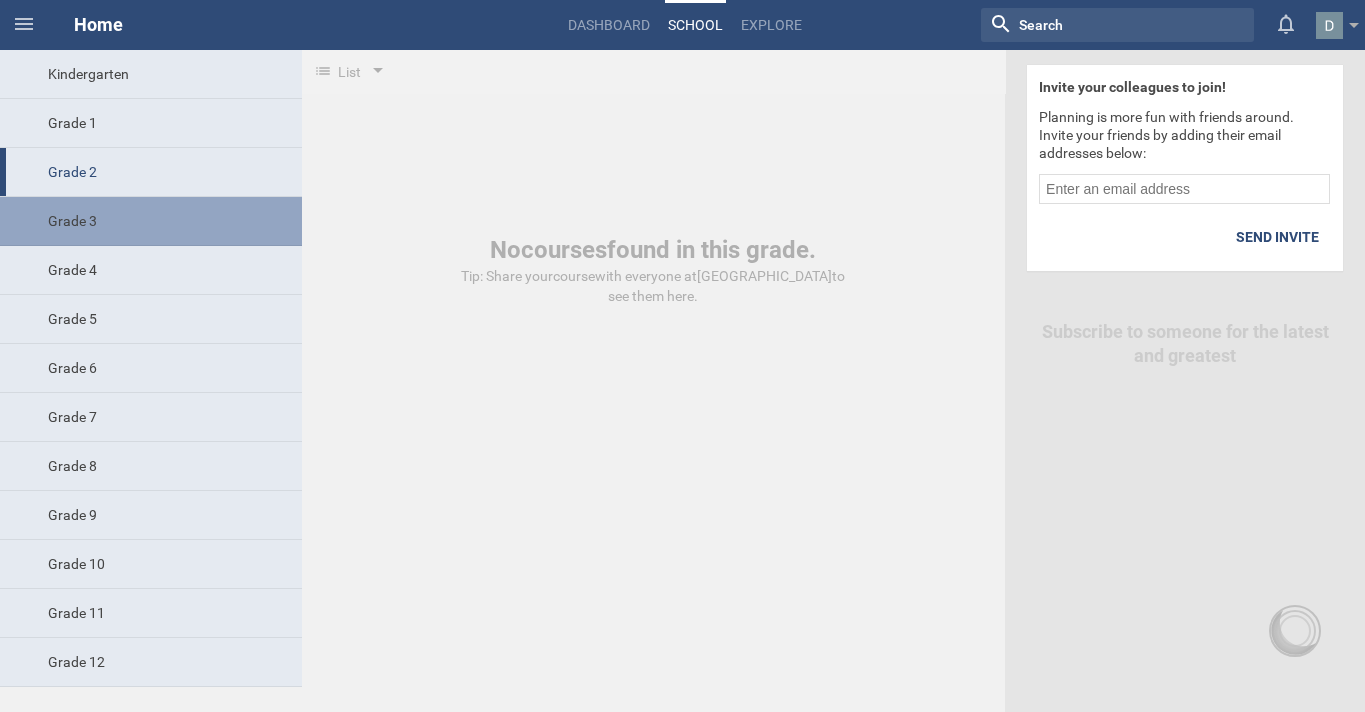click on "Grade 3" at bounding box center (151, 221) 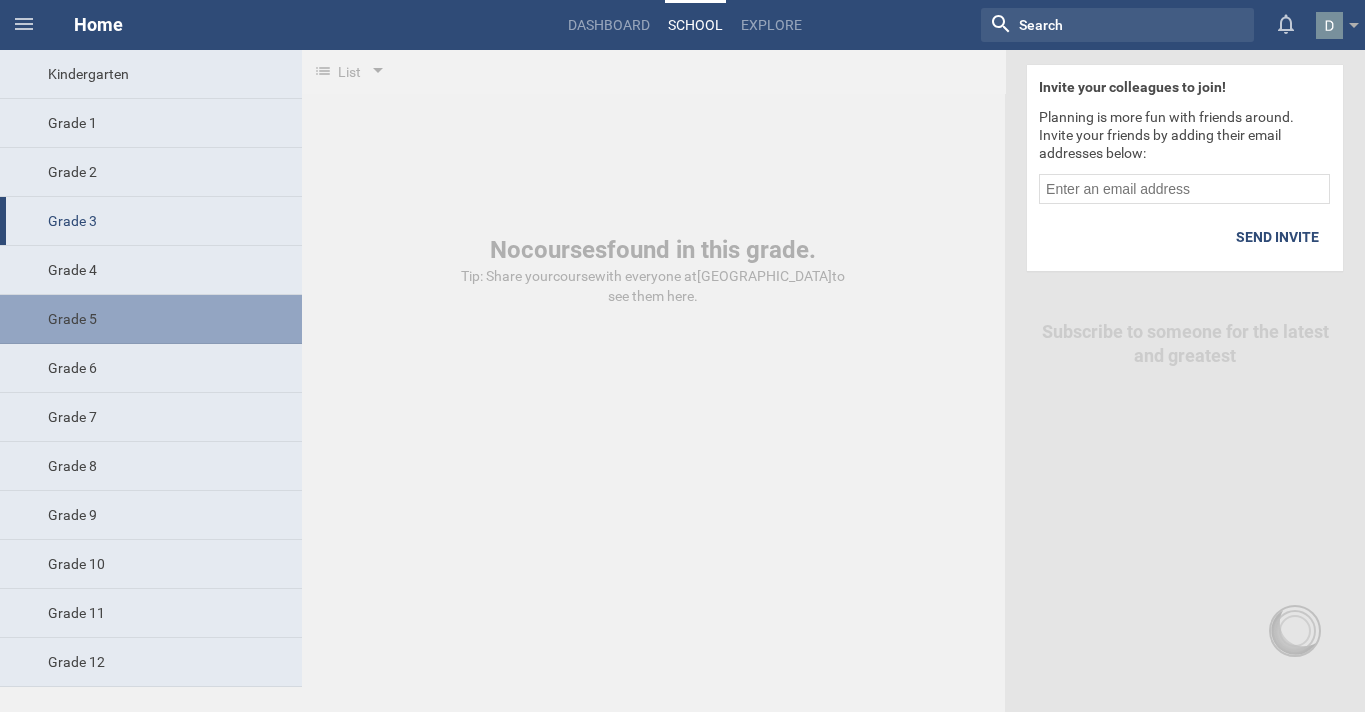 click on "Grade 5" at bounding box center [151, 319] 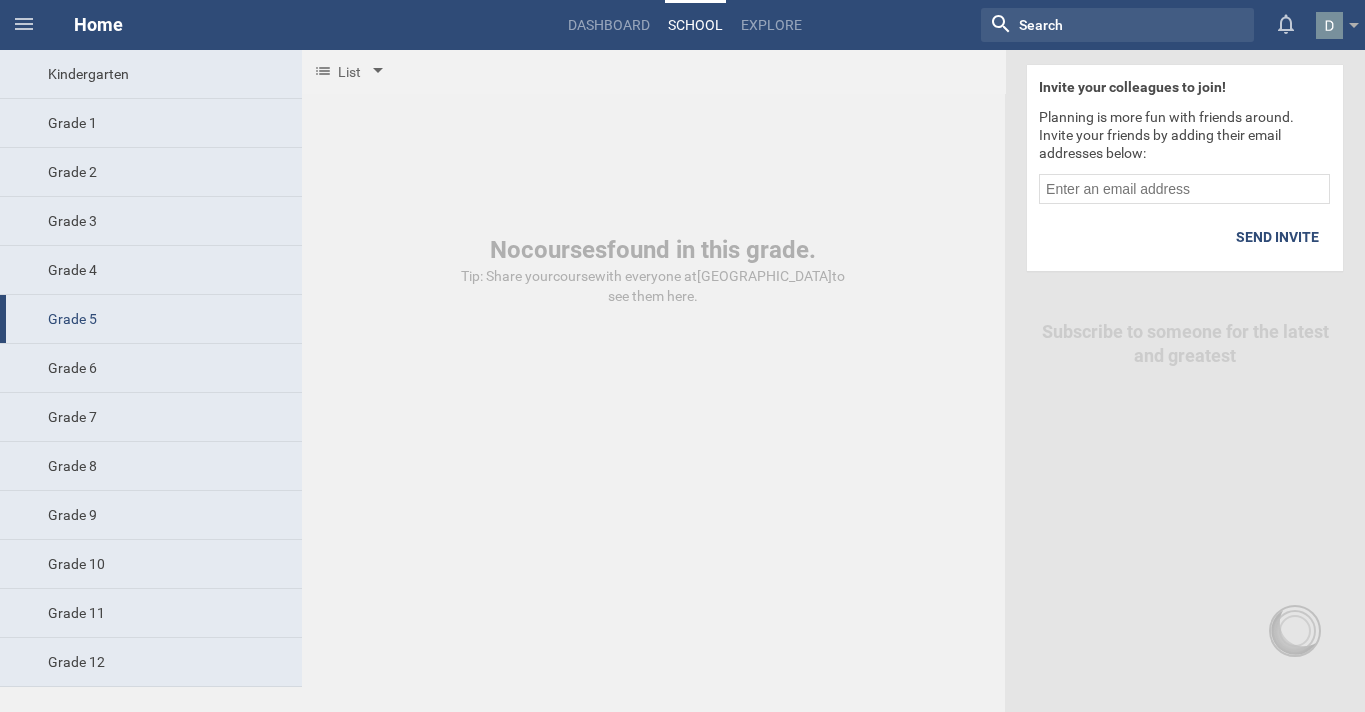 click 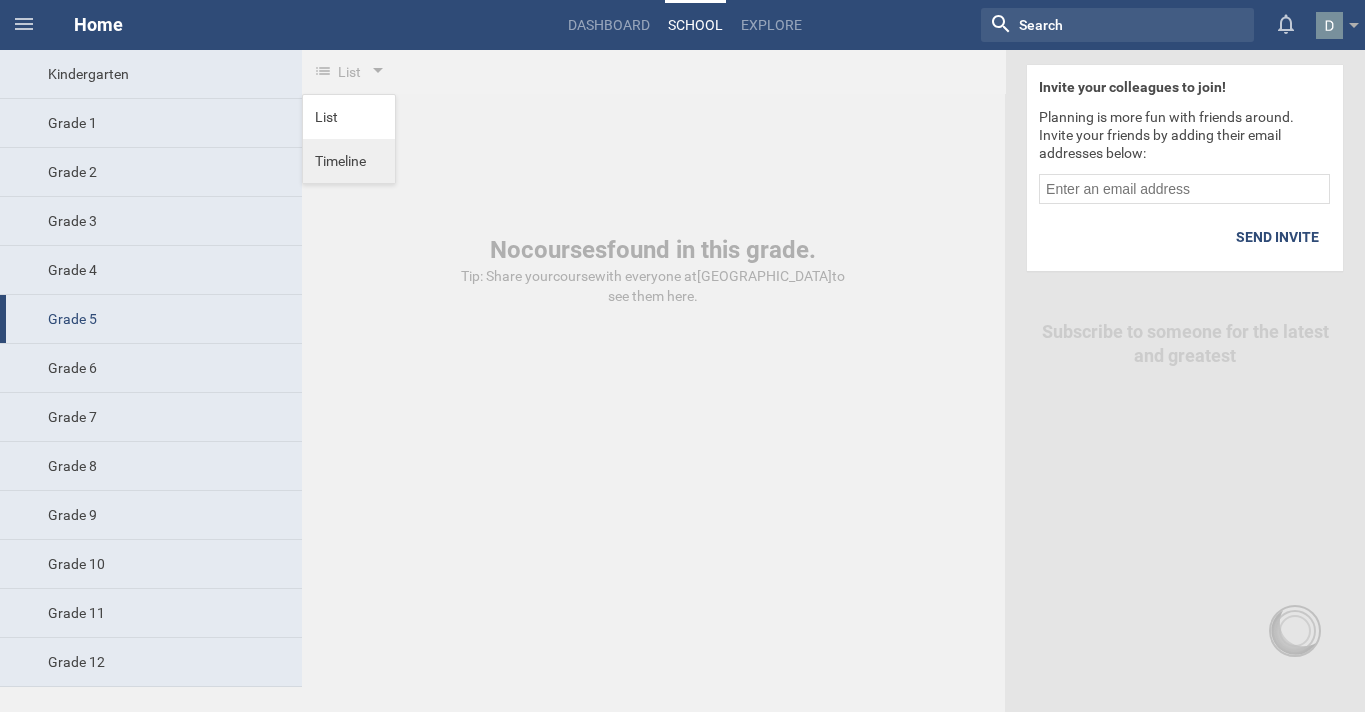 click on "Timeline" at bounding box center [349, 161] 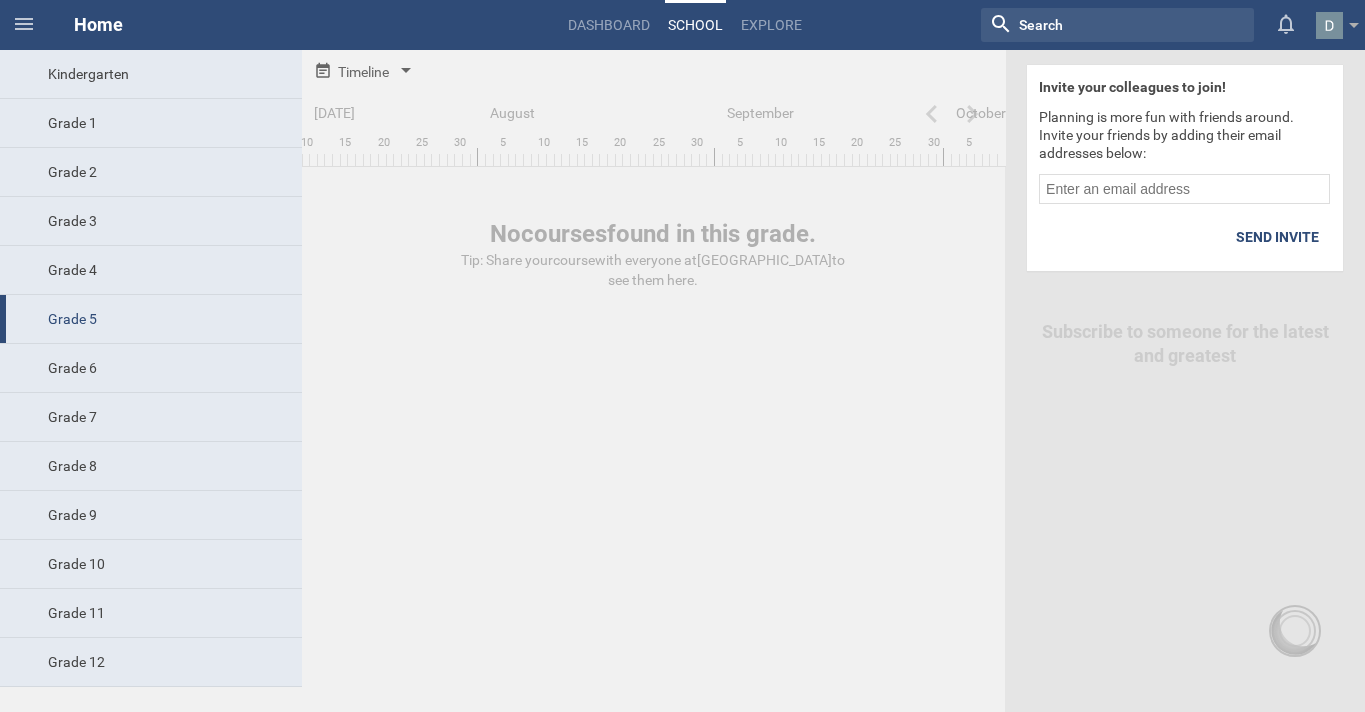 click on "Timeline" at bounding box center (351, 72) 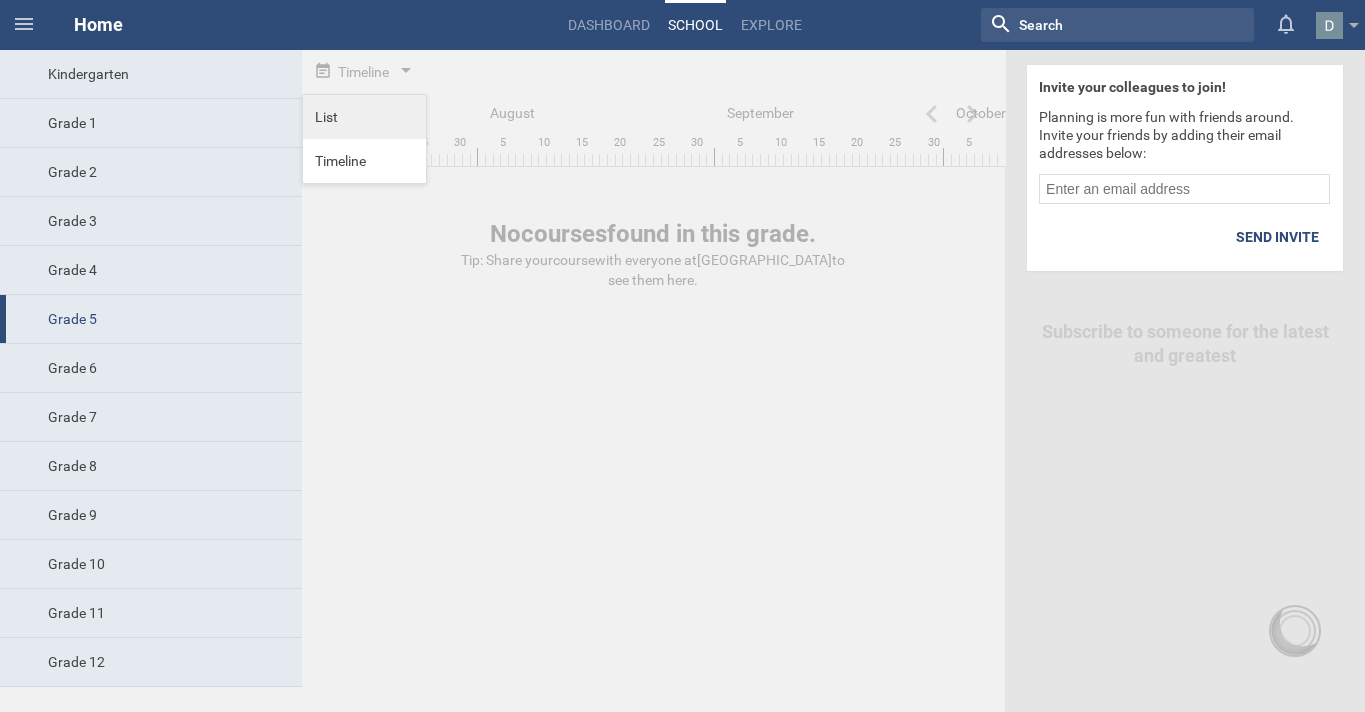 click on "List" at bounding box center [364, 117] 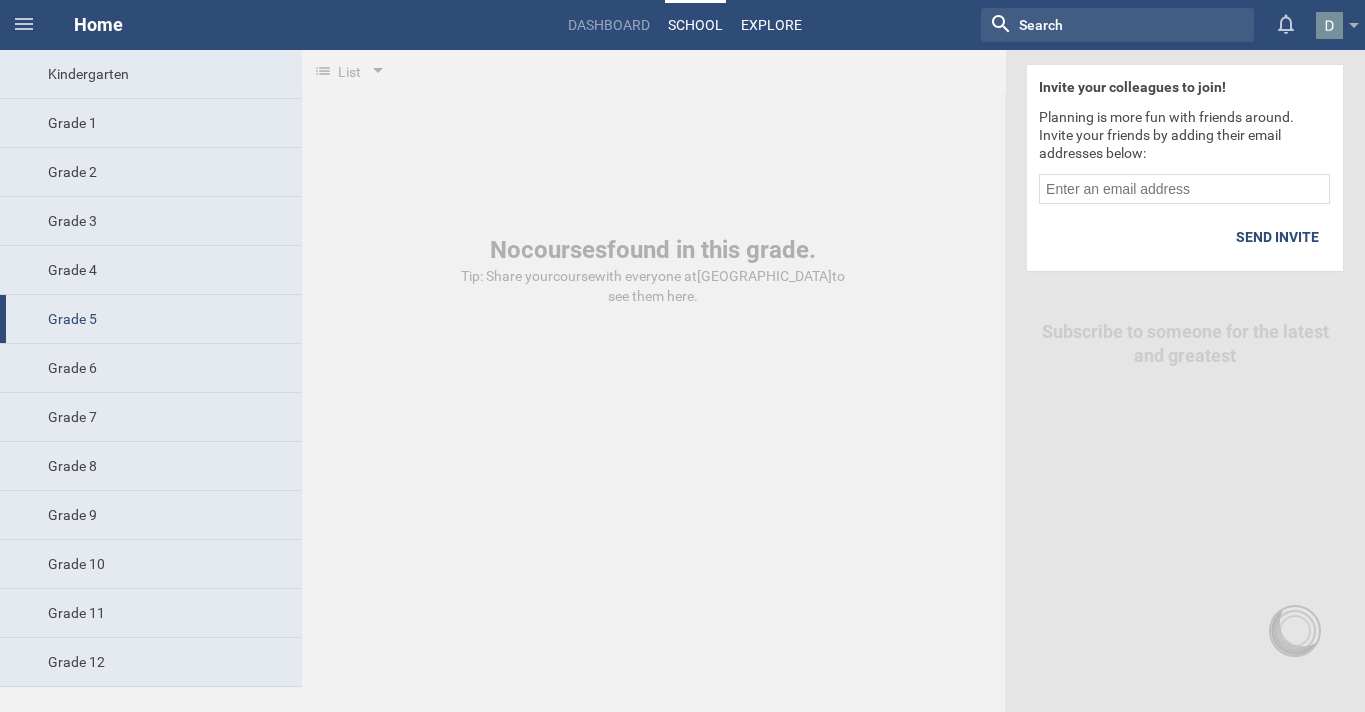 click on "Explore" at bounding box center (771, 25) 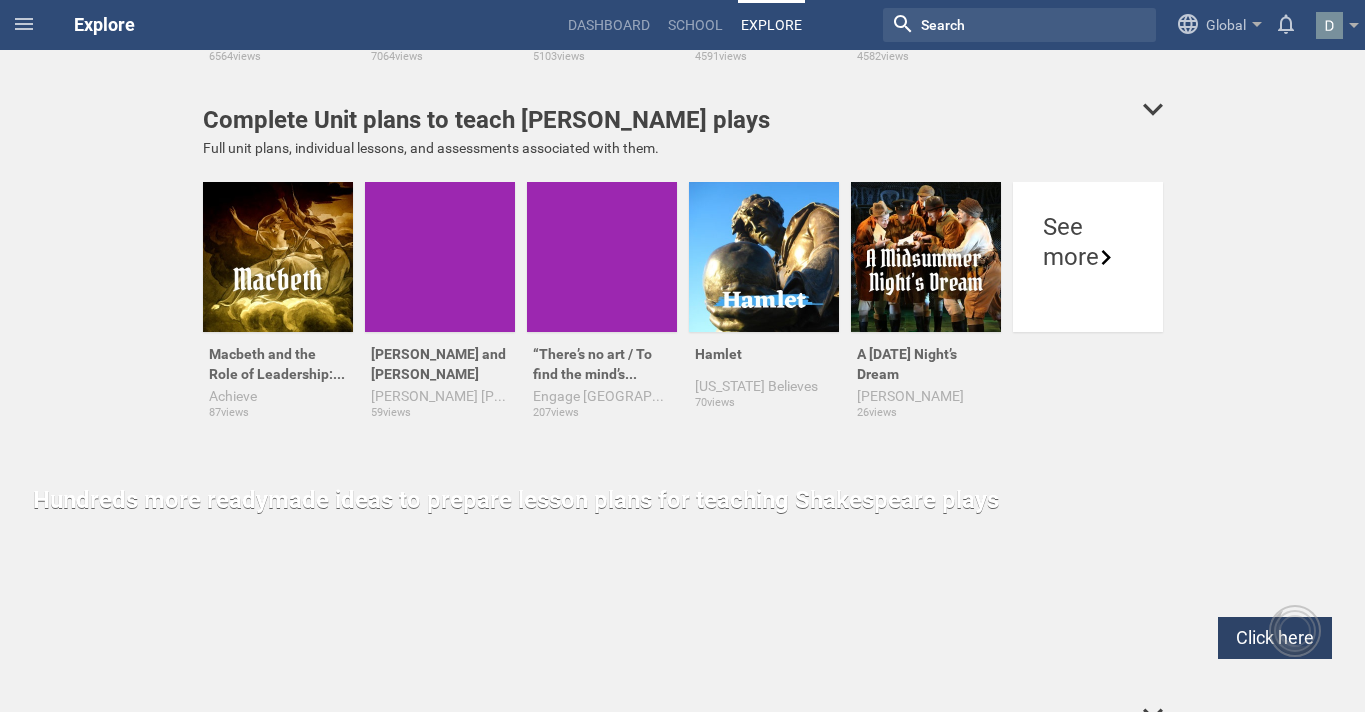 scroll, scrollTop: 0, scrollLeft: 0, axis: both 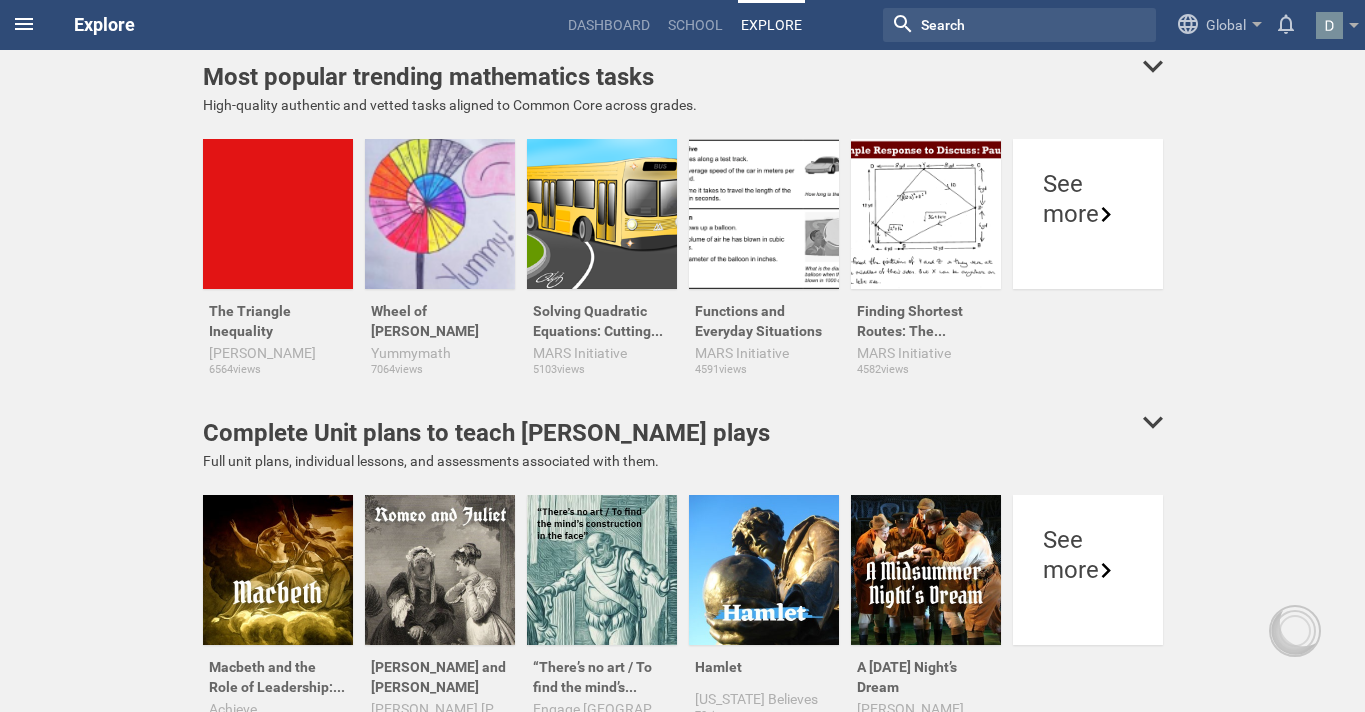 click 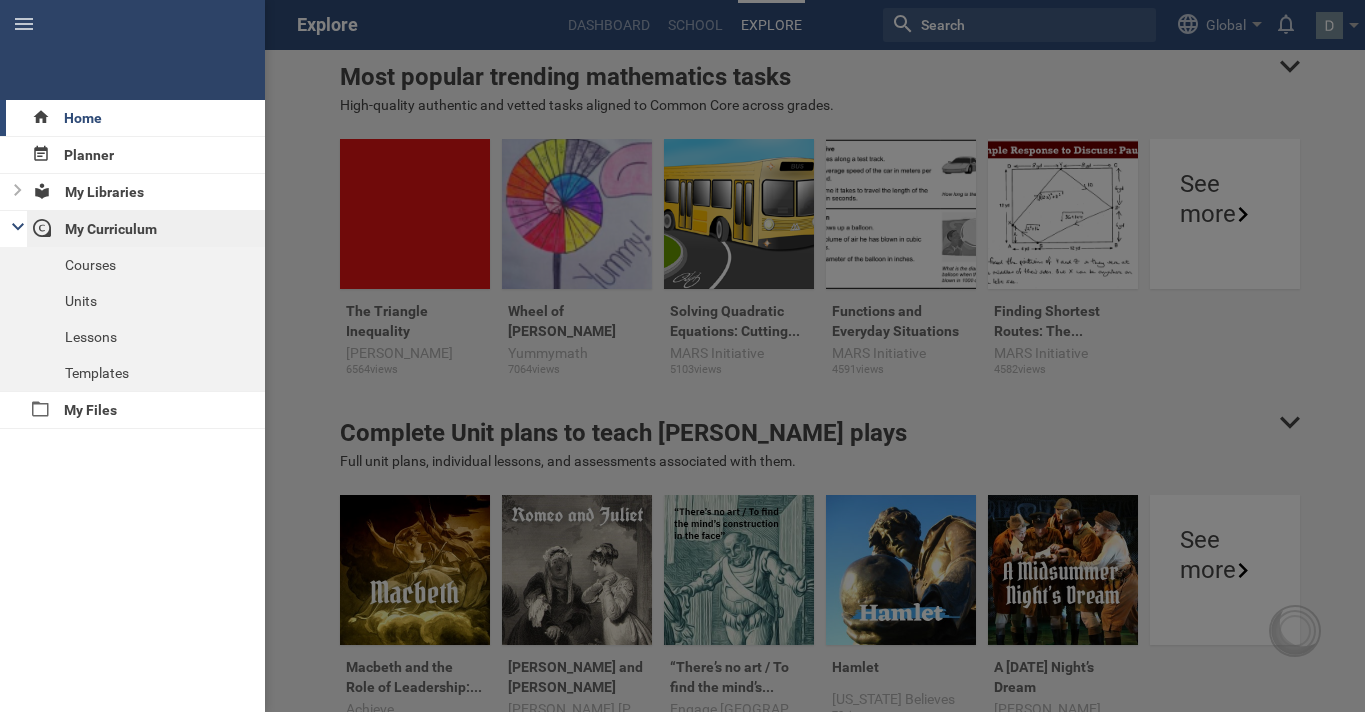 click on "My Curriculum" at bounding box center [146, 229] 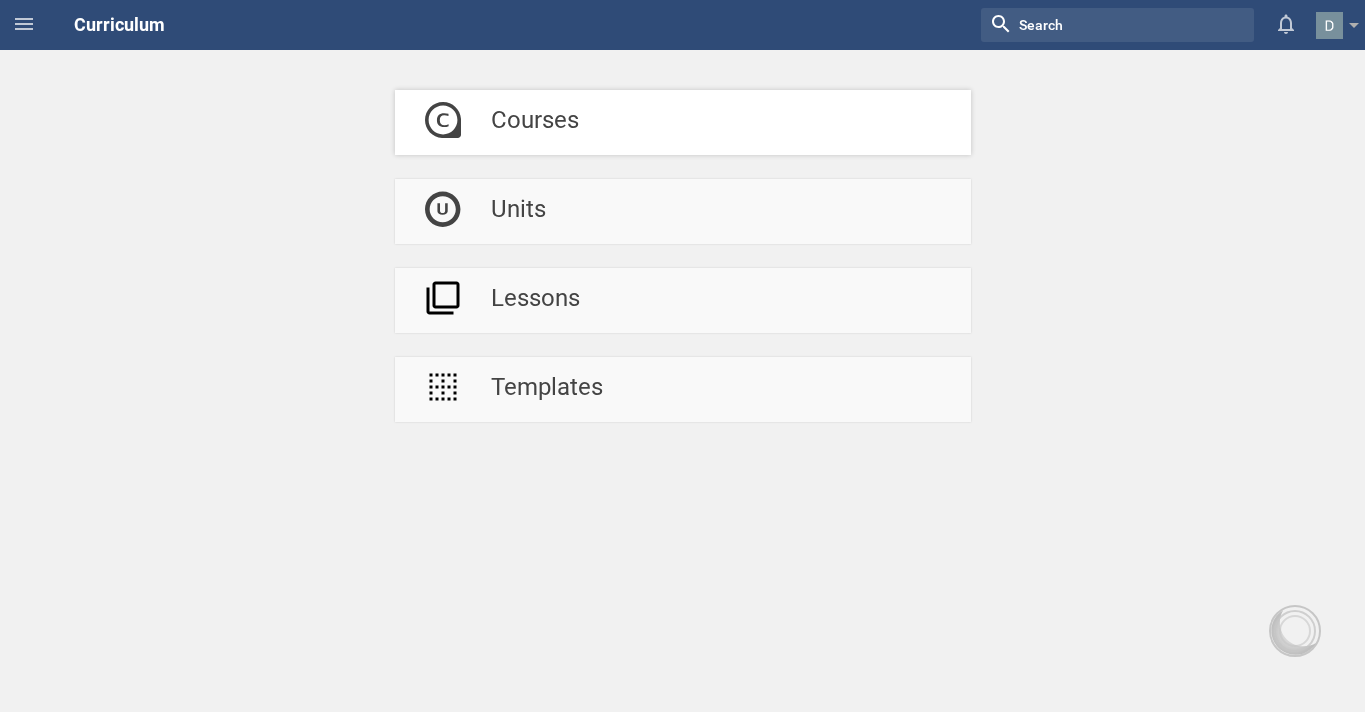 click on "Courses" at bounding box center (535, 122) 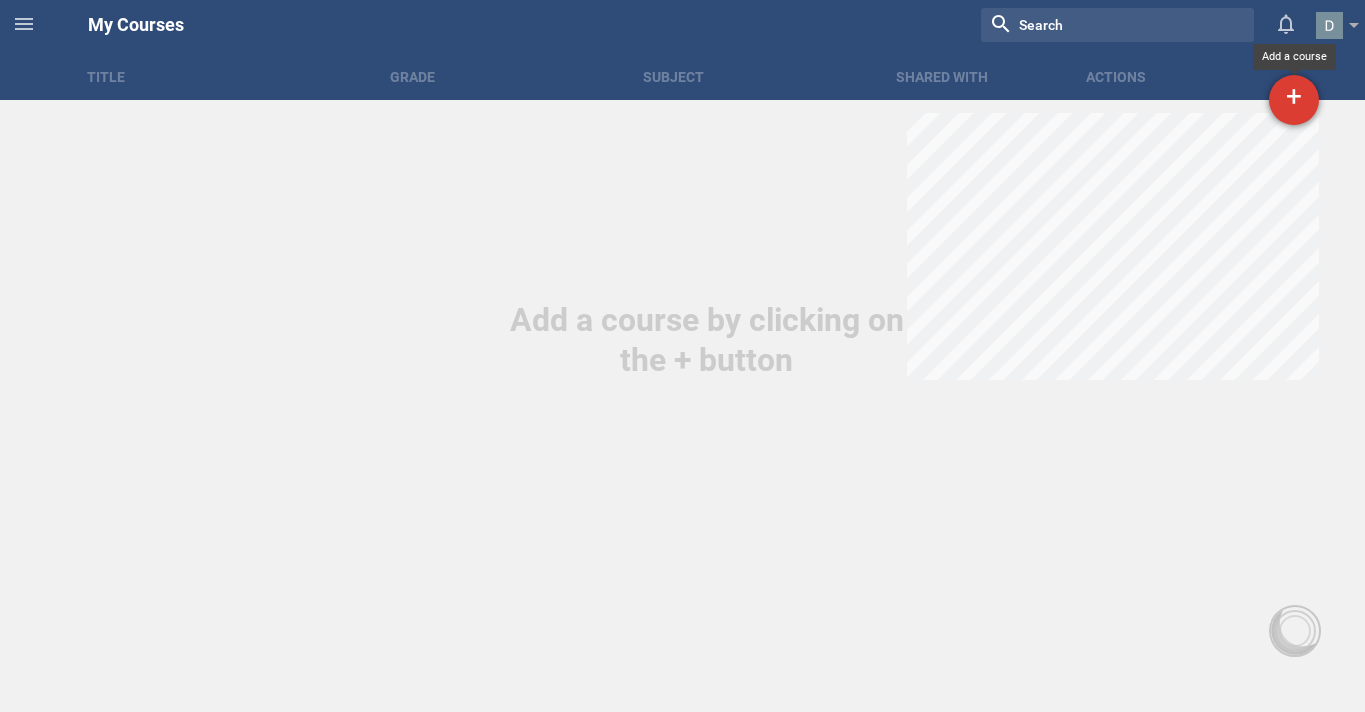 click on "+" at bounding box center [1294, 100] 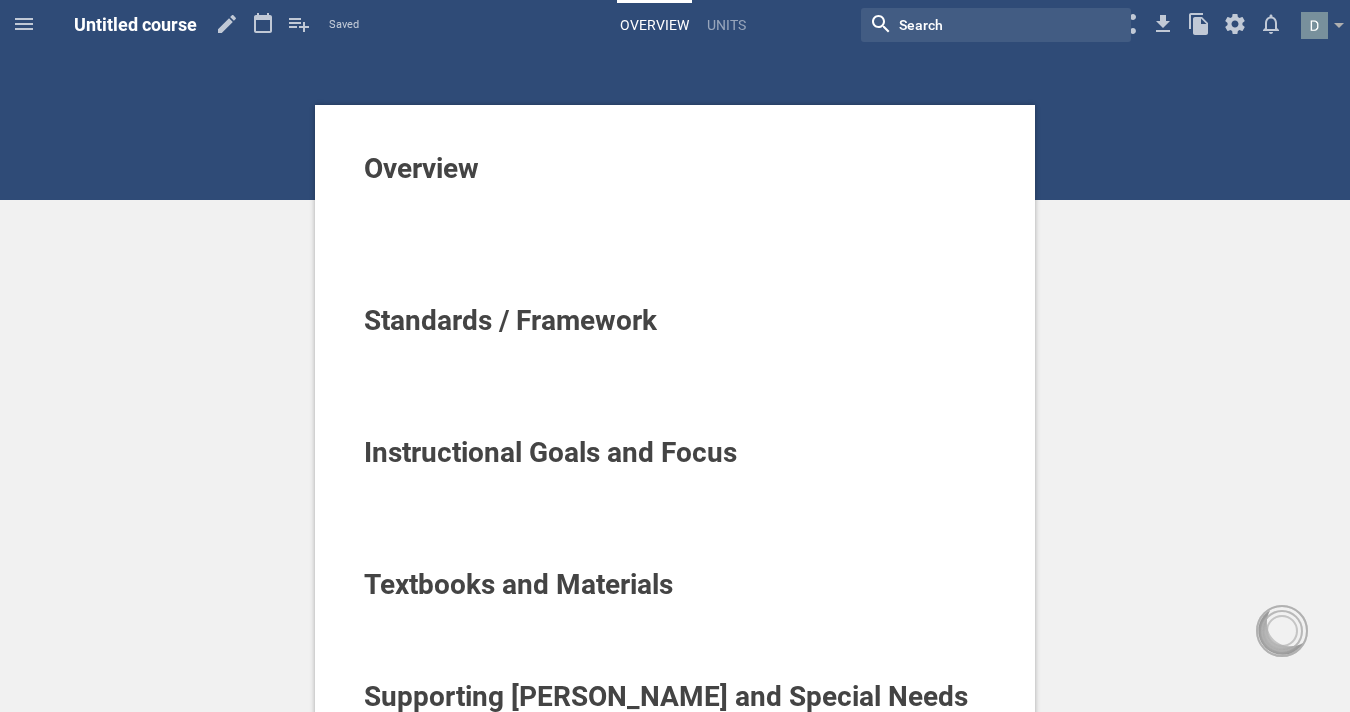 click on "Overview" at bounding box center [675, 169] 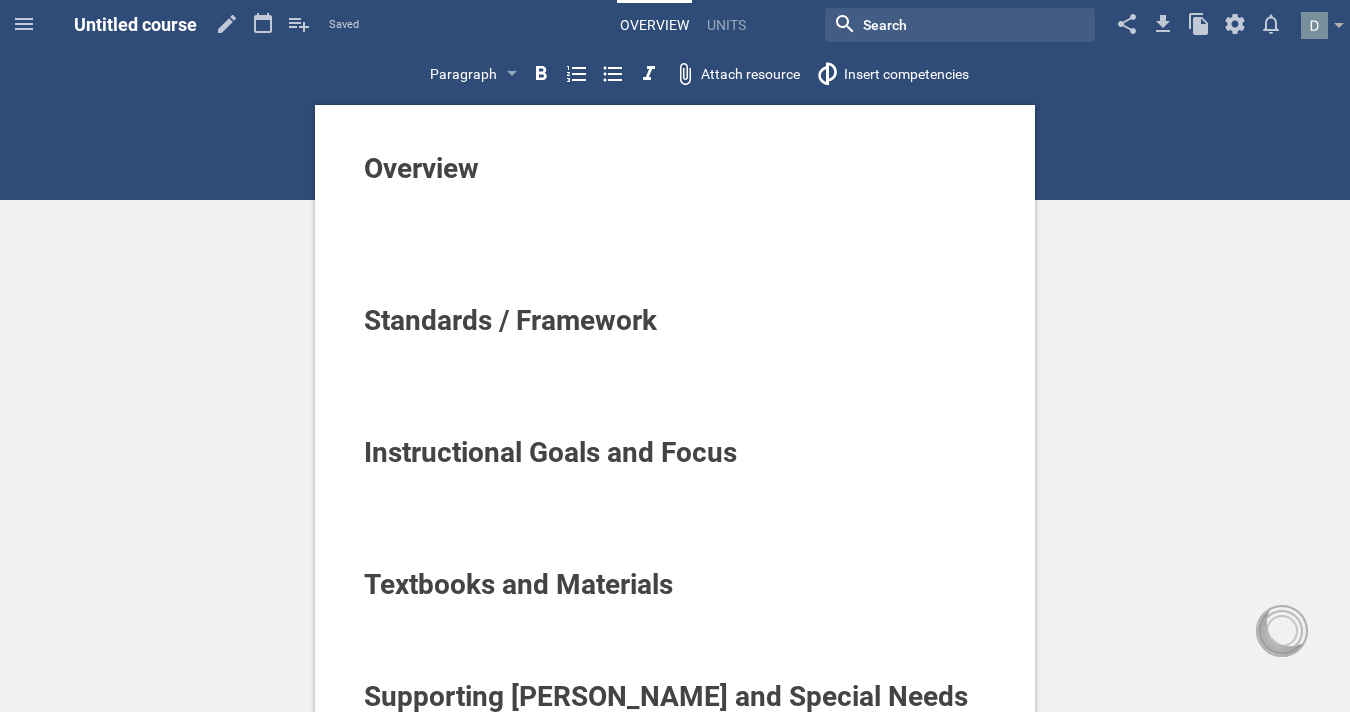 click on "Overview" at bounding box center (675, 169) 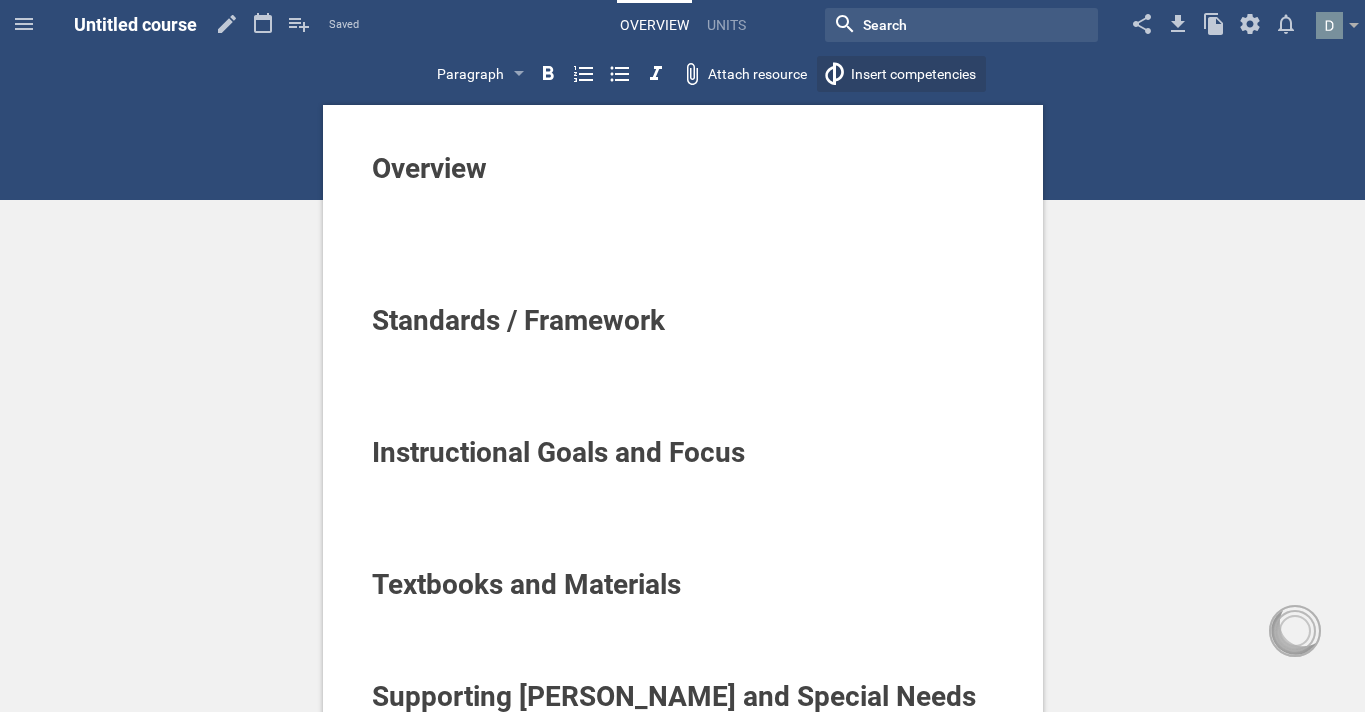 click on "Home Planner Untitled course My Libraries My Curriculum Courses Units Lessons Templates My Files Untitled course Saved My favorites Another library... Overview Units Nothing found with term "" Change background… Delete  course …   [PERSON_NAME] is now following you View my profile Groups Organization settings My preferences Logout Paragraph Section Subsection Title Paragraph Attach resource Insert competencies Overview Standards / Framework Instructional Goals and Focus Textbooks and Materials Supporting [PERSON_NAME] and Special Needs Students Post comment  said: Post reply Maya Chat Activities and strategies How to... undefined Course Setup Grade Subject Name of  course  (optional) Untitled course Cancel Done Course Schedule Number of days / weeks Specific dates weeks From Select a date [DATE] S M T W T F S 29 30 1 2 3 4 5 6 7 8 9 10 11 12 13 14 15 16 17 18 19 20 21 22 23 24 25 26 27 28 29 30 31 1 2 To Select a date [DATE] S M T W T F S 29 30 1 2 3 4 5 6 7 8 9 10 11 12 13 14 15 16 17 18 19 20 21 22 23 24 25 26 27 28 29" at bounding box center [682, 356] 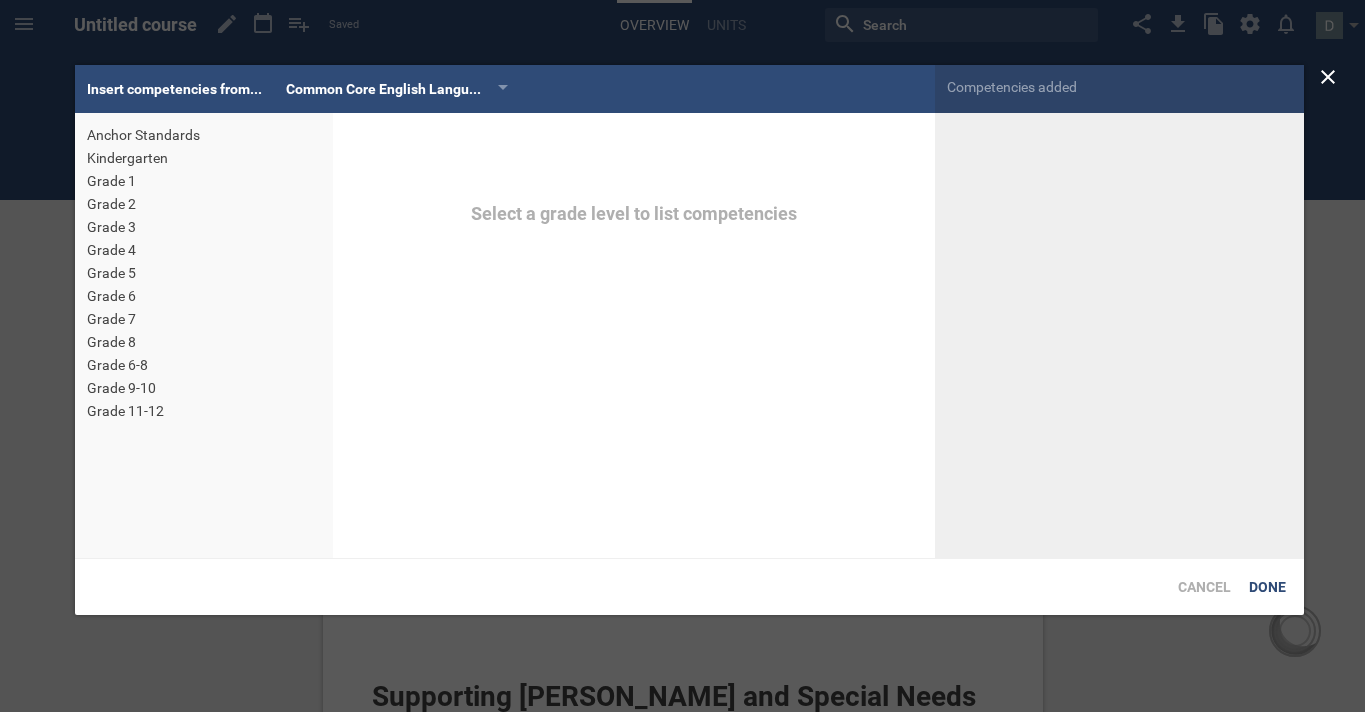 click on "Kindergarten" at bounding box center (204, 158) 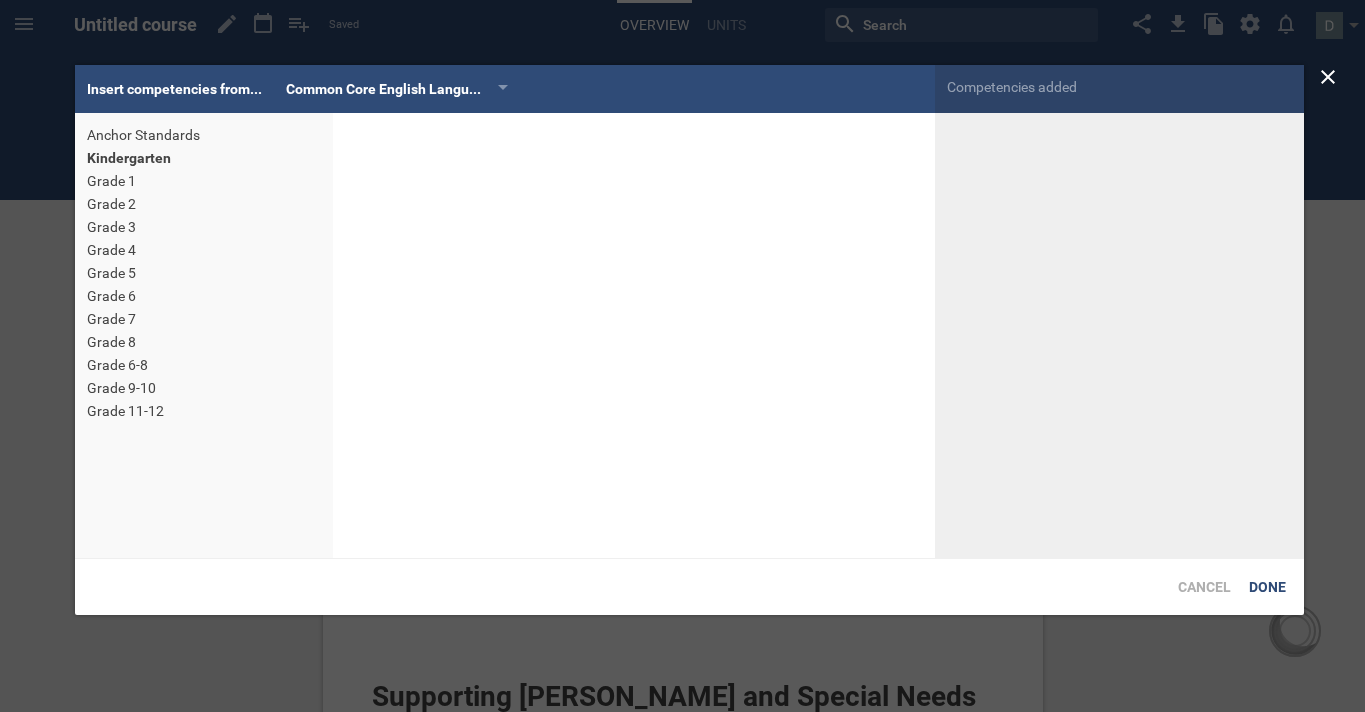 click on "Anchor Standards" at bounding box center (204, 135) 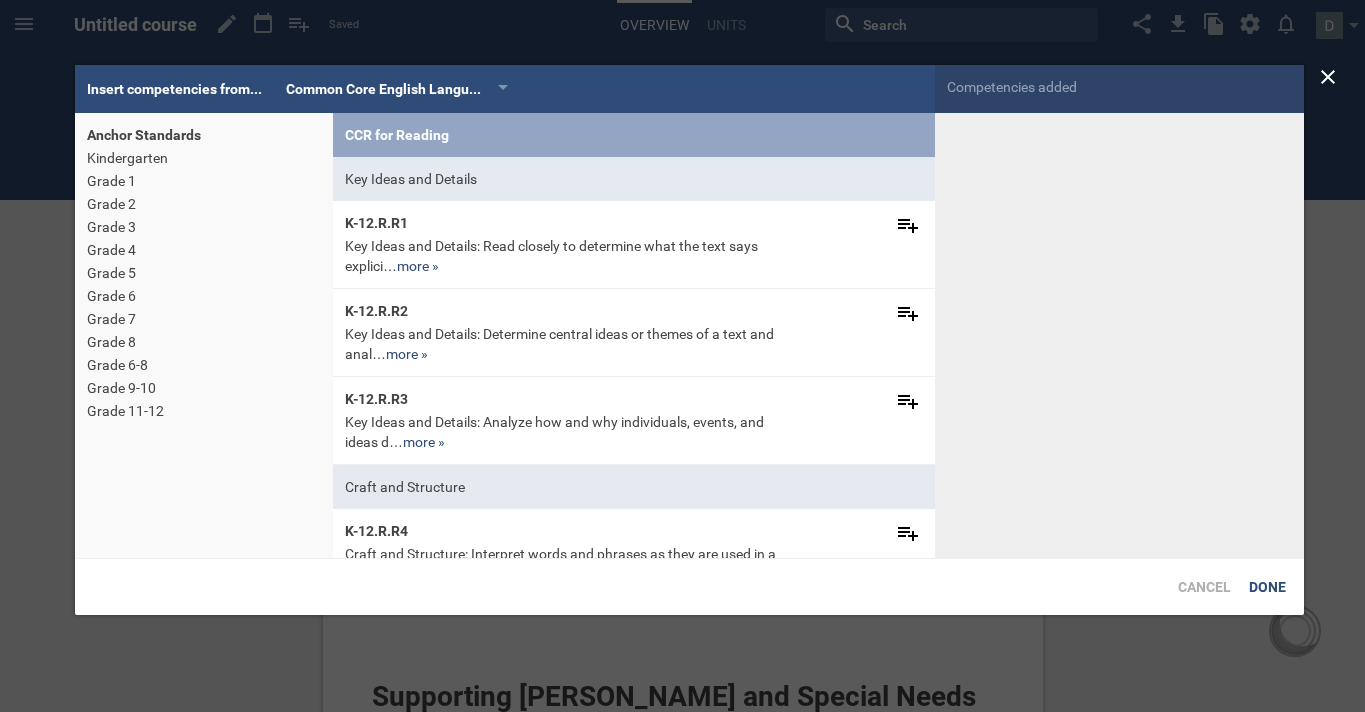 click on "Kindergarten" at bounding box center (204, 158) 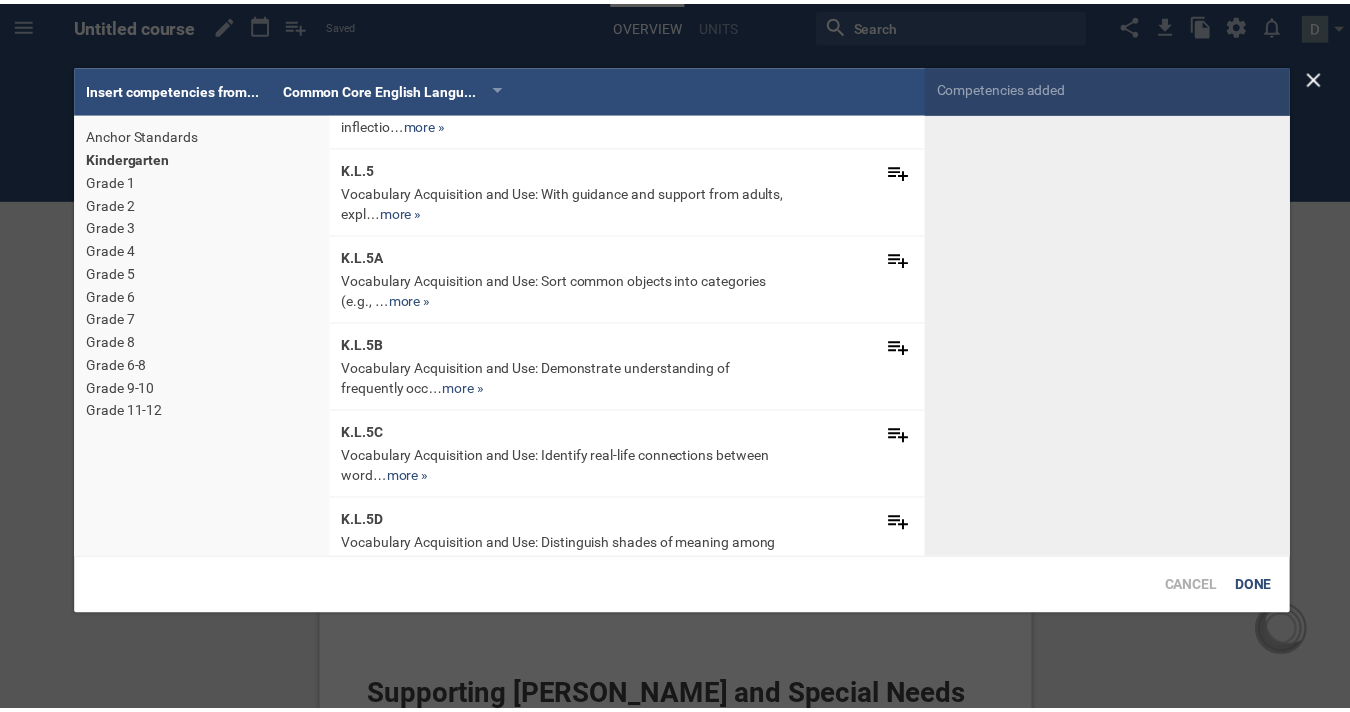 scroll, scrollTop: 6951, scrollLeft: 0, axis: vertical 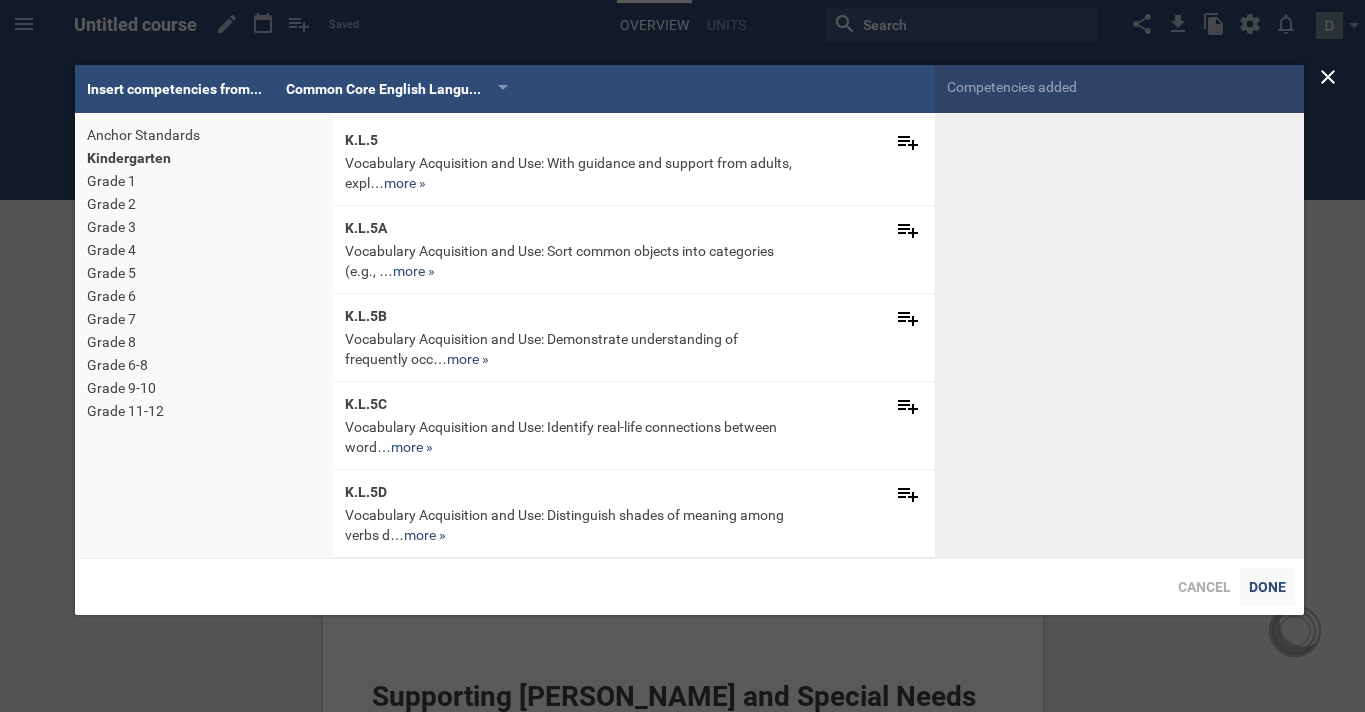 click on "Done" at bounding box center [1267, 587] 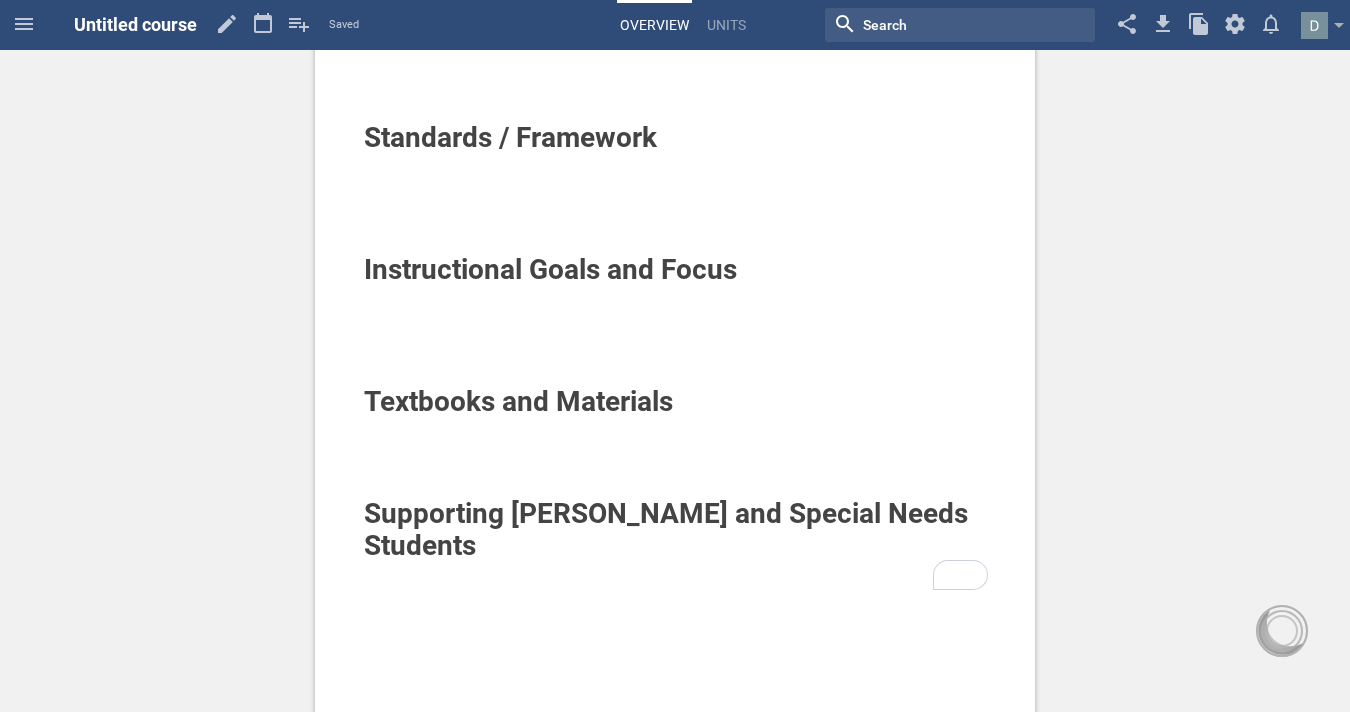 scroll, scrollTop: 0, scrollLeft: 0, axis: both 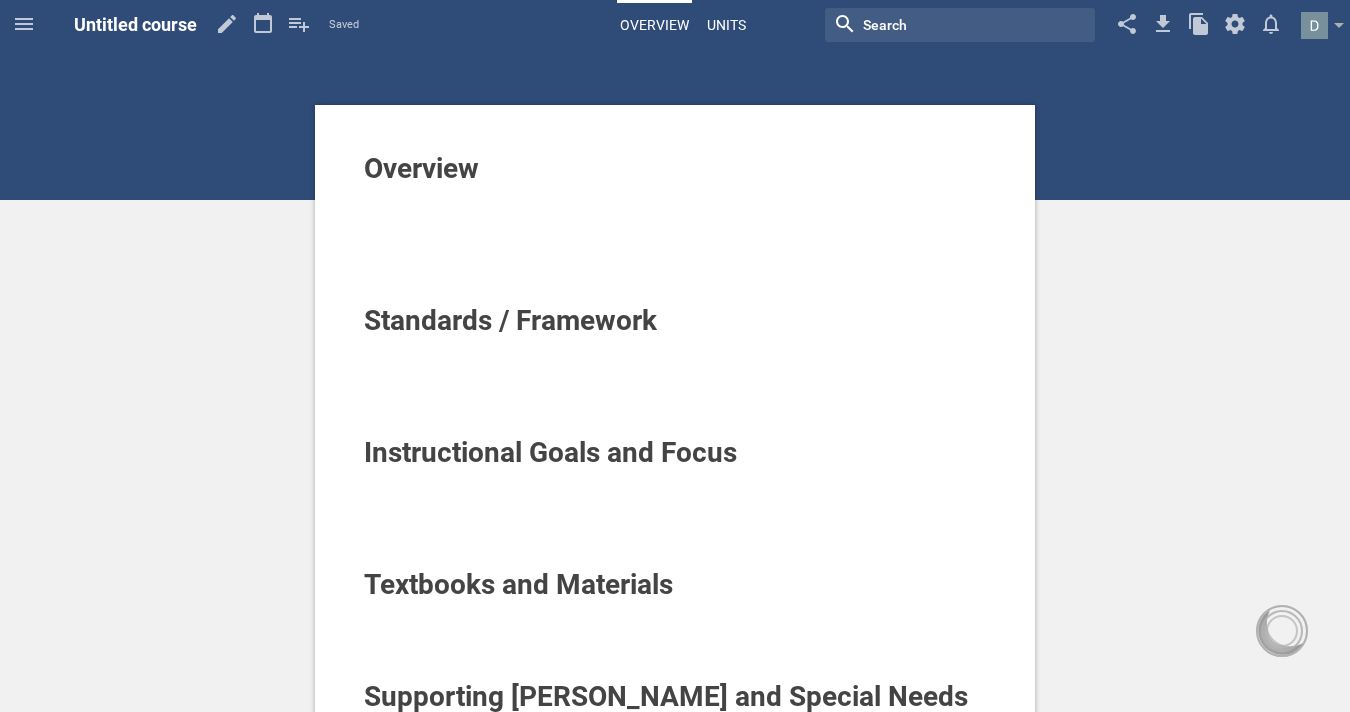 click on "Units" at bounding box center [726, 25] 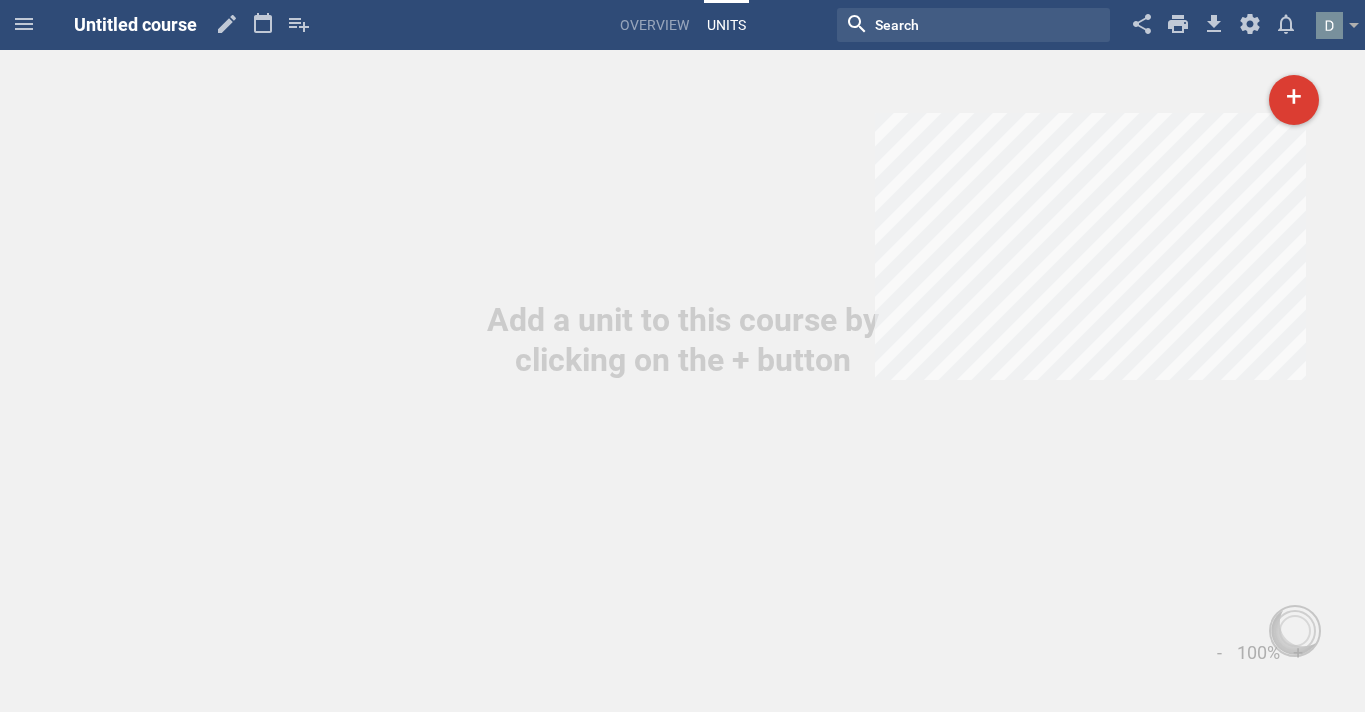 click on "Untitled course" at bounding box center (135, 24) 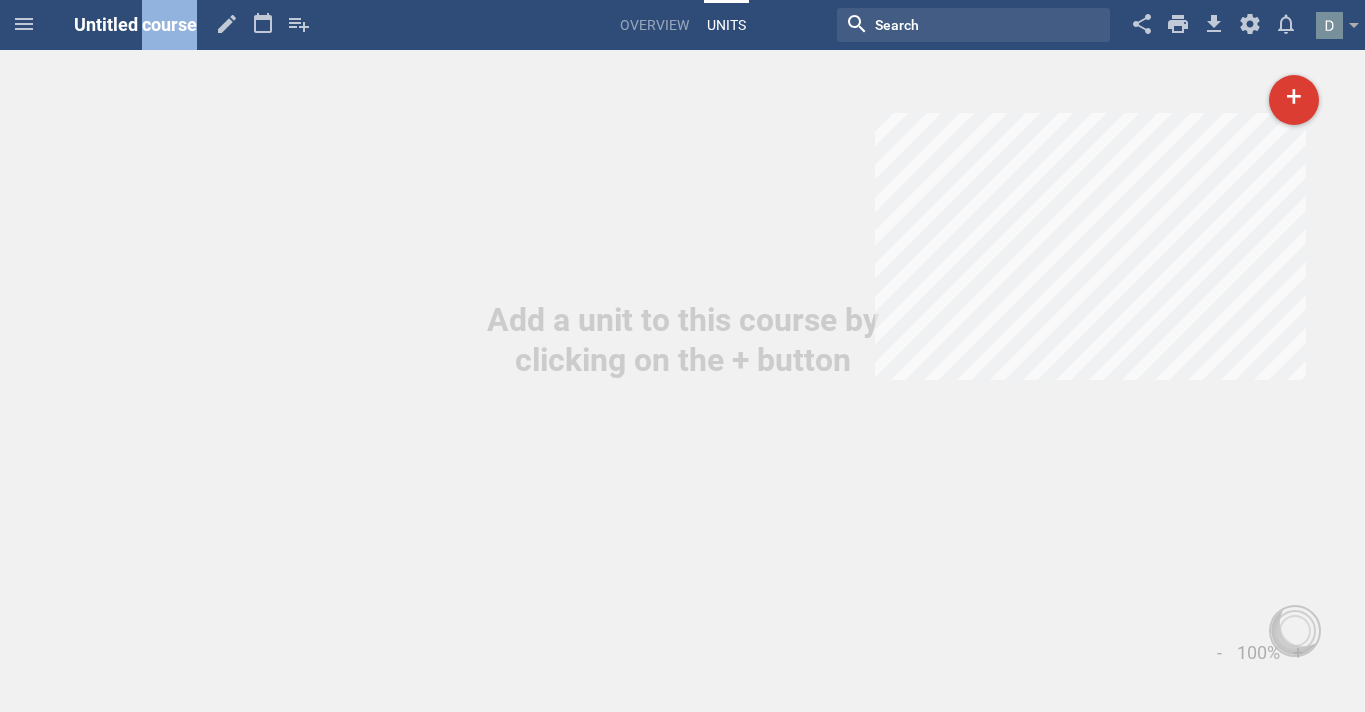 click on "Untitled course" at bounding box center (135, 24) 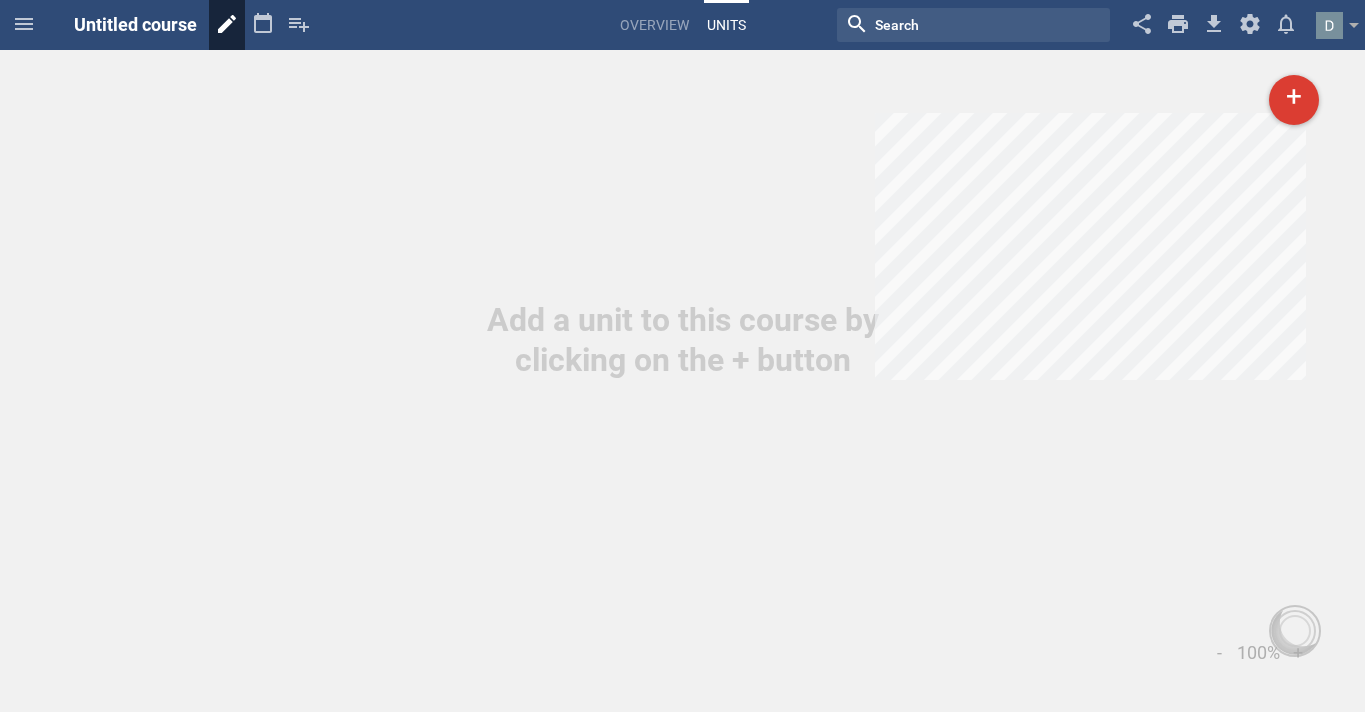 click 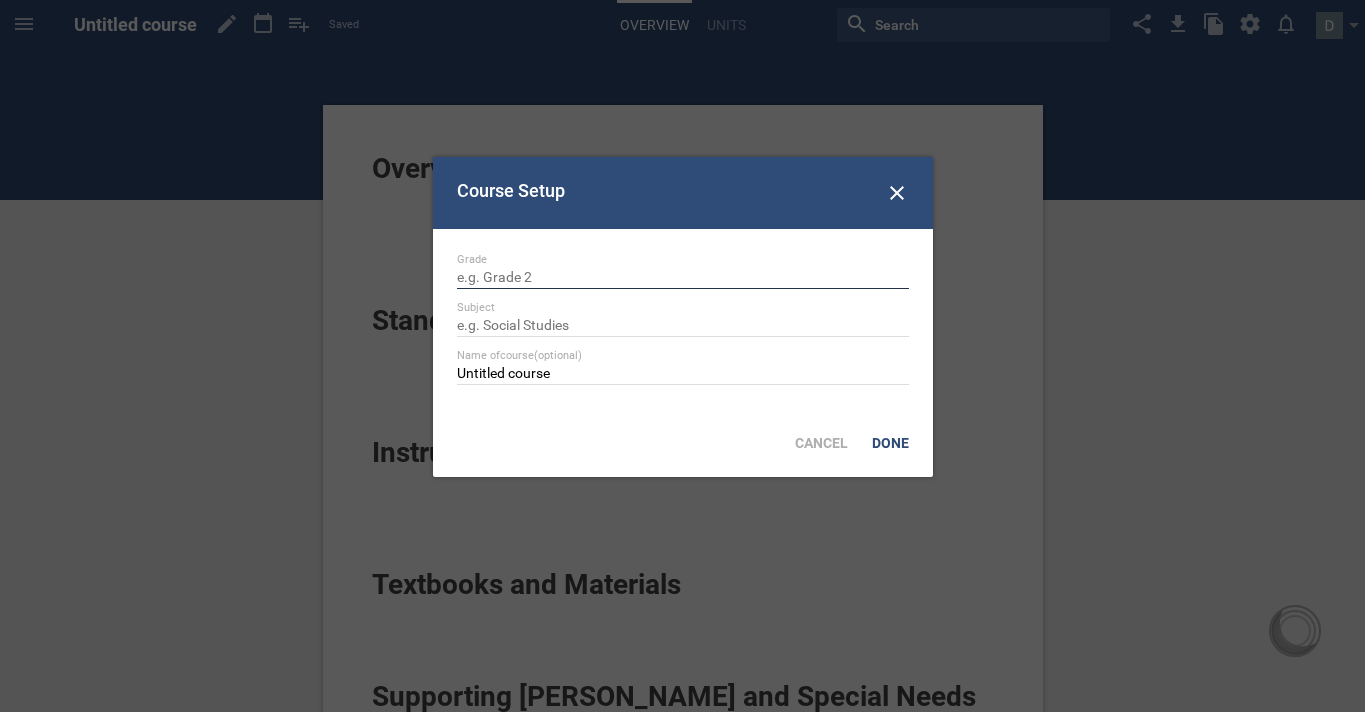 click at bounding box center (683, 279) 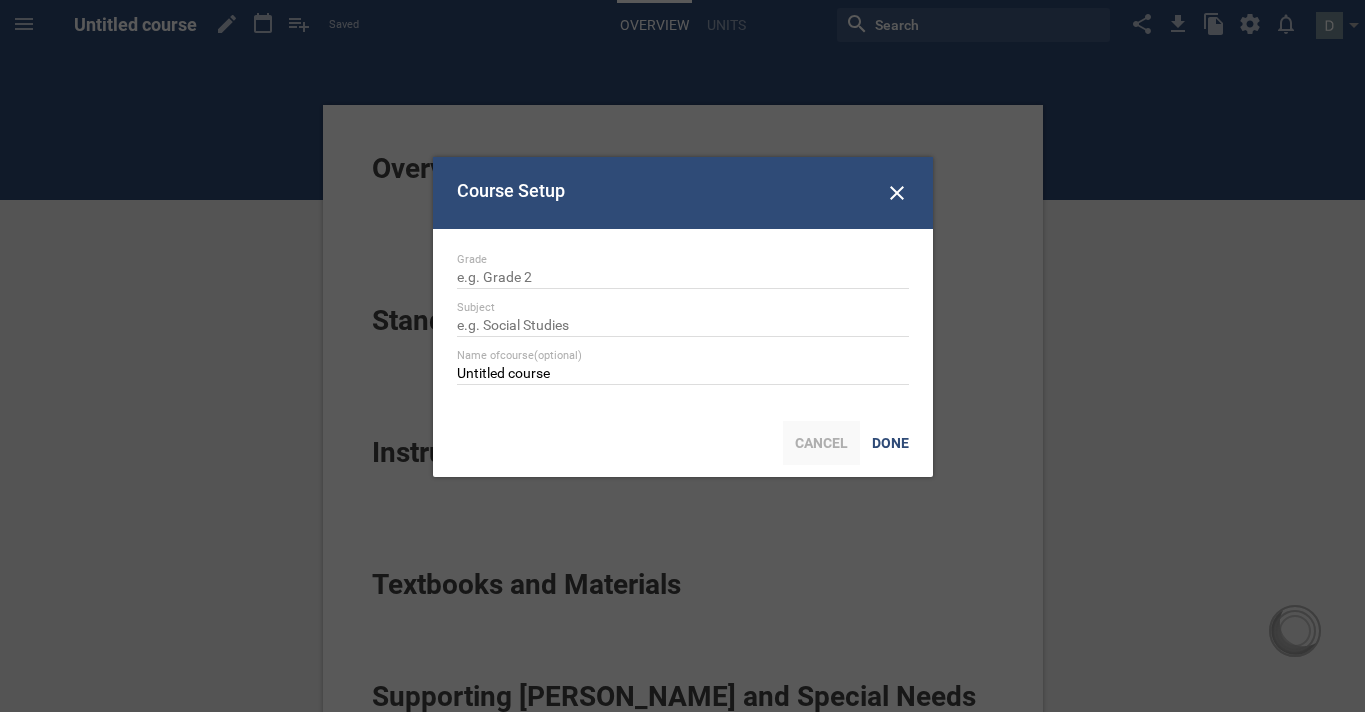 click on "Cancel" at bounding box center (821, 443) 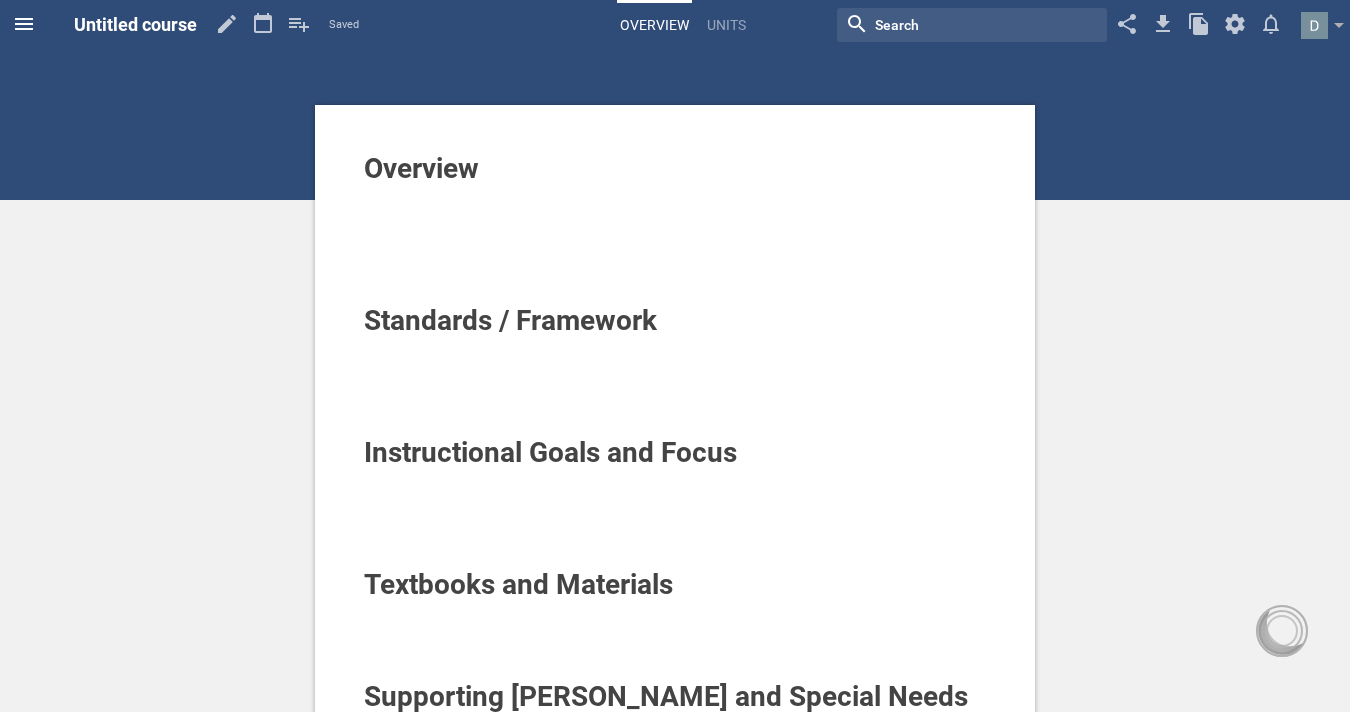 click 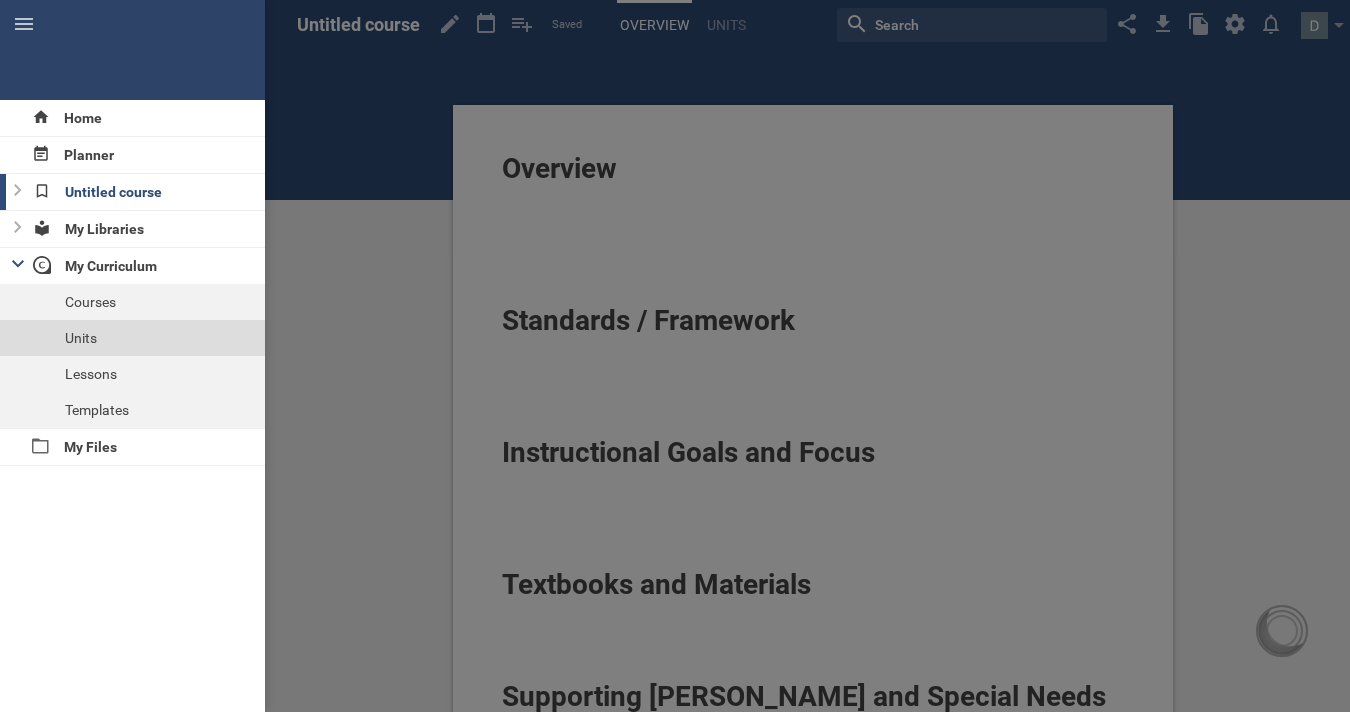 click on "Units" at bounding box center (132, 338) 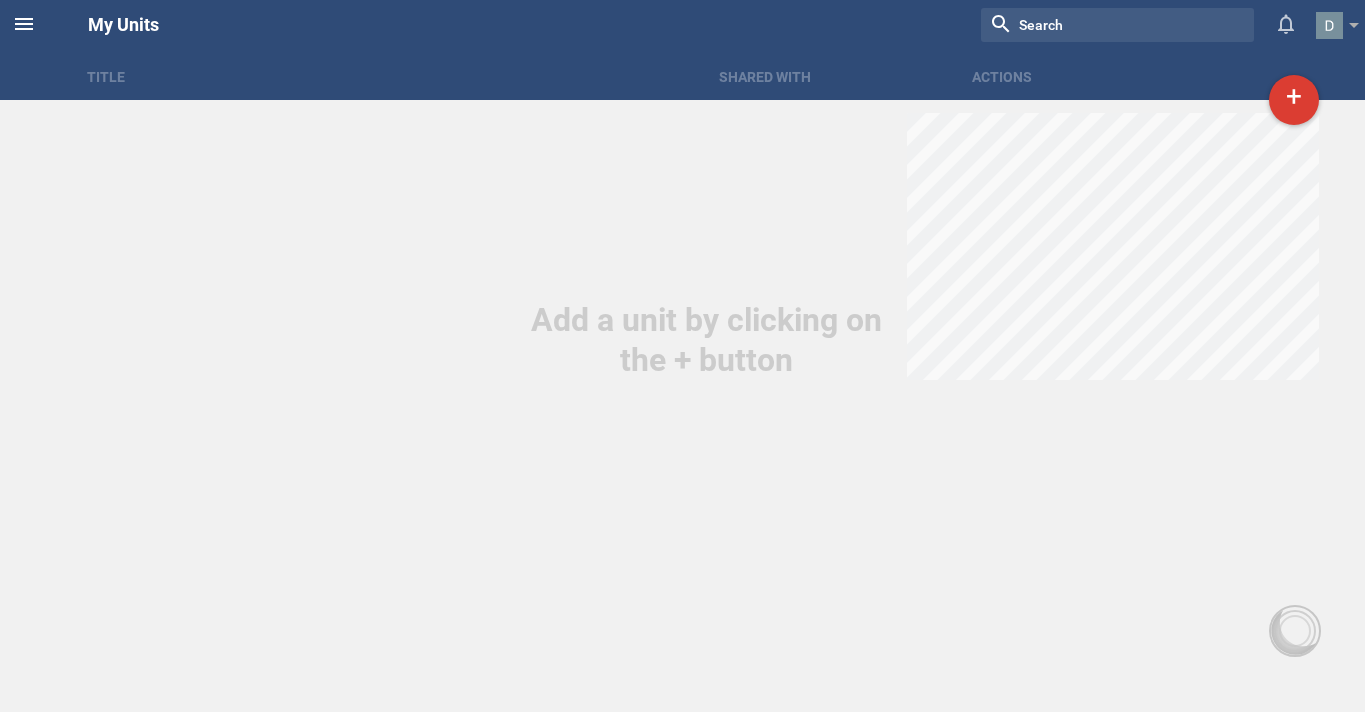 click 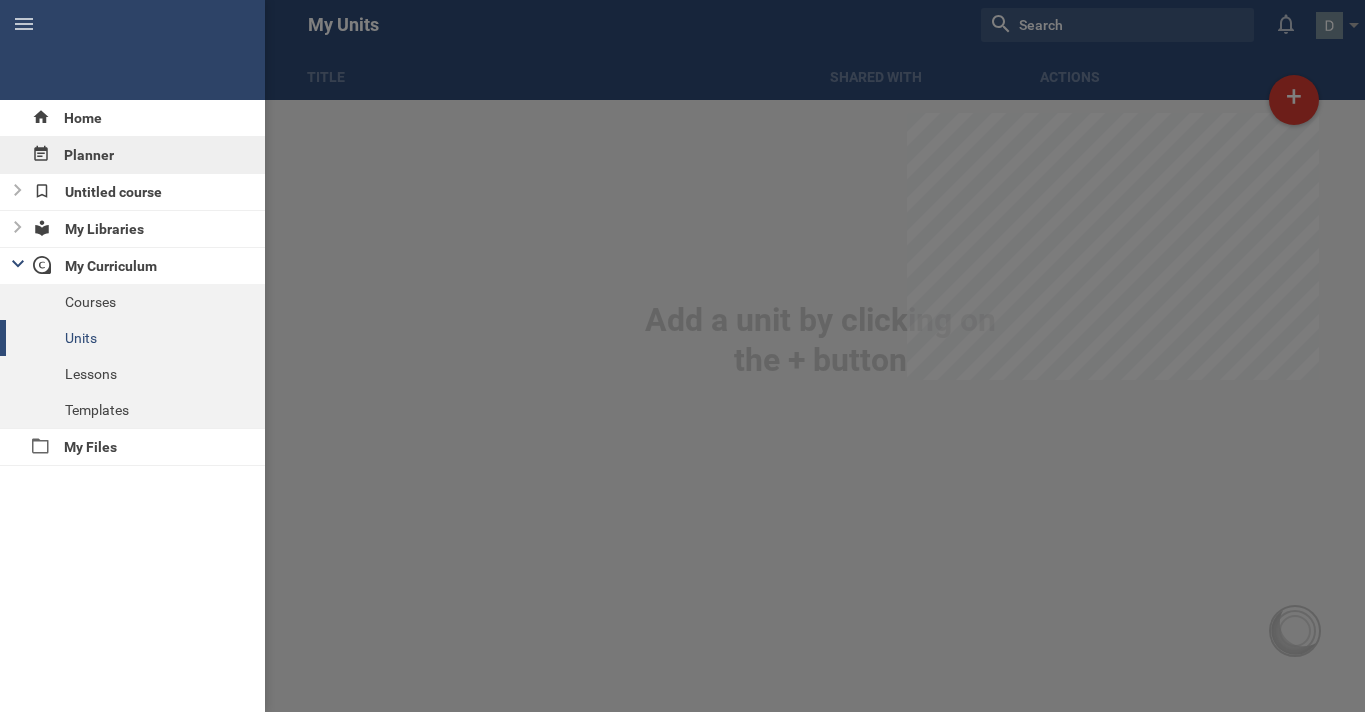 click on "Planner" at bounding box center [132, 155] 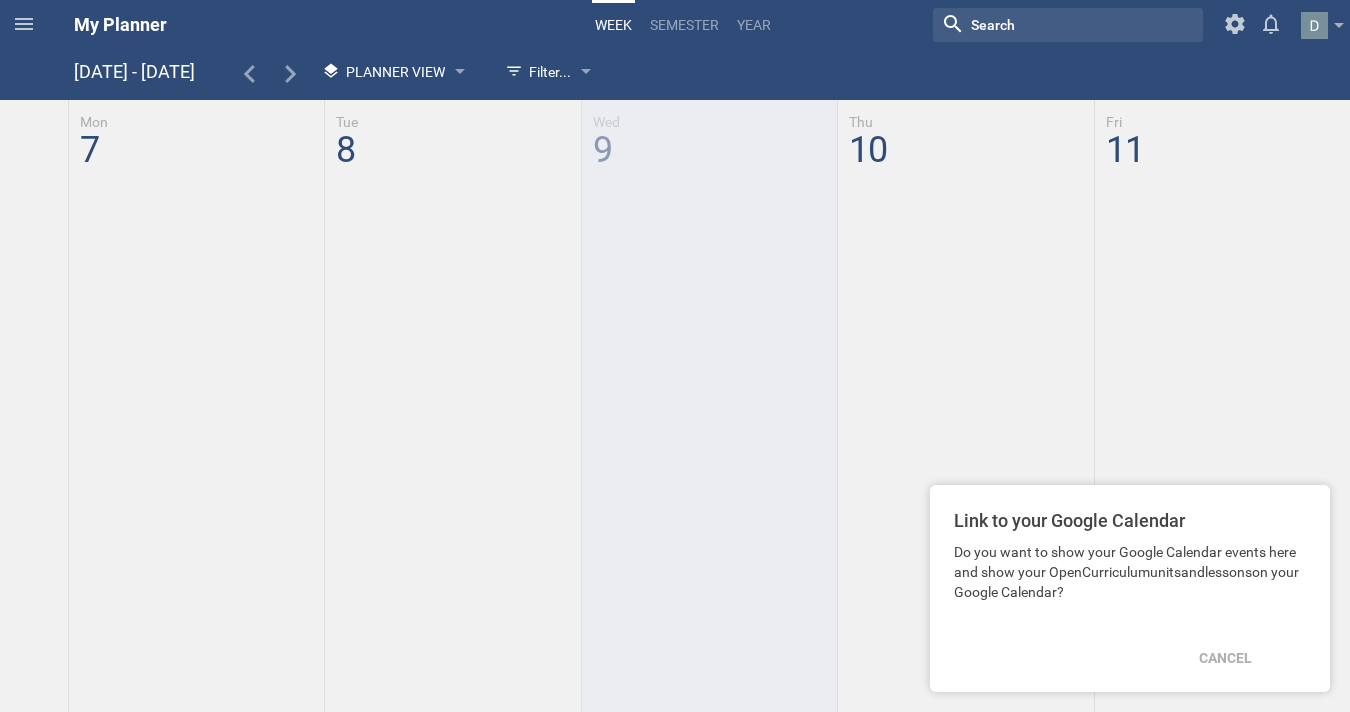 click on "thhfgh [DATE] - [DATE]  Planner View Filter... Show everything Units Lessons Events Google Calendar events Courses Untitled course" at bounding box center [675, 50] 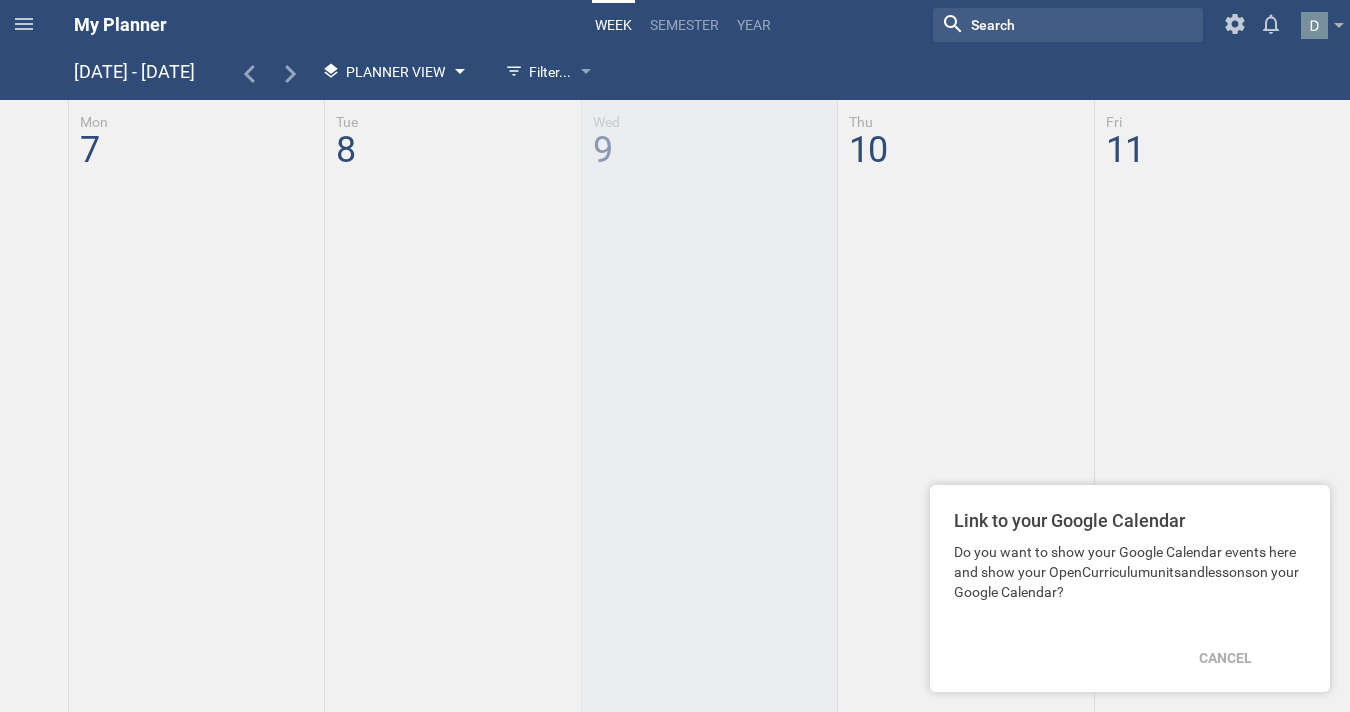 click on "Planner View" at bounding box center [383, 72] 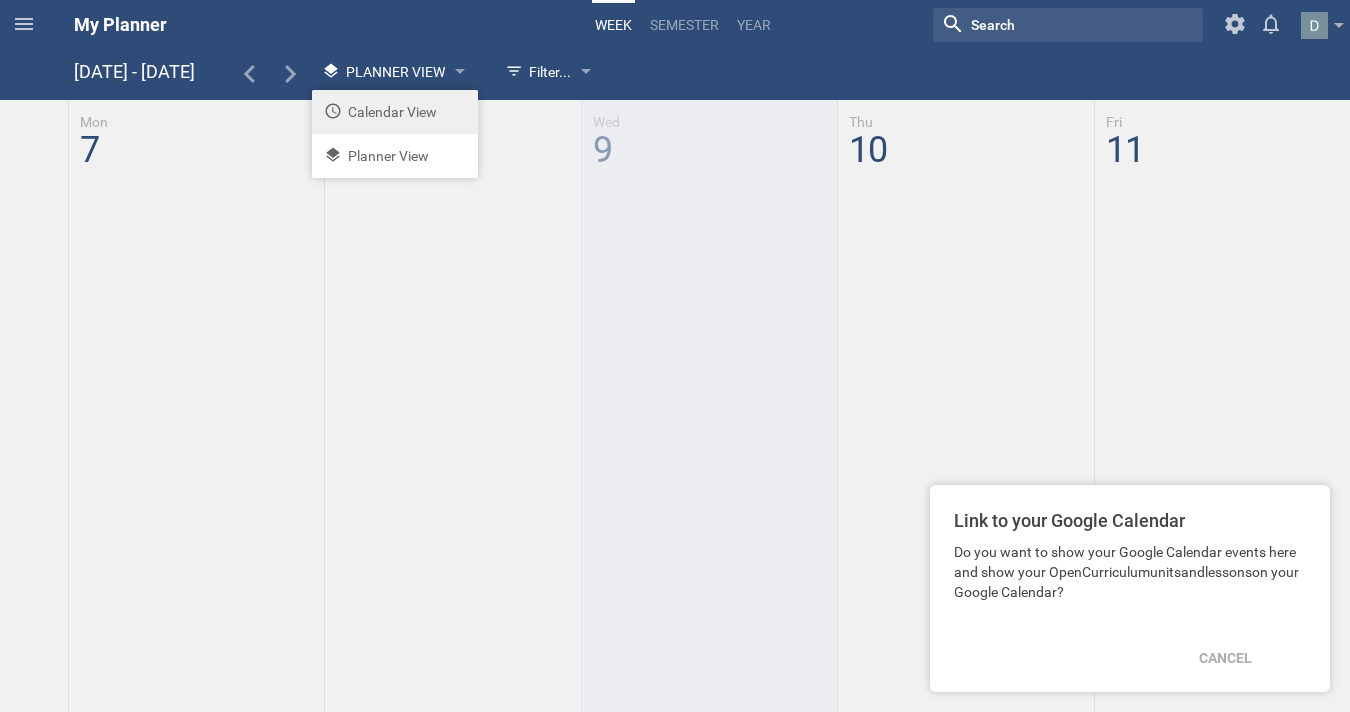 click on "Calendar View" at bounding box center (395, 112) 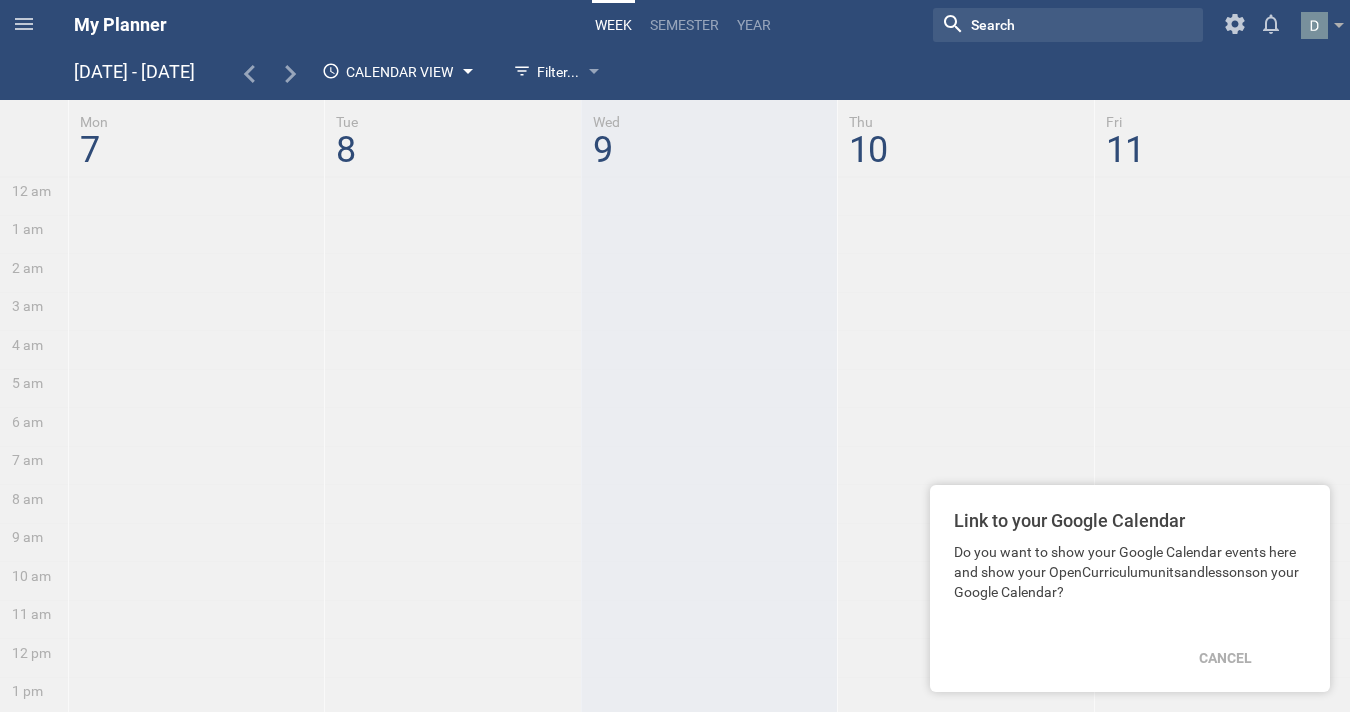 click on "Calendar View" at bounding box center [399, 72] 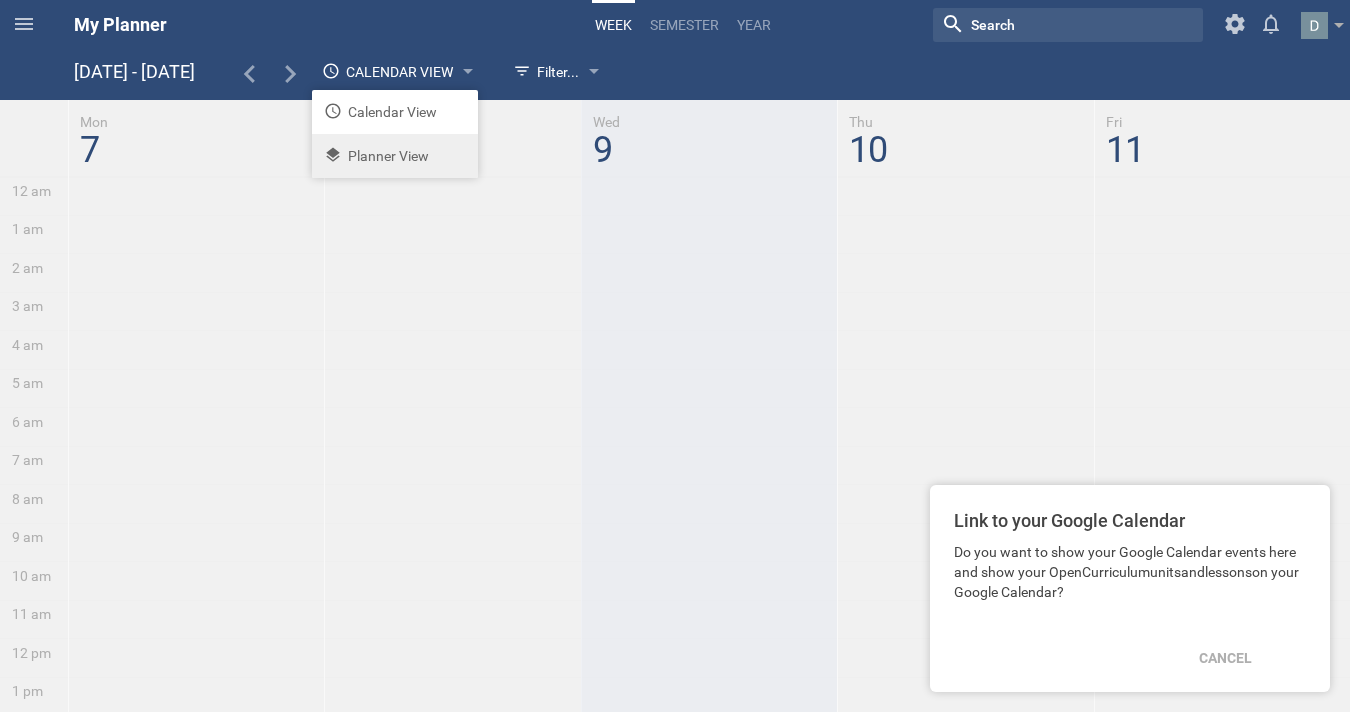 click on "Planner View" at bounding box center (395, 156) 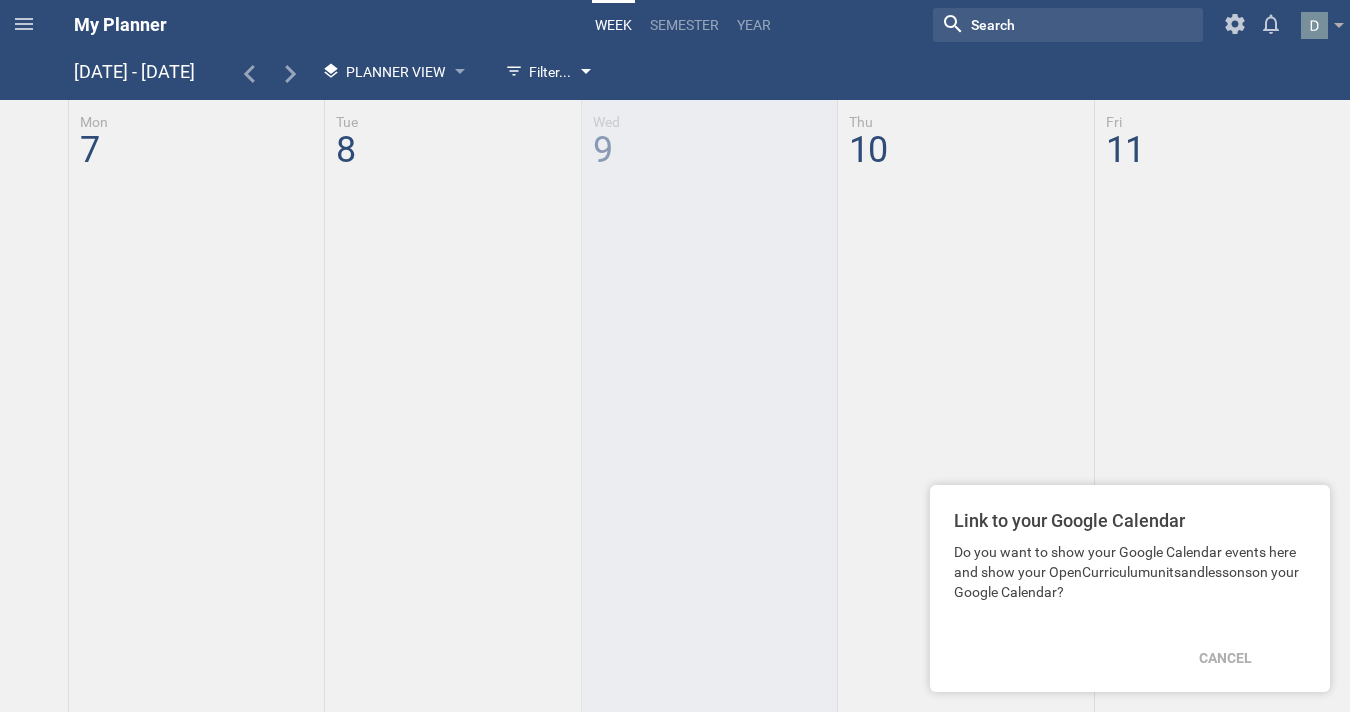 click on "Filter..." at bounding box center (538, 72) 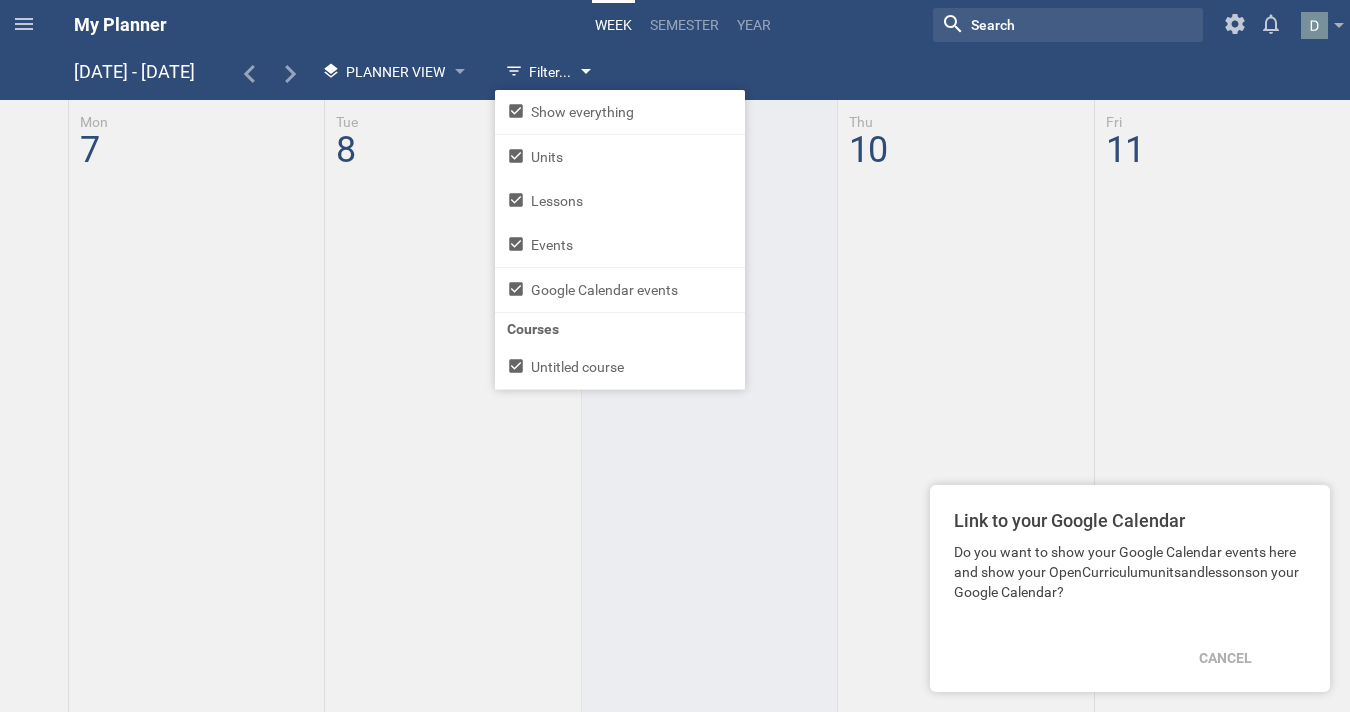 click on "Filter..." at bounding box center (538, 72) 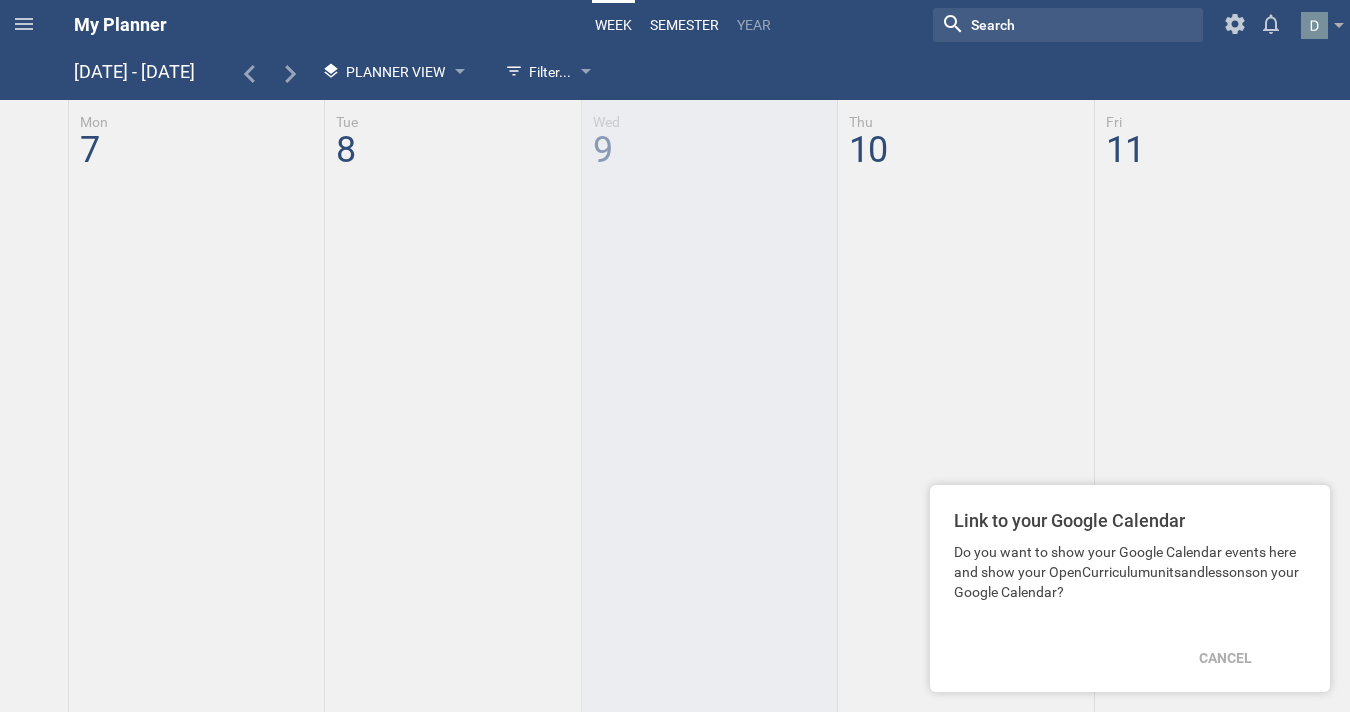 click on "semester" at bounding box center [684, 25] 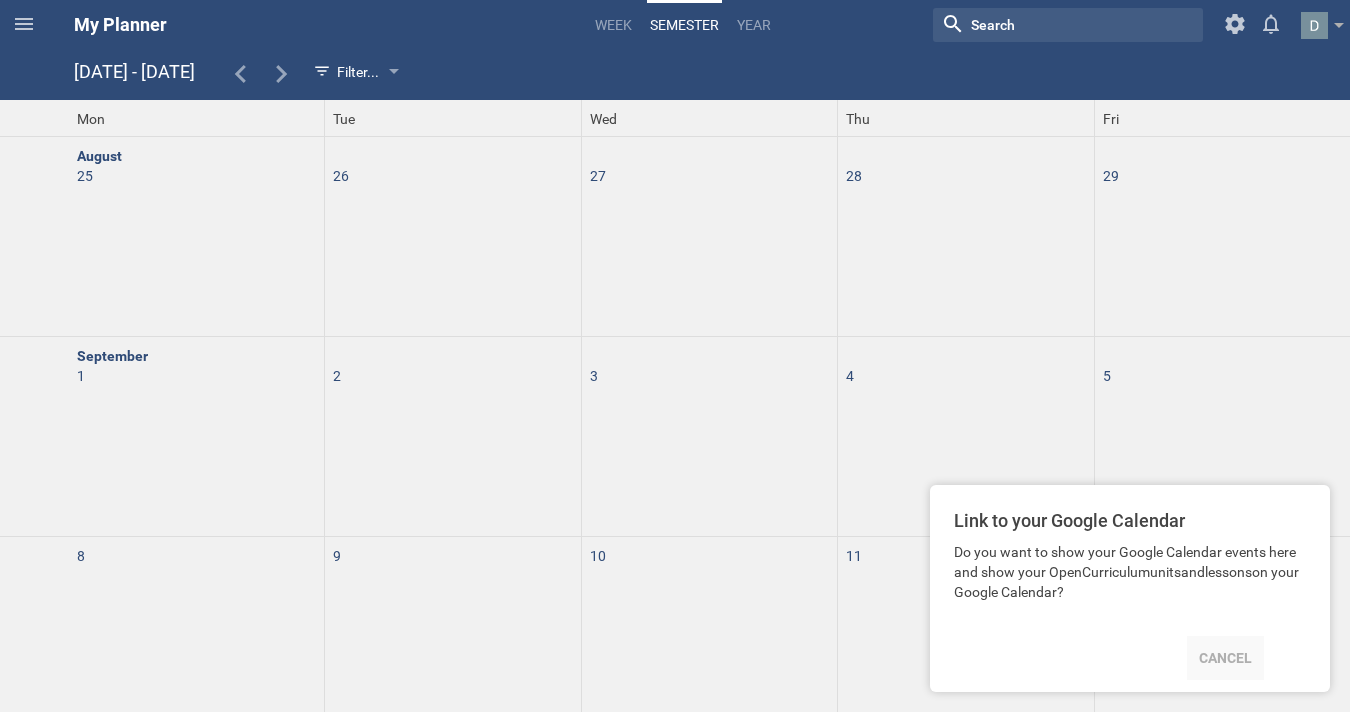 click on "Cancel" at bounding box center (1225, 658) 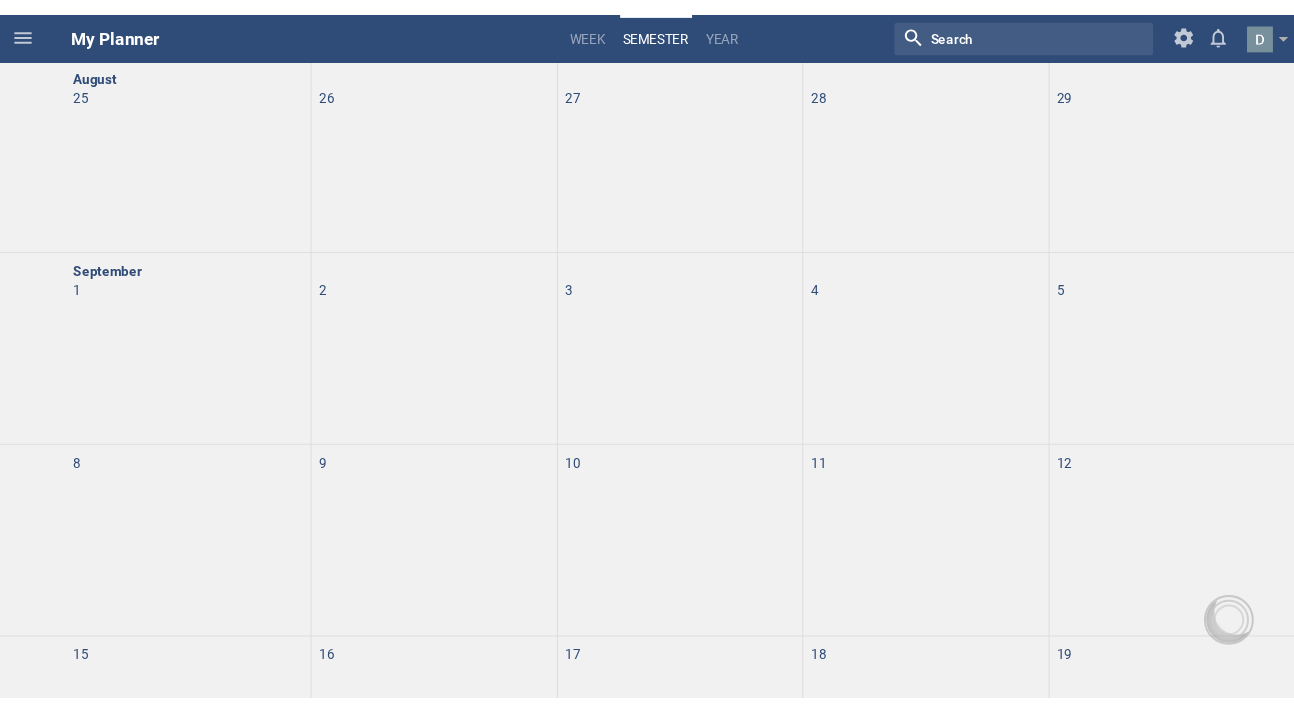 scroll, scrollTop: 0, scrollLeft: 0, axis: both 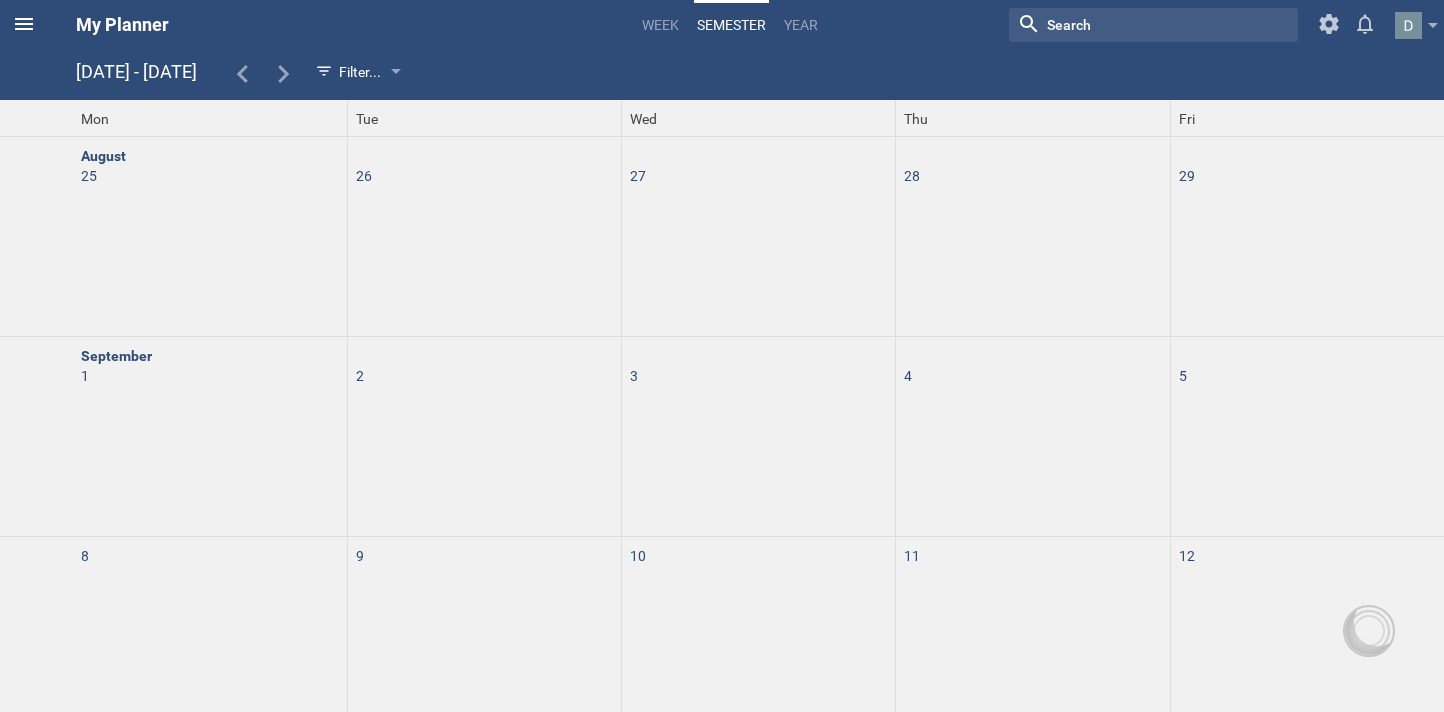 click 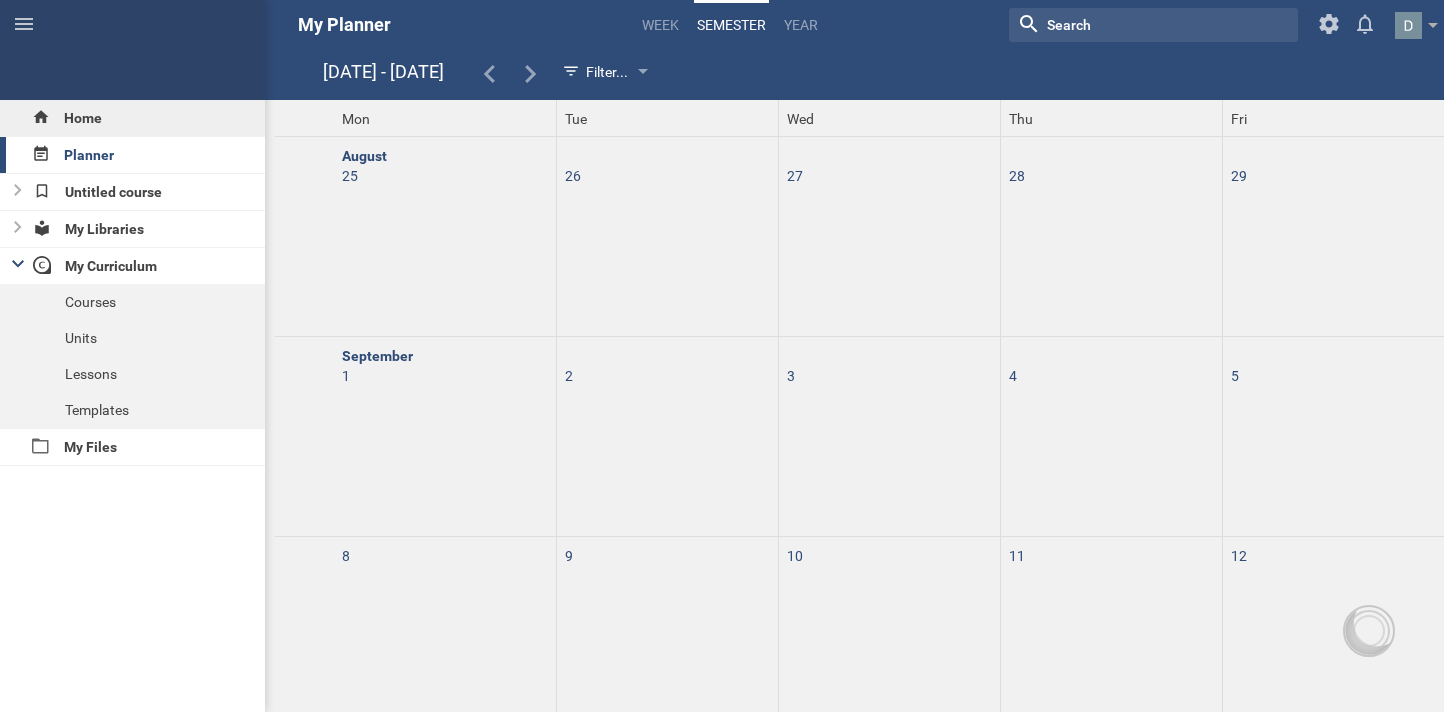 click on "Home" at bounding box center (132, 118) 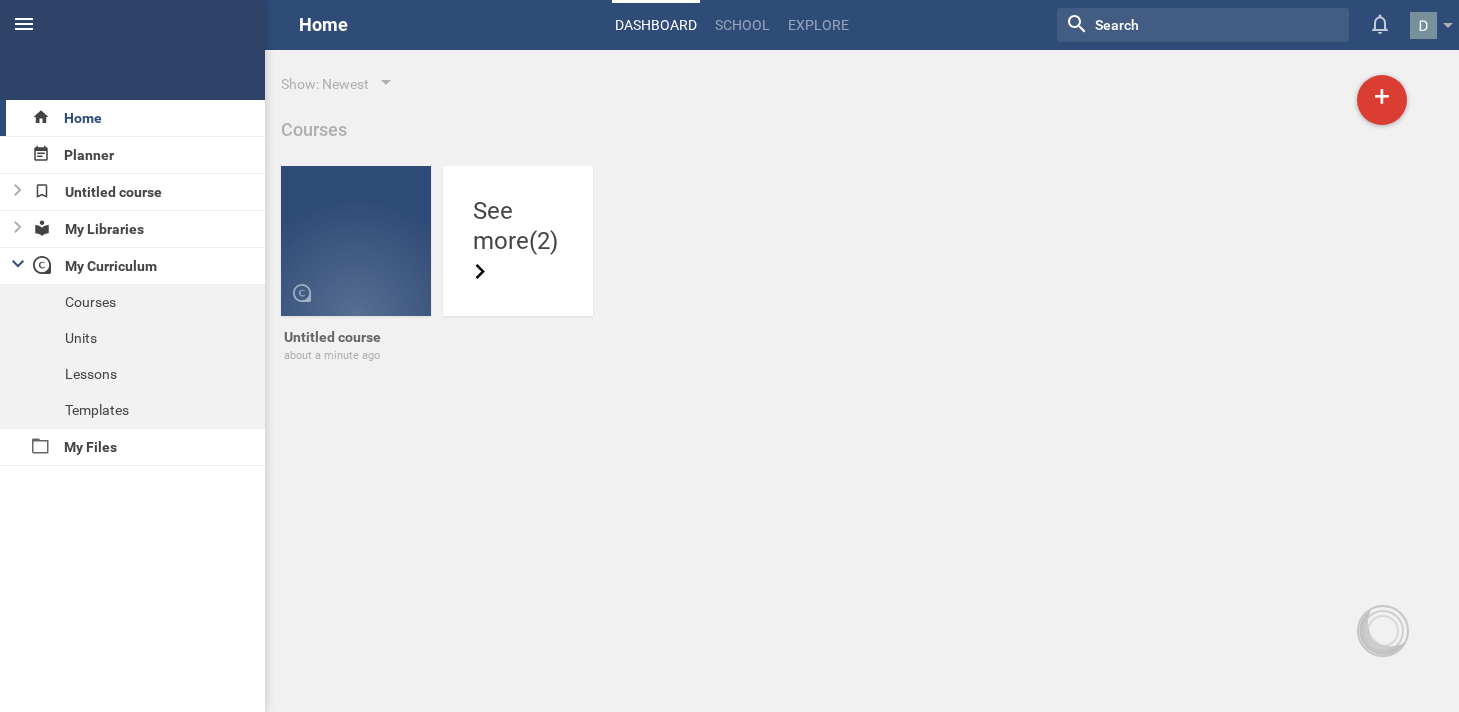 click at bounding box center (24, 24) 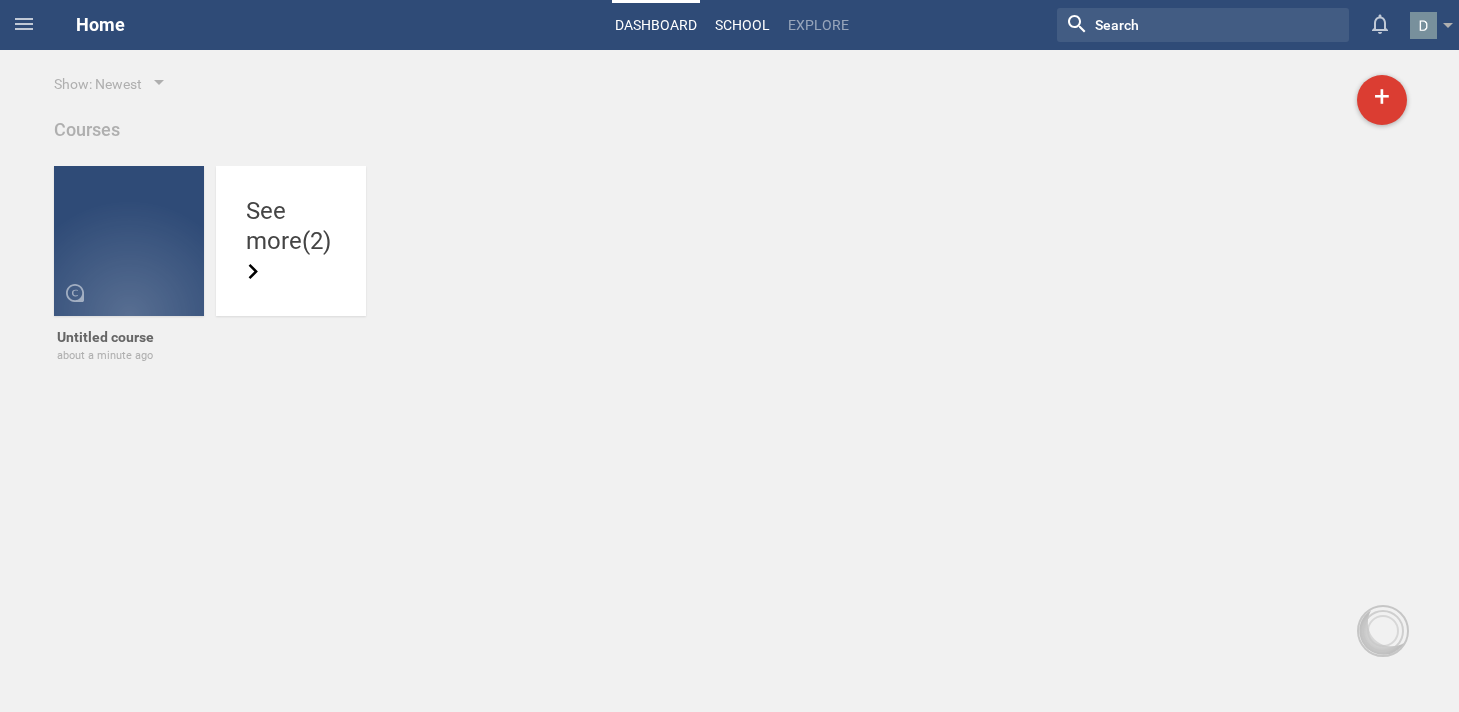 click on "School" at bounding box center [742, 25] 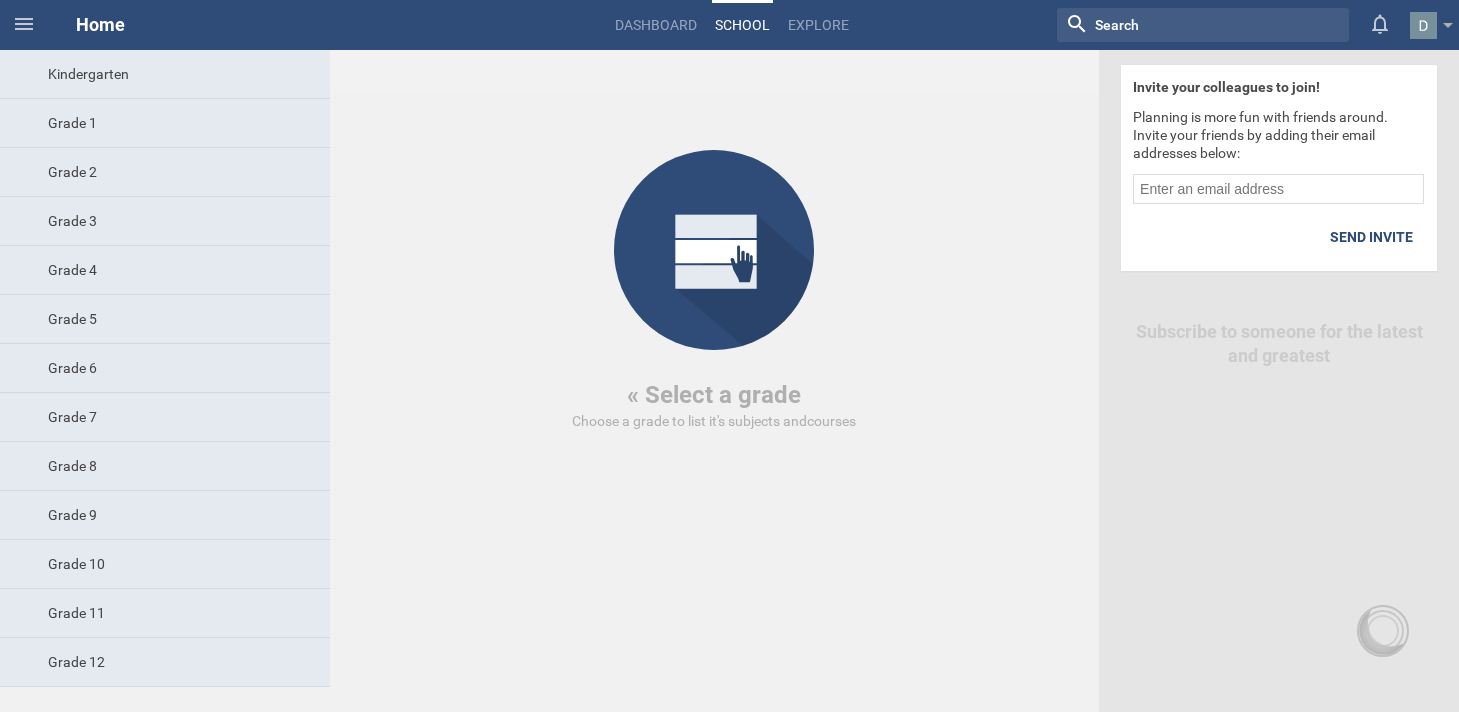 click on "Choose a grade to list it's subjects and  courses" at bounding box center (714, 421) 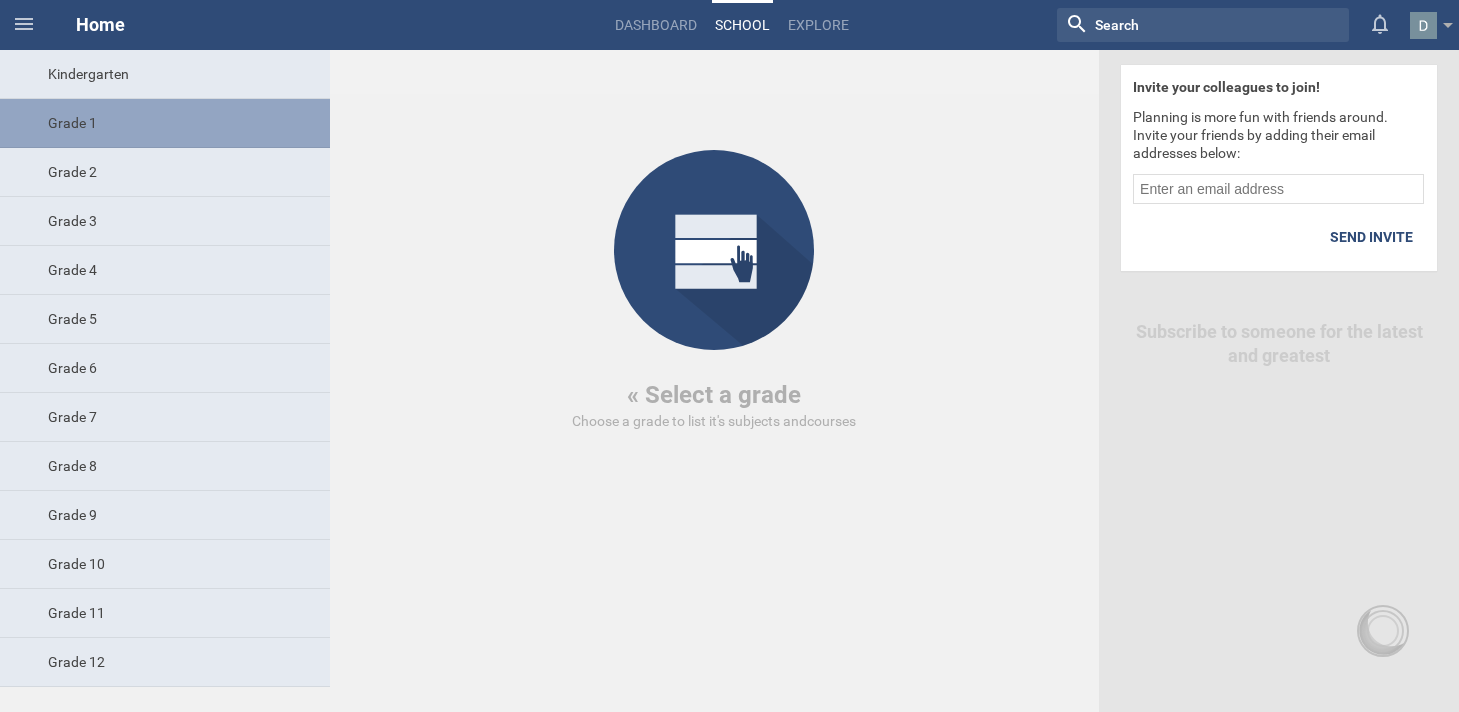 click on "Grade 1" at bounding box center [165, 123] 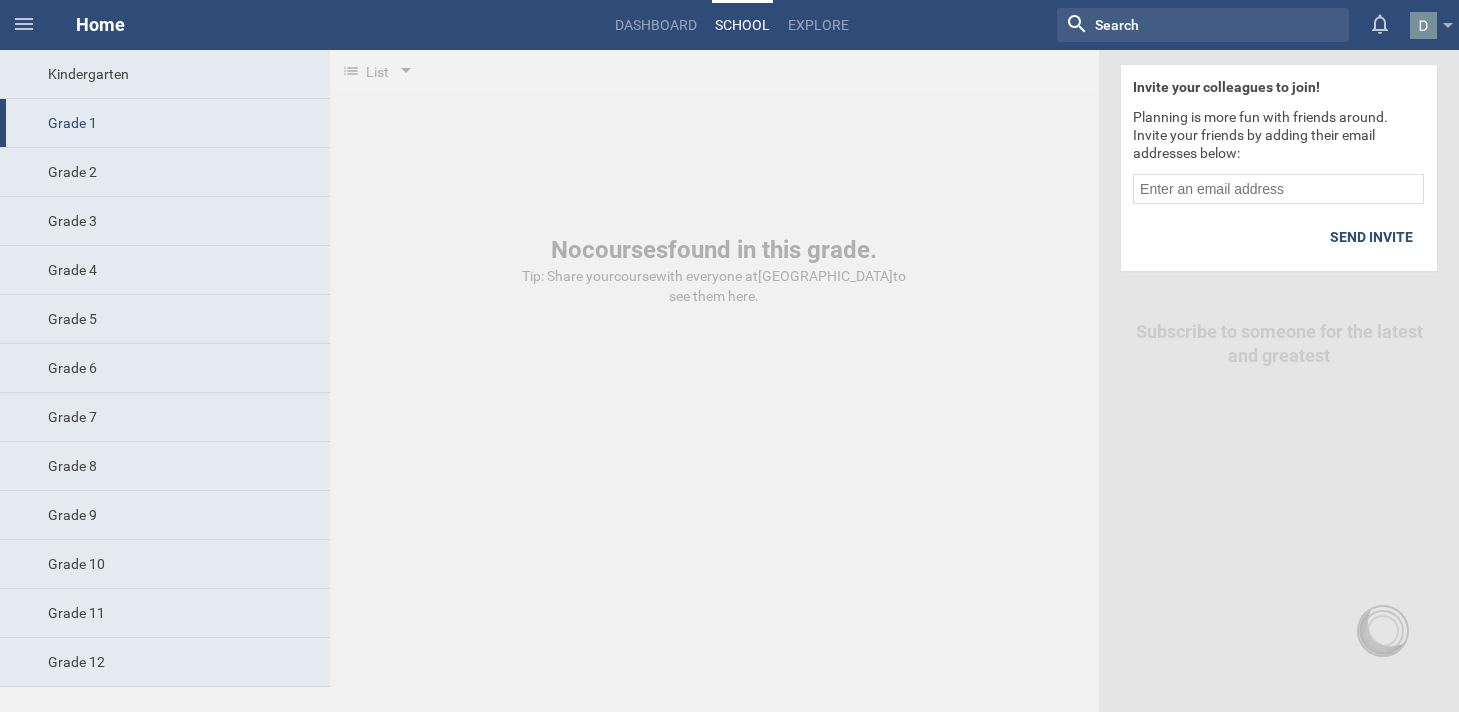 click on "No  courses  found in this grade. Tip: Share your  course  with everyone at  [GEOGRAPHIC_DATA]  to see them here." at bounding box center (714, 208) 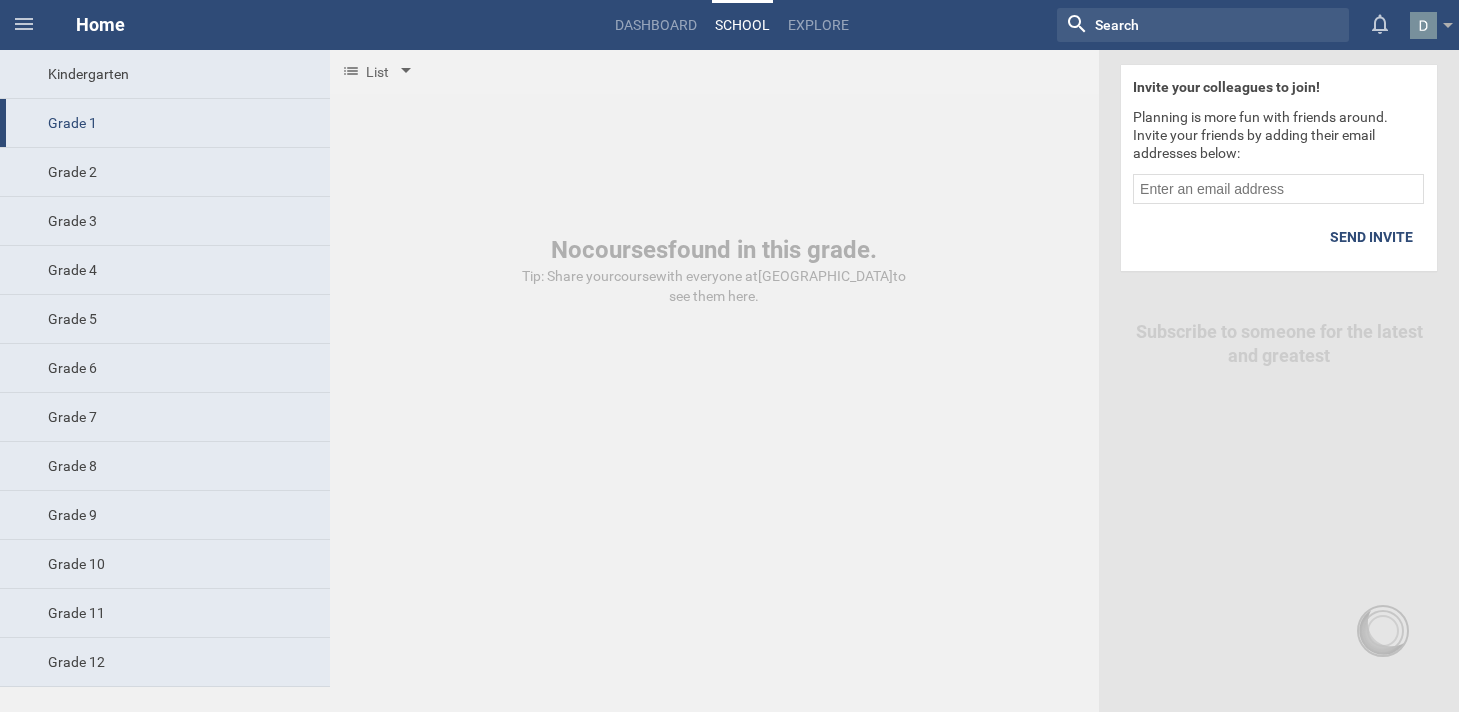click on "List" at bounding box center [376, 72] 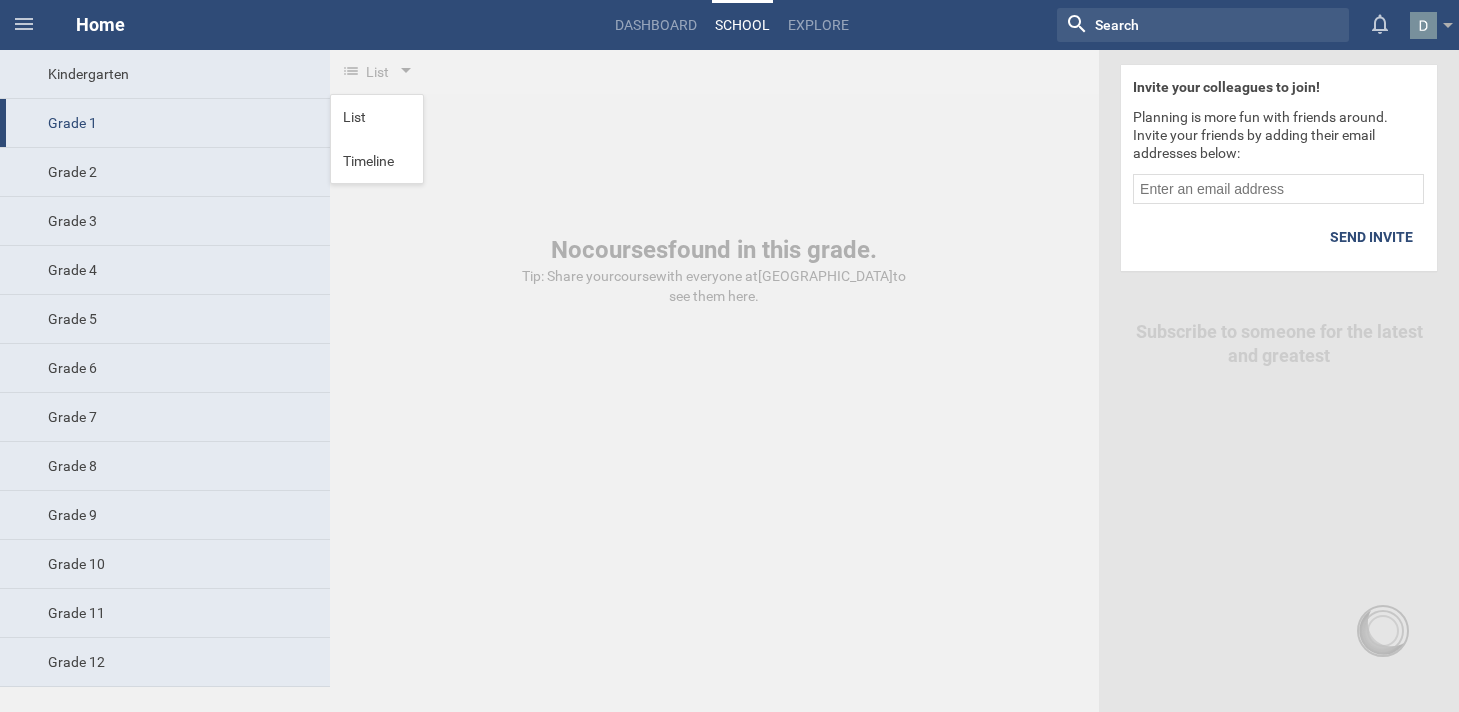 click on "No  courses  found in this grade. Tip: Share your  course  with everyone at  [GEOGRAPHIC_DATA]  to see them here." at bounding box center [714, 208] 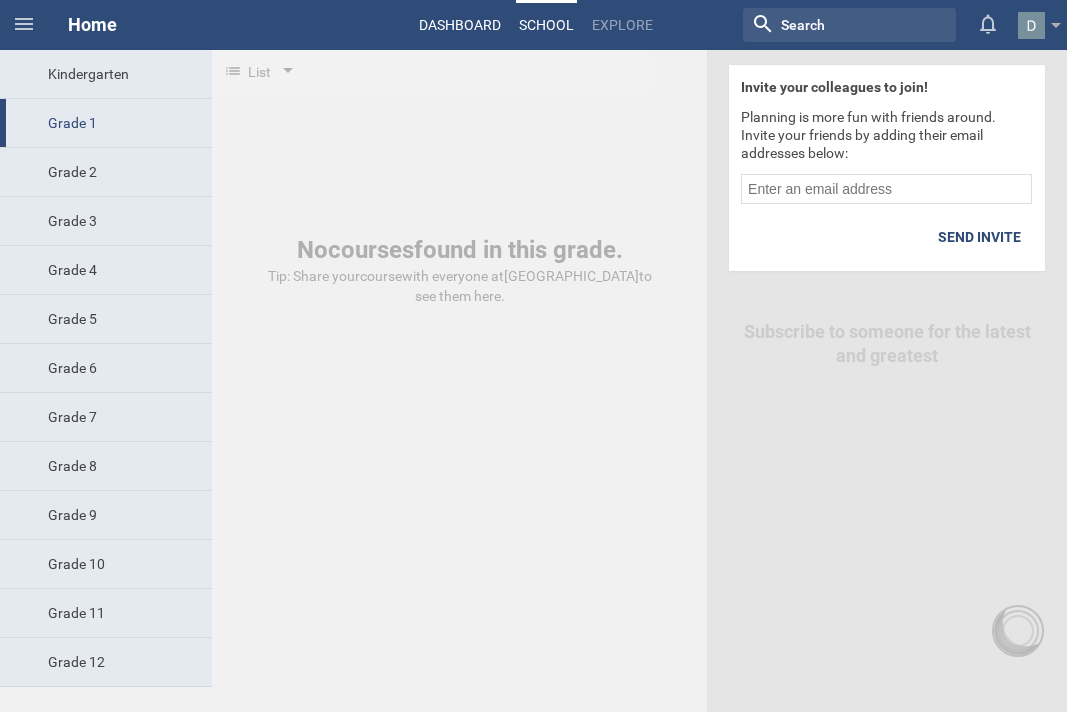 click on "Dashboard" at bounding box center [460, 25] 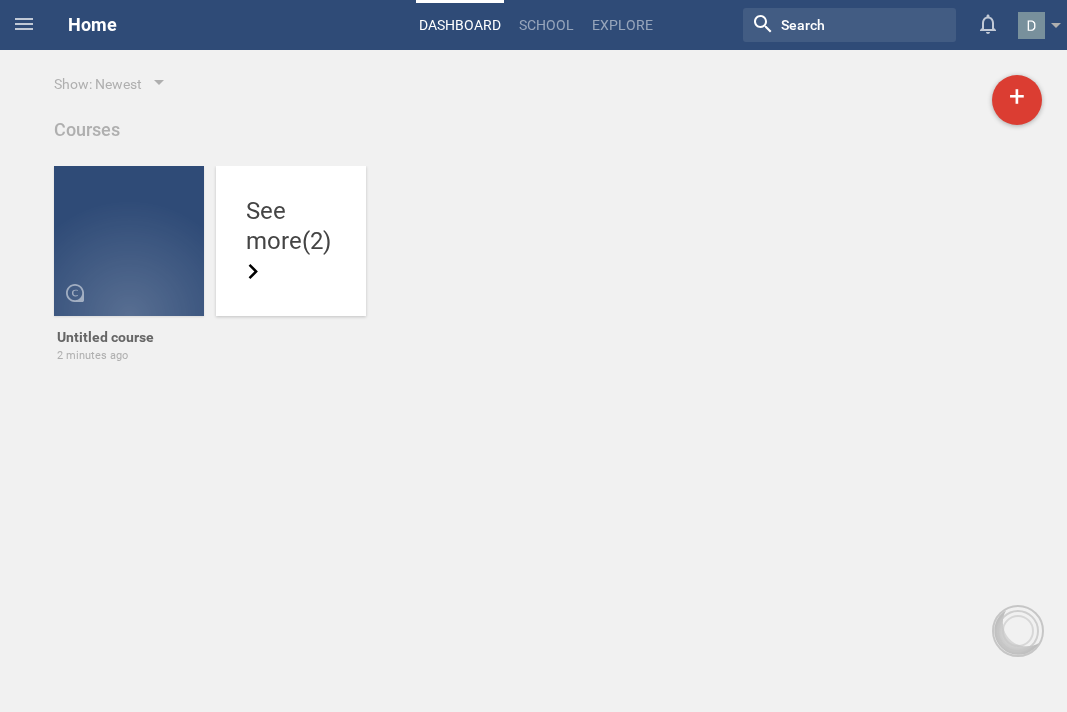 click on "more  (2)" at bounding box center [291, 256] 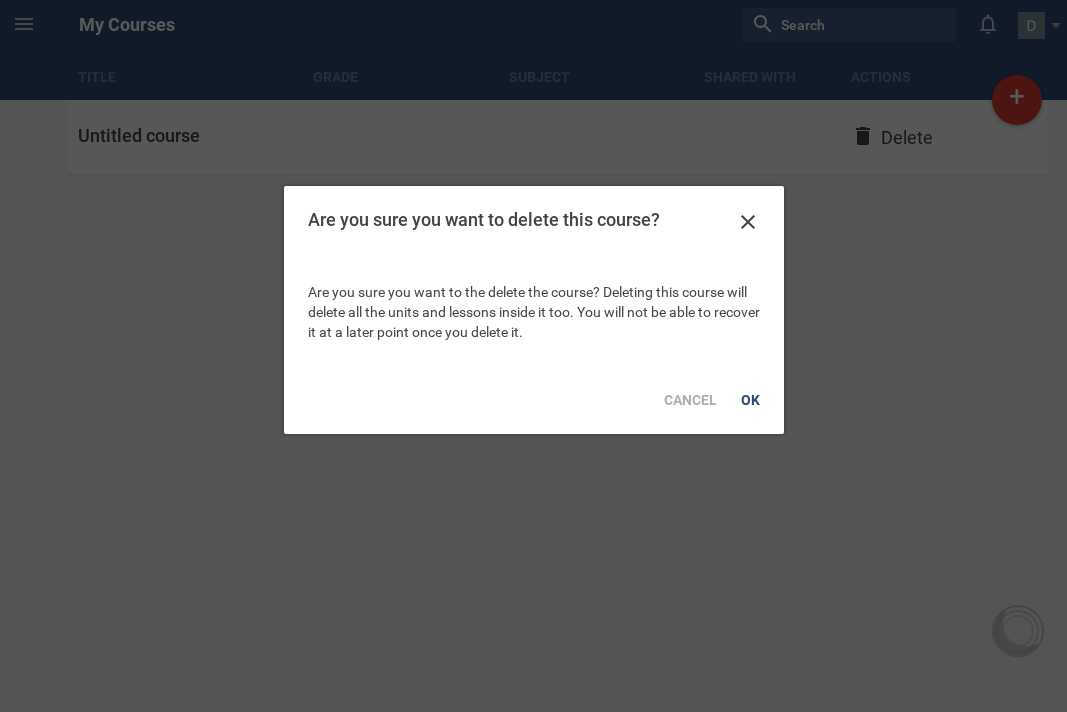 click on "Title Grade Subject Shared with Actions Home Planner Untitled course My Libraries My Curriculum Courses Units Lessons Templates My Files My Courses Nothing found with term ""   Moe is now following you View my profile Groups Organization settings My preferences Logout + Untitled course Delete Upload from computer Import from Drive Import from Dropbox Cancel Done Add OpenCurriculum resource Drop a file here Cancel Done Insert competencies from... Common Core English Language Arts From your  school Others Common Core English Language Arts Competencies added Anchor Standards Kindergarten Grade 1 Grade 2 Grade 3 Grade 4 Grade 5 Grade 6 Grade 7 Grade 8 Grade 6-8 Grade 9-10 Grade 11-12 Reading: Literature Key Ideas and Details K.RL.1 Key Ideas and Details: With prompting and support, ask and answer questions… more » K.RL.2 Key Ideas and Details: With prompting and support, retell familiar stories,… more » K.RL.3 Key Ideas and Details: With prompting and support, identify characters, set… more » K.RL.4 Done" at bounding box center (533, 356) 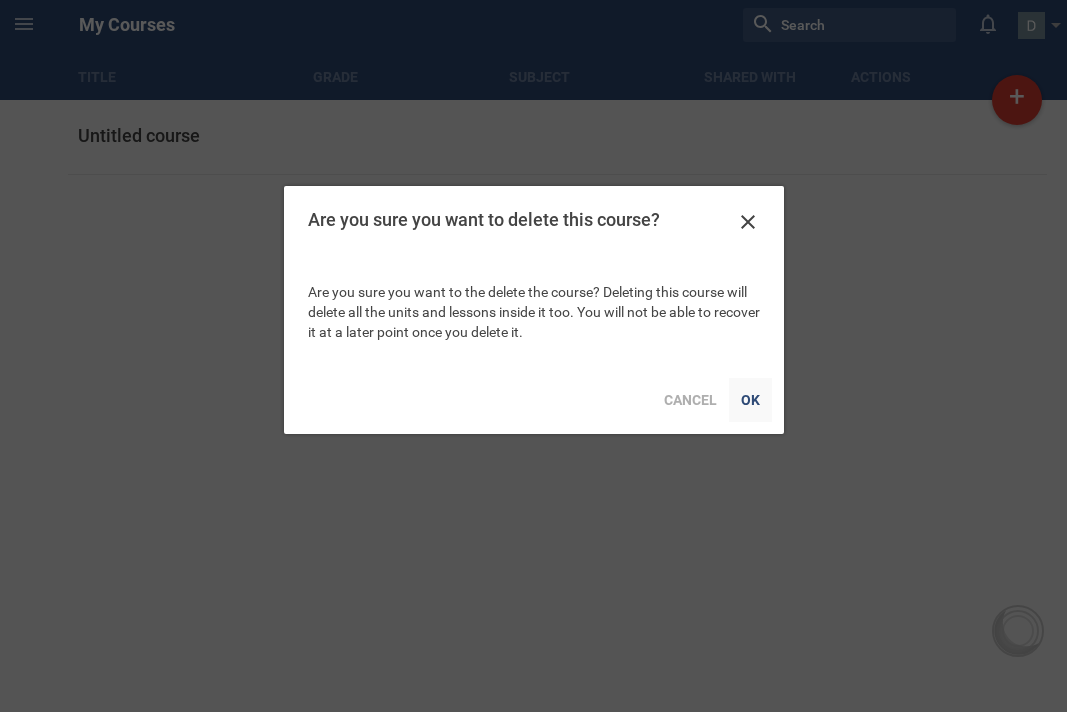 click on "OK" at bounding box center [750, 400] 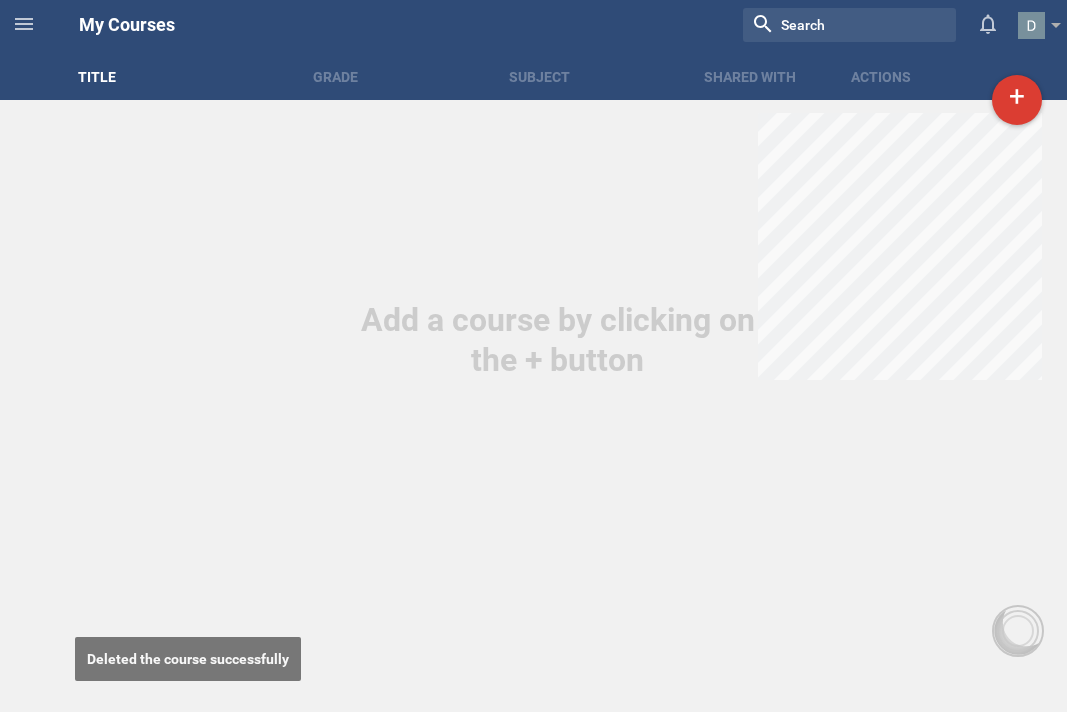 click on "Title" at bounding box center (190, 77) 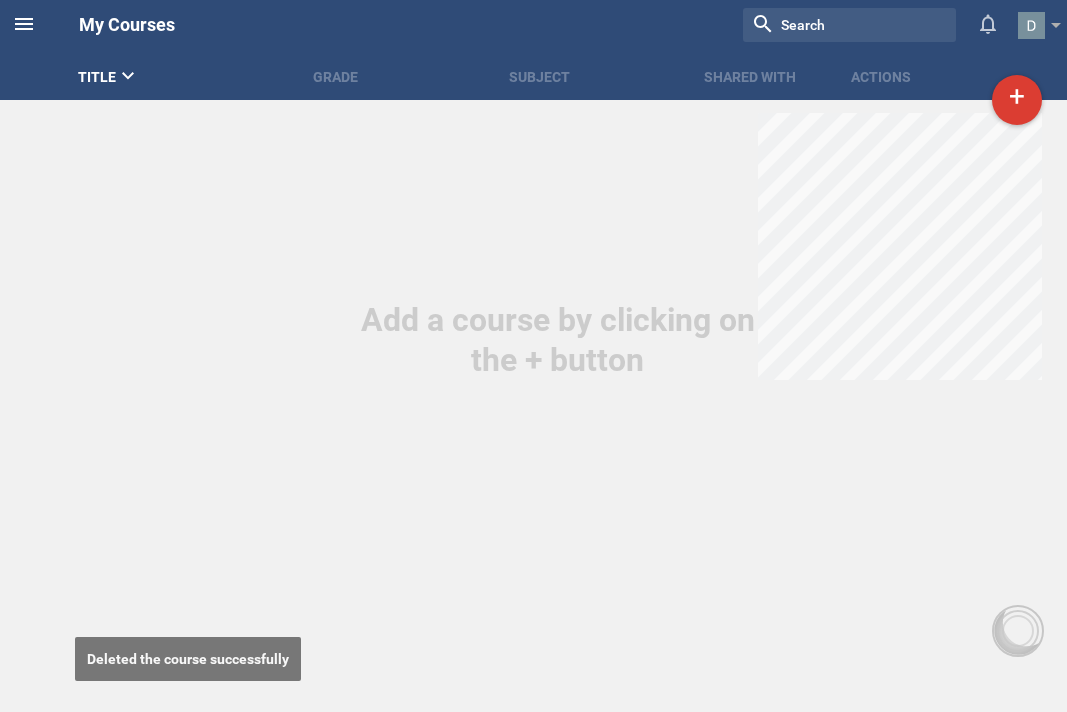 click at bounding box center (24, 24) 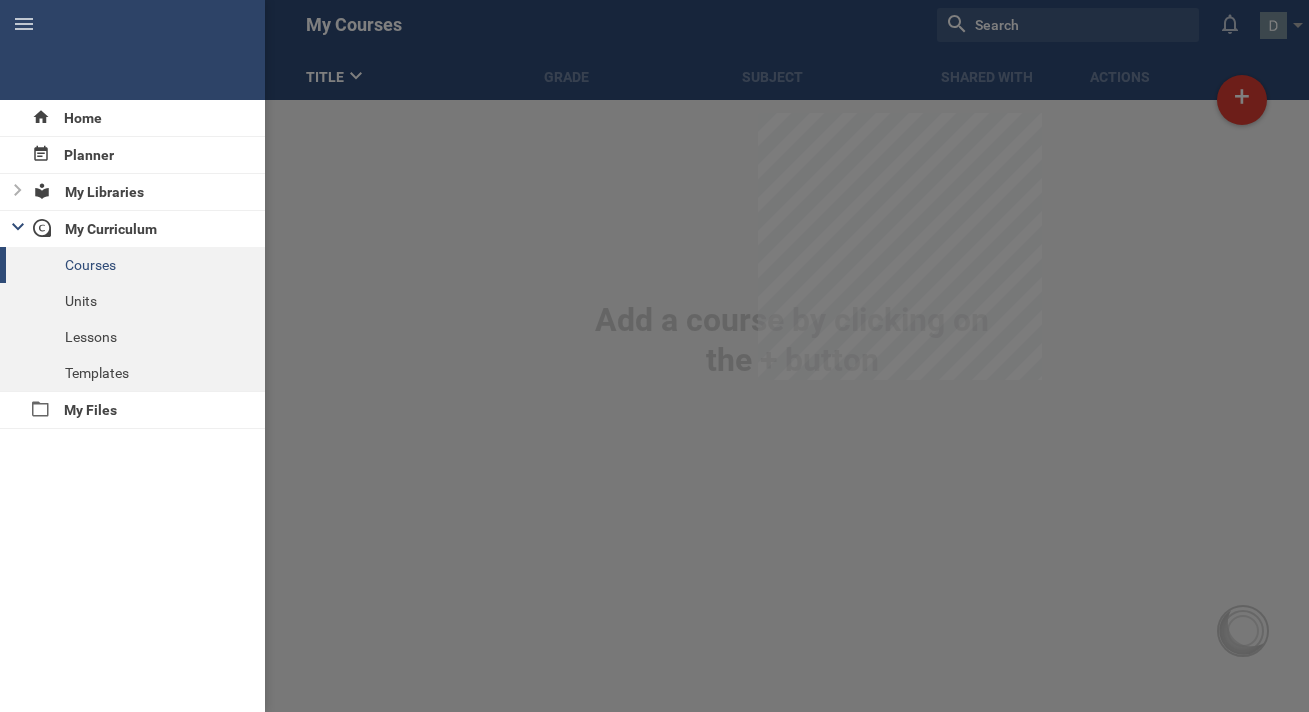 click at bounding box center [654, 356] 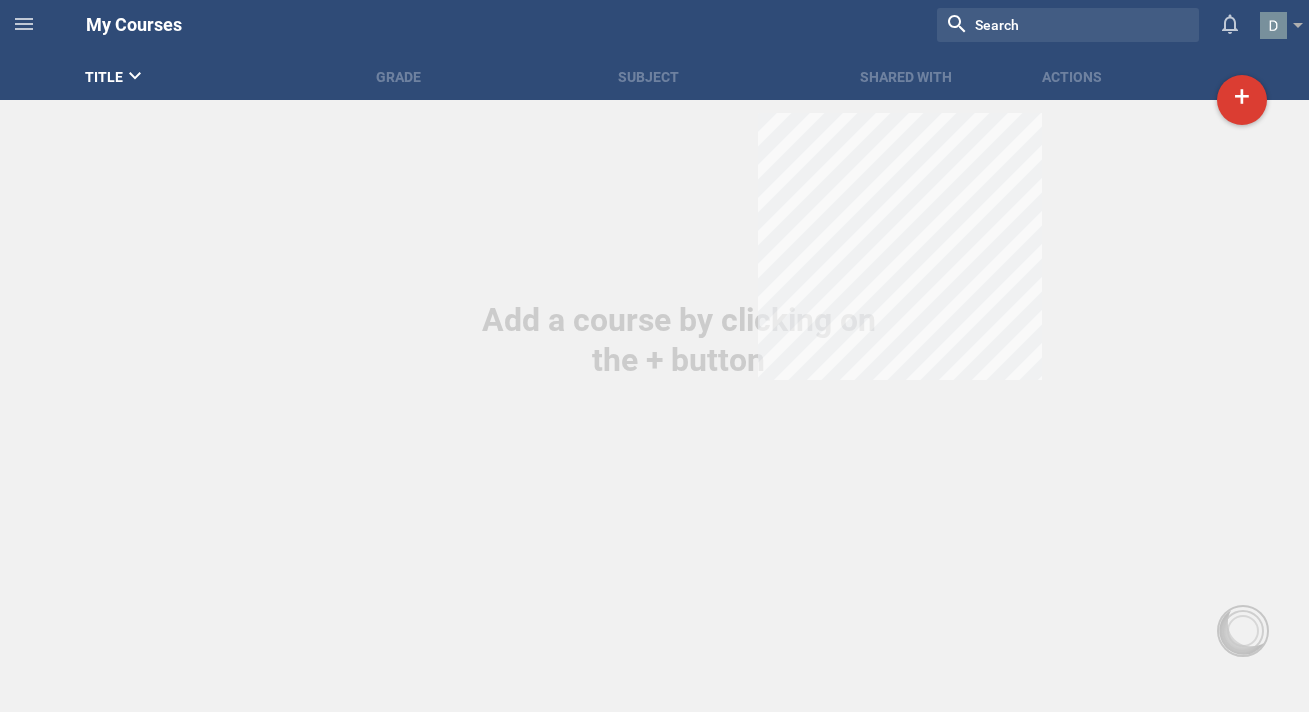 click on "Shared with" at bounding box center [951, 77] 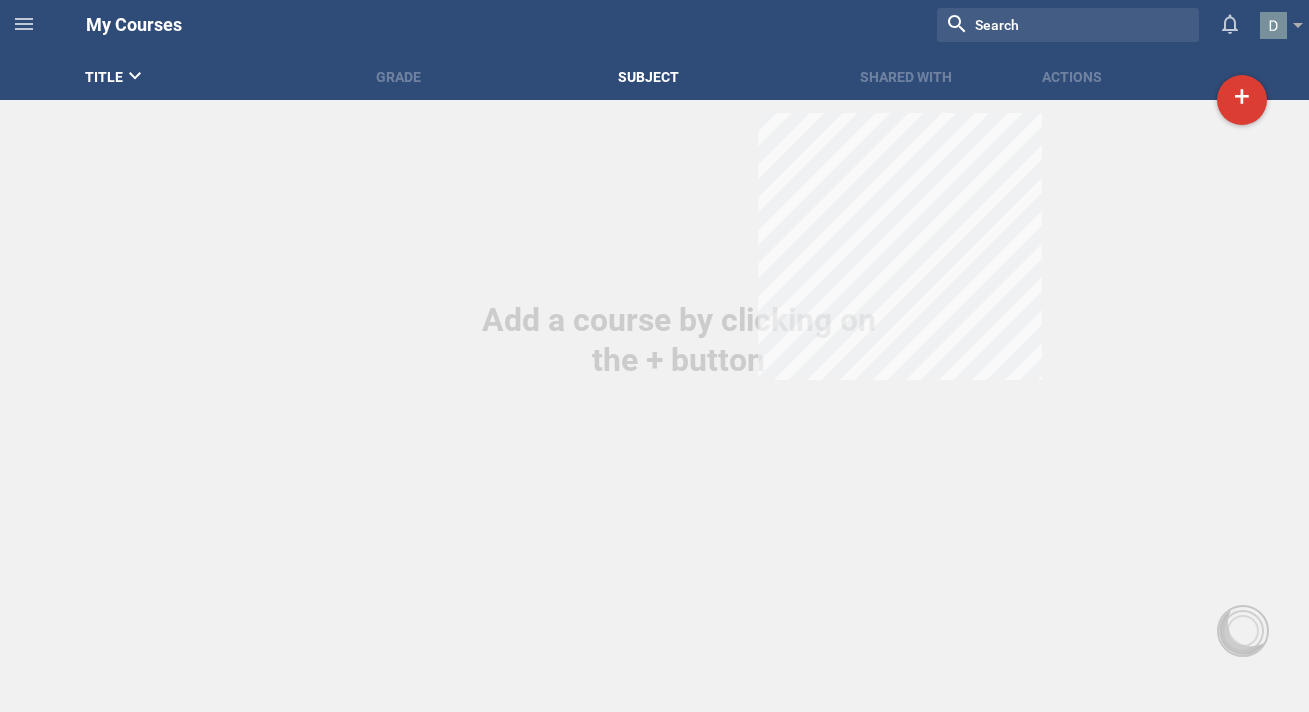 click on "Subject" at bounding box center (739, 77) 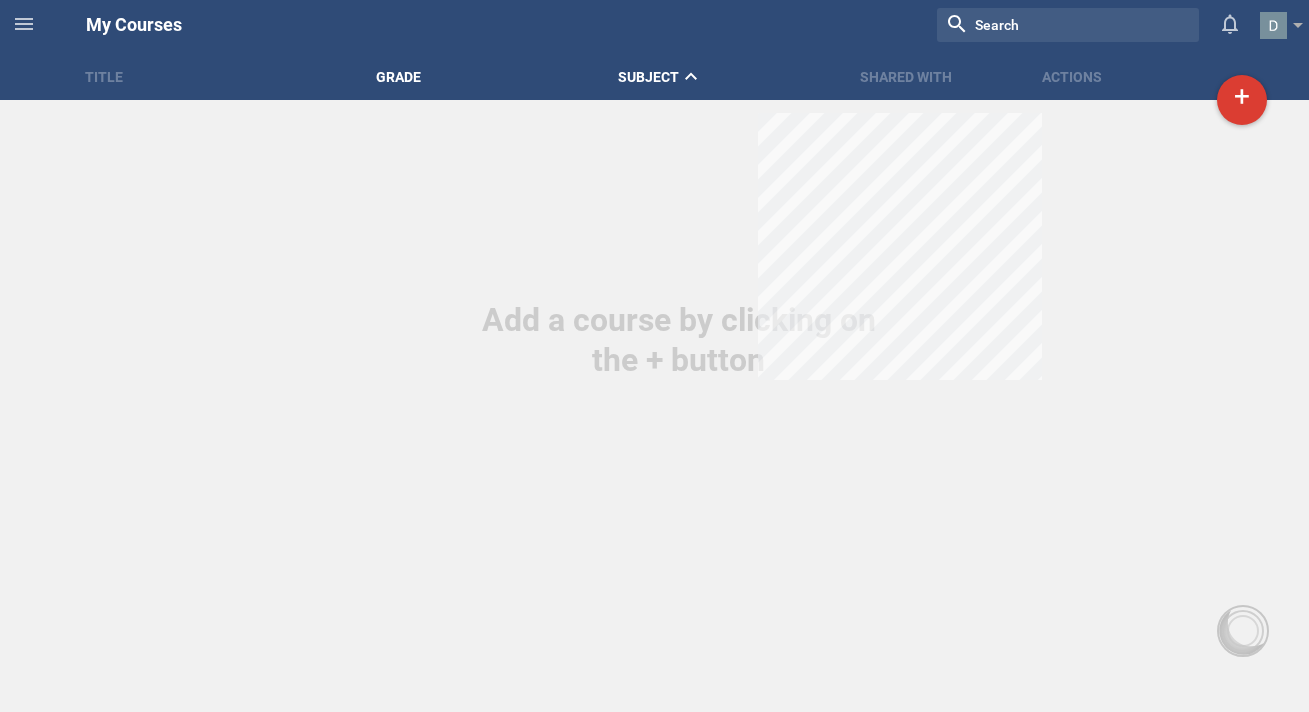 click on "Grade" at bounding box center [497, 77] 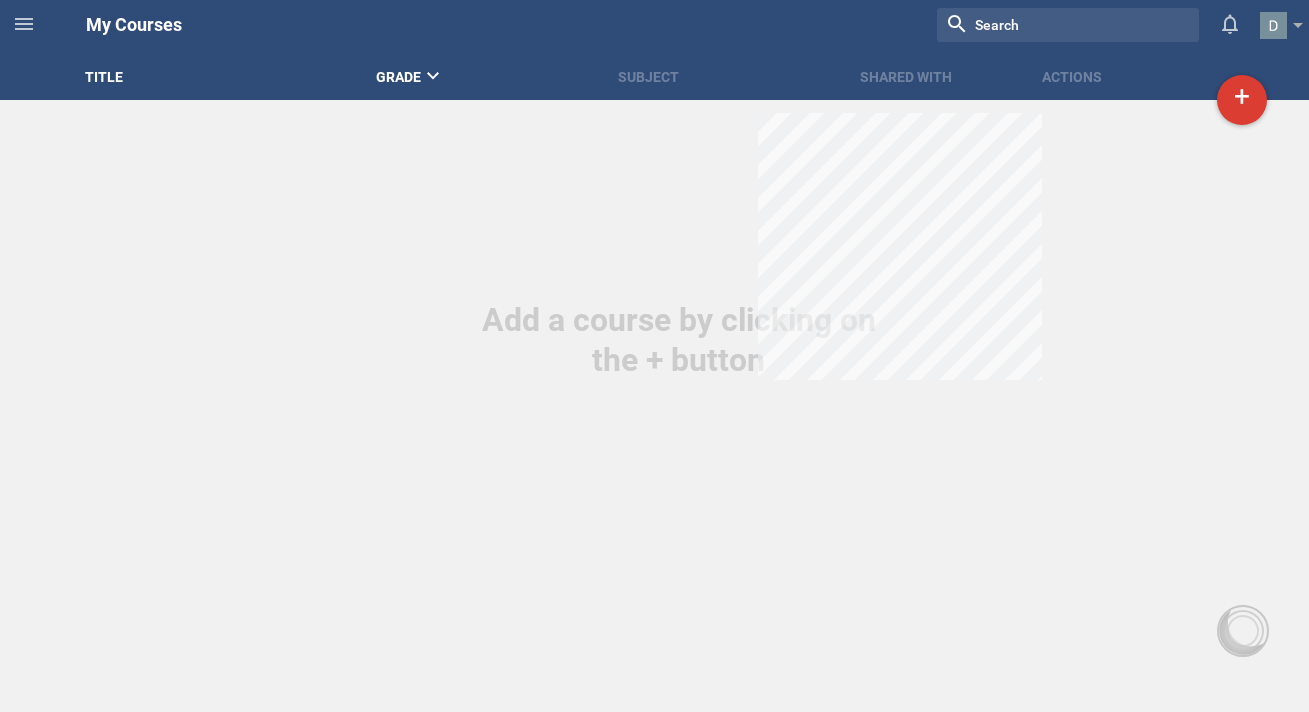 click on "Title" at bounding box center (224, 77) 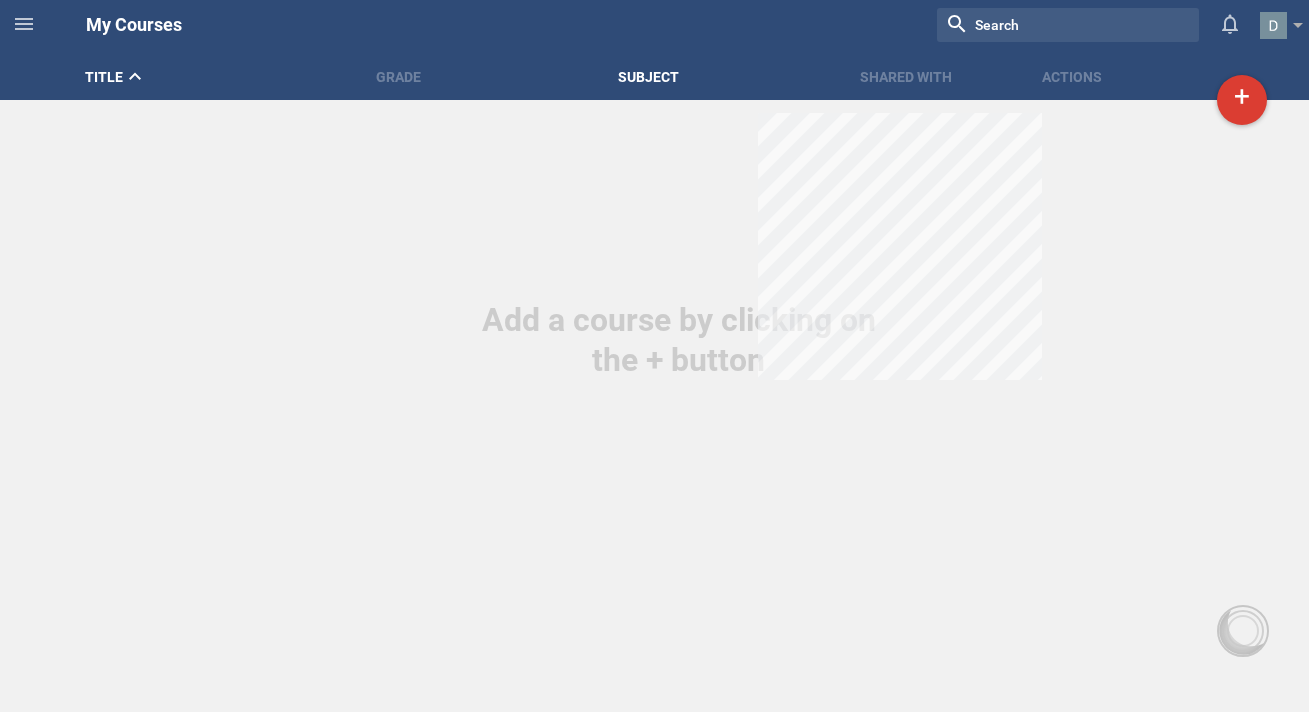 click on "Subject" at bounding box center (739, 77) 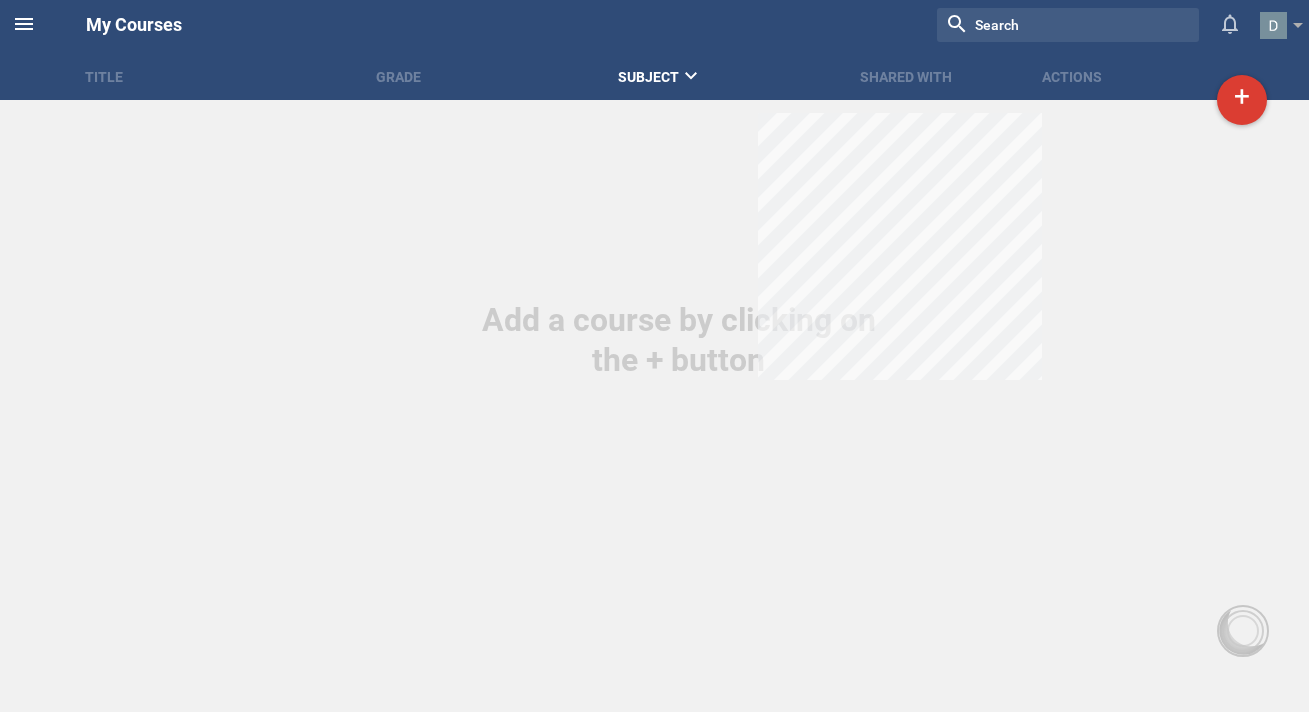 click 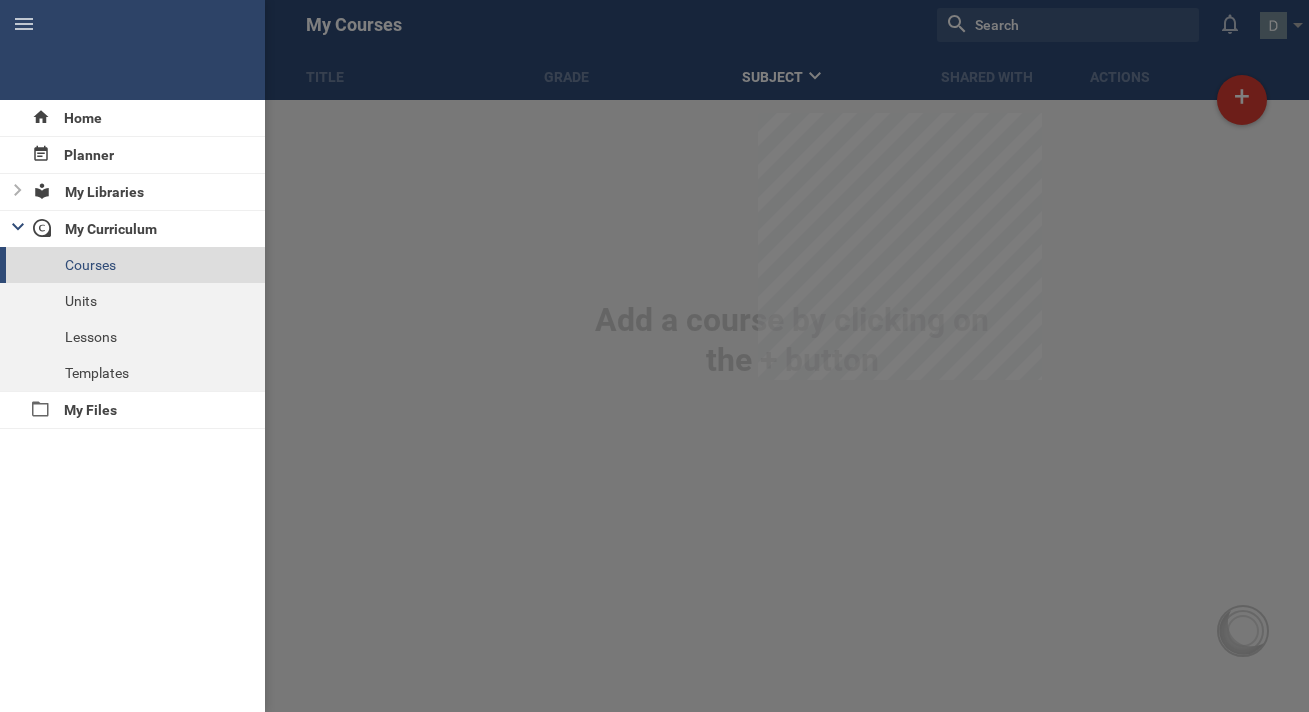 click on "Courses" at bounding box center [132, 265] 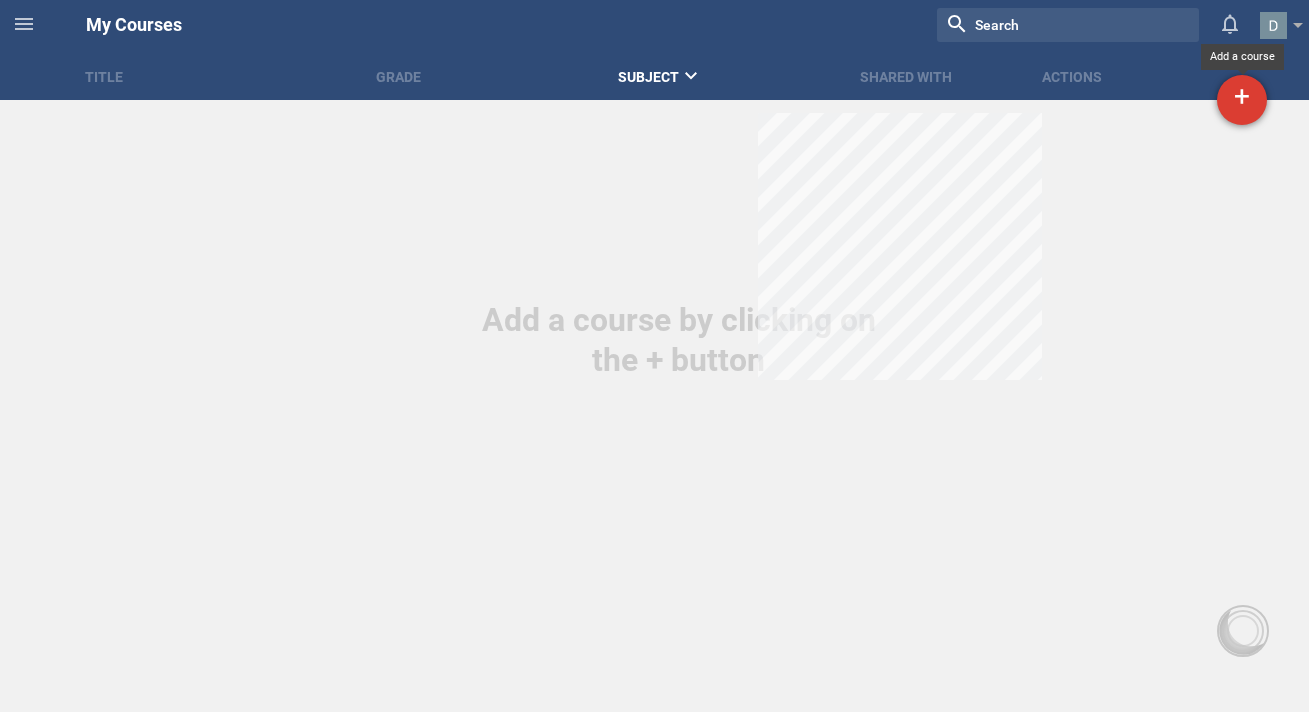 click on "+" at bounding box center [1242, 100] 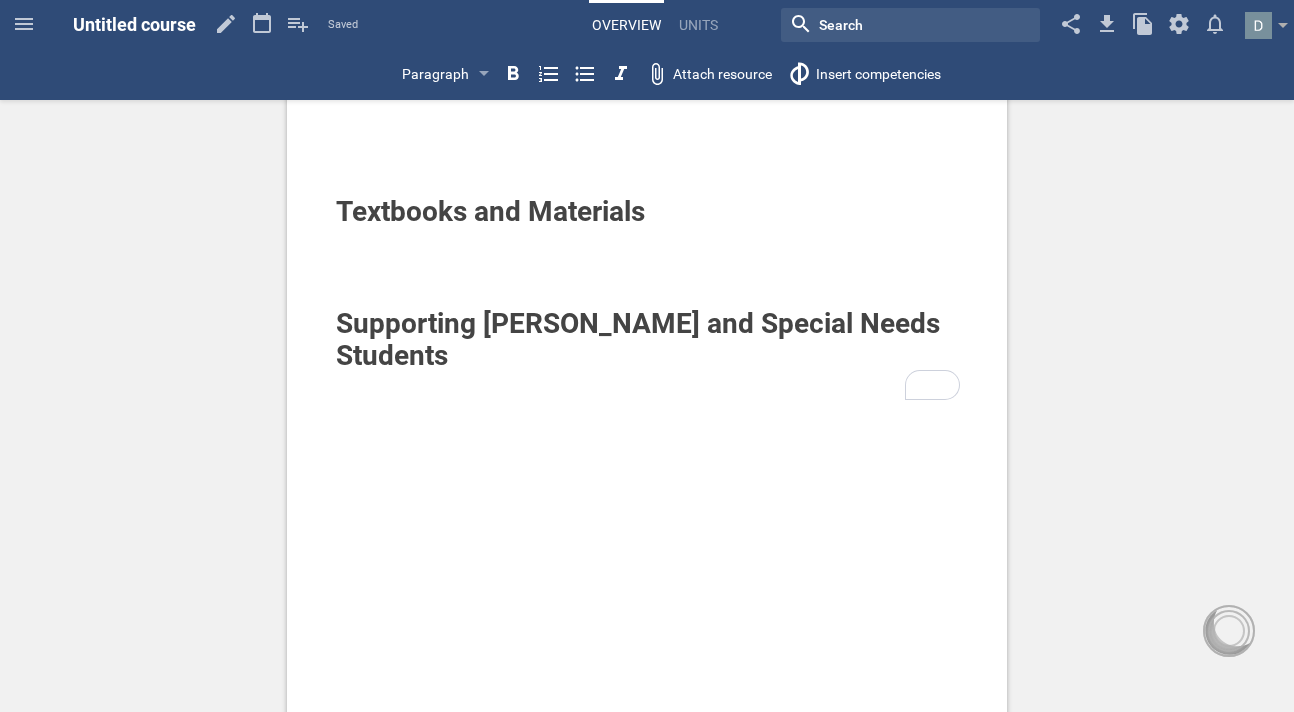 scroll, scrollTop: 0, scrollLeft: 0, axis: both 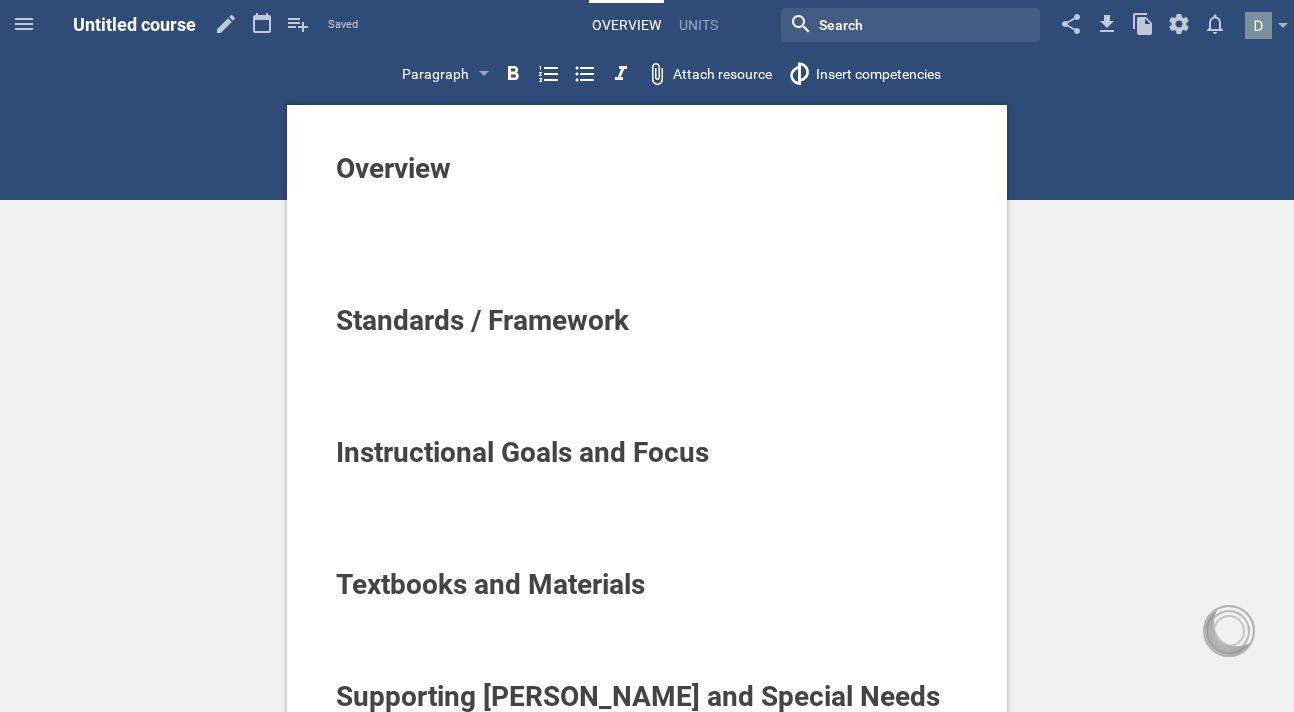 click at bounding box center [647, 215] 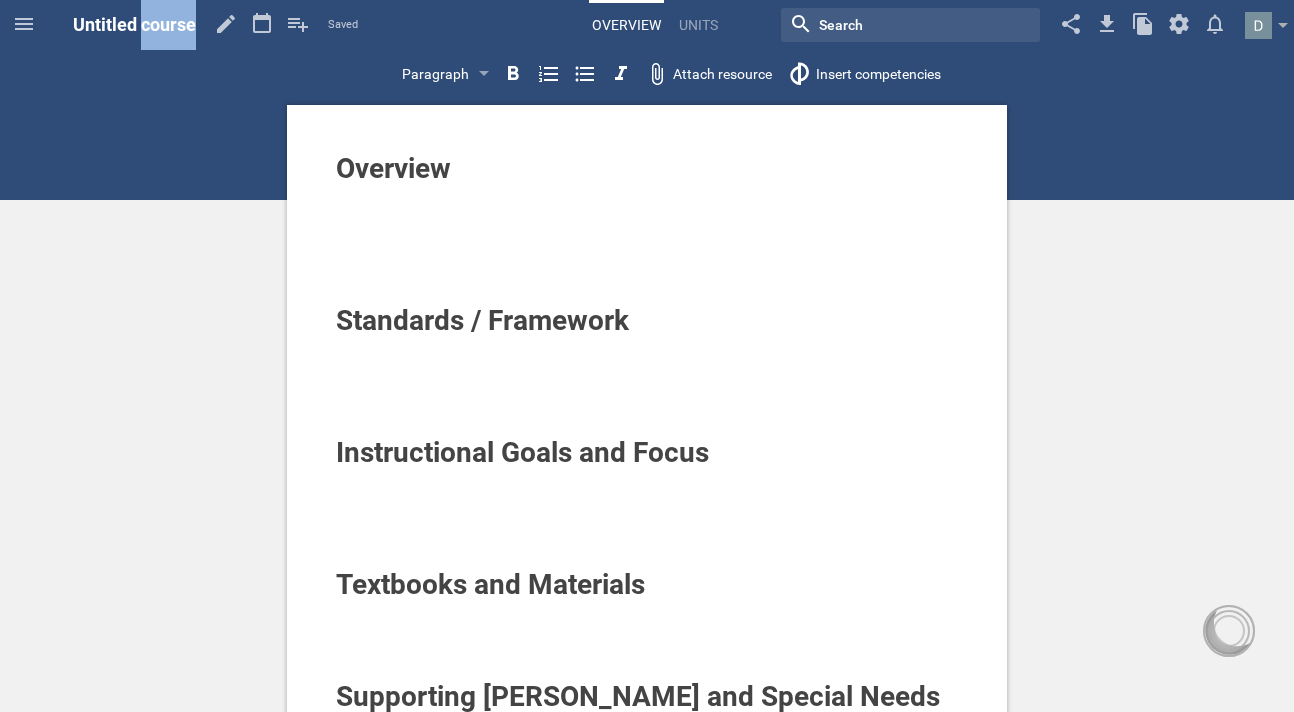click on "Untitled course" at bounding box center [134, 24] 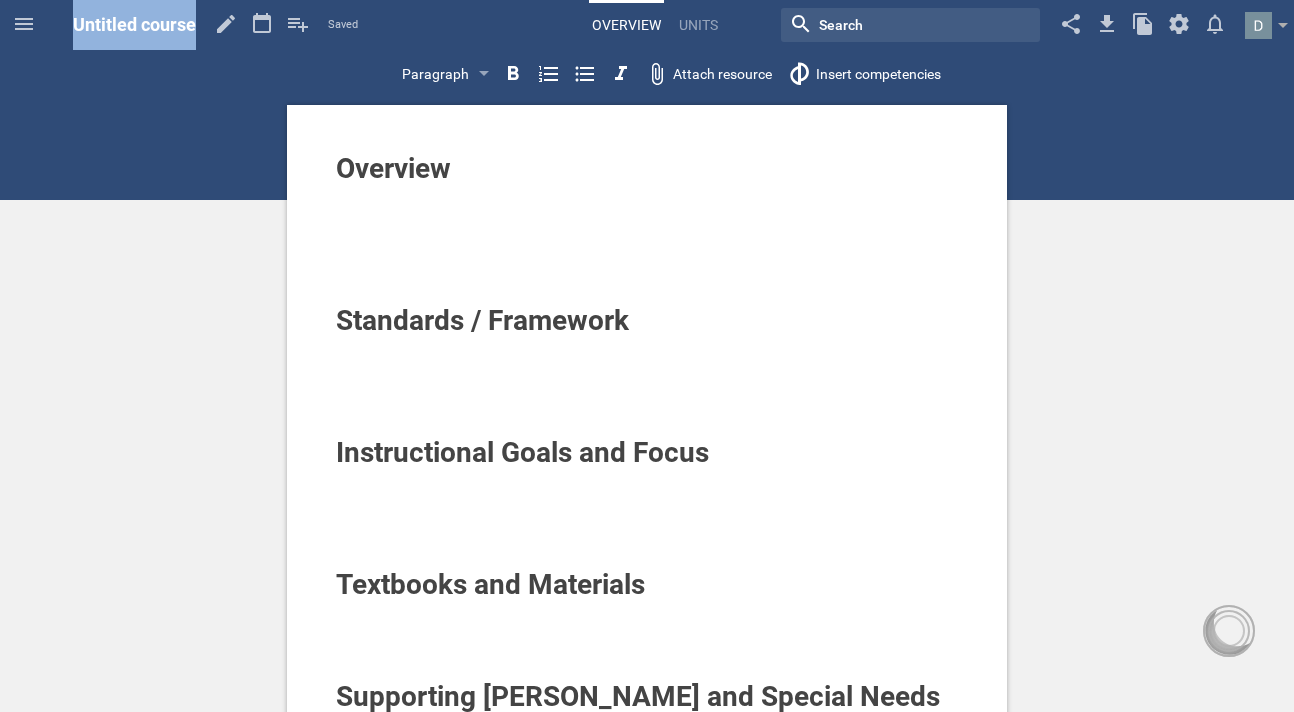 click on "Untitled course" at bounding box center (134, 24) 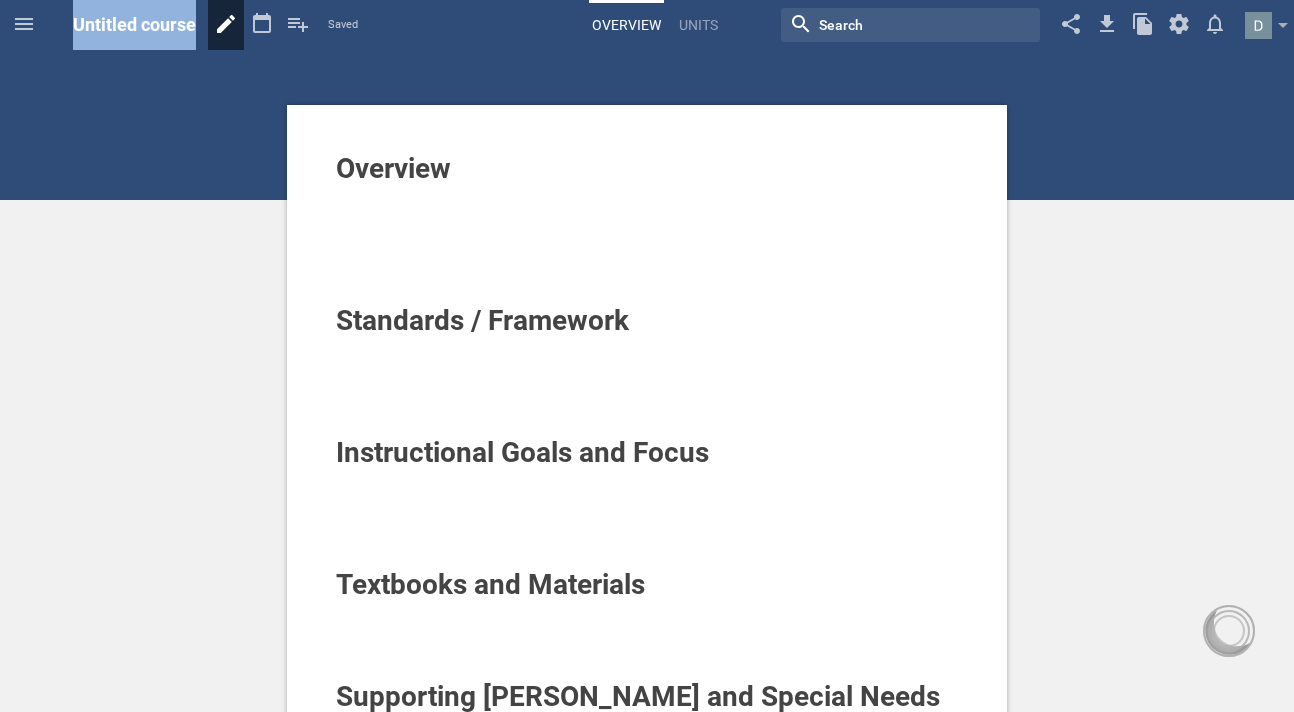 click 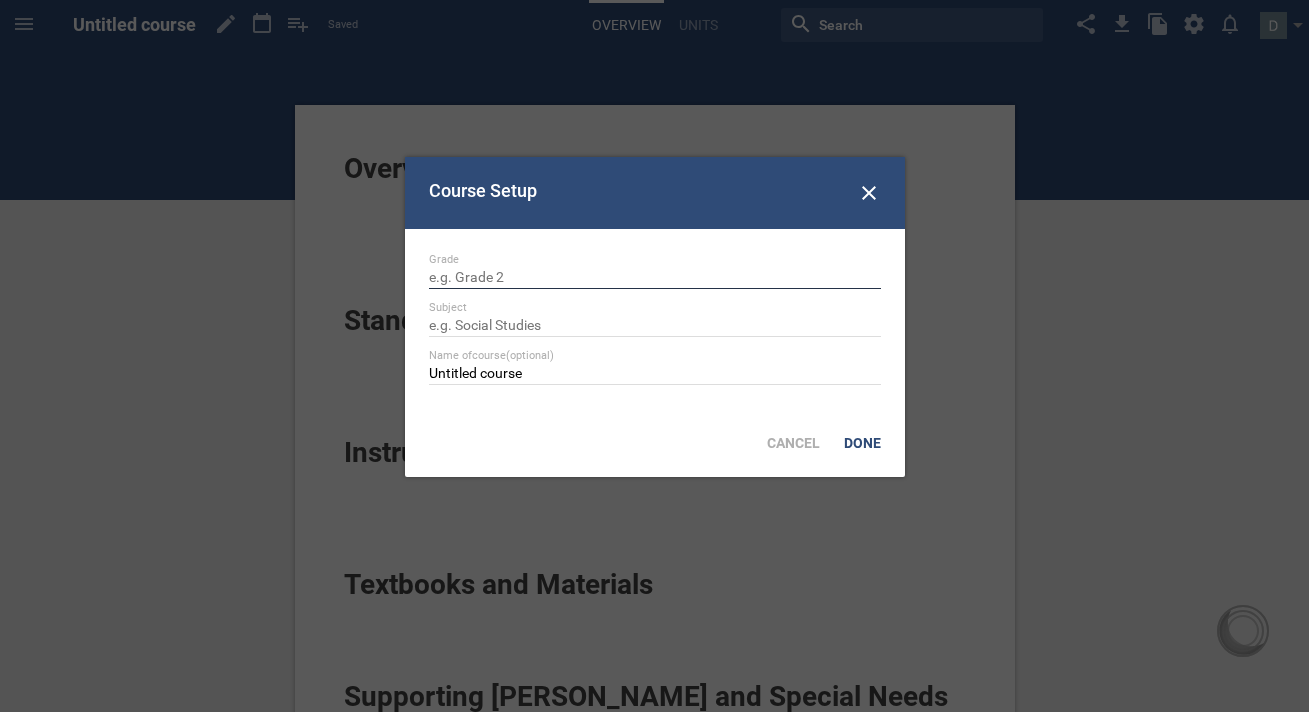 click at bounding box center (655, 279) 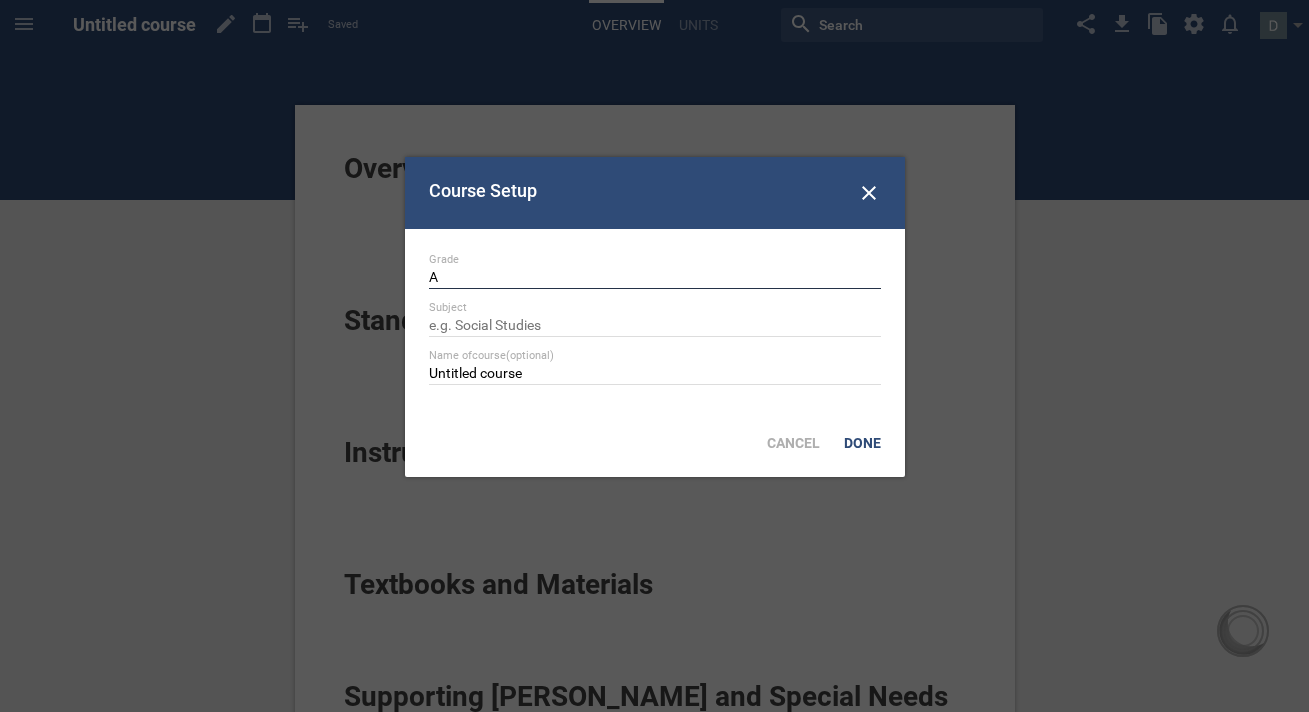 type on "A" 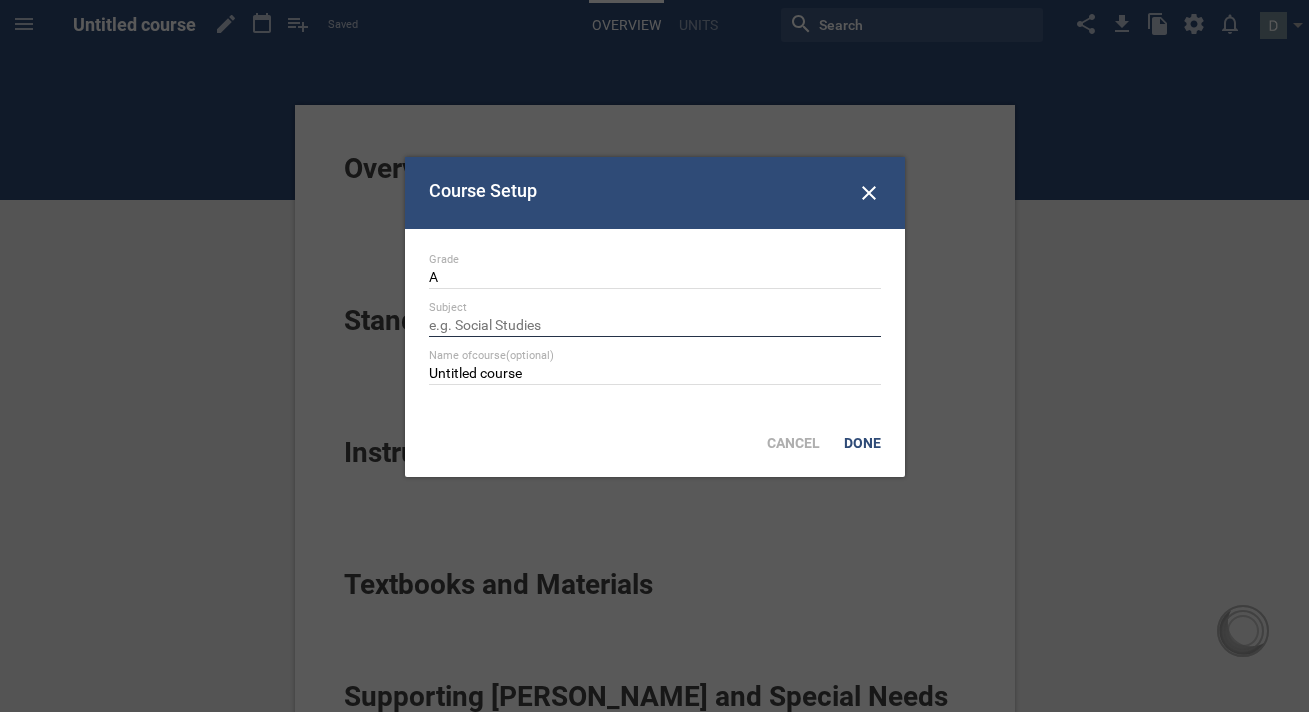 click at bounding box center [655, 327] 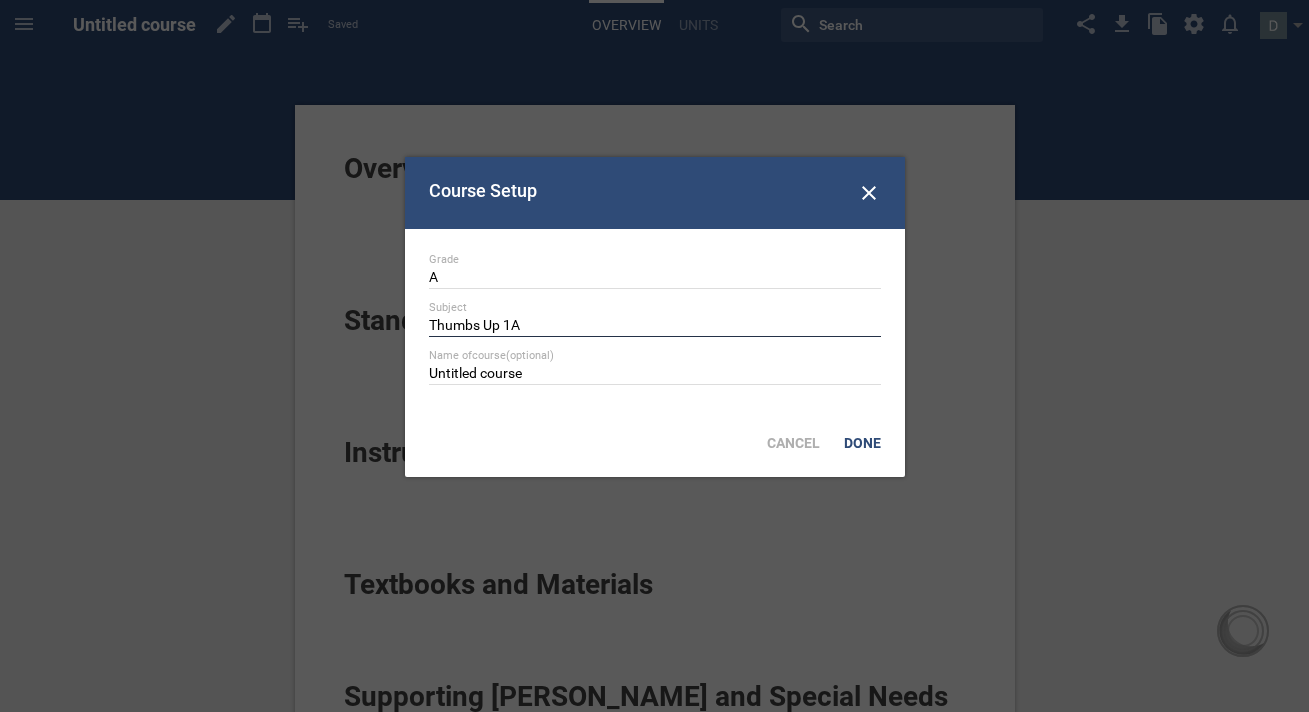 type on "Thumbs Up 1A" 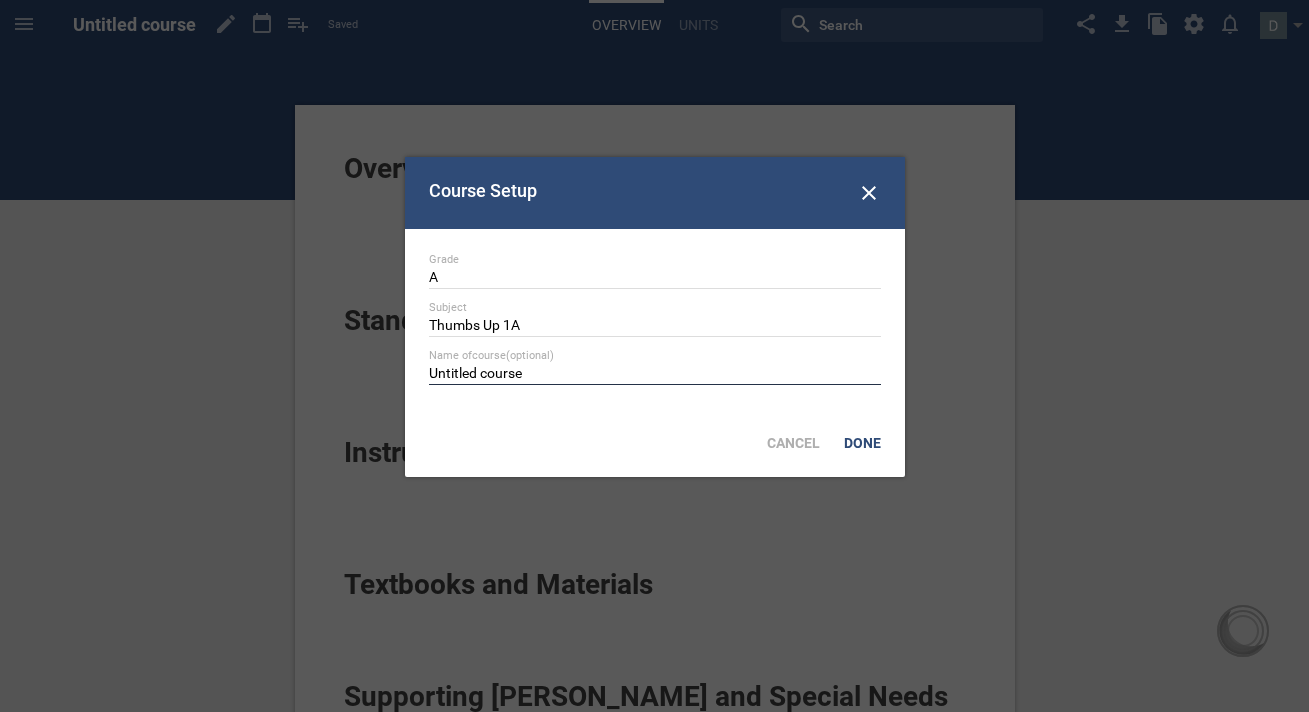 click on "Untitled course" at bounding box center [655, 375] 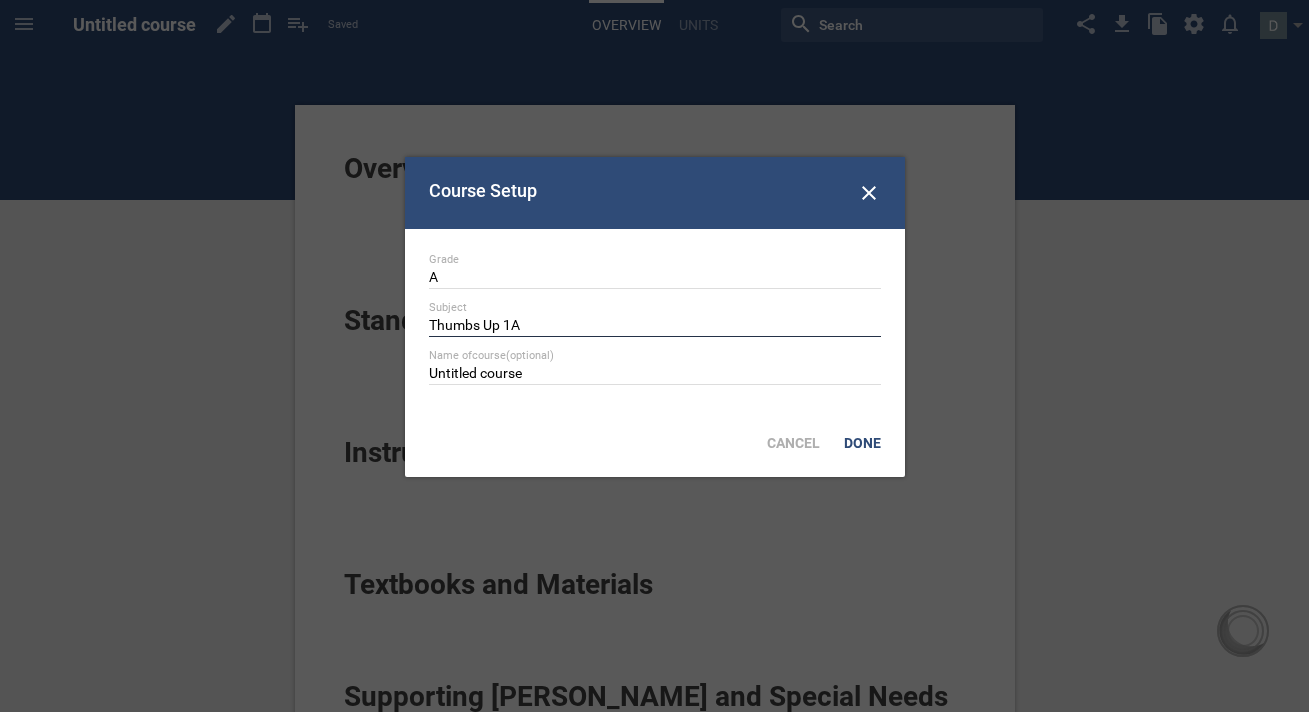drag, startPoint x: 540, startPoint y: 332, endPoint x: 391, endPoint y: 317, distance: 149.75313 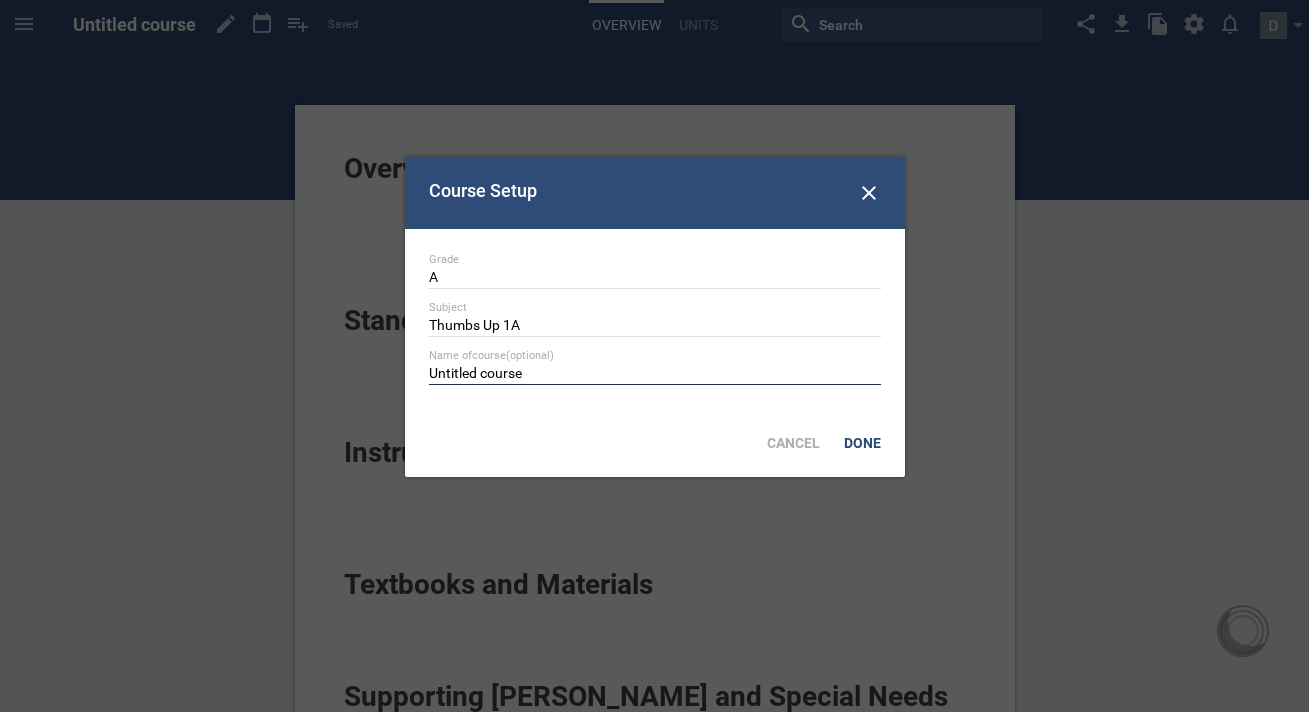 click on "Untitled course" at bounding box center [655, 375] 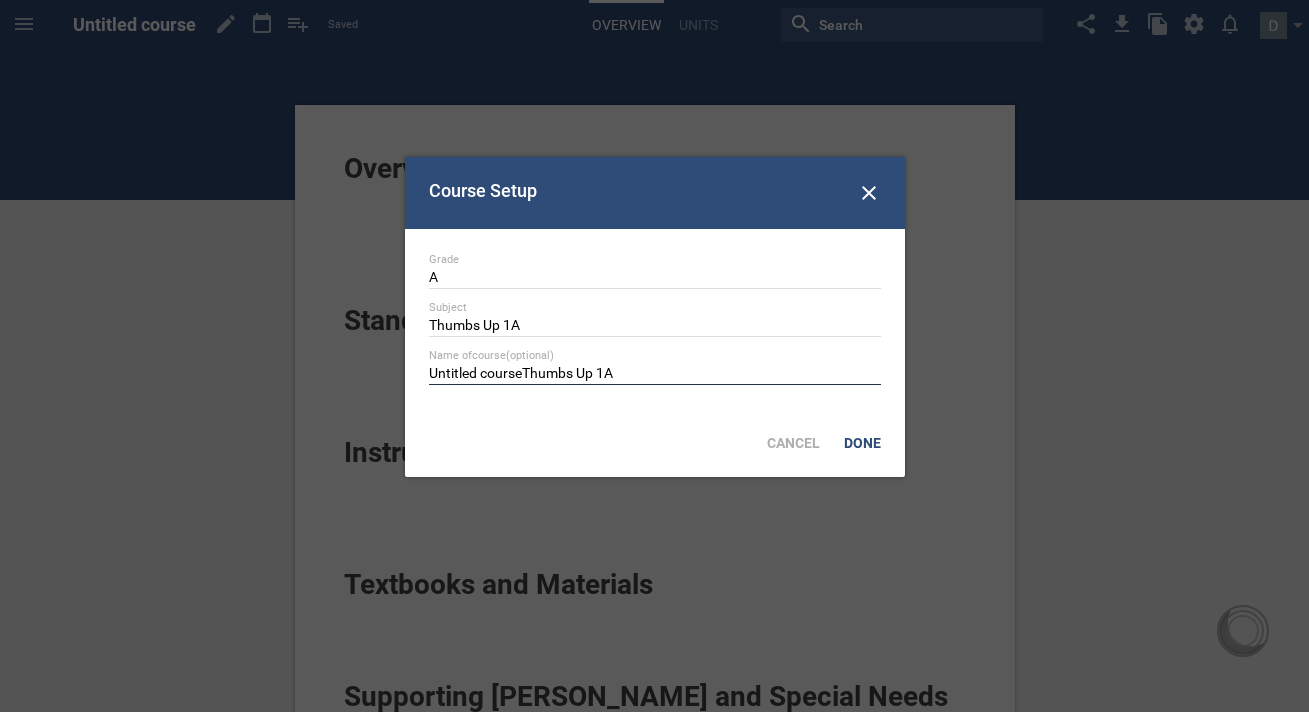 drag, startPoint x: 522, startPoint y: 374, endPoint x: 383, endPoint y: 315, distance: 151.00331 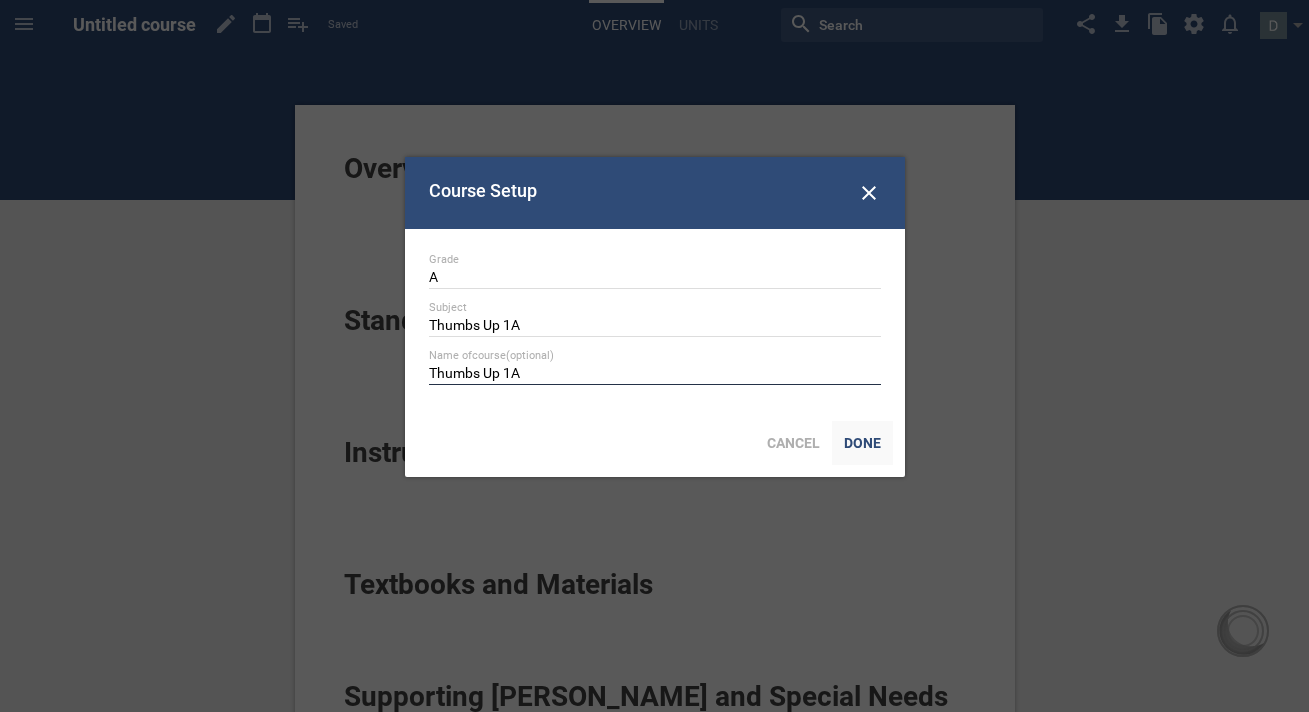 type on "Thumbs Up 1A" 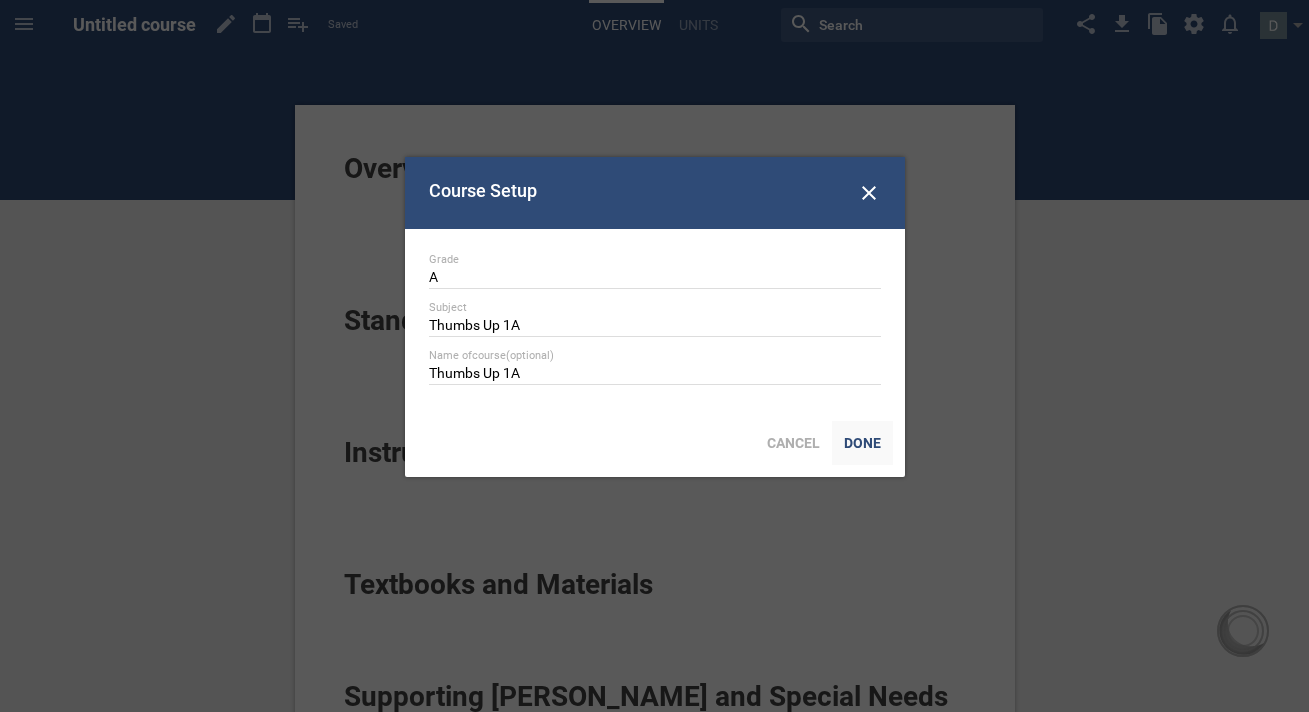 click on "Done" at bounding box center [862, 443] 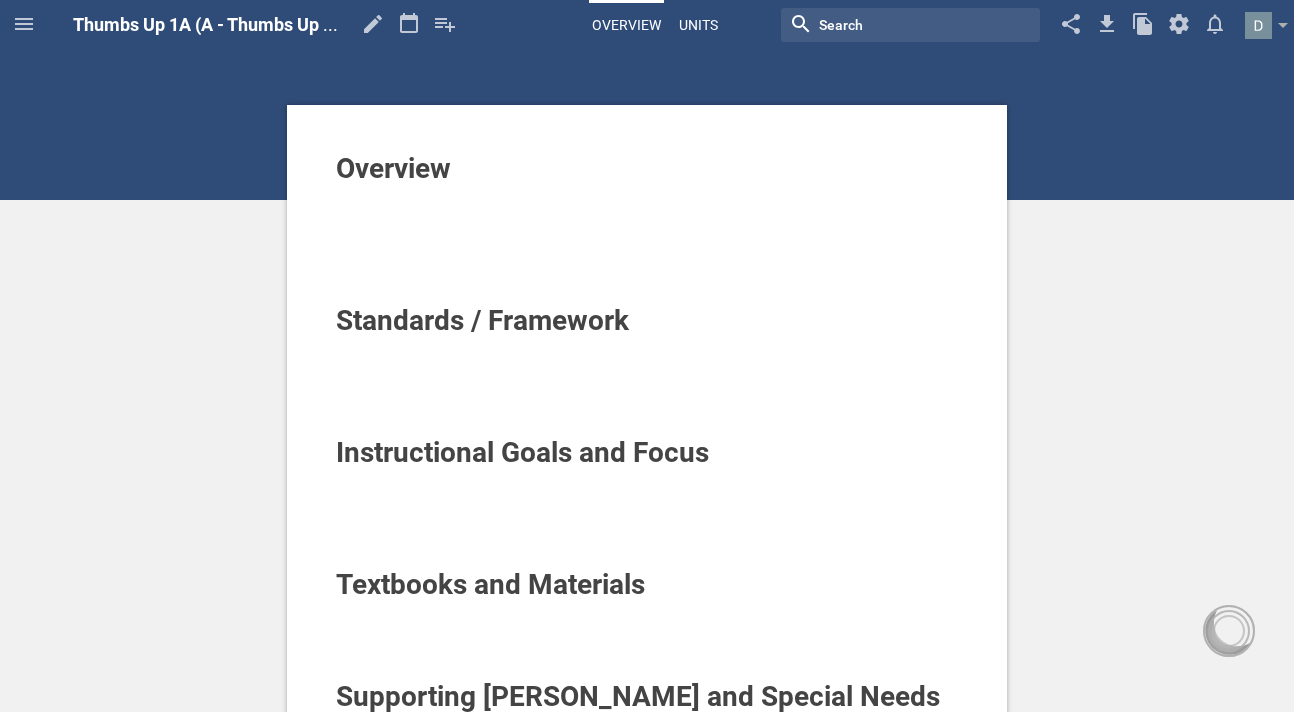click on "Units" at bounding box center (698, 25) 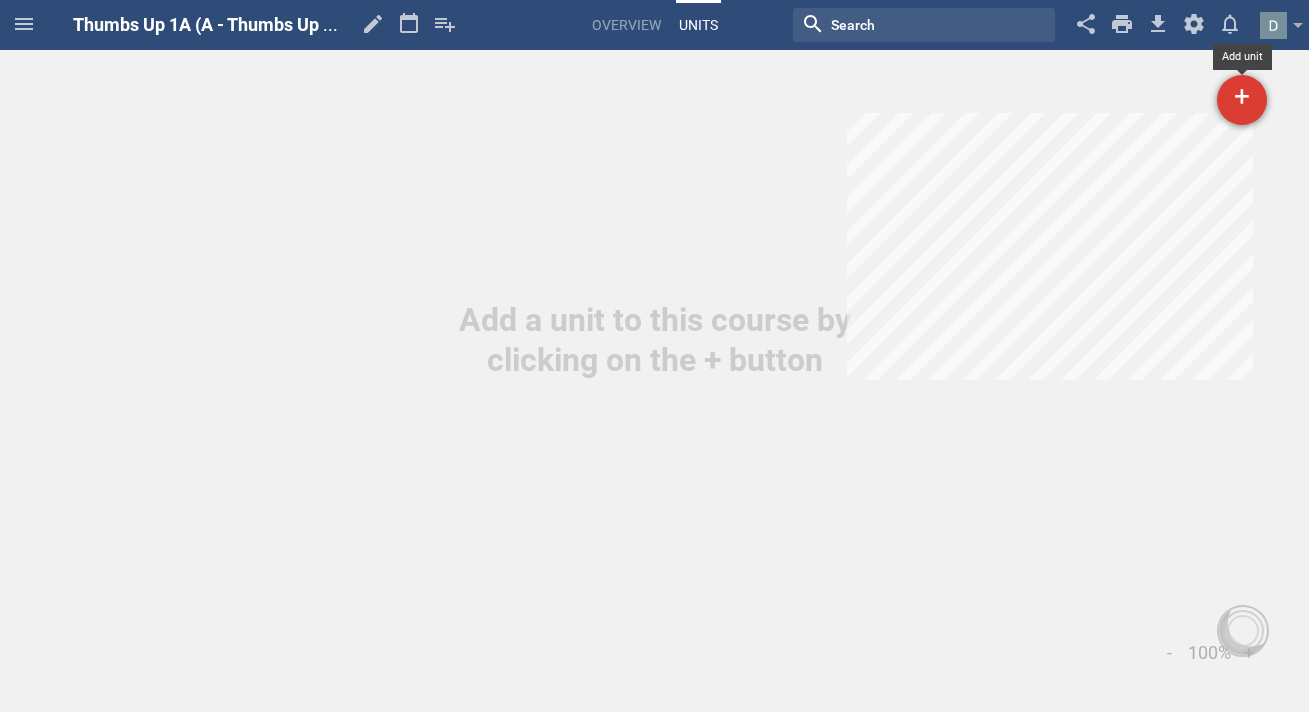 click on "+" at bounding box center [1242, 100] 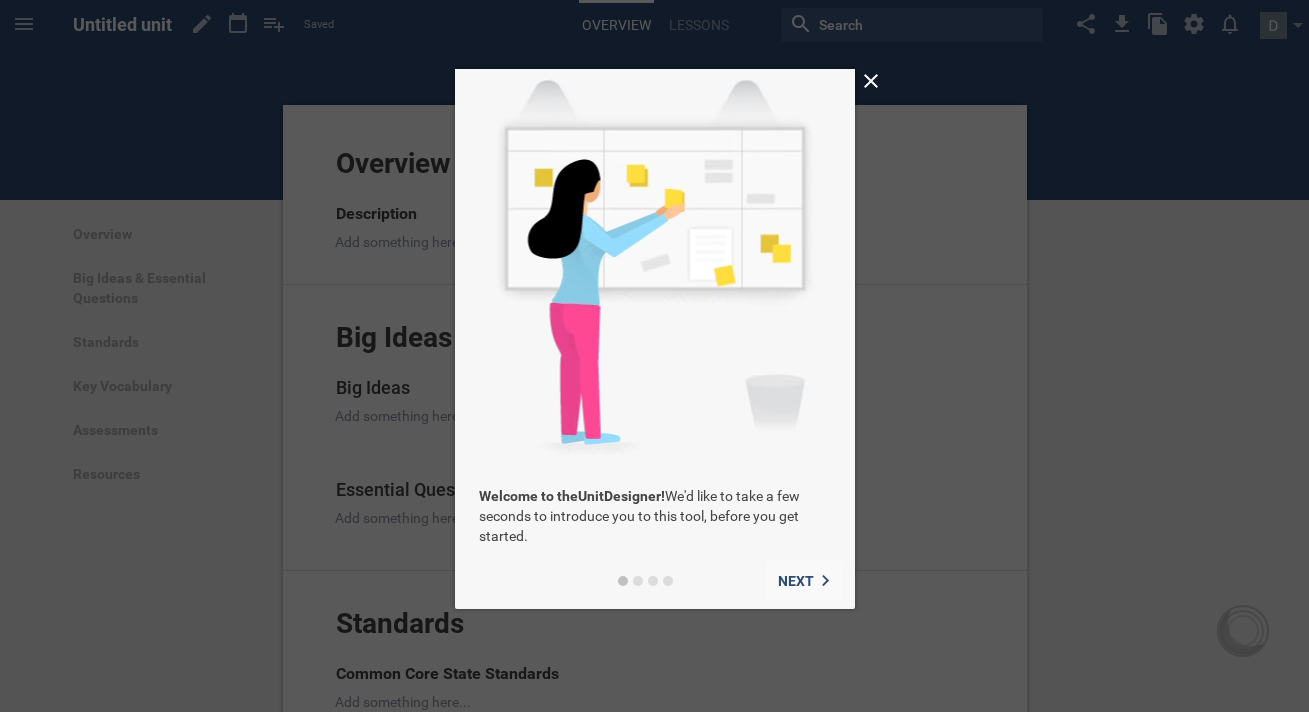click on "Next" at bounding box center (796, 581) 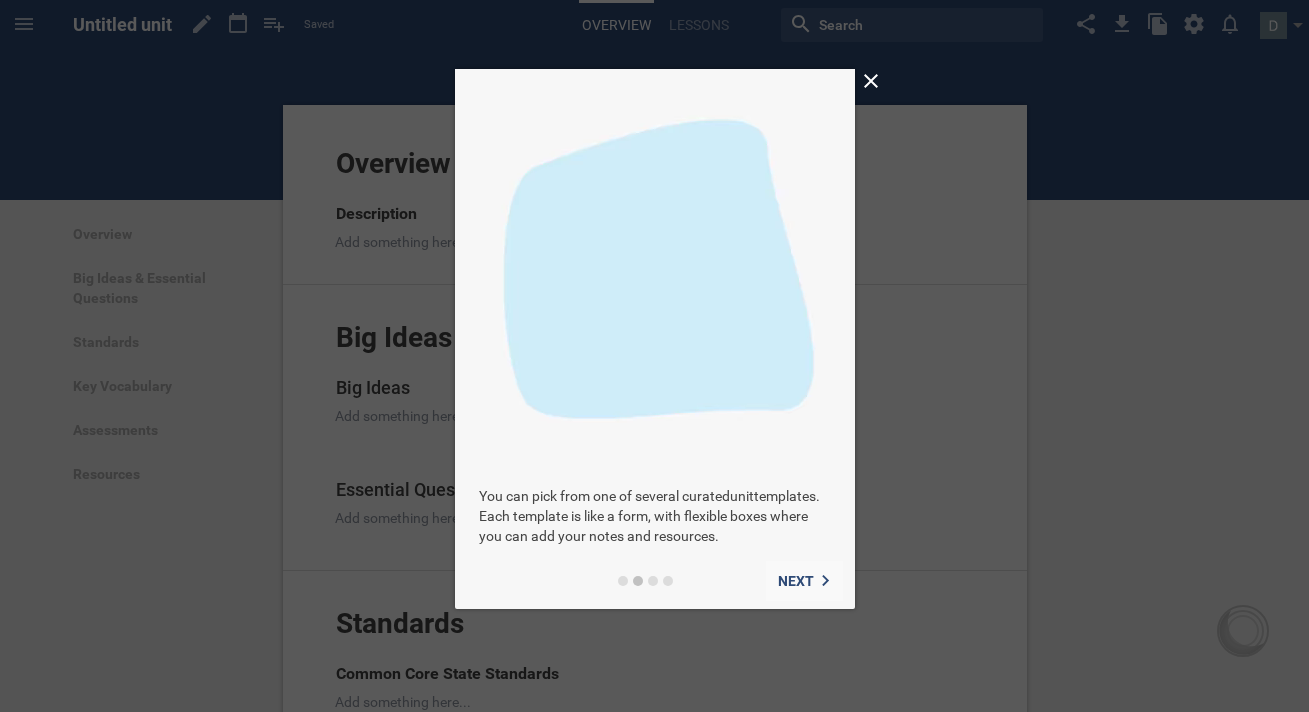 click on "Next" at bounding box center (796, 581) 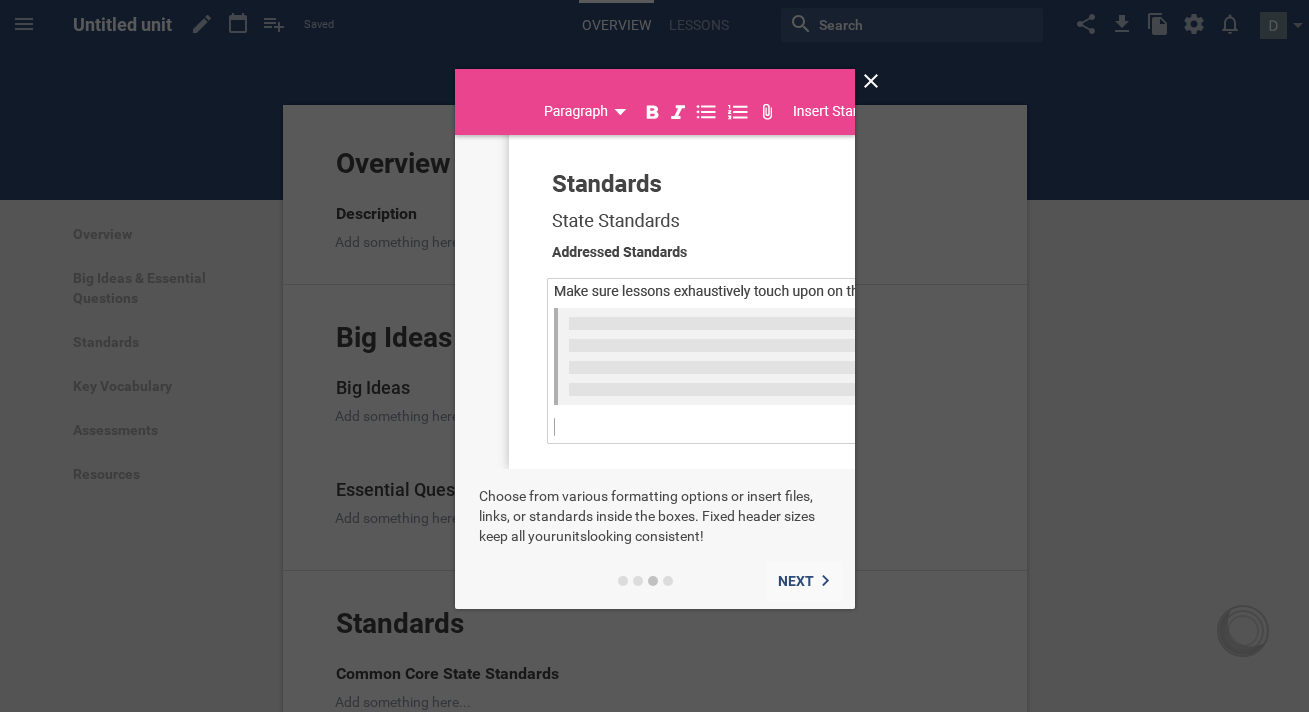click on "Next" at bounding box center (796, 581) 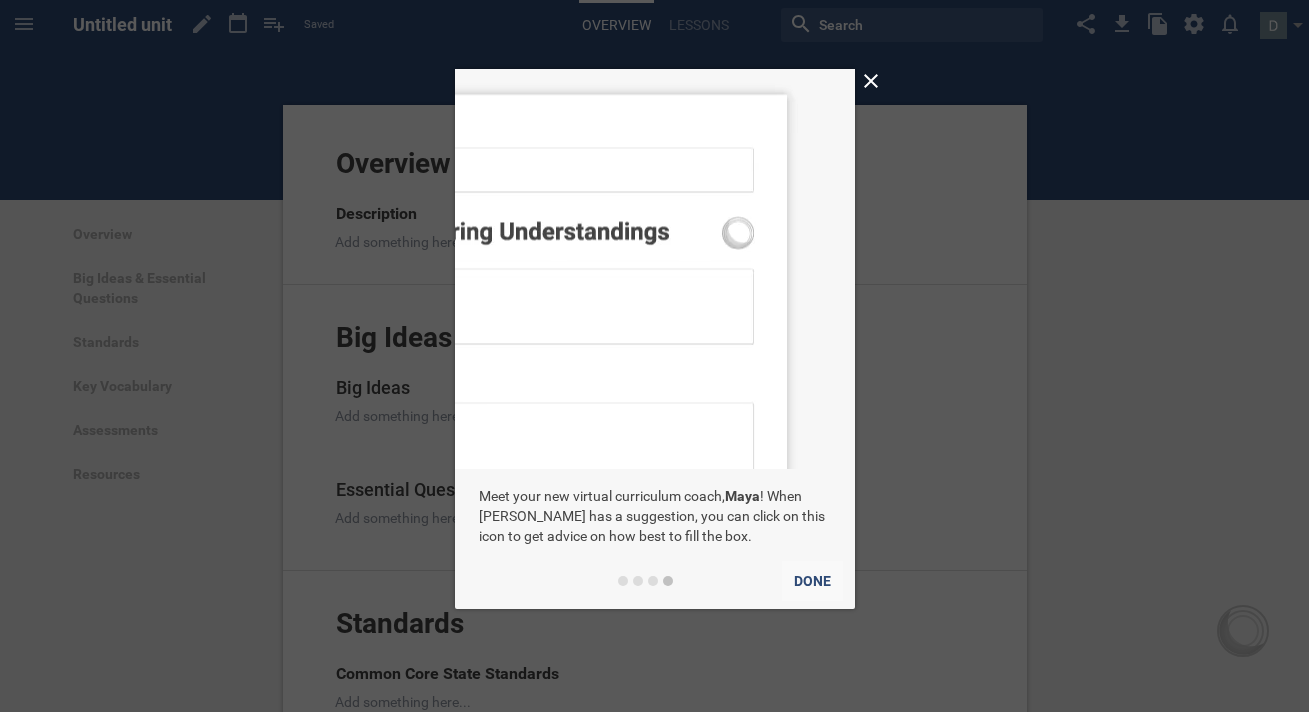 click on "Done" at bounding box center (812, 581) 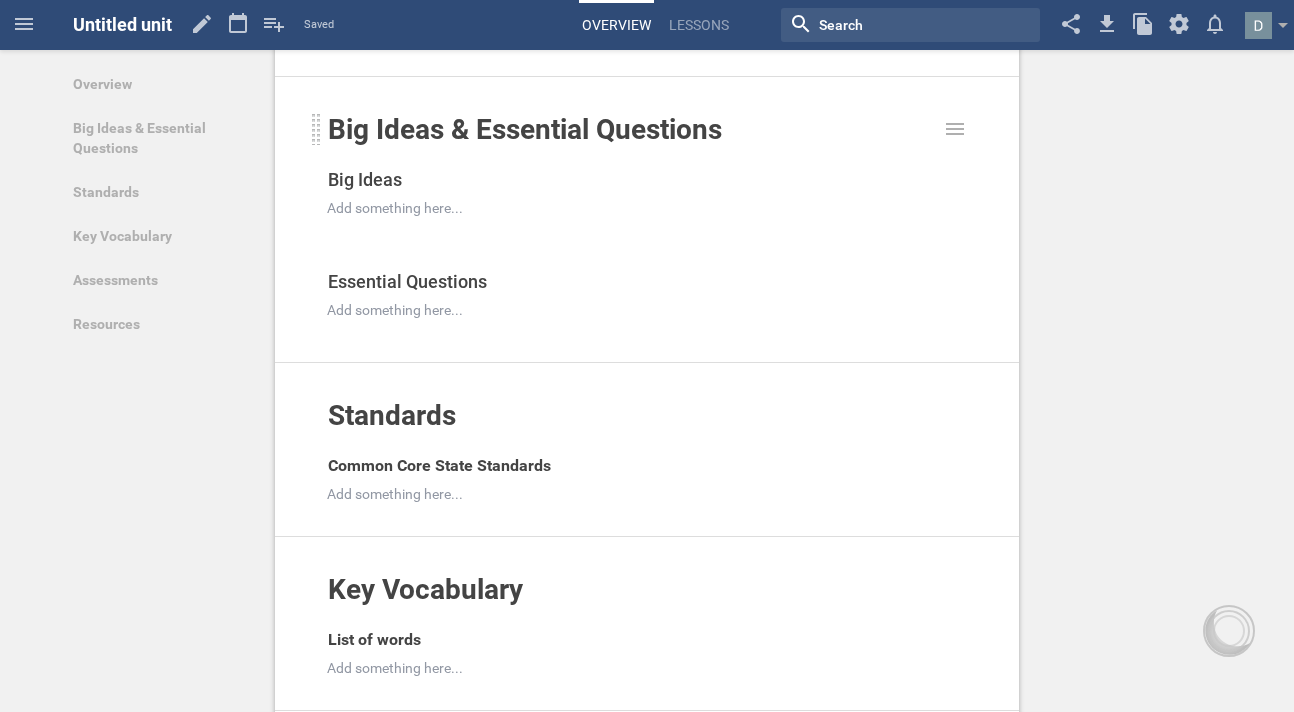 scroll, scrollTop: 0, scrollLeft: 0, axis: both 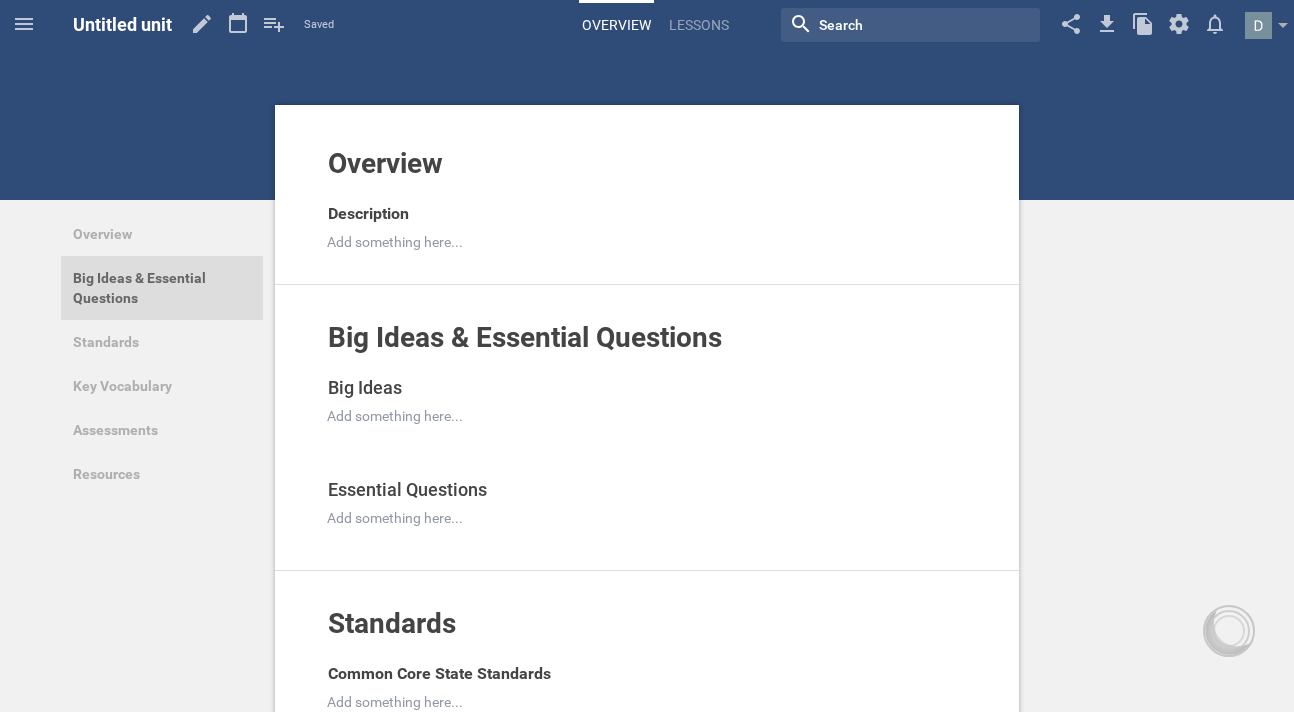 click on "Big Ideas & Essential Questions" at bounding box center (162, 288) 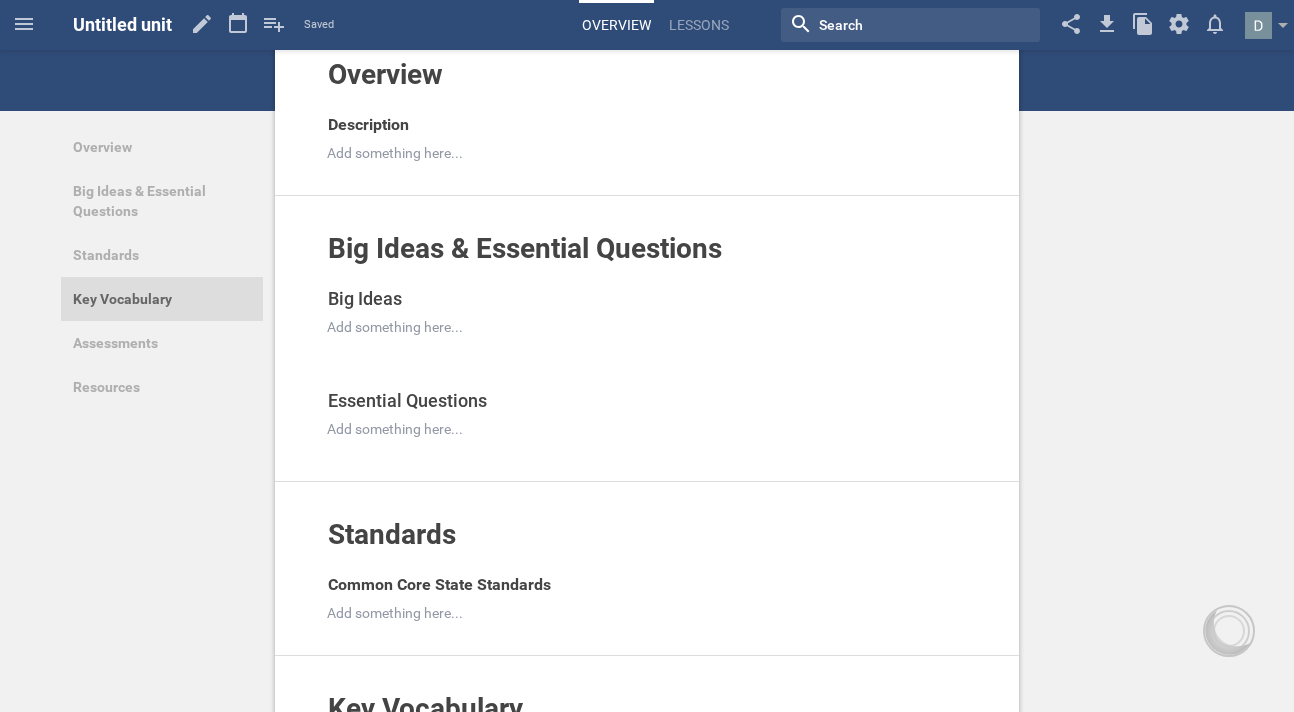 click on "Assessments" at bounding box center (162, 343) 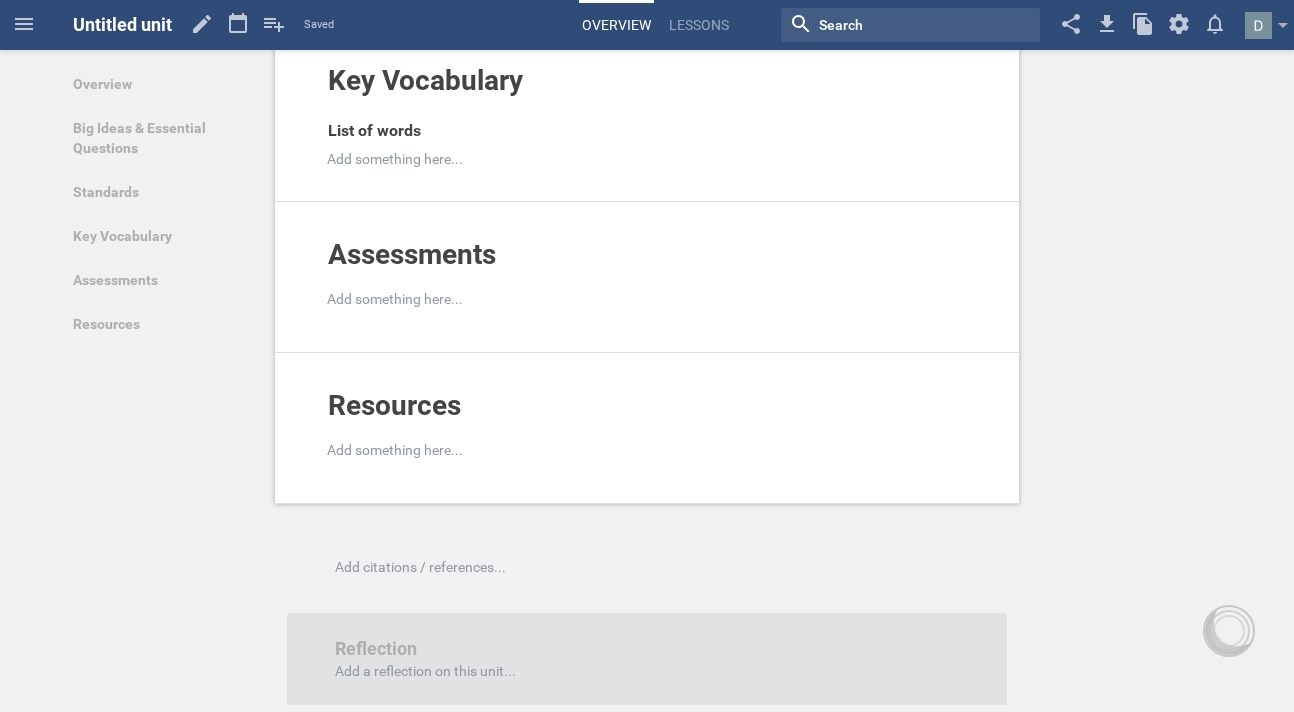 scroll, scrollTop: 719, scrollLeft: 0, axis: vertical 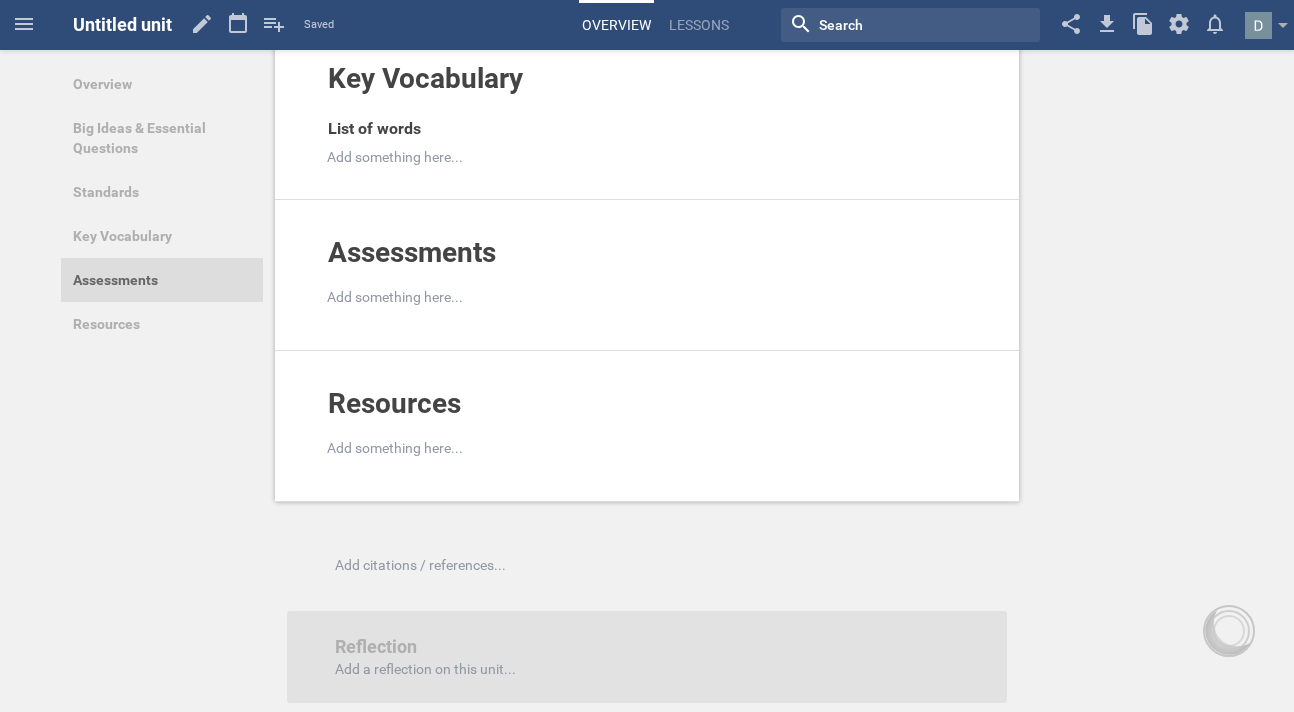 click on "Assessments" at bounding box center (162, 280) 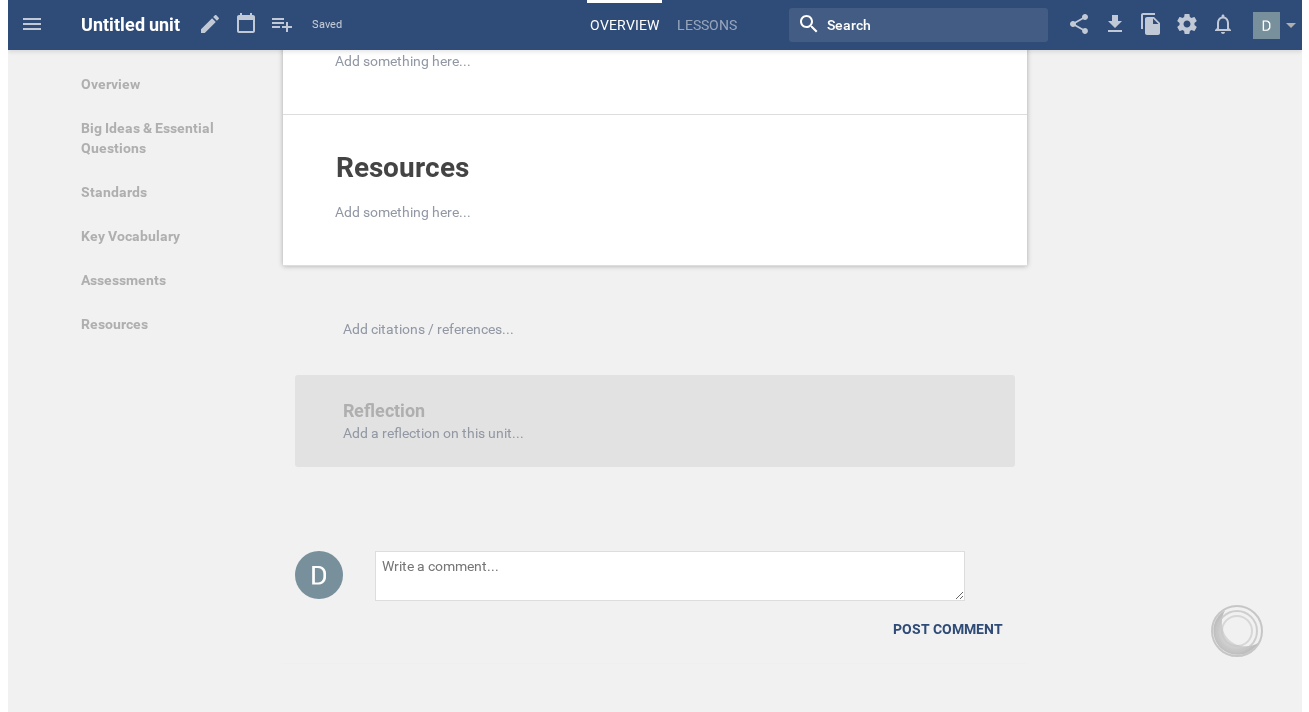scroll, scrollTop: 0, scrollLeft: 0, axis: both 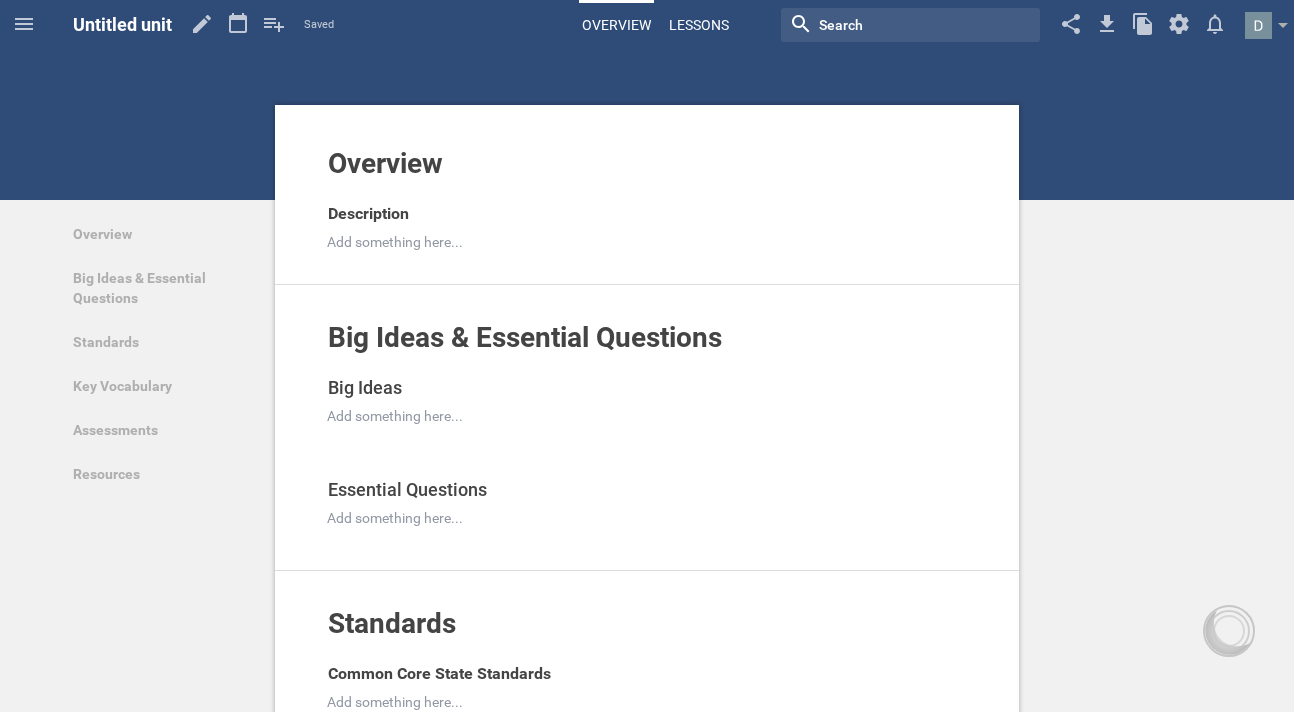 click on "Lessons" at bounding box center [699, 25] 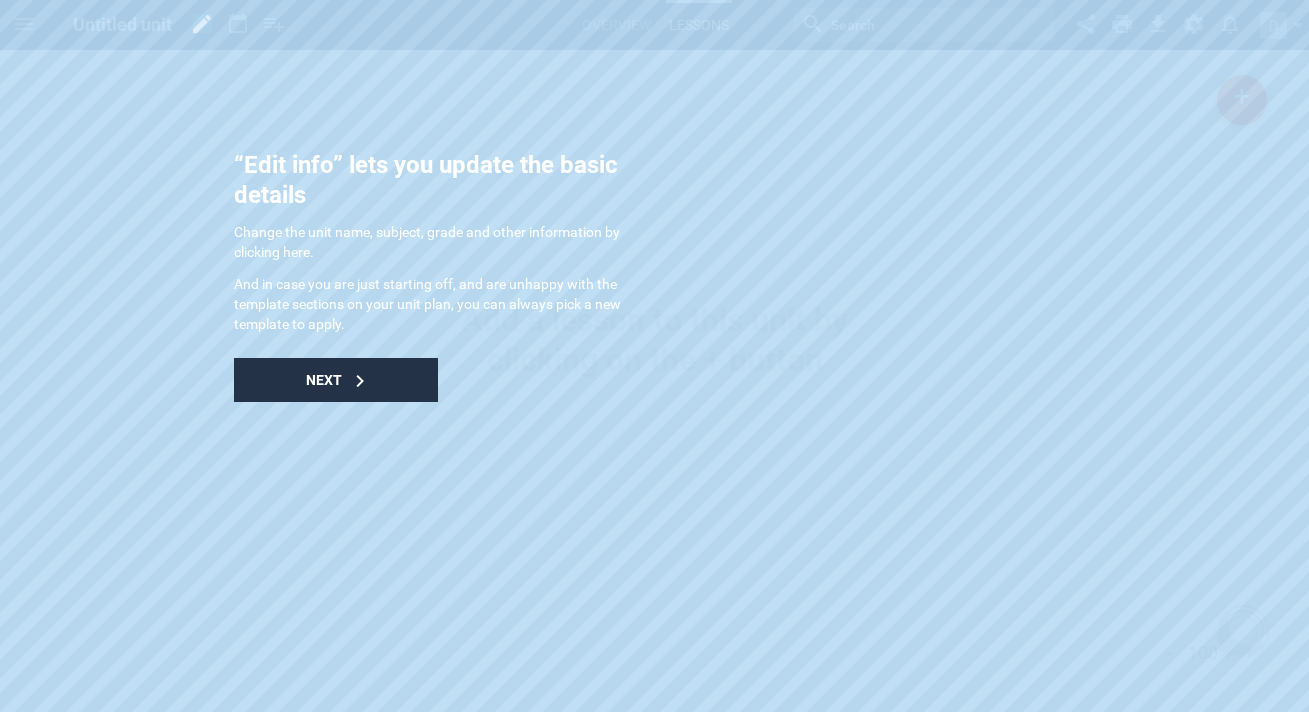click on "Next" at bounding box center [336, 380] 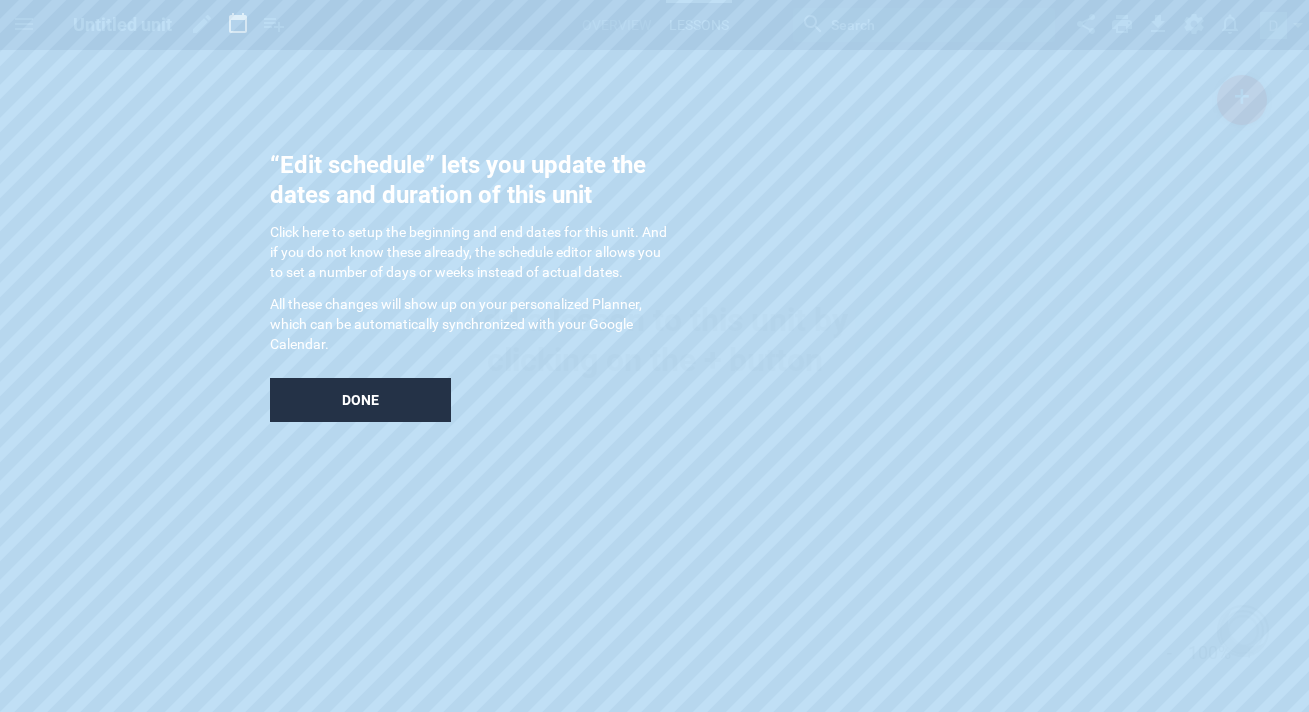 click on "Done" at bounding box center (360, 400) 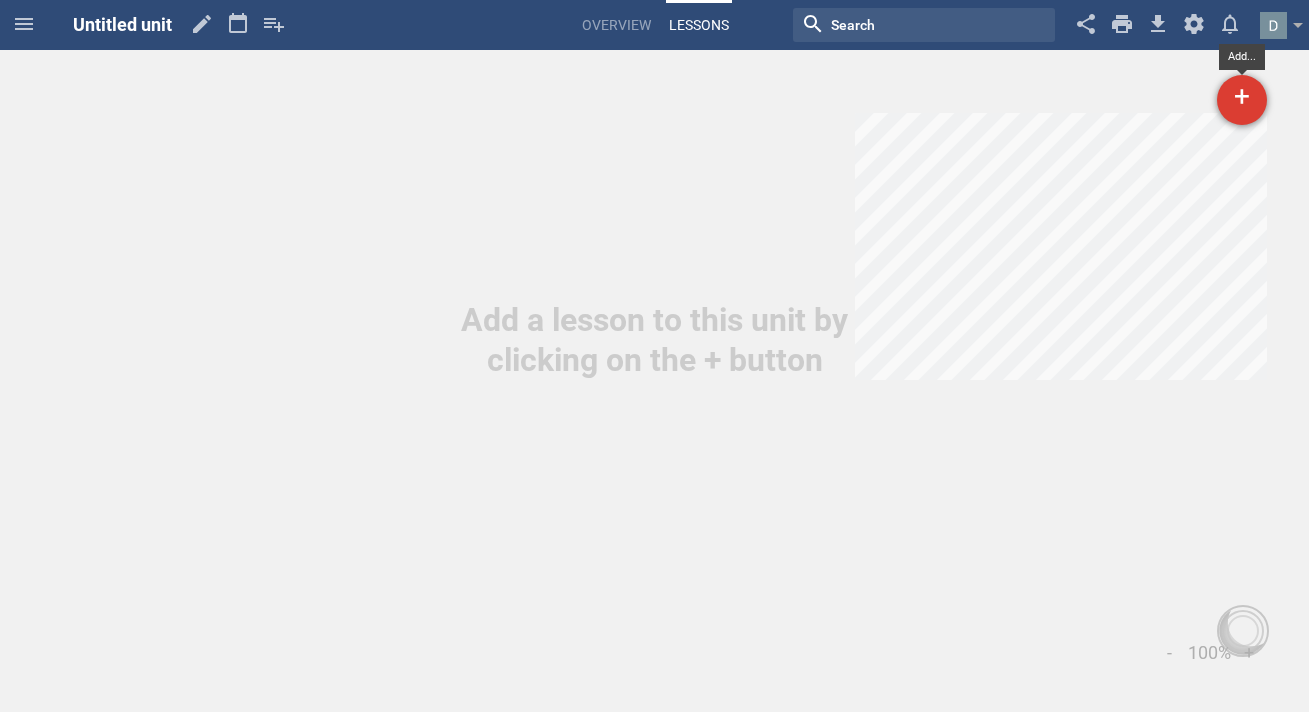 click on "+" at bounding box center (1242, 100) 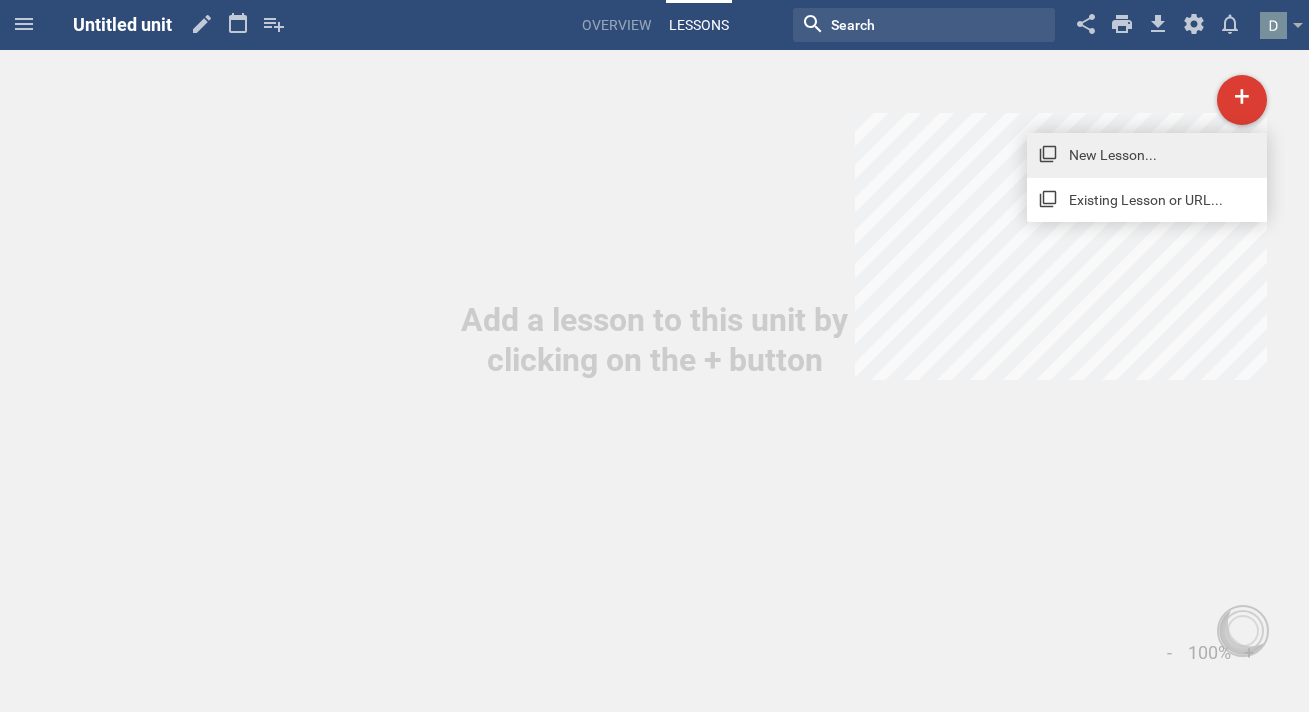 click on "New Lesson..." at bounding box center (1147, 155) 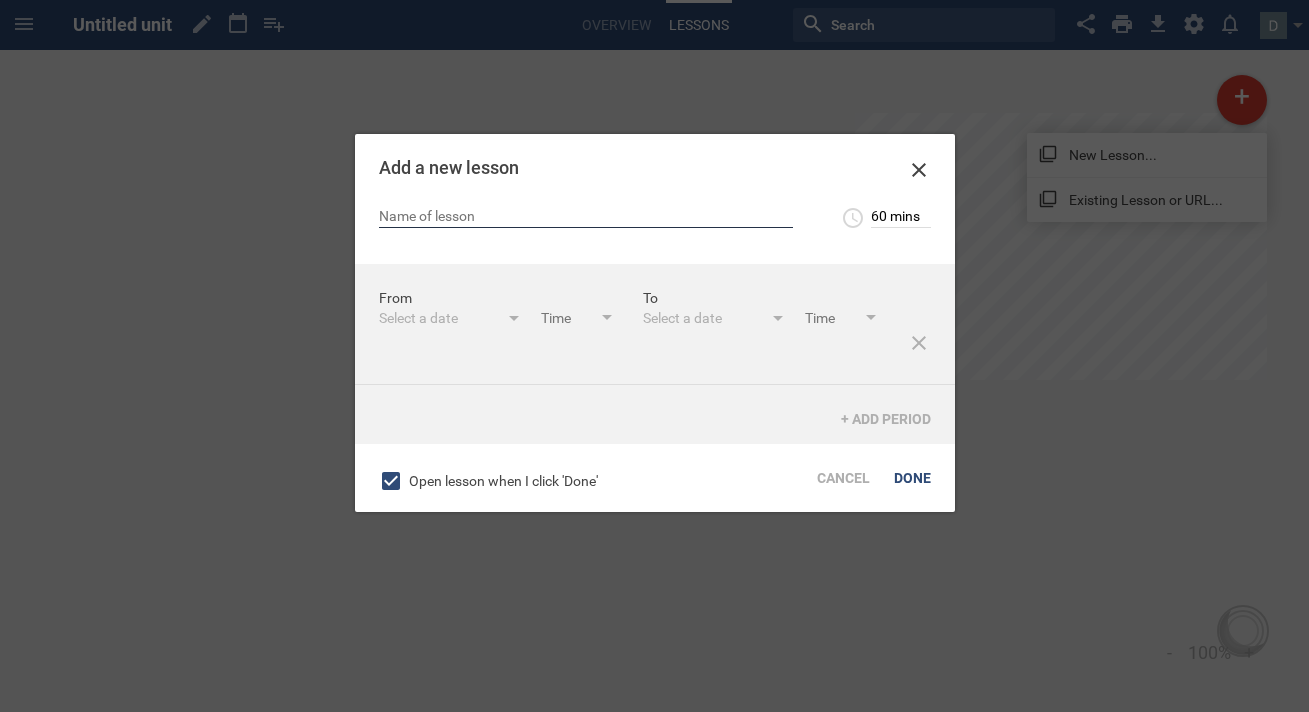 click at bounding box center (586, 218) 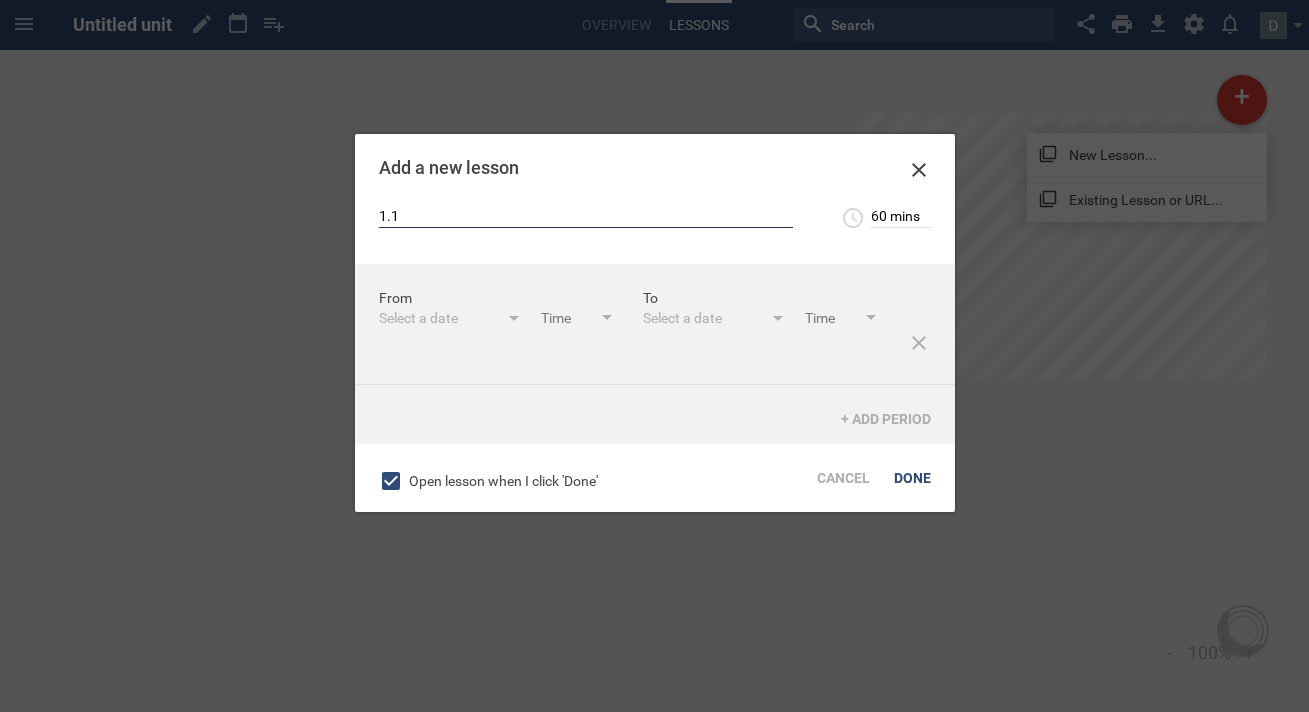 type on "1.1" 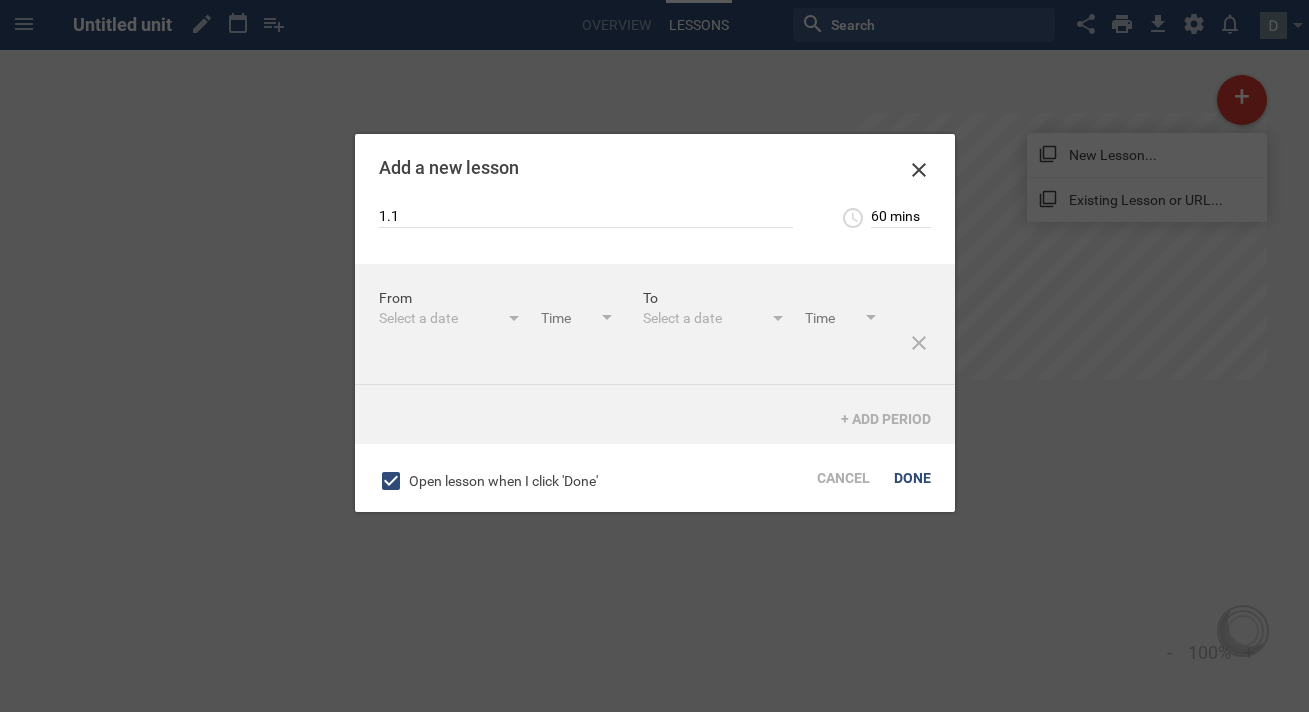 click on "Select a date" at bounding box center [439, 318] 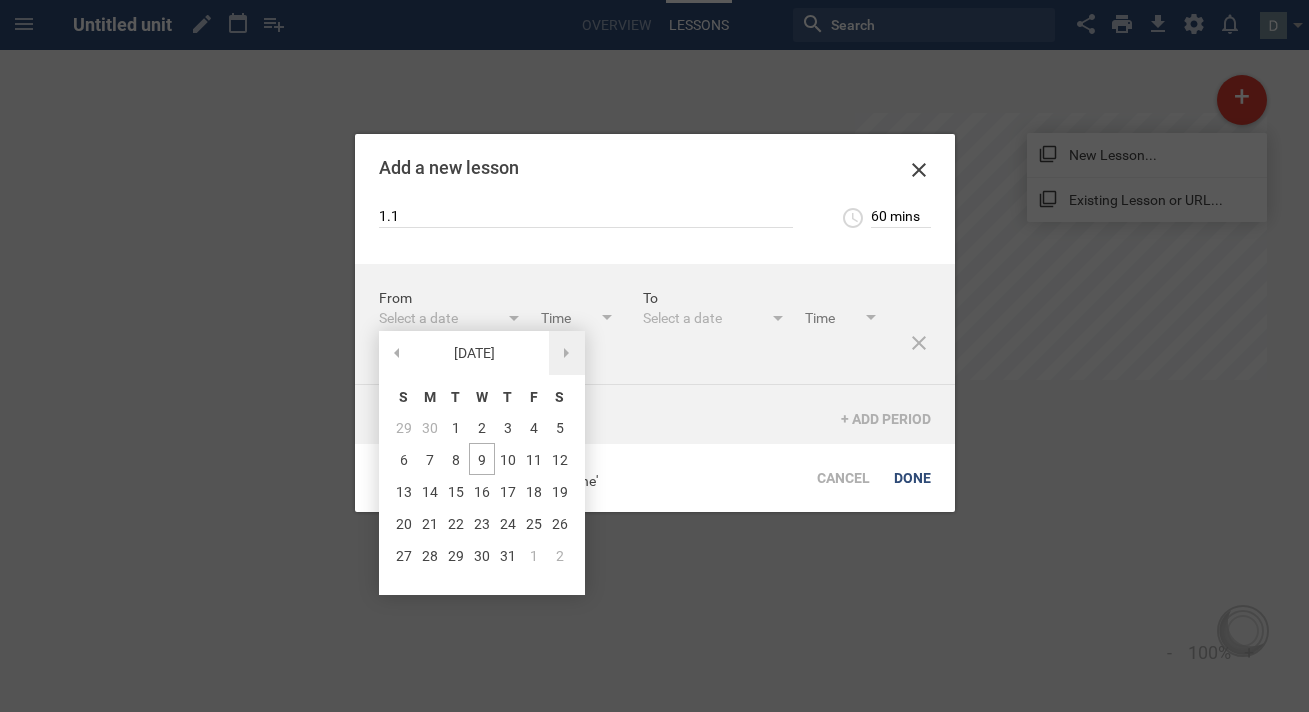 click at bounding box center (567, 353) 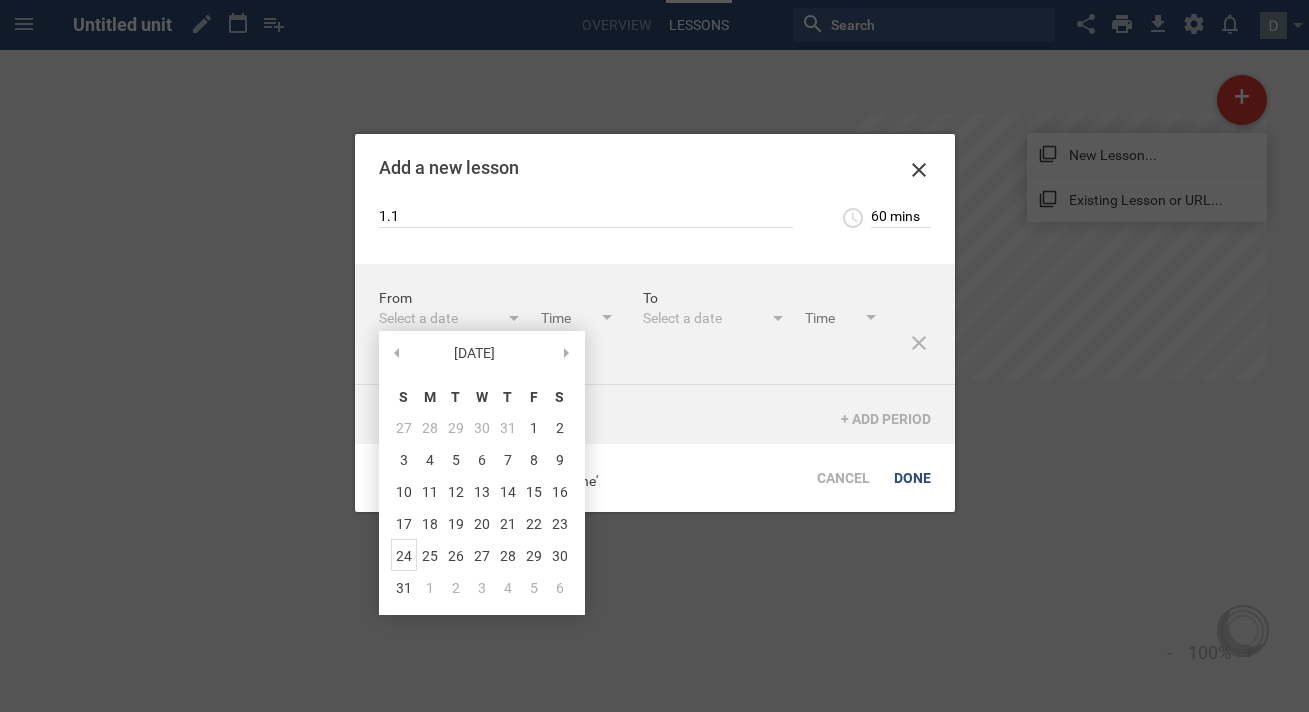 click on "24" at bounding box center (404, 555) 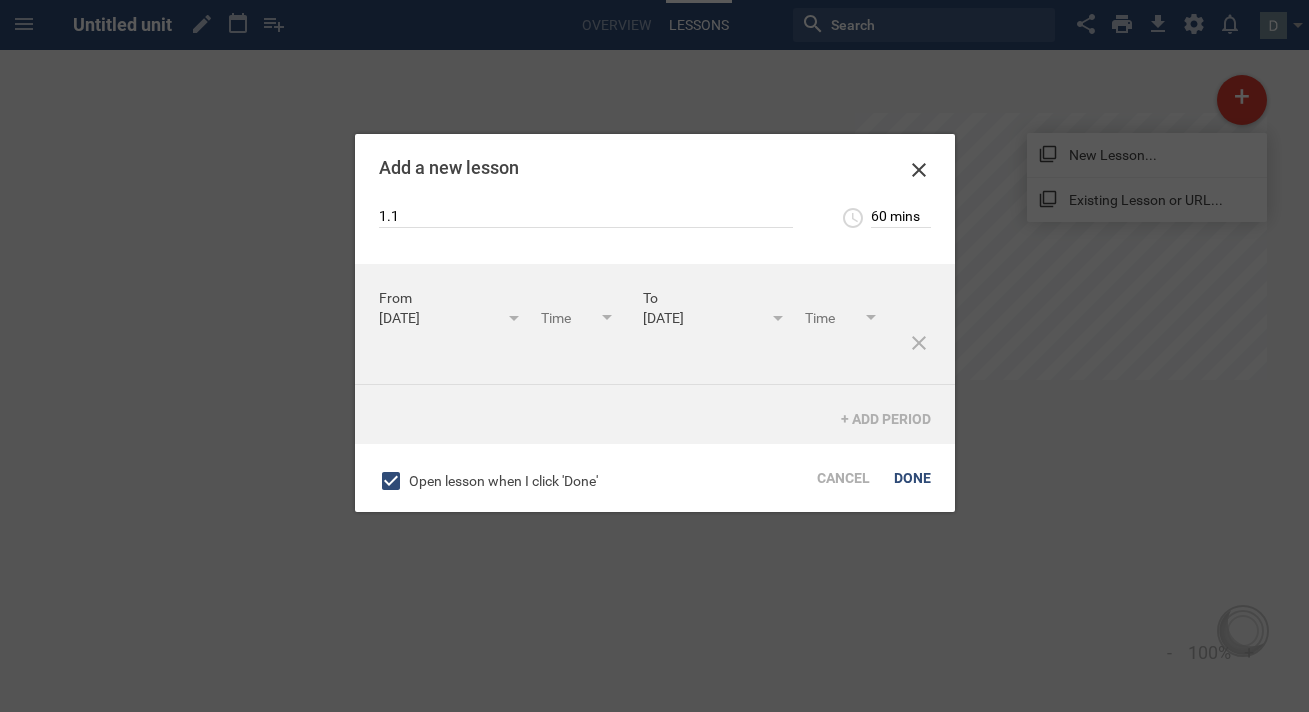 click on "[DATE]" at bounding box center (703, 318) 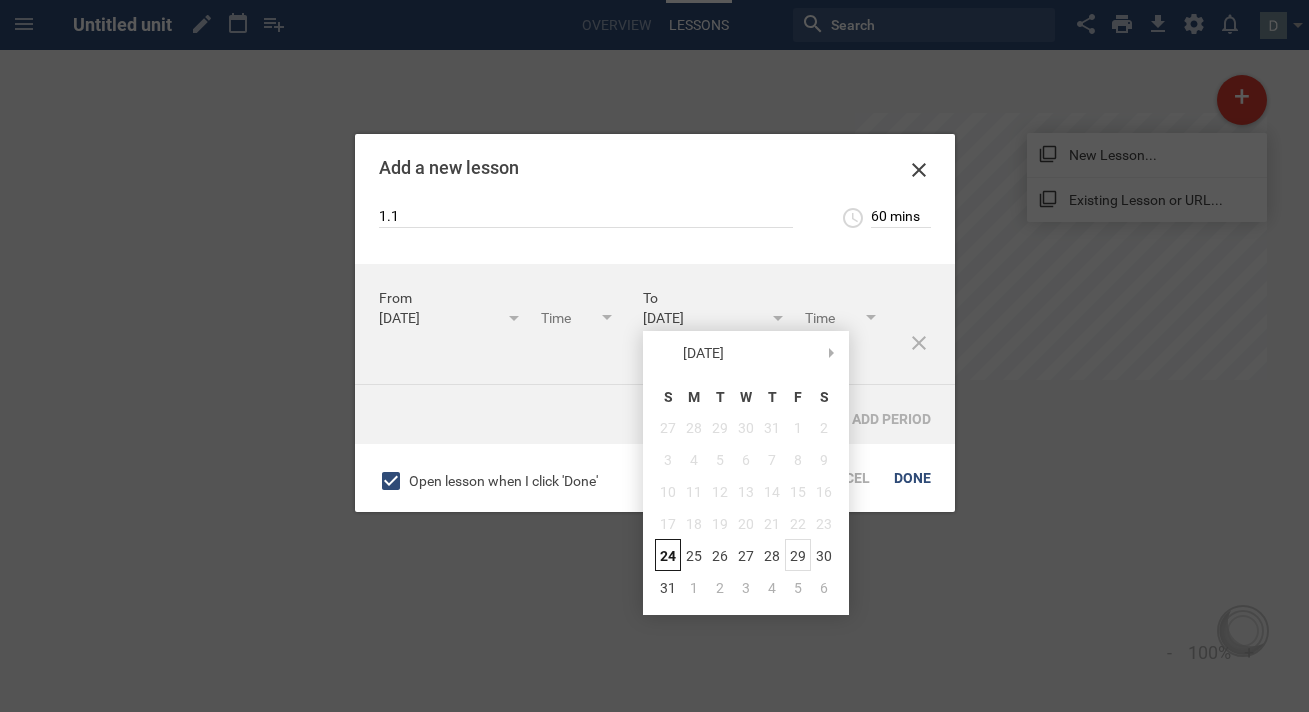 click on "29" at bounding box center [798, 555] 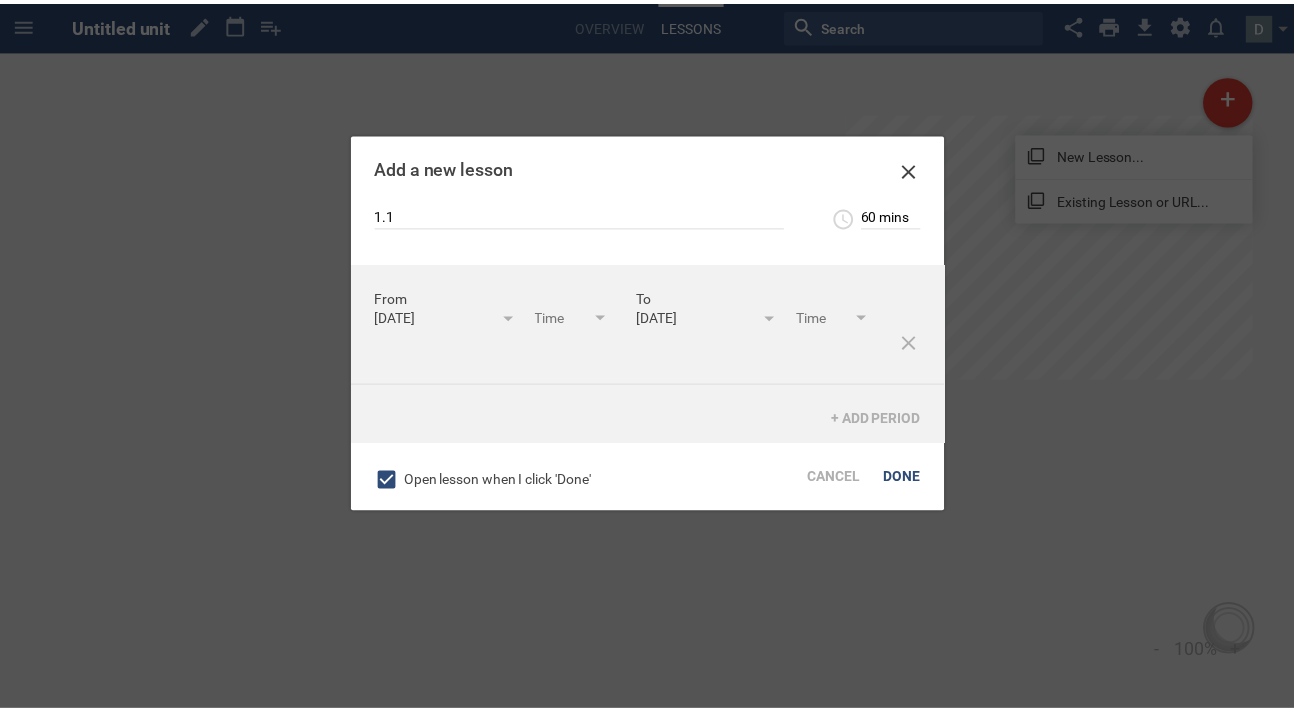 scroll, scrollTop: 30, scrollLeft: 0, axis: vertical 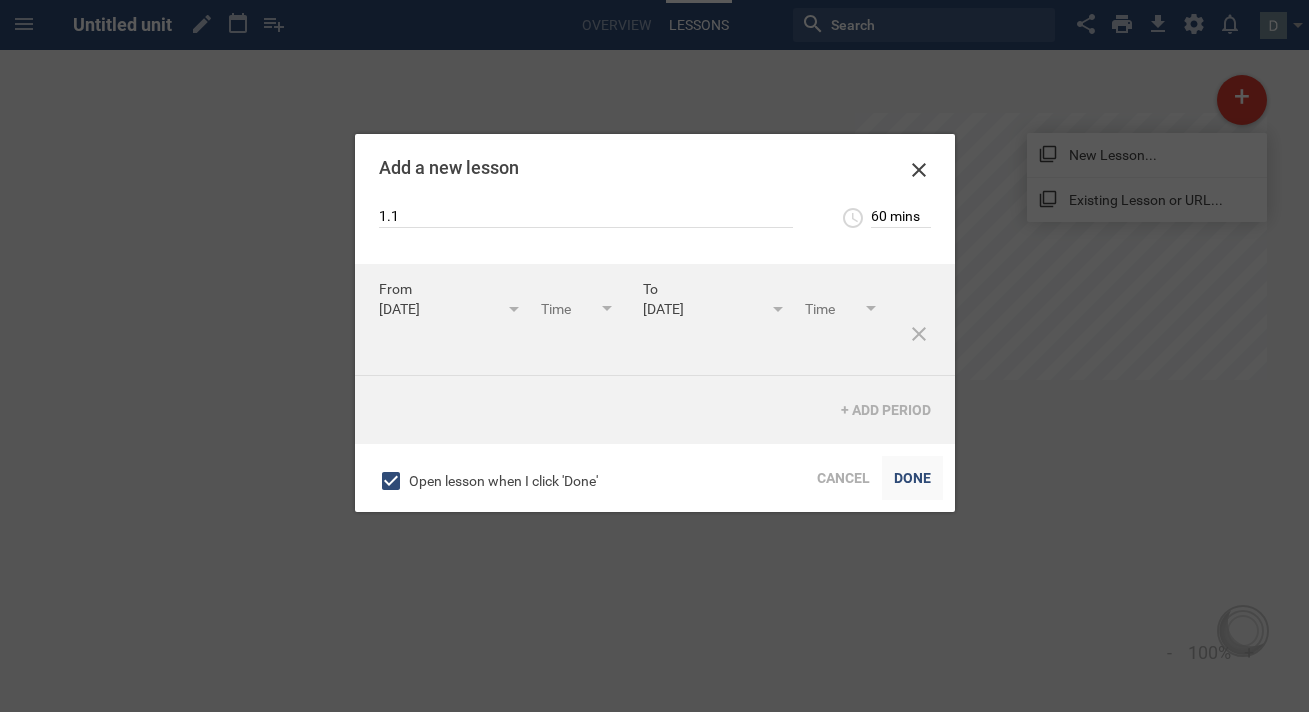 click on "Done" at bounding box center [912, 478] 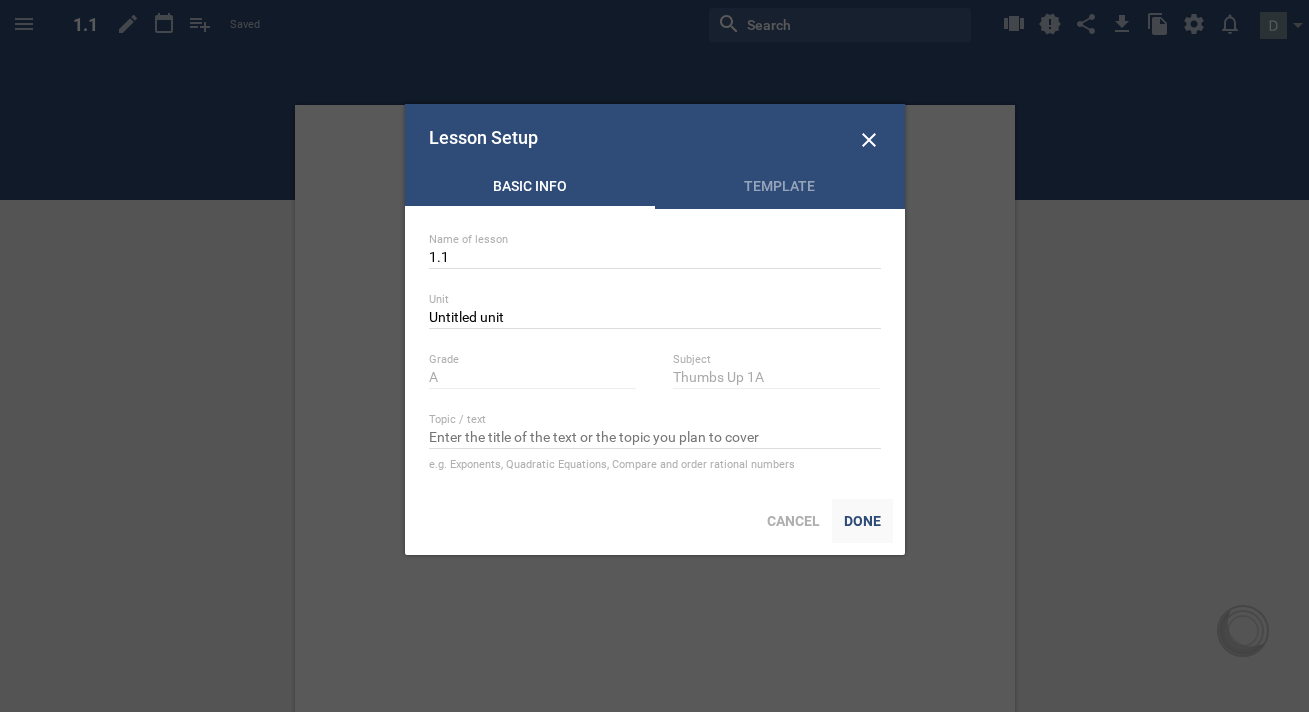 click on "Done" at bounding box center (862, 521) 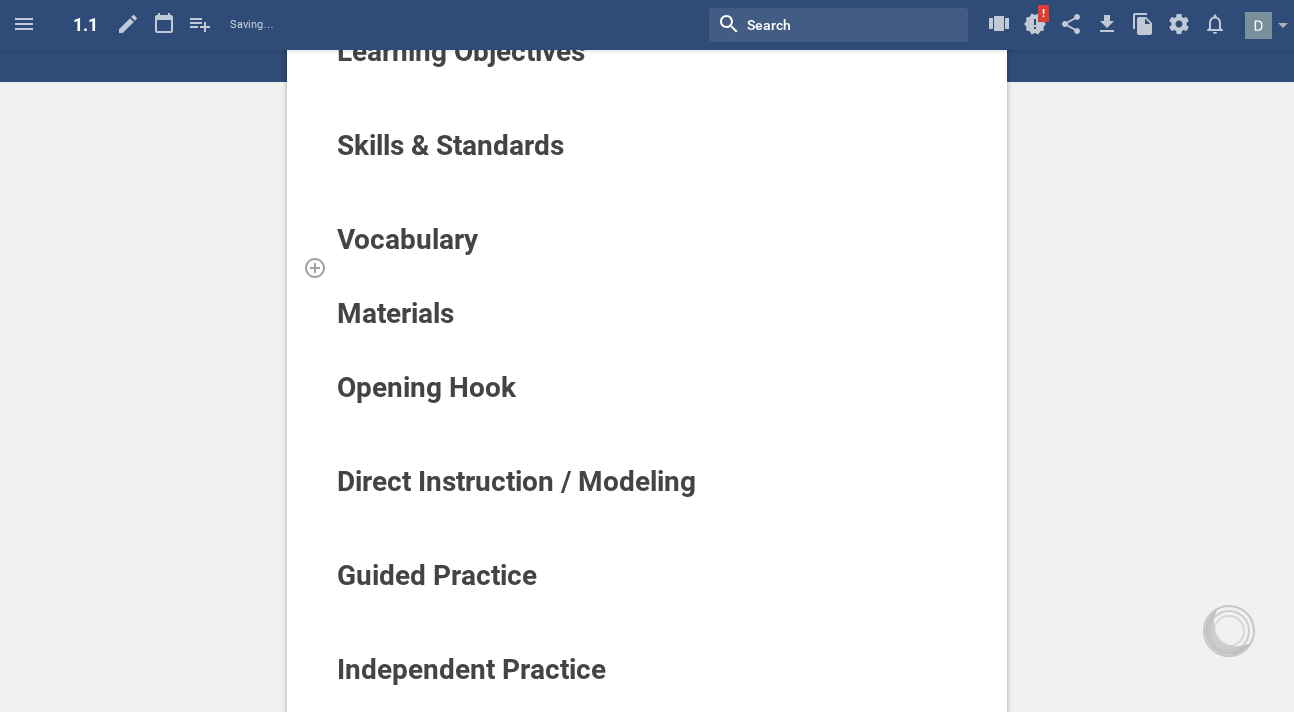 scroll, scrollTop: 0, scrollLeft: 0, axis: both 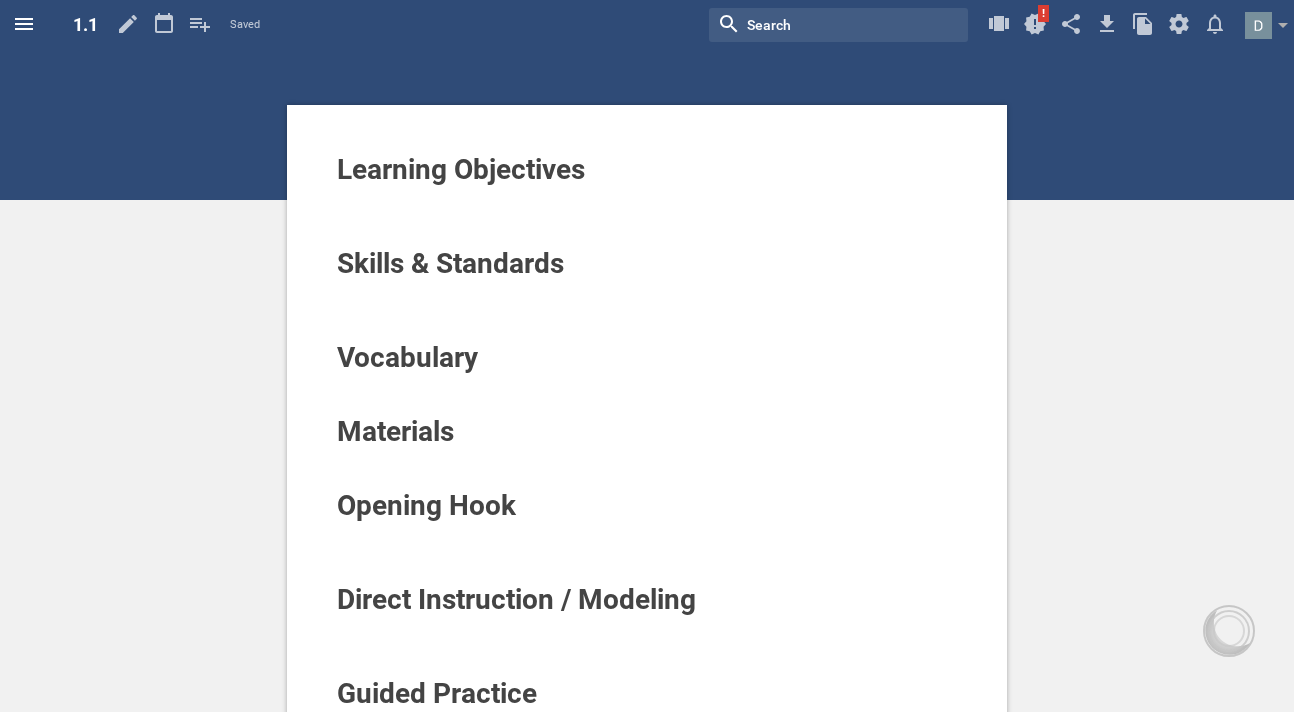 click at bounding box center (24, 24) 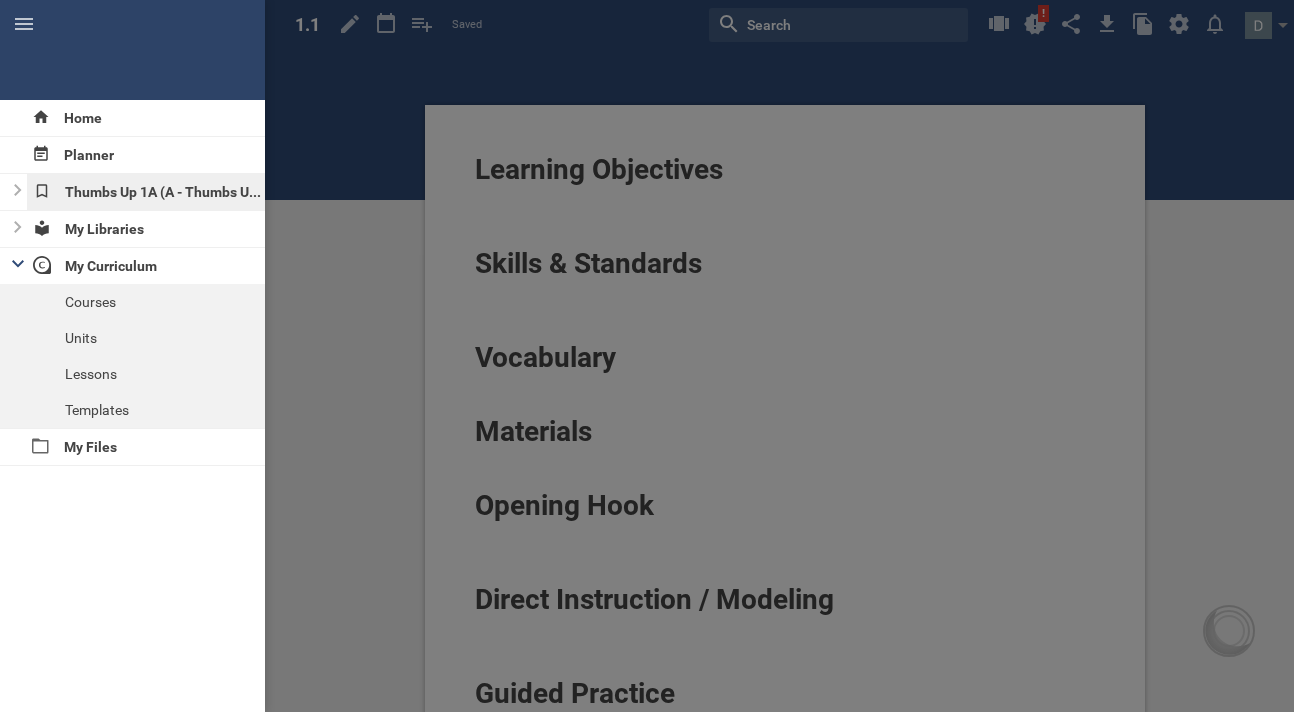 click on "Thumbs Up 1A (A - Thumbs Up 1A)" at bounding box center [146, 192] 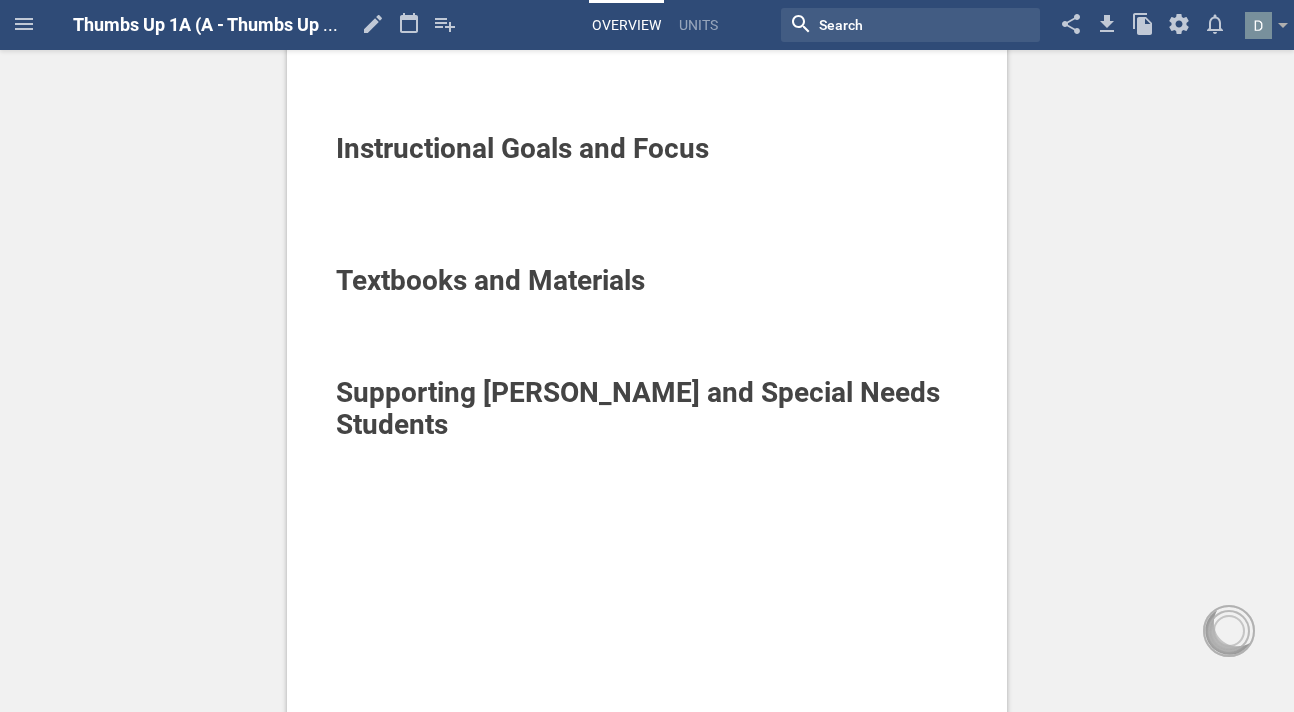 scroll, scrollTop: 0, scrollLeft: 0, axis: both 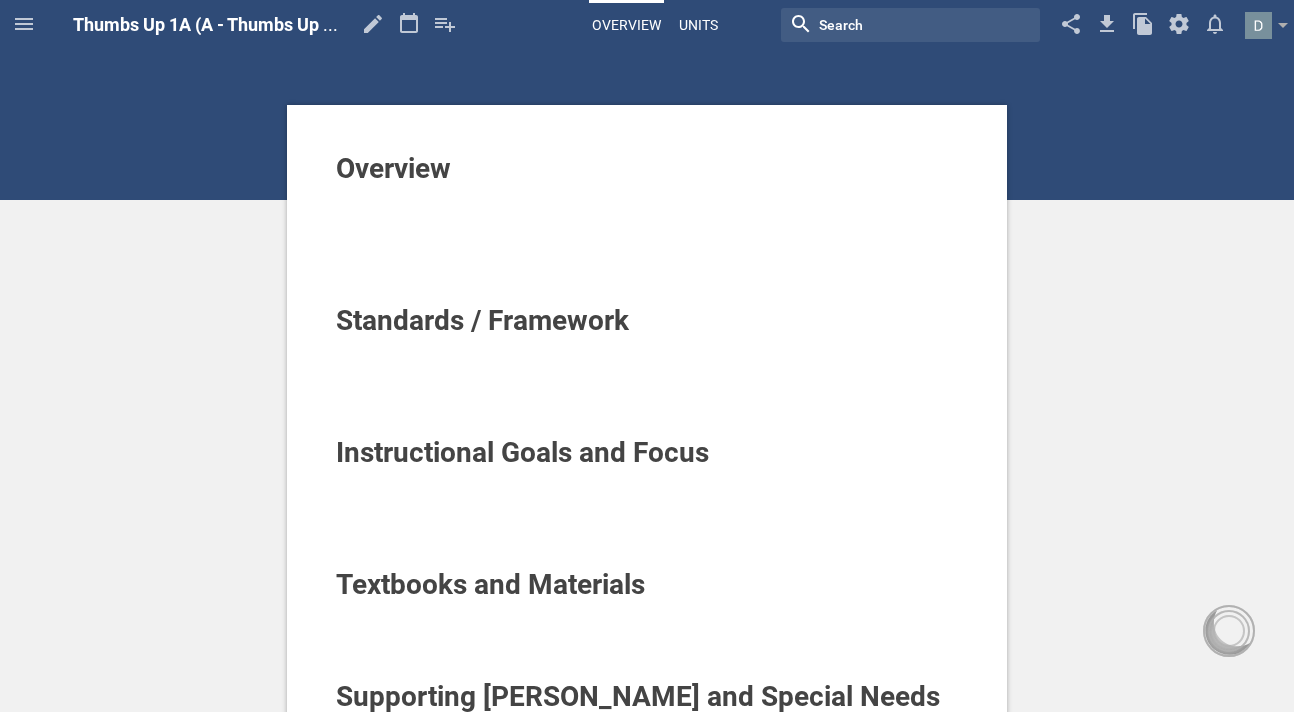 click on "Units" at bounding box center (698, 25) 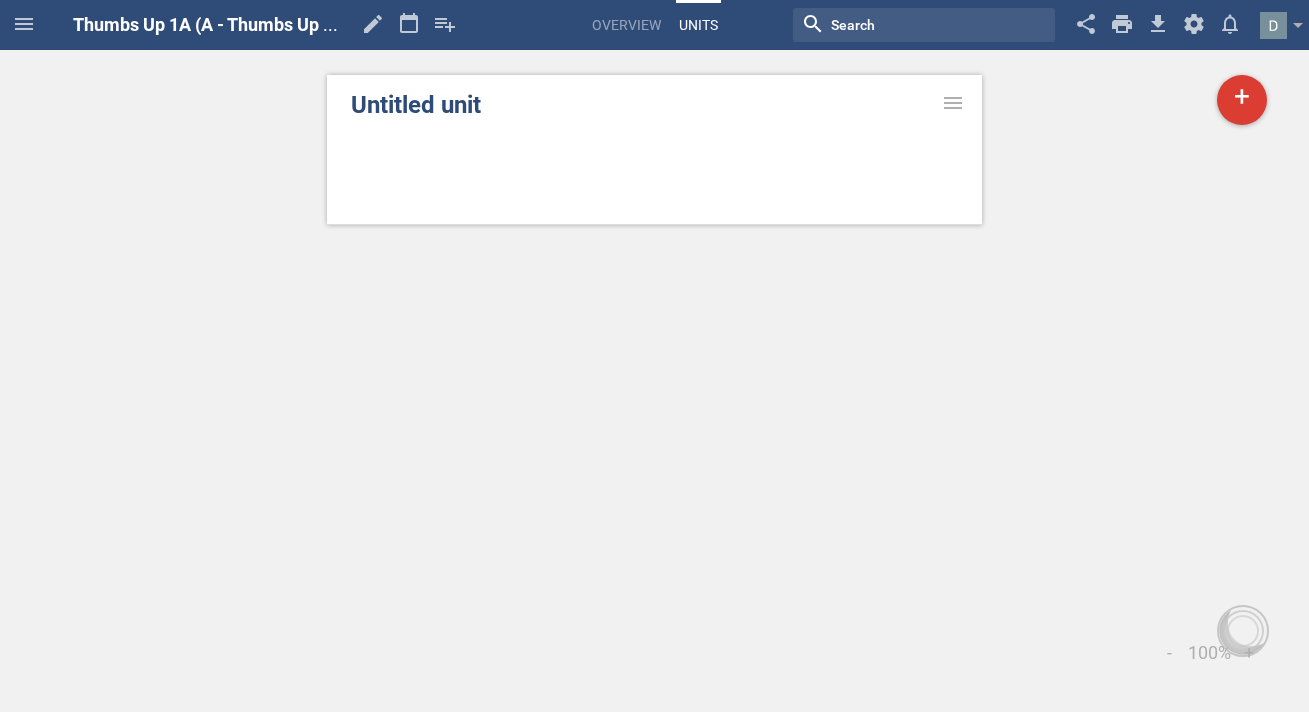 click on "Untitled unit" at bounding box center [654, 105] 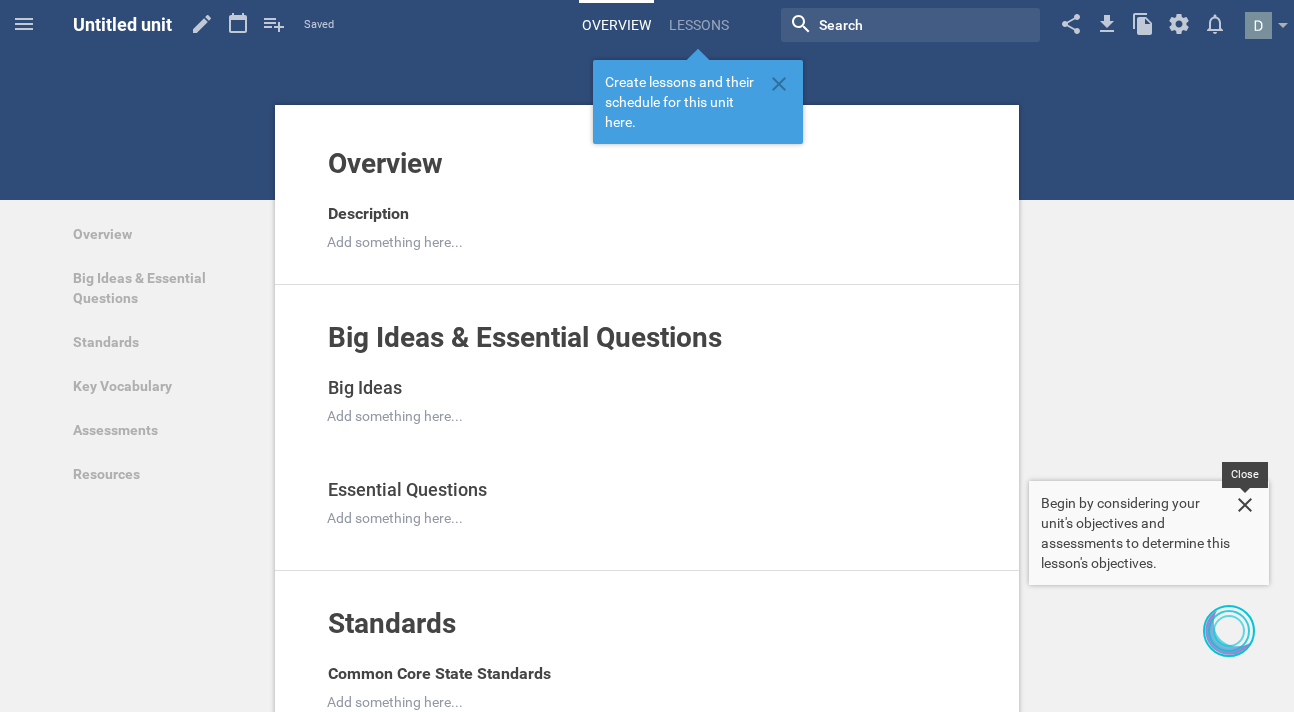 click 